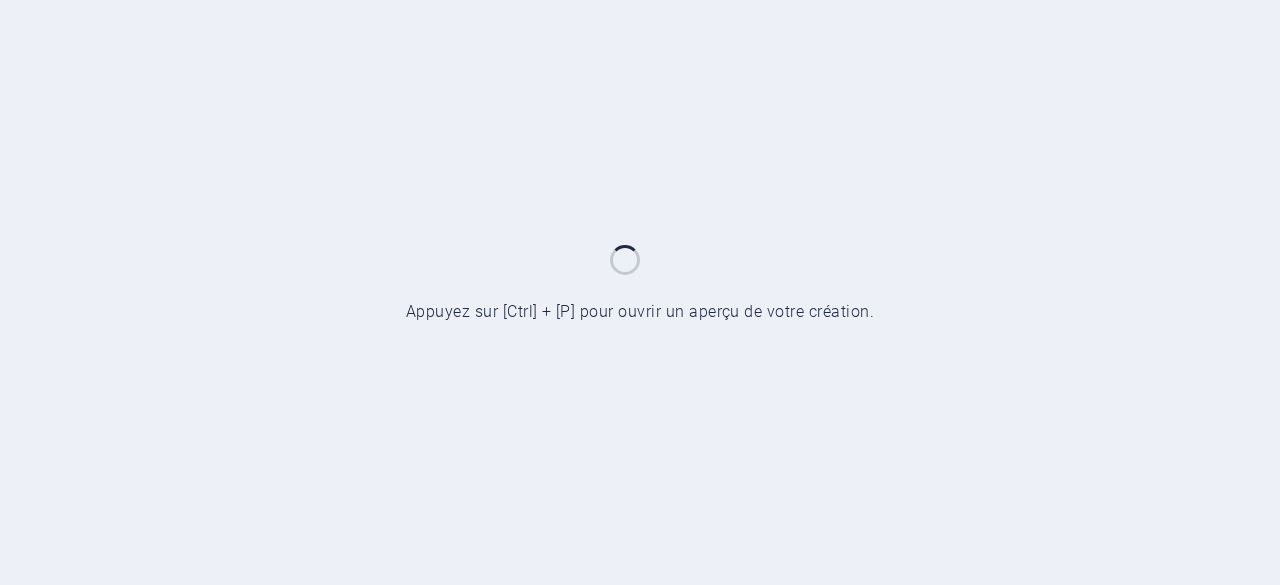 scroll, scrollTop: 0, scrollLeft: 0, axis: both 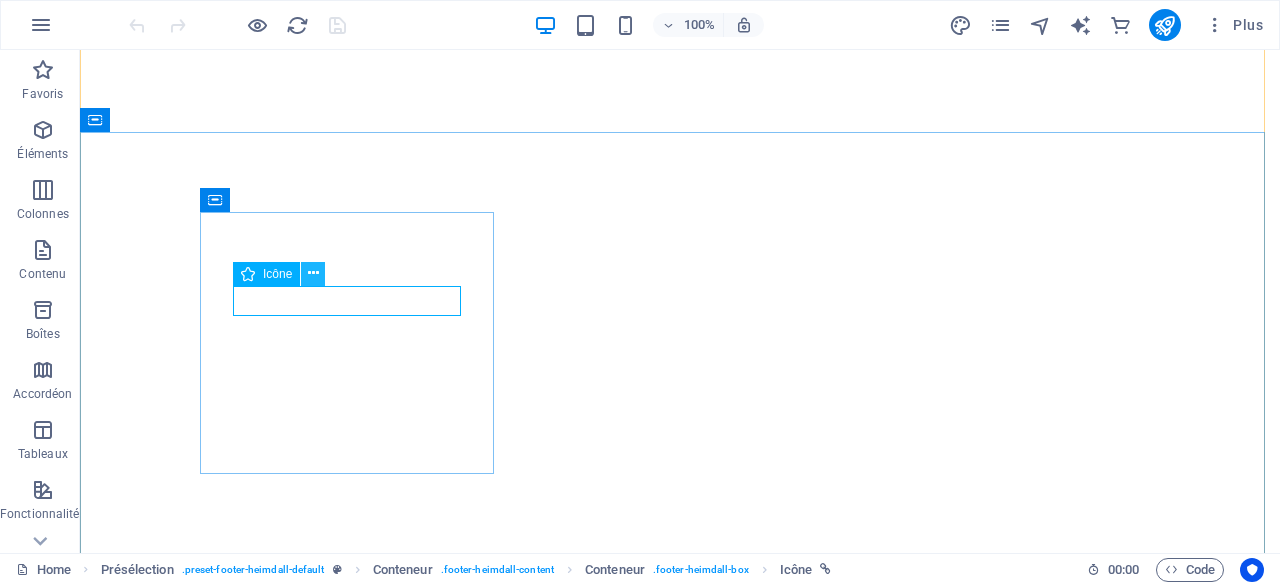 click at bounding box center [313, 273] 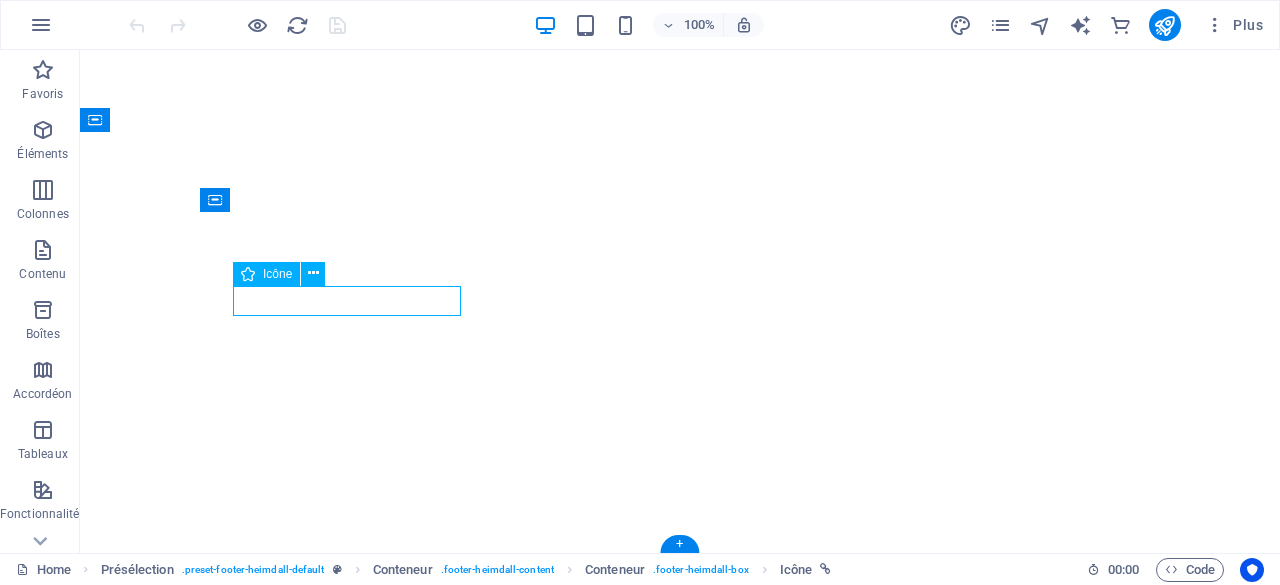 select on "xMidYMid" 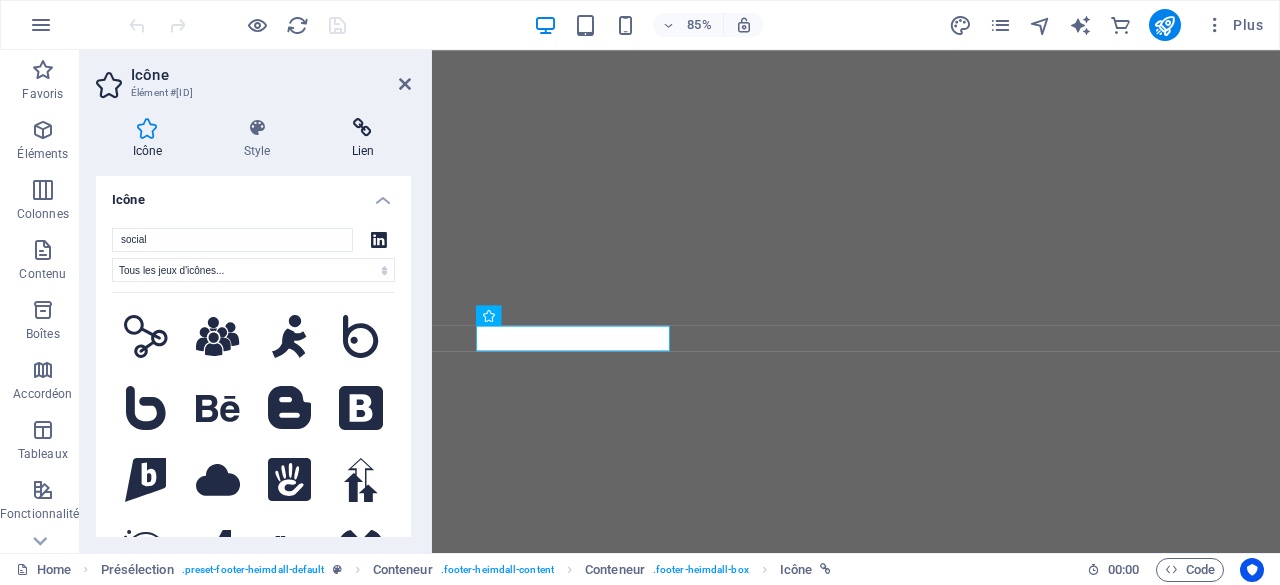 click on "Lien" at bounding box center [363, 139] 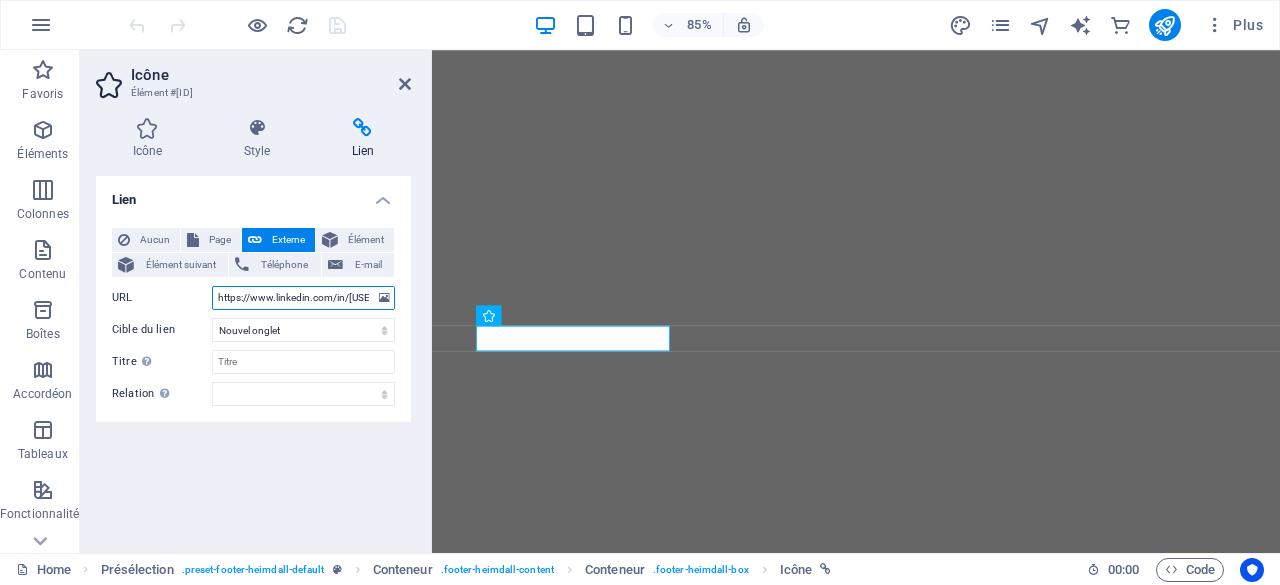 click on "https://www.linkedin.com/in/[USER]" at bounding box center (303, 298) 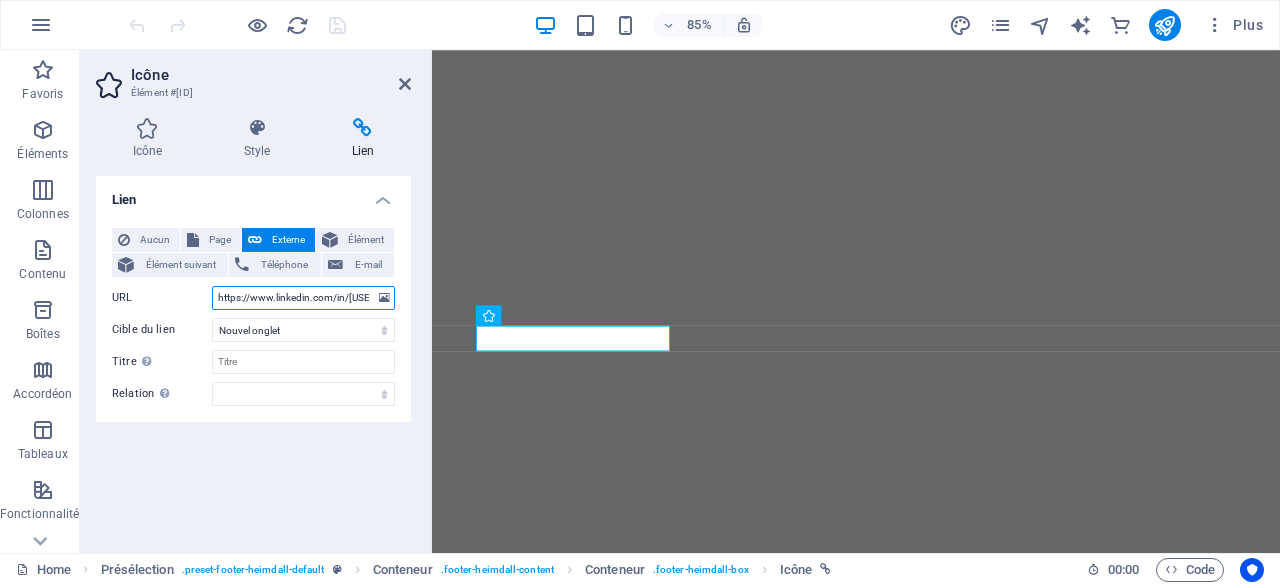 click on "https://www.linkedin.com/in/[USER]" at bounding box center [303, 298] 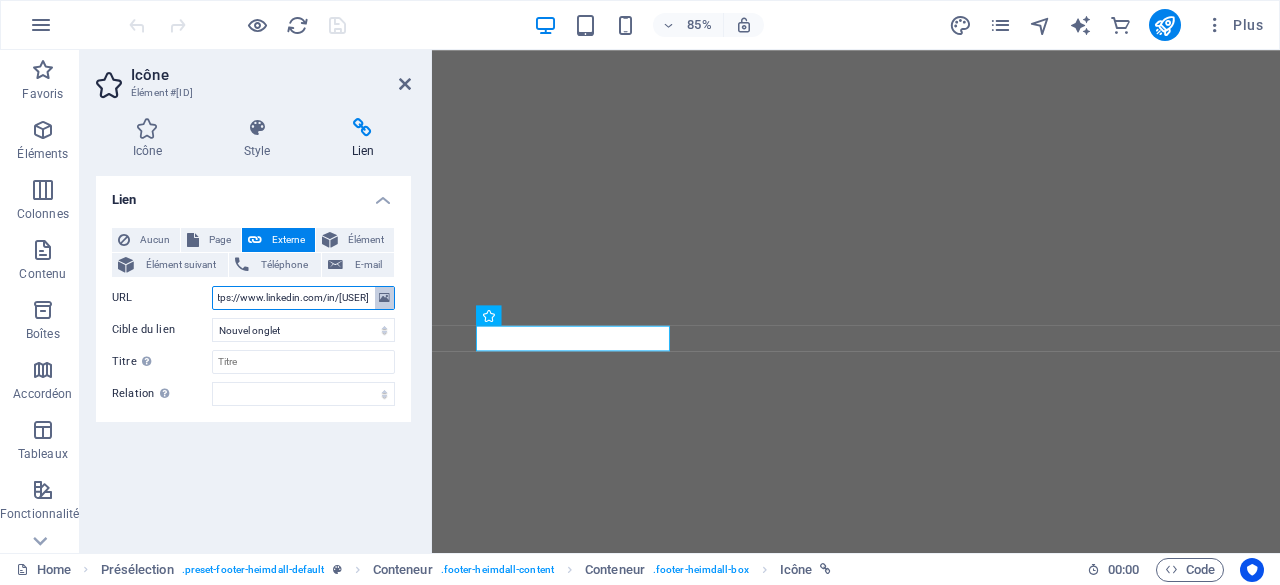 scroll, scrollTop: 0, scrollLeft: 99, axis: horizontal 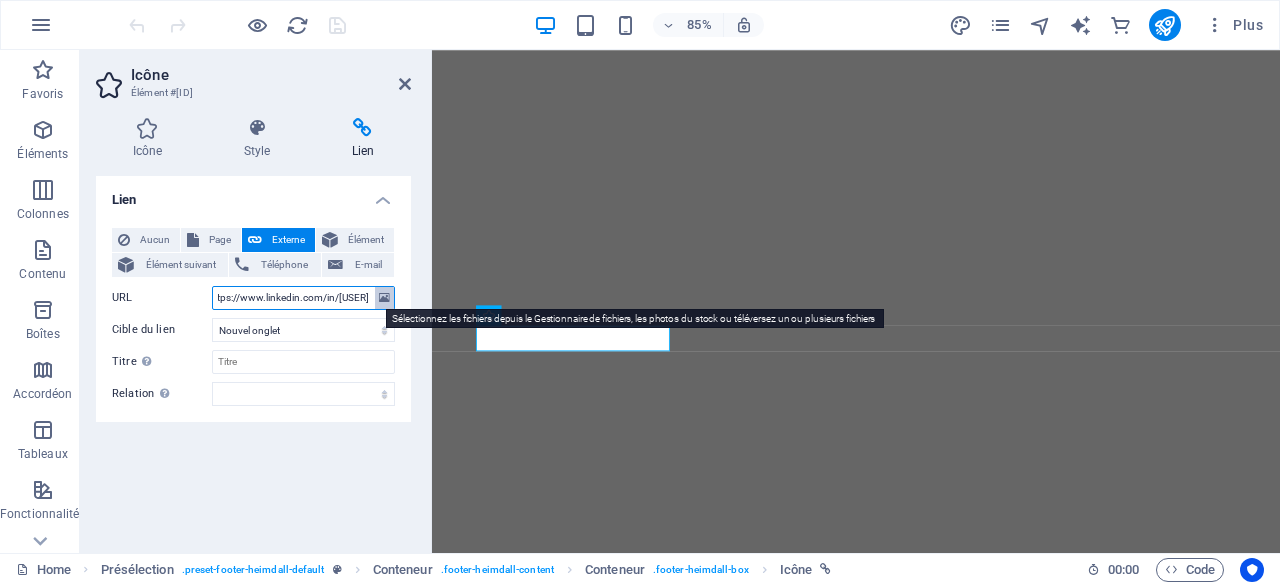 drag, startPoint x: 218, startPoint y: 296, endPoint x: 381, endPoint y: 306, distance: 163.30646 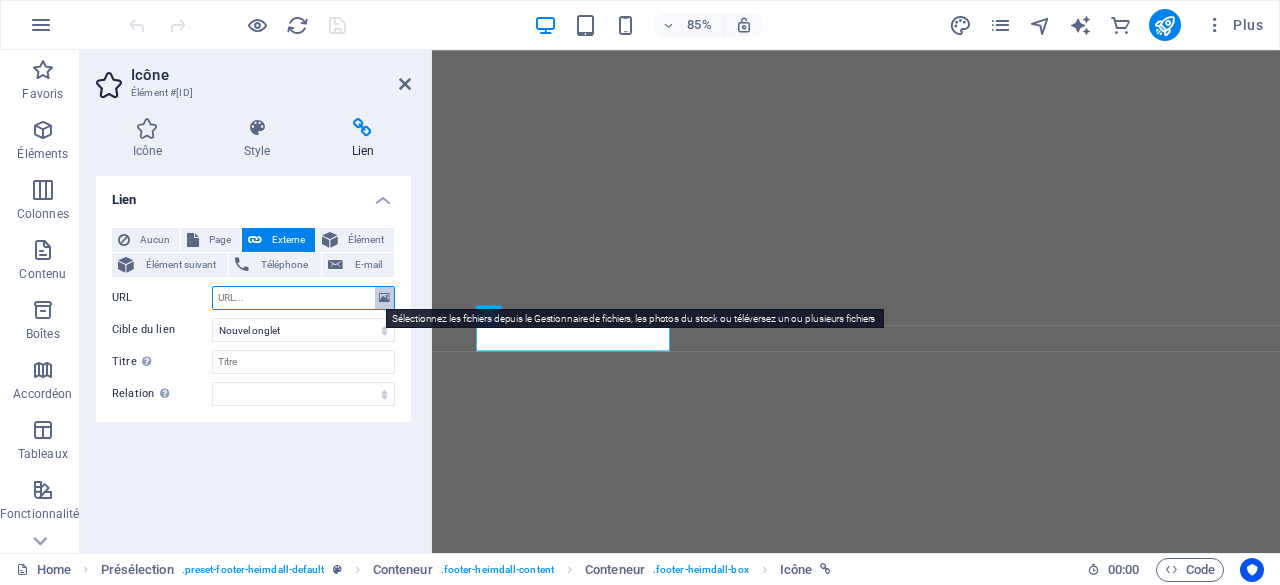 scroll, scrollTop: 0, scrollLeft: 0, axis: both 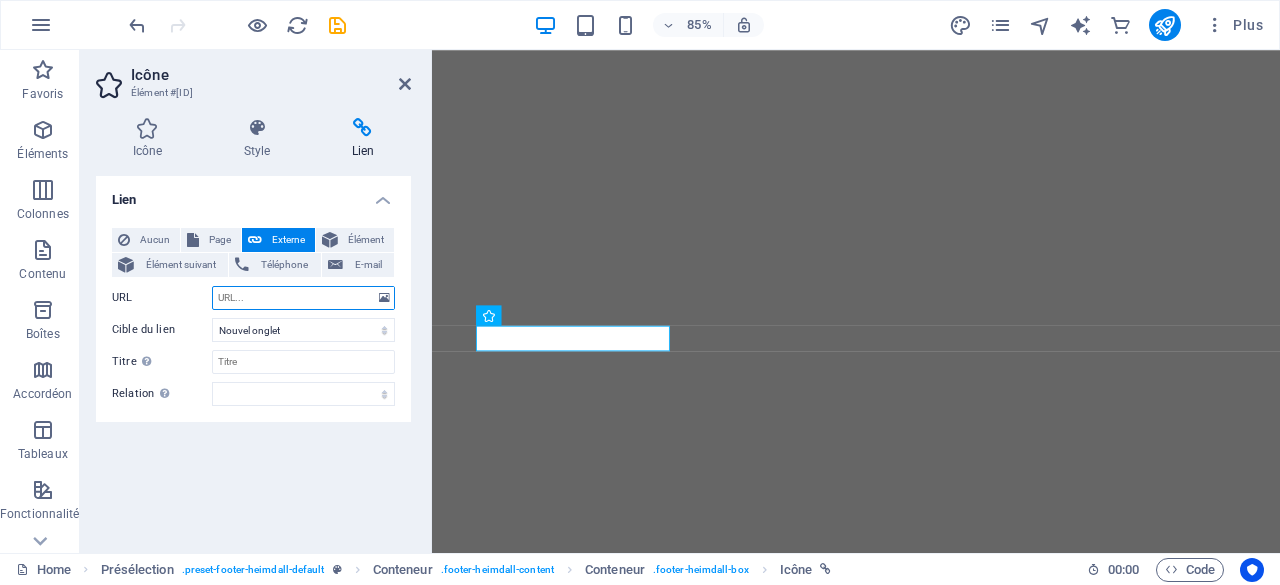 paste on "https://www.linkedin.com/in/[USER]" 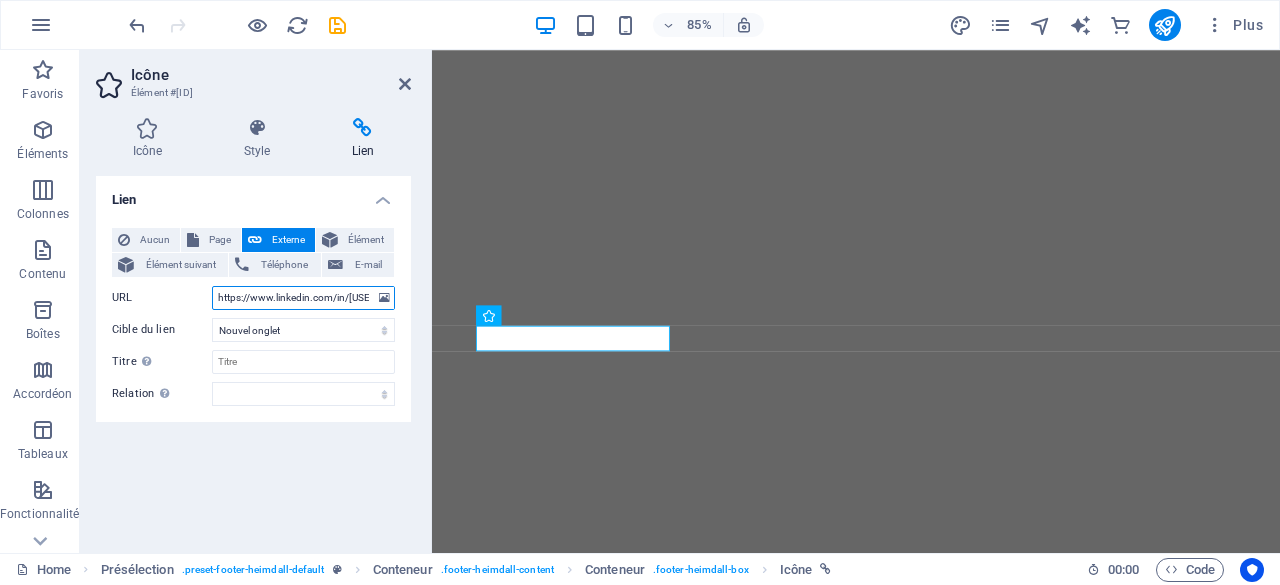 scroll, scrollTop: 0, scrollLeft: 100, axis: horizontal 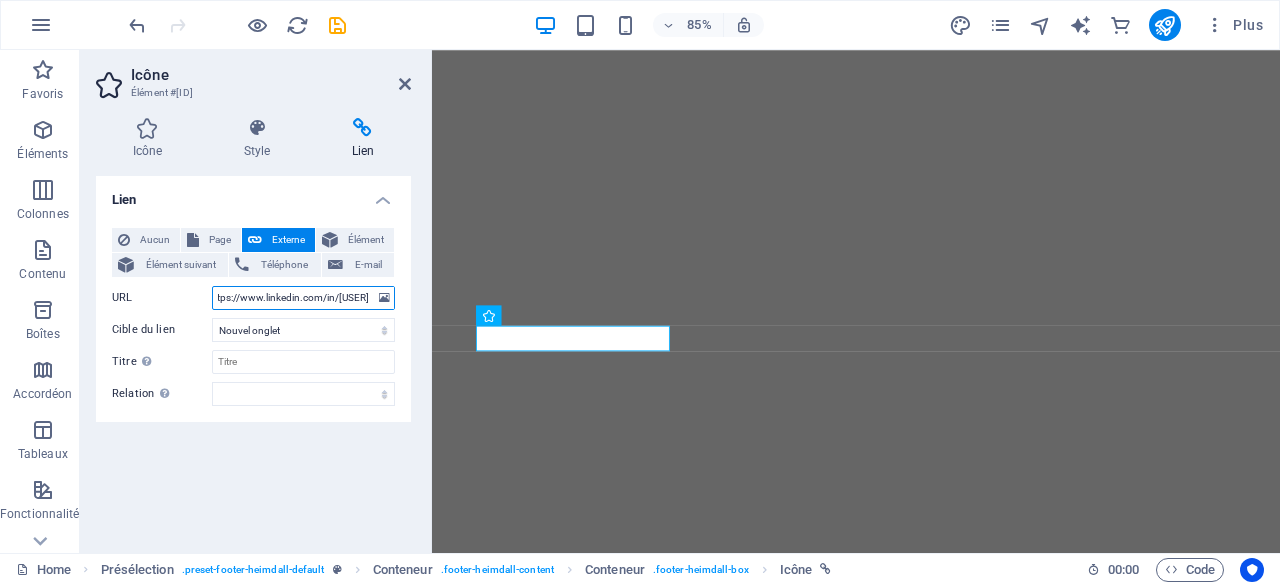 type on "https://www.linkedin.com/in/[USER]" 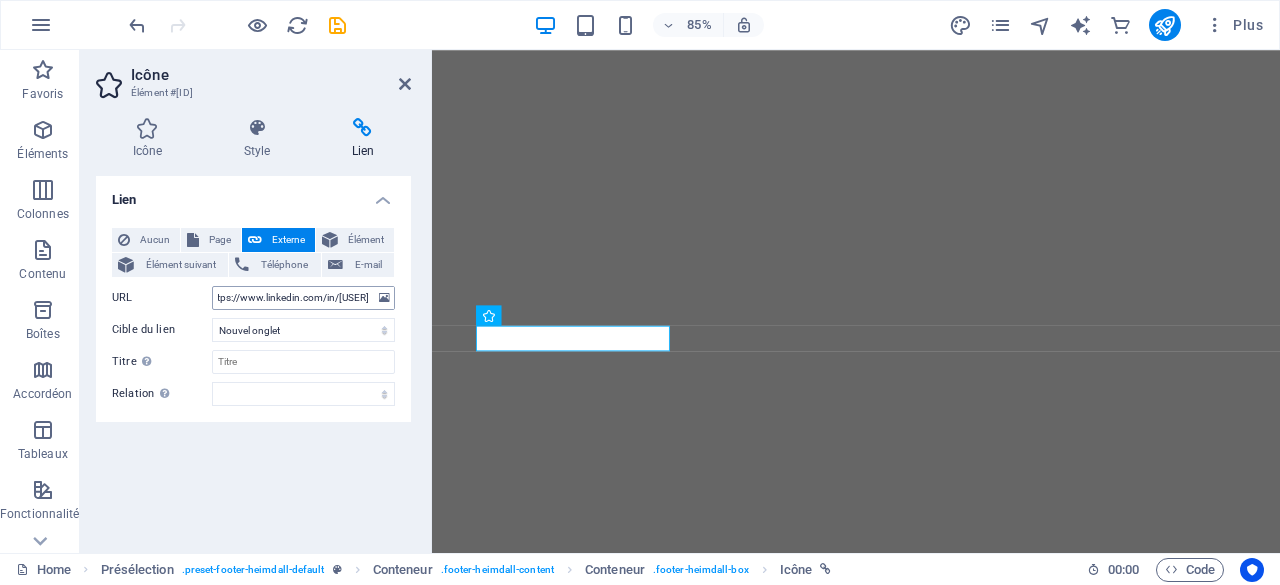 scroll, scrollTop: 0, scrollLeft: 0, axis: both 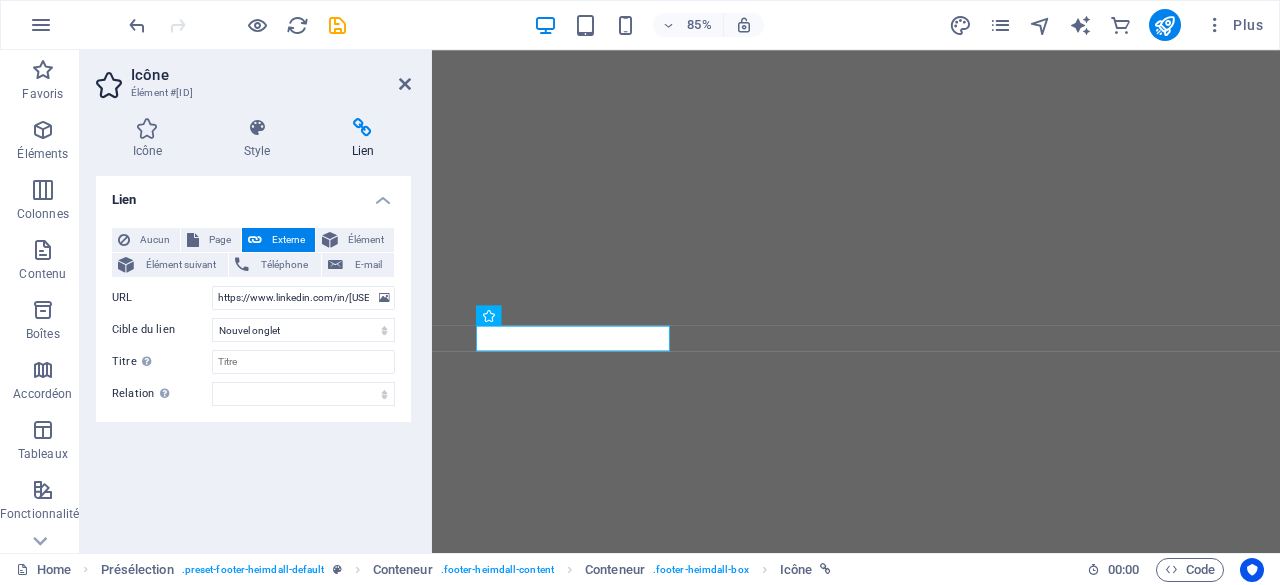 click on "Lien Aucun Page Externe Élément Élément suivant Téléphone E-mail Page Home Subpage Mentions légales Confidentialité Formulaire Élément URL https://www.linkedin.com/in/florian-schmitt-9586952b9/ Téléphone E-mail Cible du lien Nouvel onglet Même onglet Superposition Titre Description supplémentaire du lien. Celle-ci doit être différente du texte du lien. Le titre est souvent affiché comme Texte infobulle lorsque la souris passe sur l'élément. Laissez vide en cas de doute. Relation Définit la relation entre ce lien et la cible du lien . Par exemple, la valeur "nofollow" indique aux moteurs de recherche de ne pas suivre le lien. Vous pouvez le laisser vide. alternate author bookmark external help license next nofollow noreferrer noopener prev search tag" at bounding box center [253, 356] 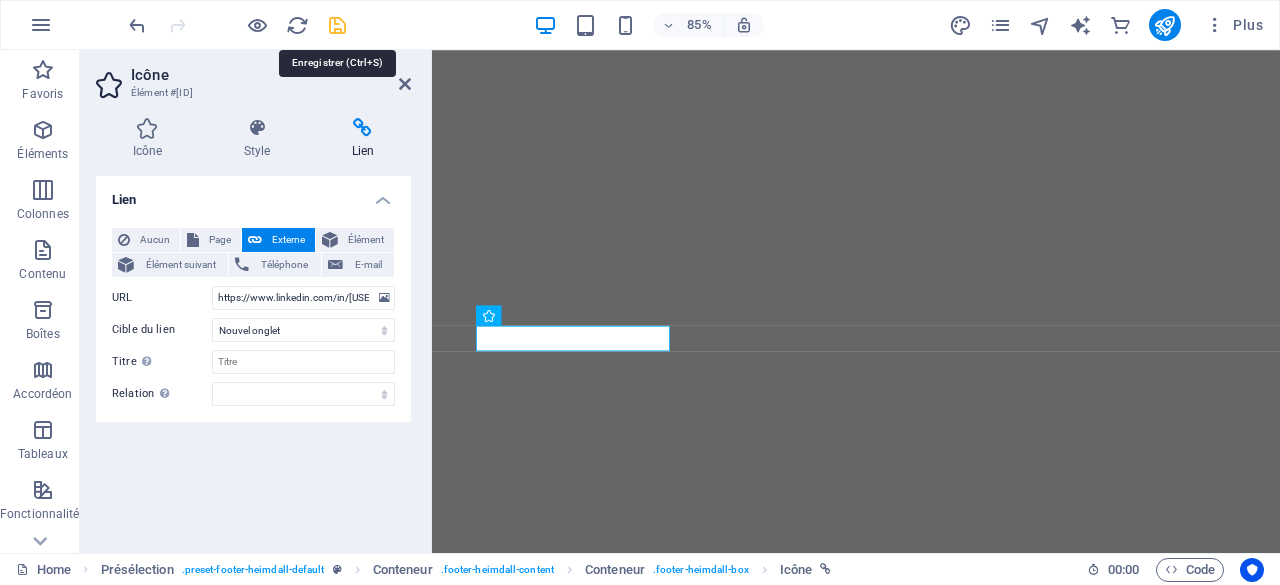 click at bounding box center [337, 25] 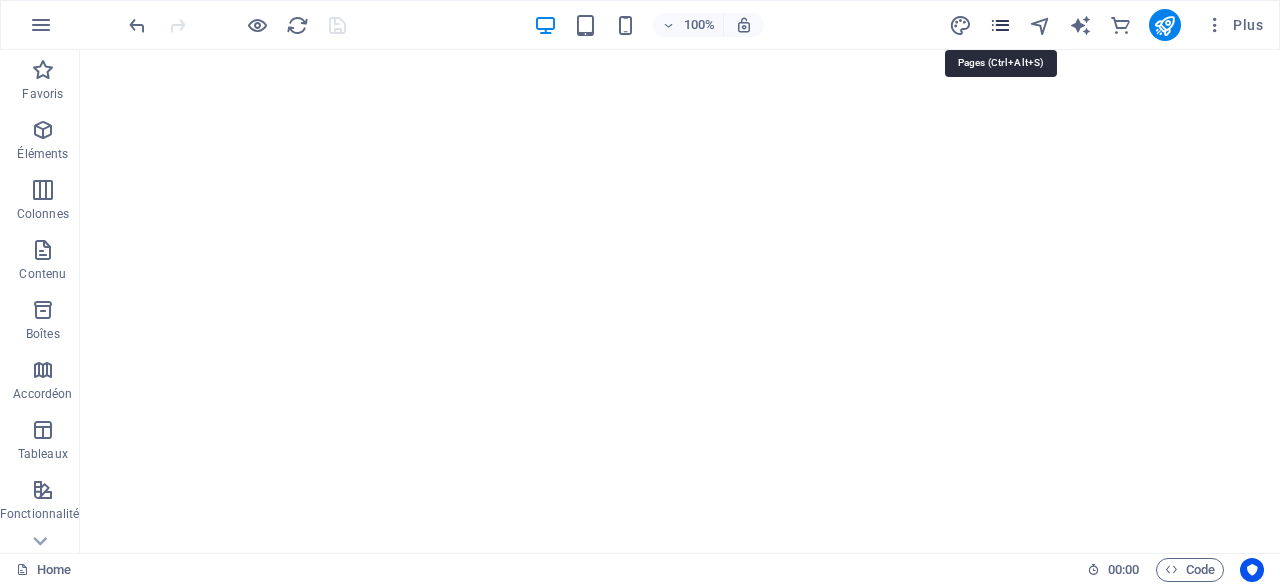 click at bounding box center [1000, 25] 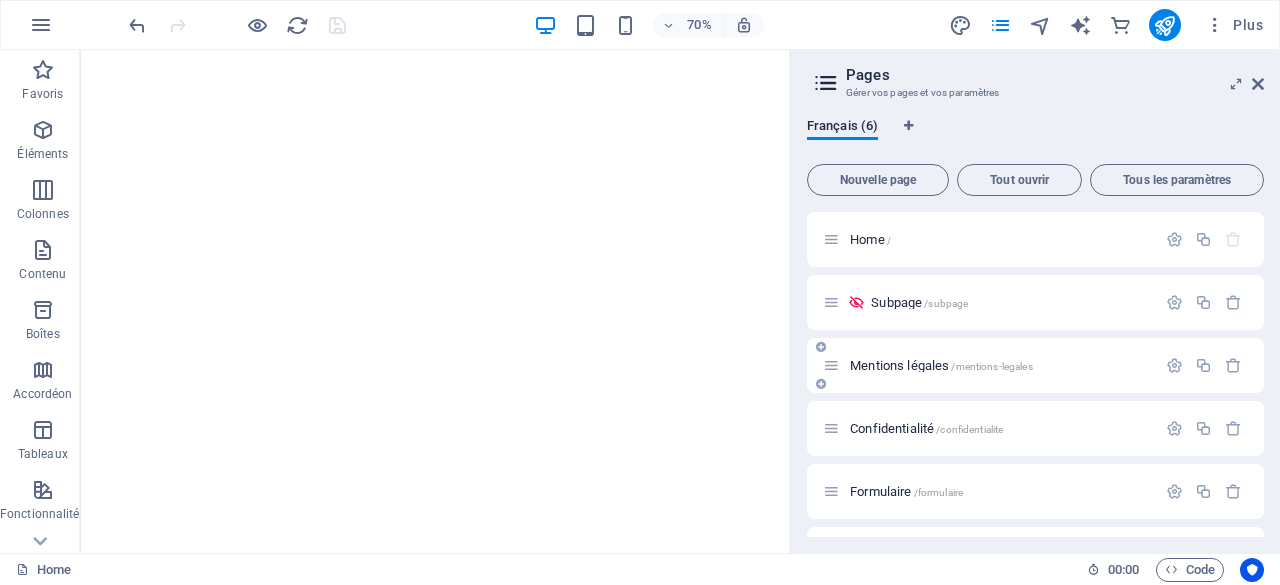 scroll, scrollTop: 52, scrollLeft: 0, axis: vertical 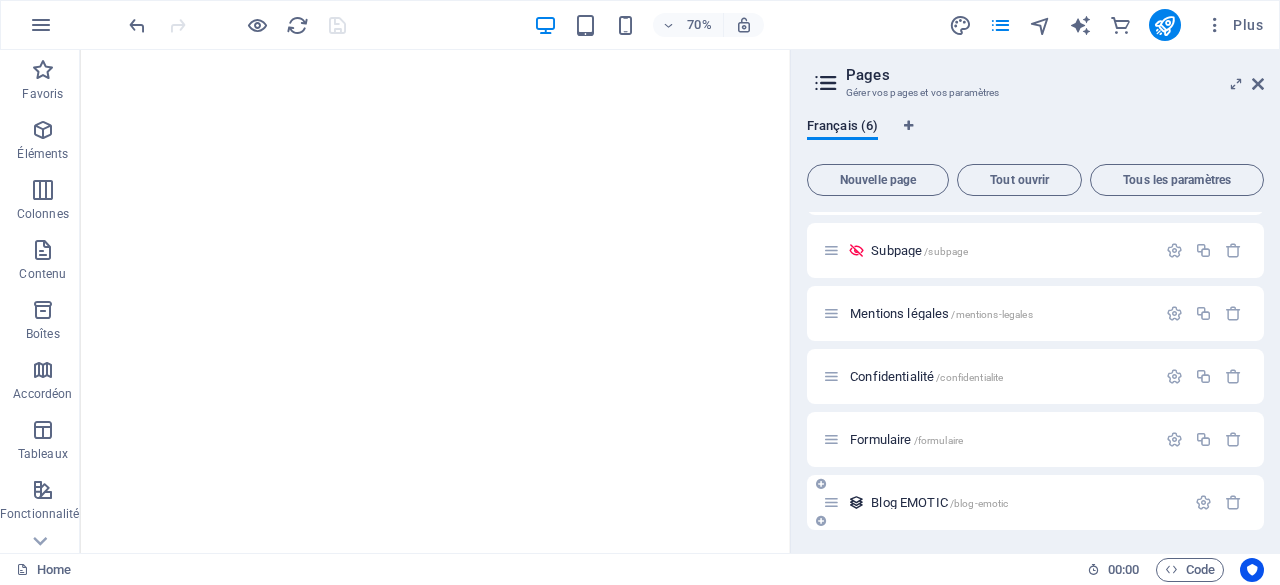 click on "Blog EMOTIC /blog-emotic" at bounding box center (939, 502) 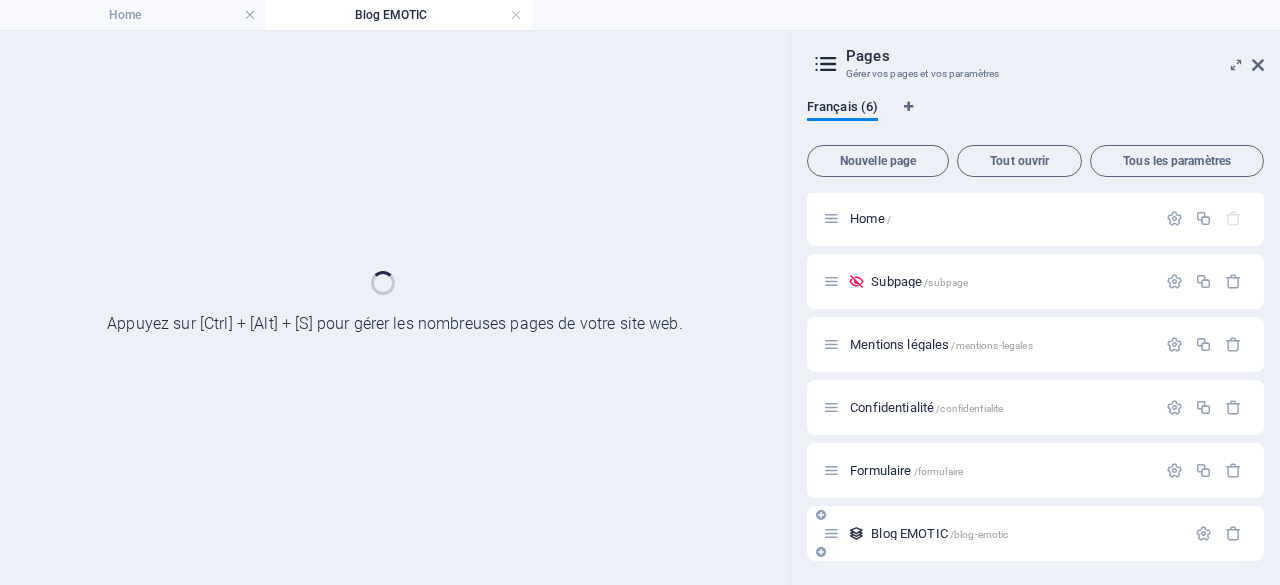 scroll, scrollTop: 1, scrollLeft: 0, axis: vertical 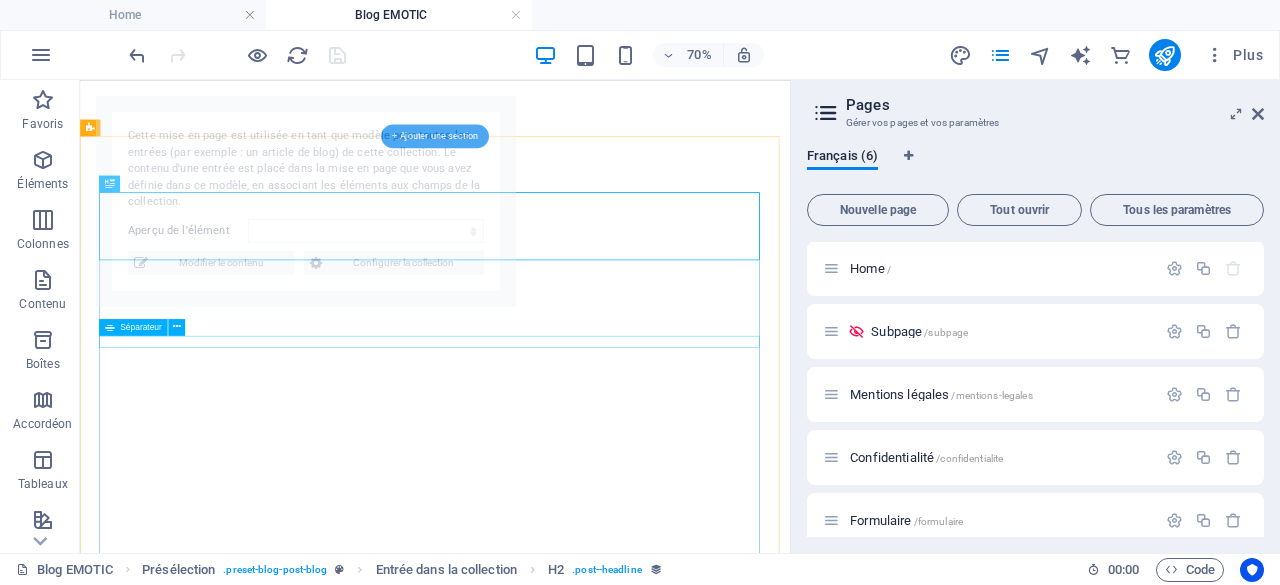select on "67af12d3b635cc3d5637c8d7" 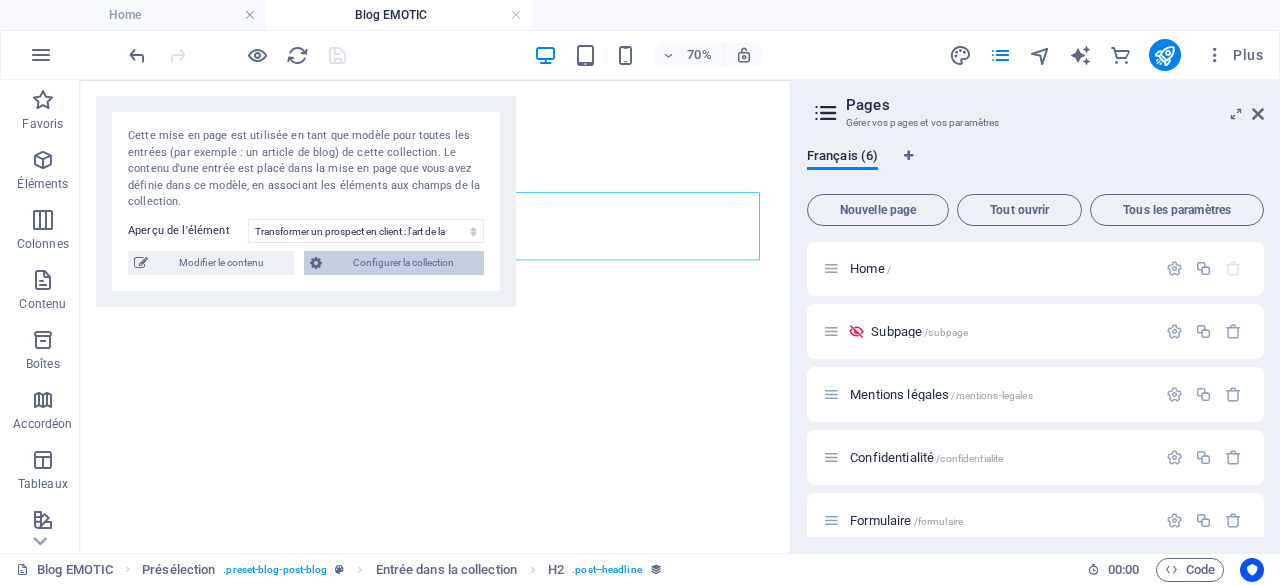 click on "Configurer la collection" at bounding box center (403, 263) 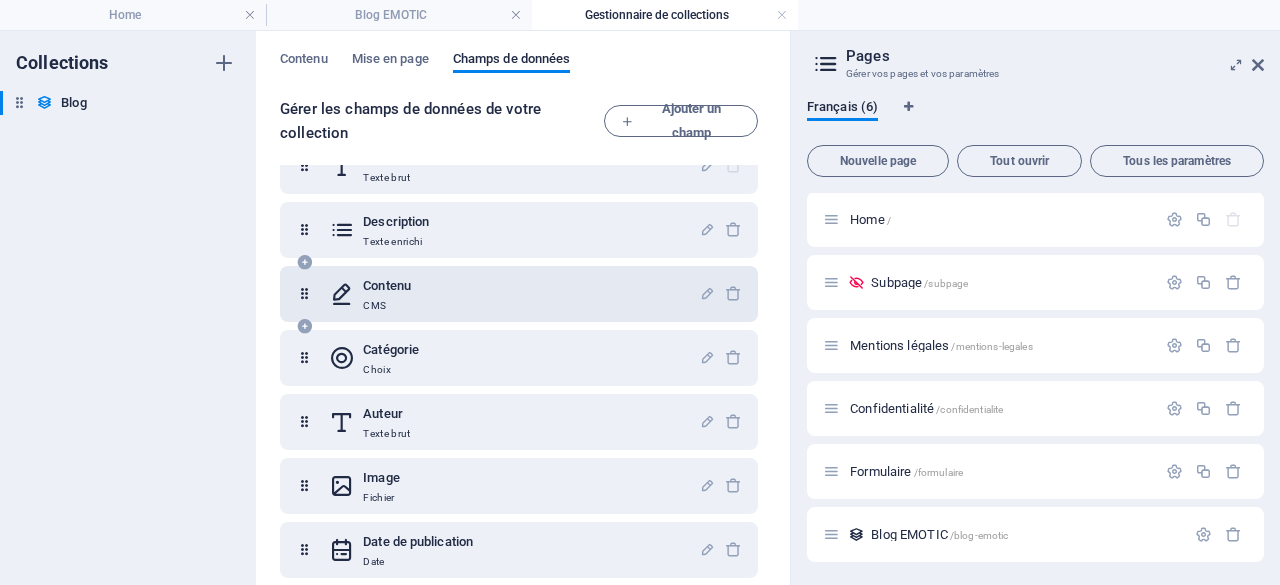 scroll, scrollTop: 0, scrollLeft: 0, axis: both 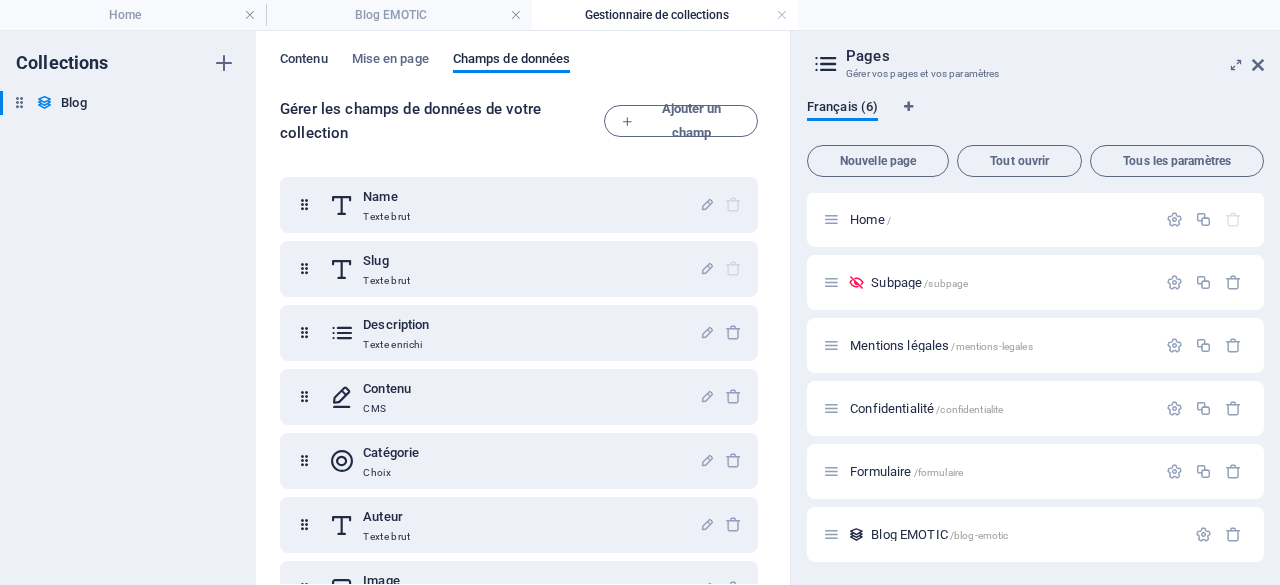 click on "Contenu" at bounding box center (304, 61) 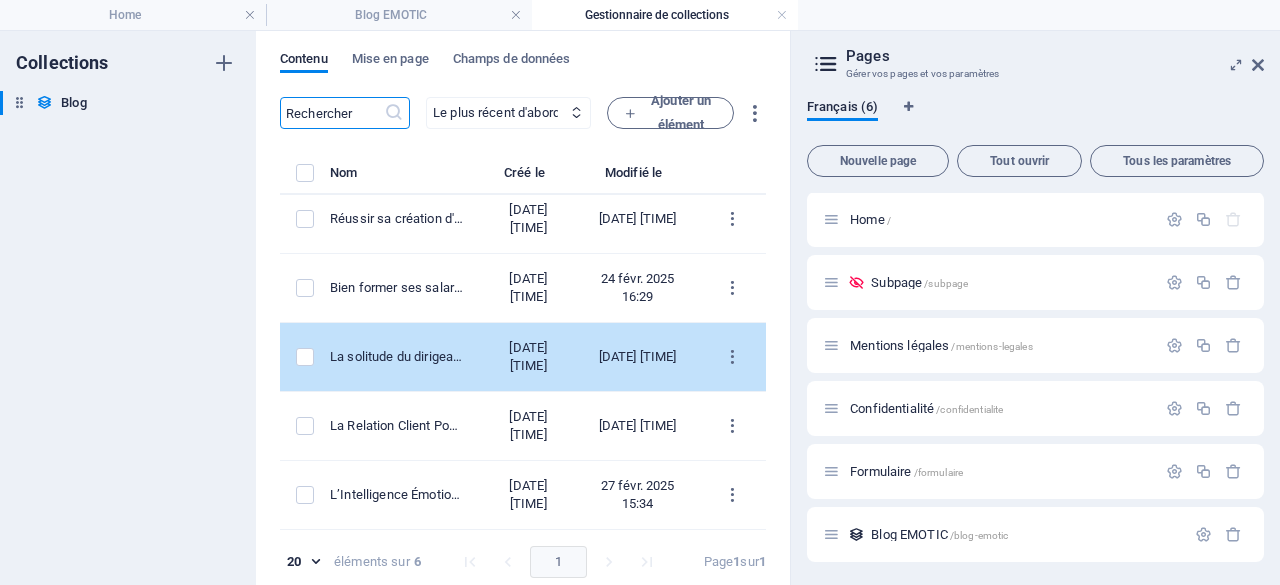 scroll, scrollTop: 316, scrollLeft: 0, axis: vertical 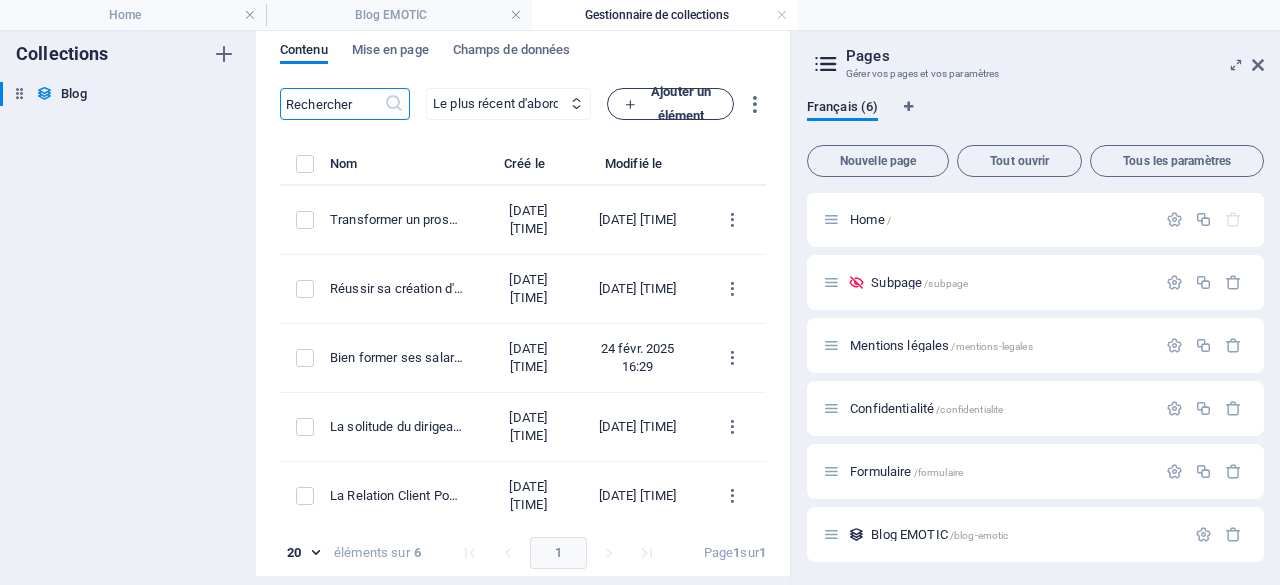 click on "Ajouter un élément" at bounding box center [670, 104] 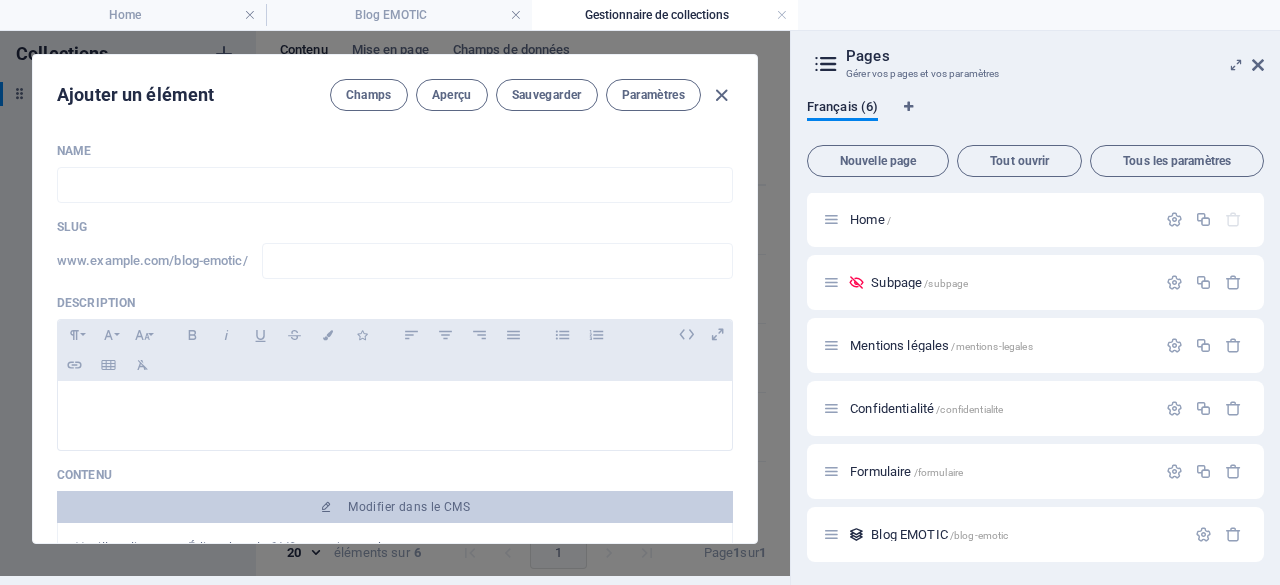 scroll, scrollTop: 0, scrollLeft: 0, axis: both 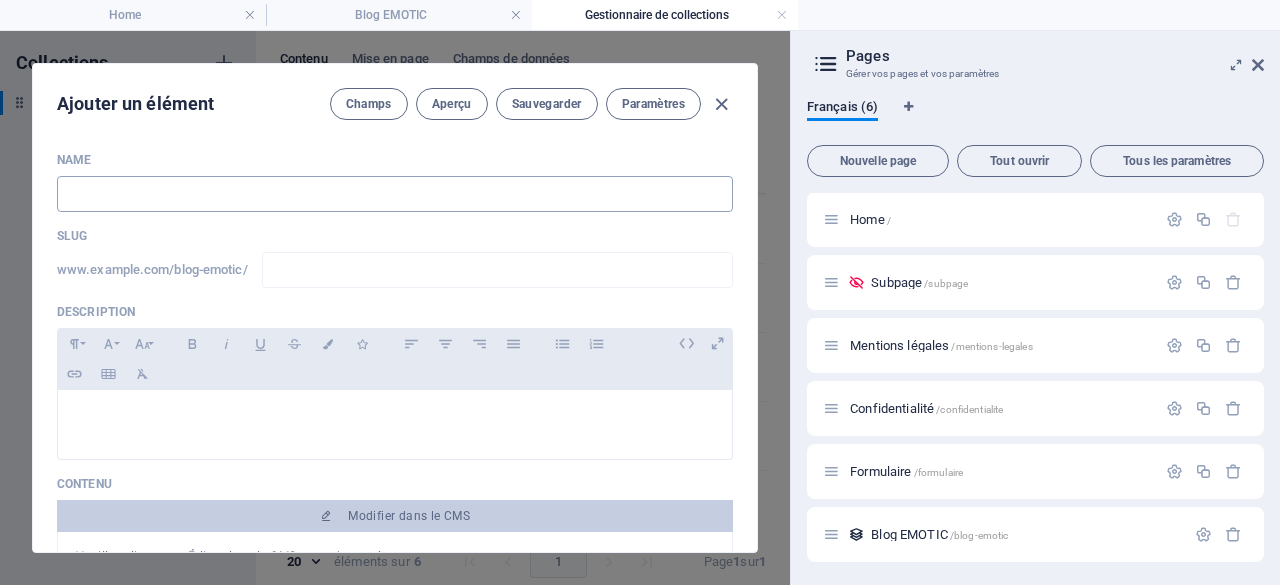 click at bounding box center [395, 194] 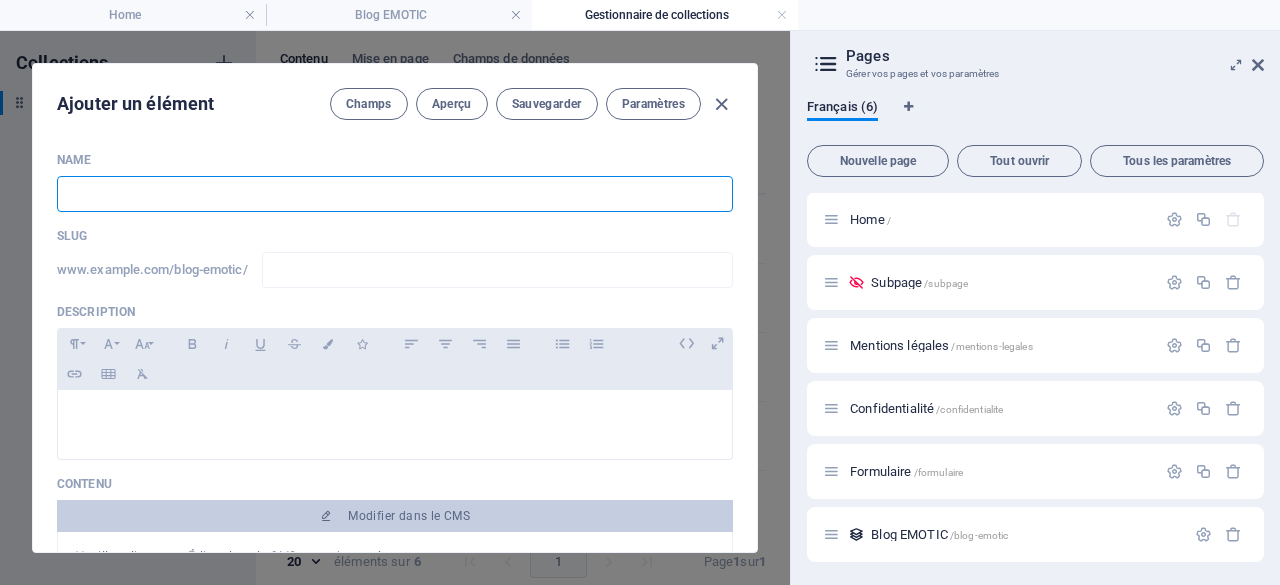 paste on "La stratégie d’entreprise vue sous l’angle militaire" 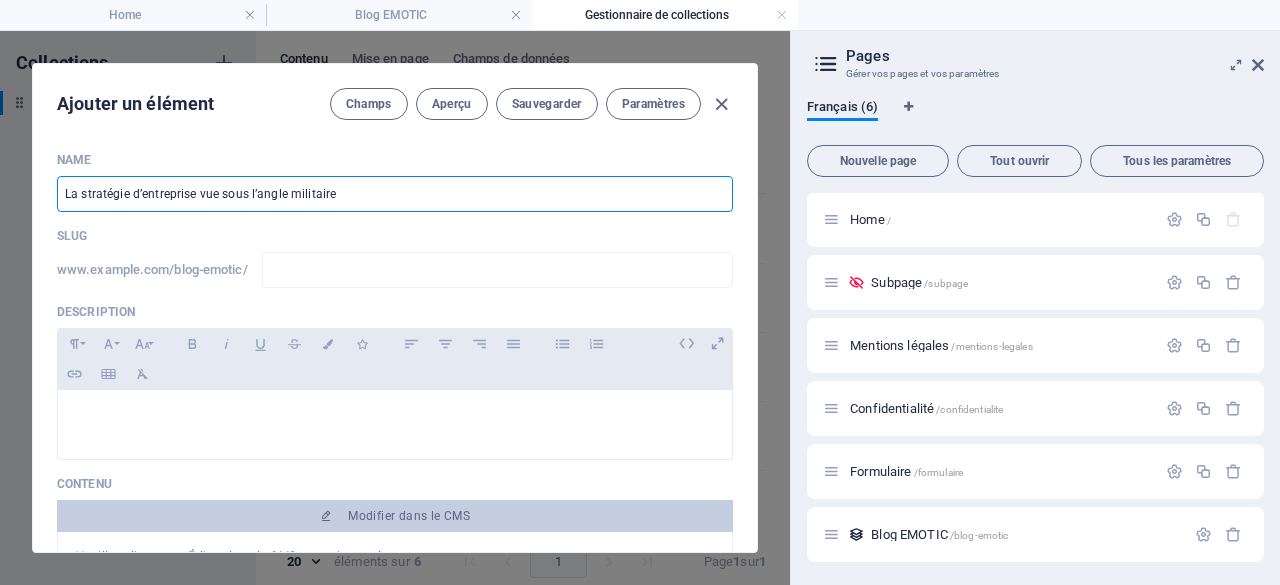 type on "la-strategie-d-entreprise-vue-sous-l-angle-militaire" 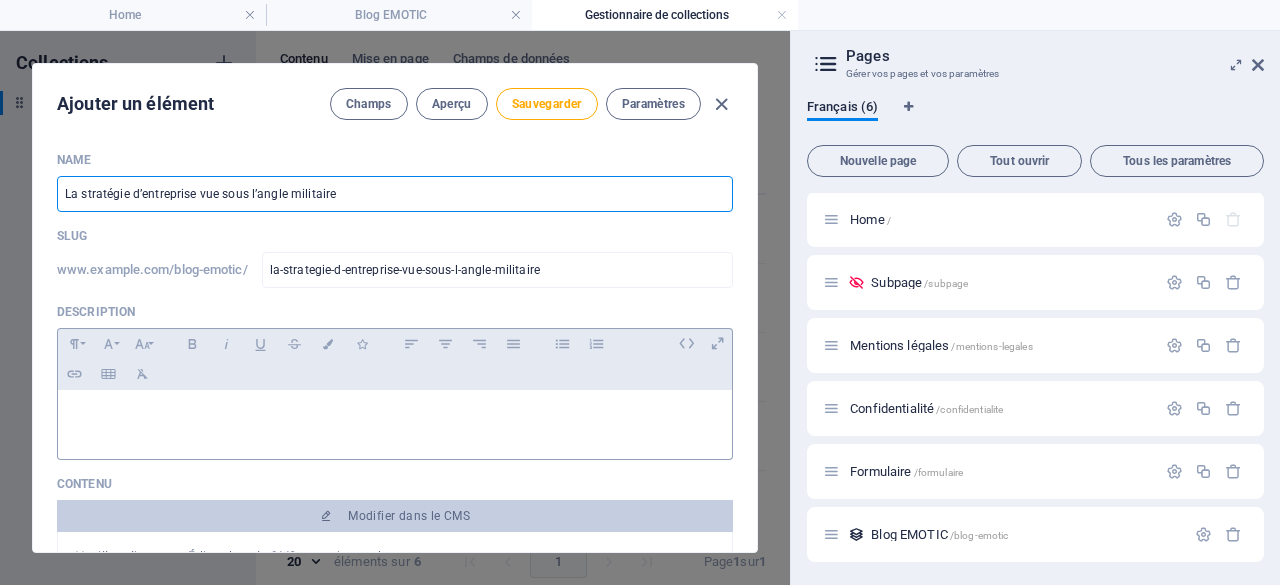 type on "La stratégie d’entreprise vue sous l’angle militaire" 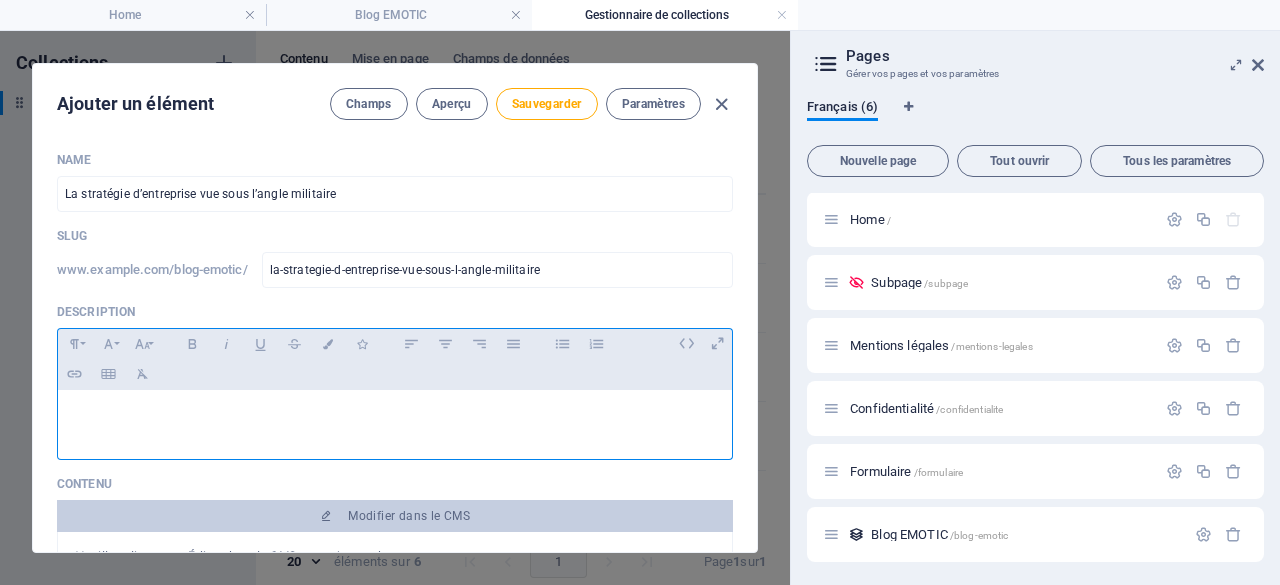 click at bounding box center (395, 415) 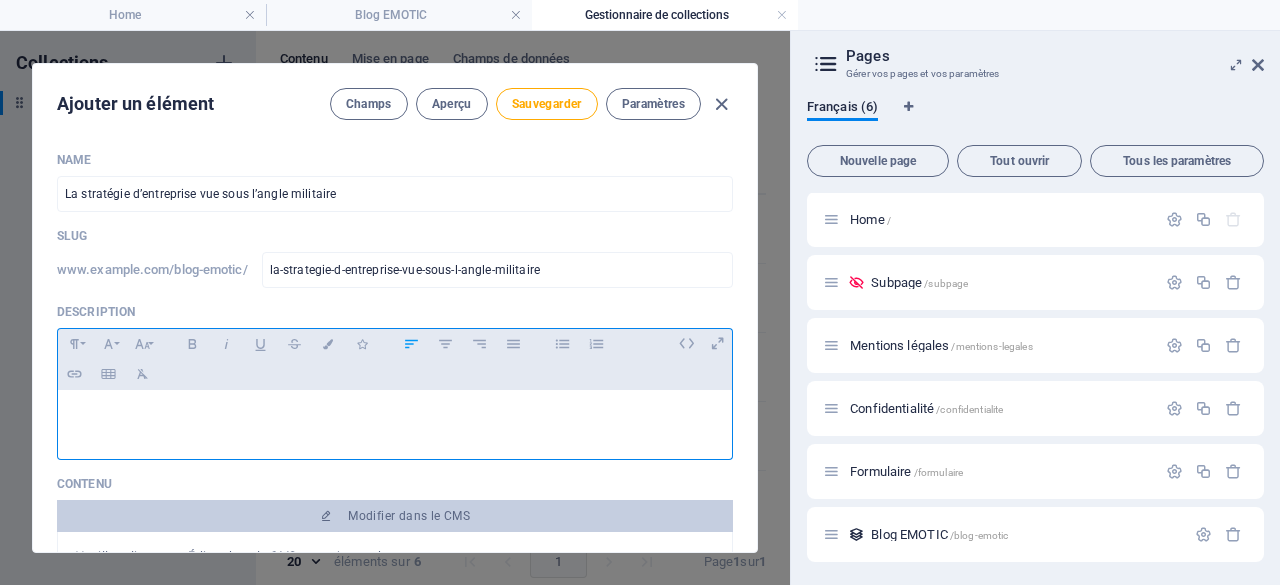type 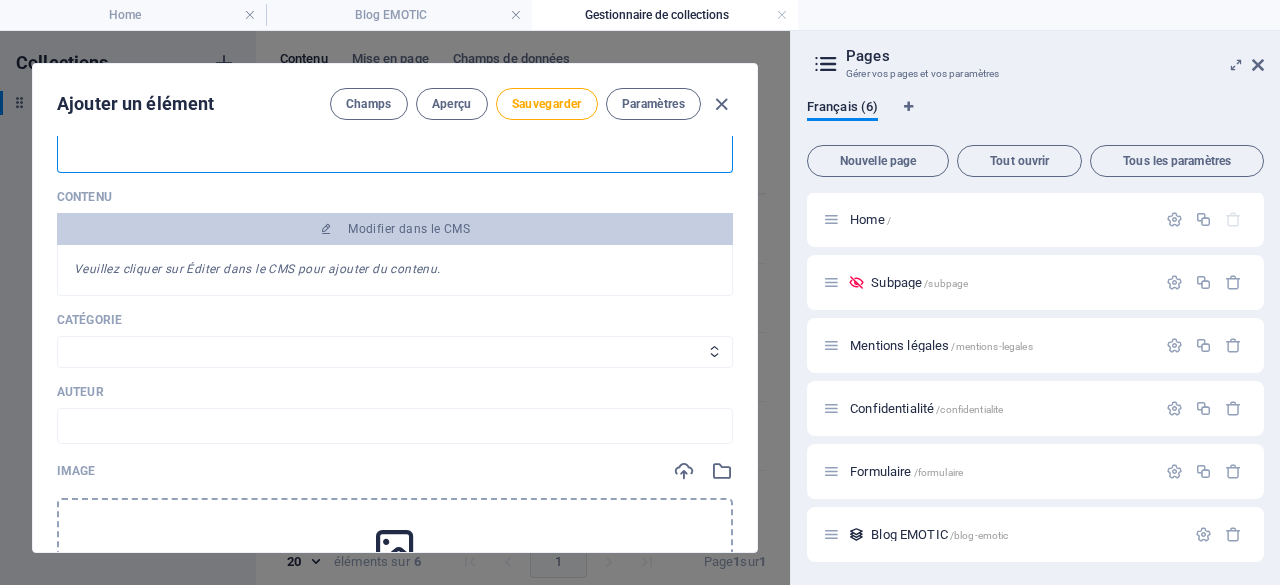 scroll, scrollTop: 300, scrollLeft: 0, axis: vertical 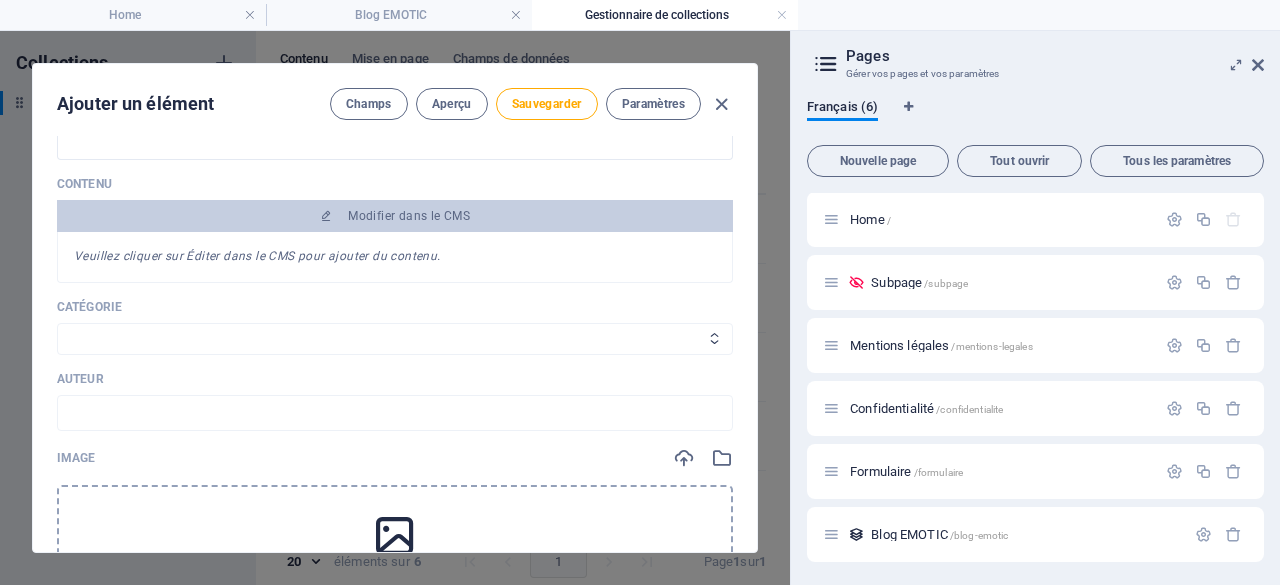 click on "Category 1 Category 2" at bounding box center [395, 339] 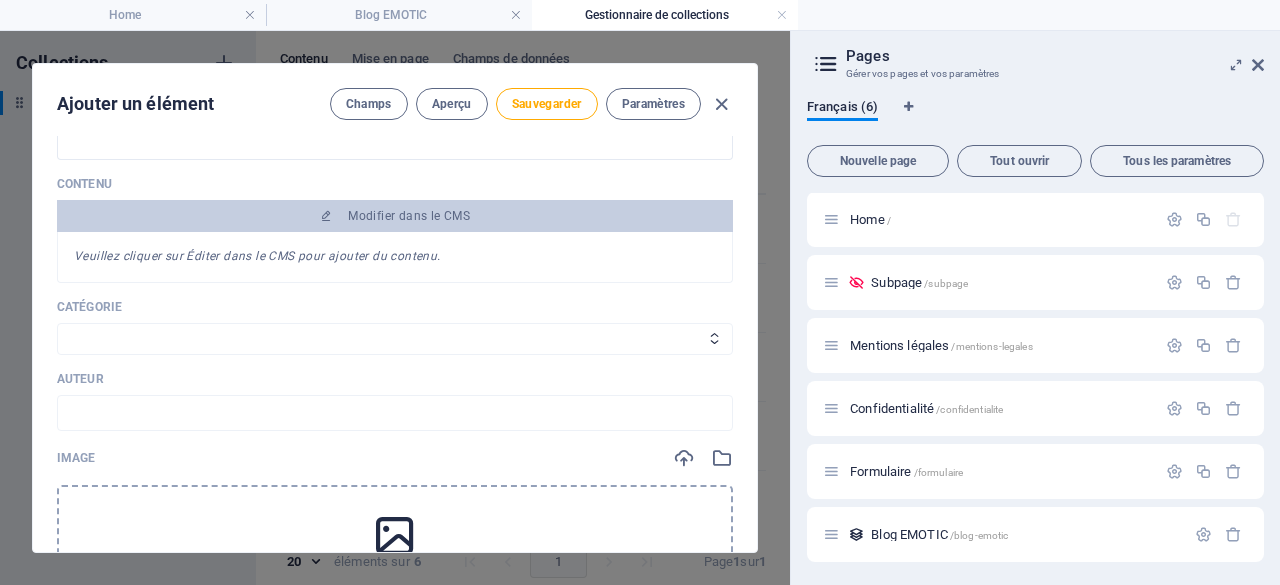 click on "Veuillez cliquer sur Éditer dans le CMS pour ajouter du contenu." at bounding box center [395, 257] 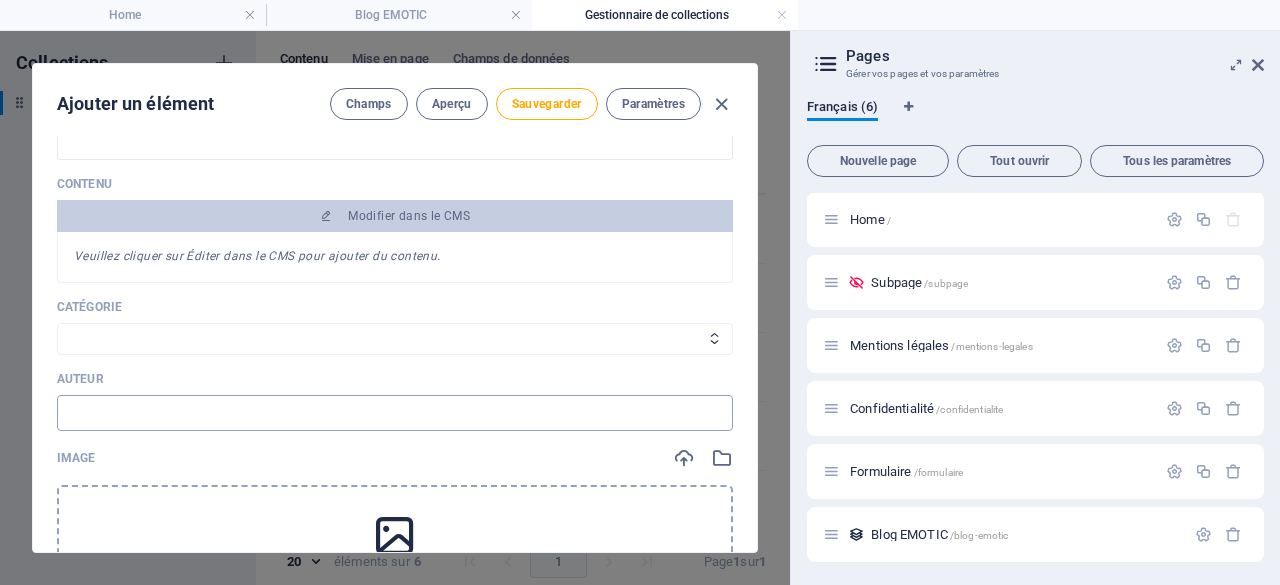 click at bounding box center [395, 413] 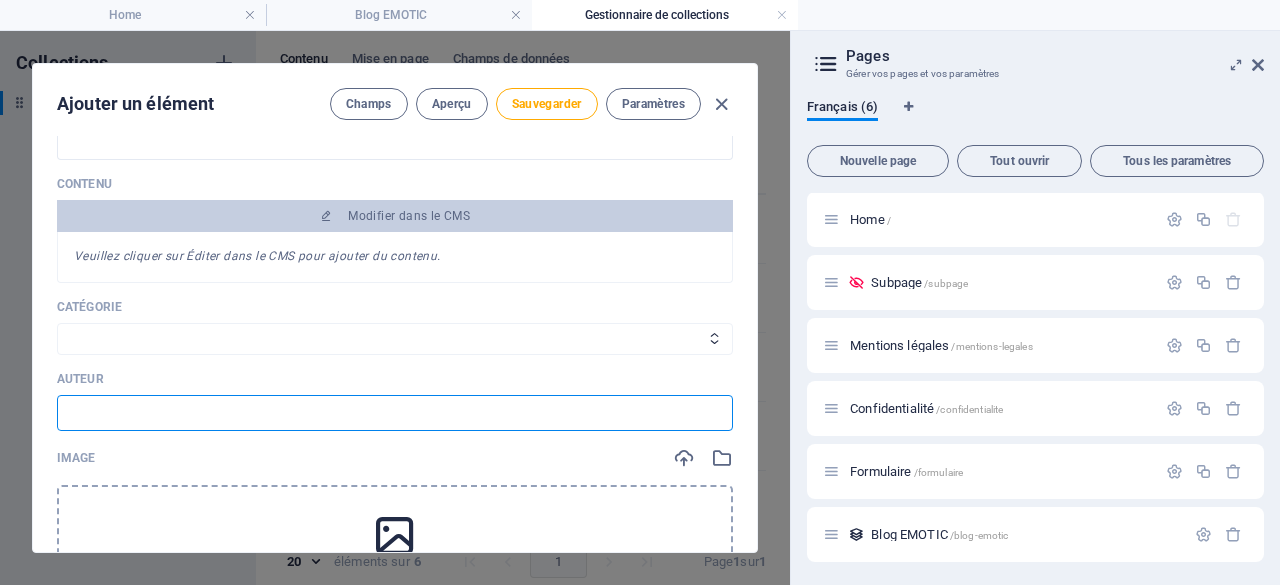 type on "[FIRST] [LAST]" 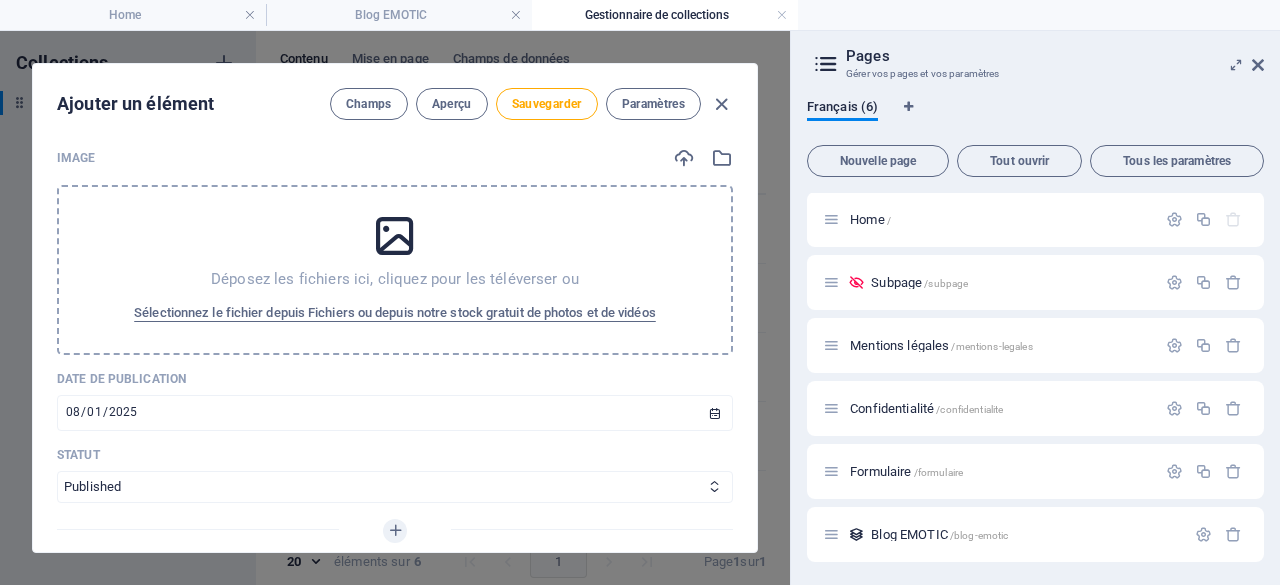 scroll, scrollTop: 500, scrollLeft: 0, axis: vertical 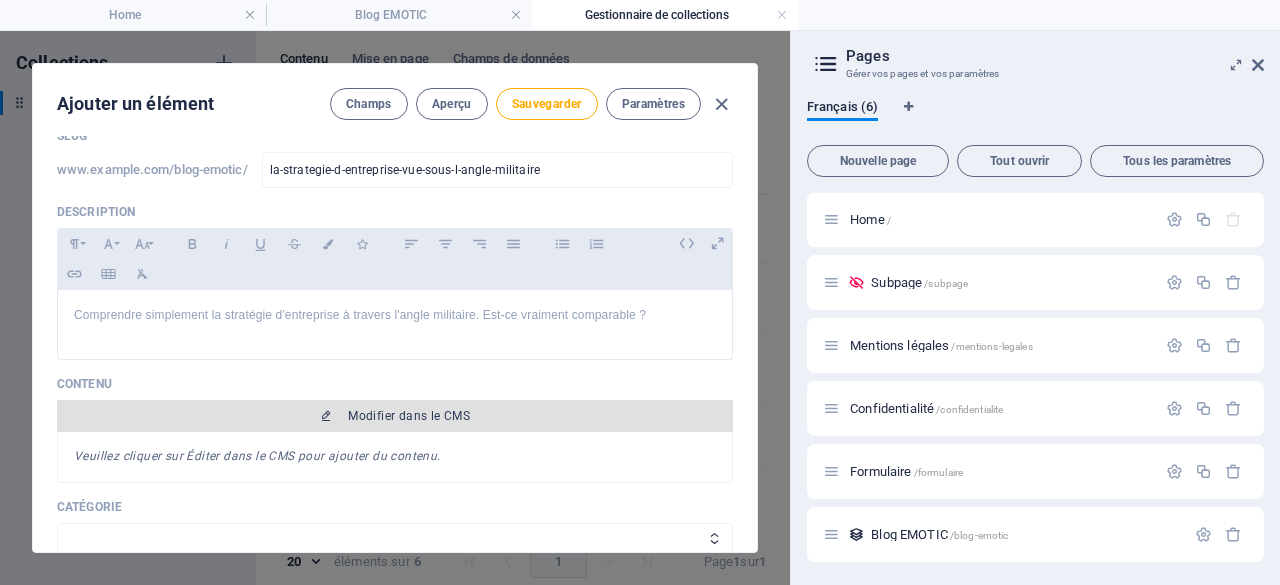 drag, startPoint x: 426, startPoint y: 414, endPoint x: 359, endPoint y: 413, distance: 67.00746 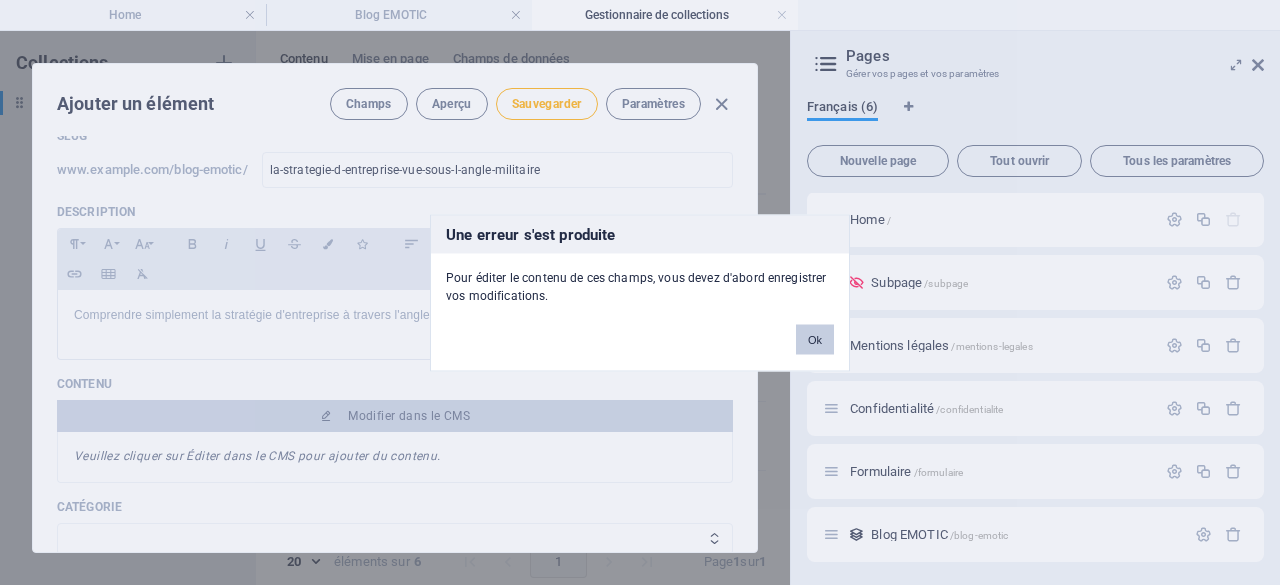 click on "Ok" at bounding box center (815, 339) 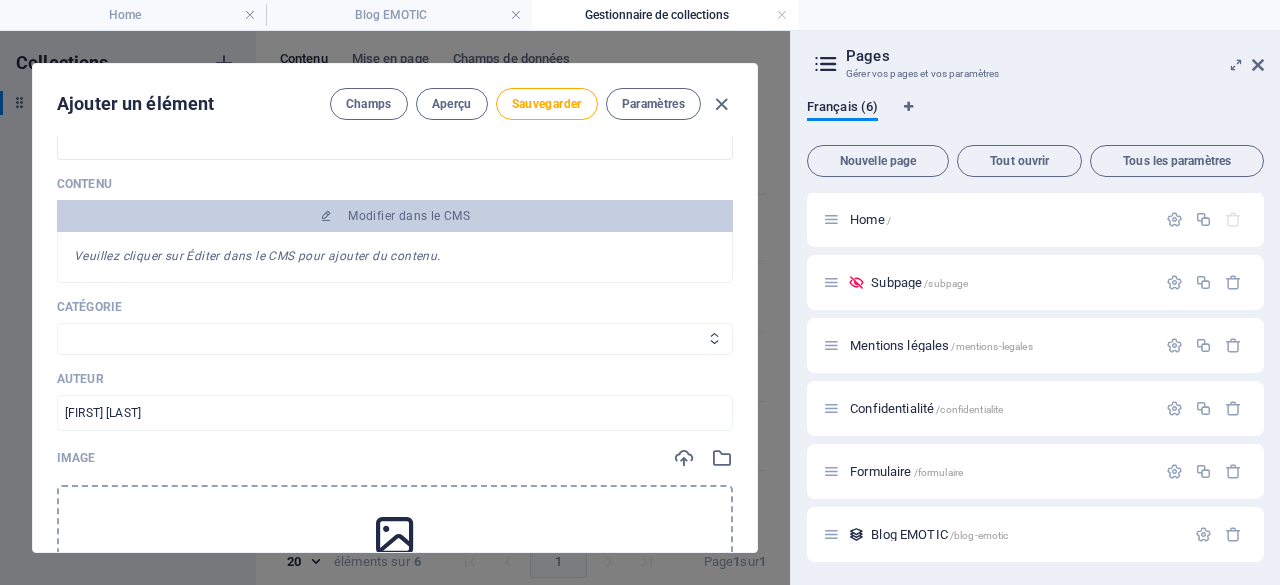 scroll, scrollTop: 400, scrollLeft: 0, axis: vertical 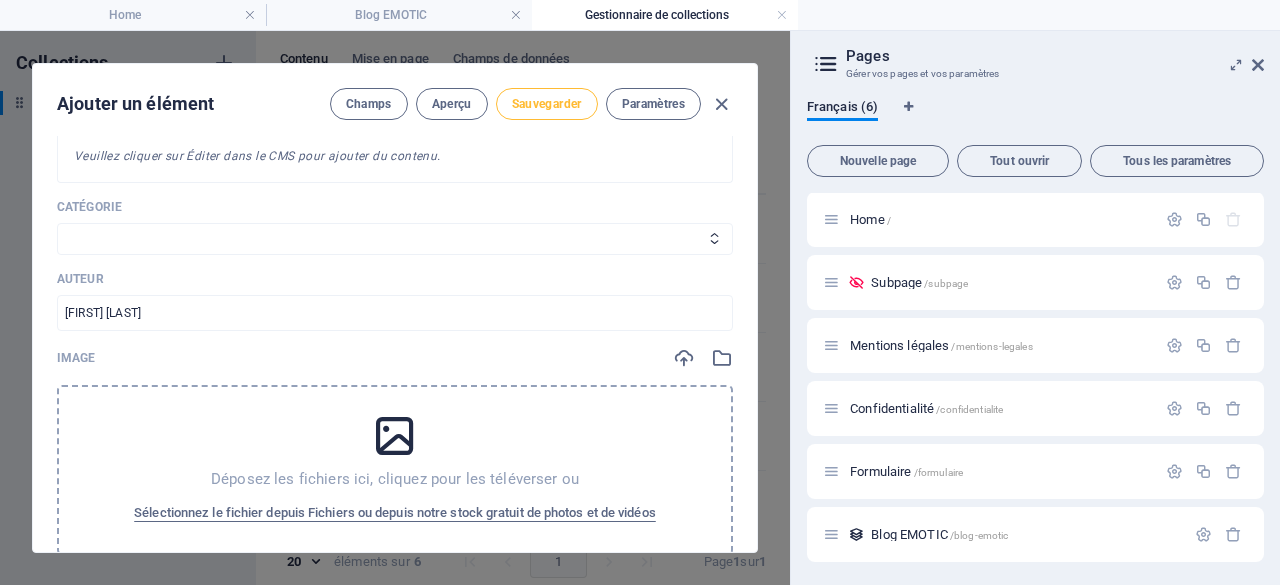 click on "Sauvegarder" at bounding box center [547, 104] 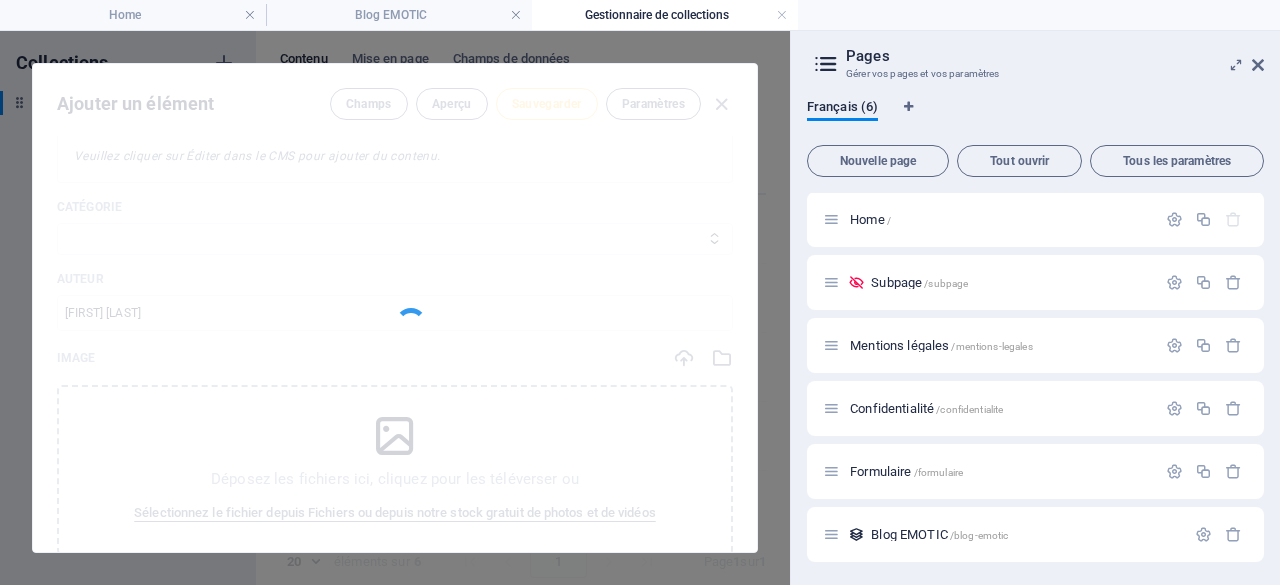 type on "la-strategie-d-entreprise-vue-sous-l-angle-militaire" 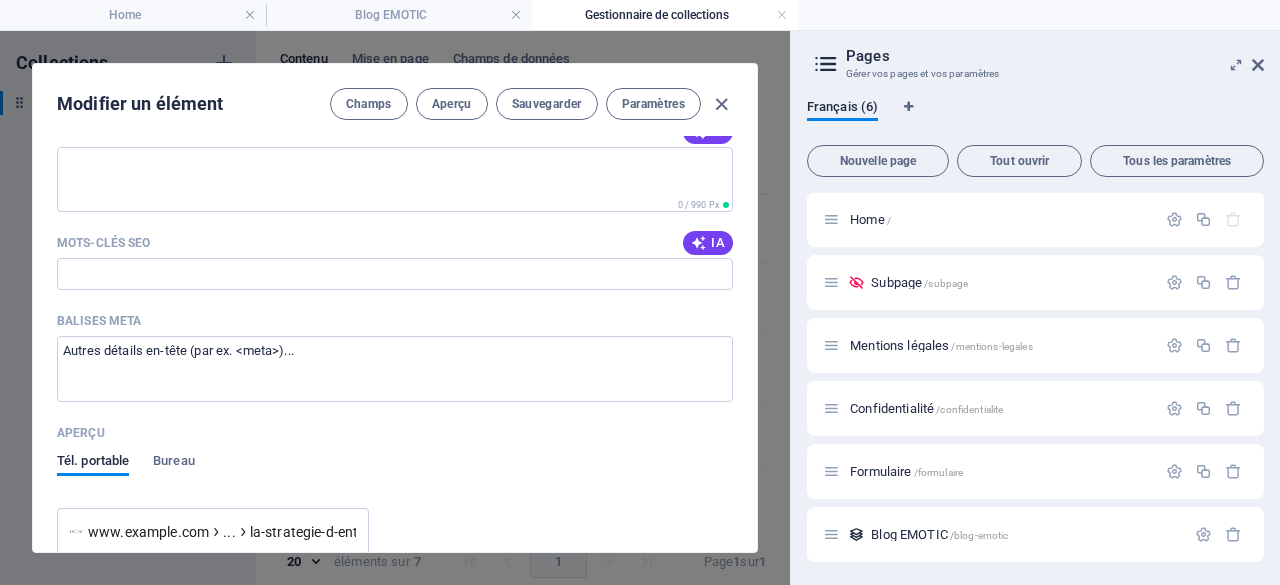 scroll, scrollTop: 1200, scrollLeft: 0, axis: vertical 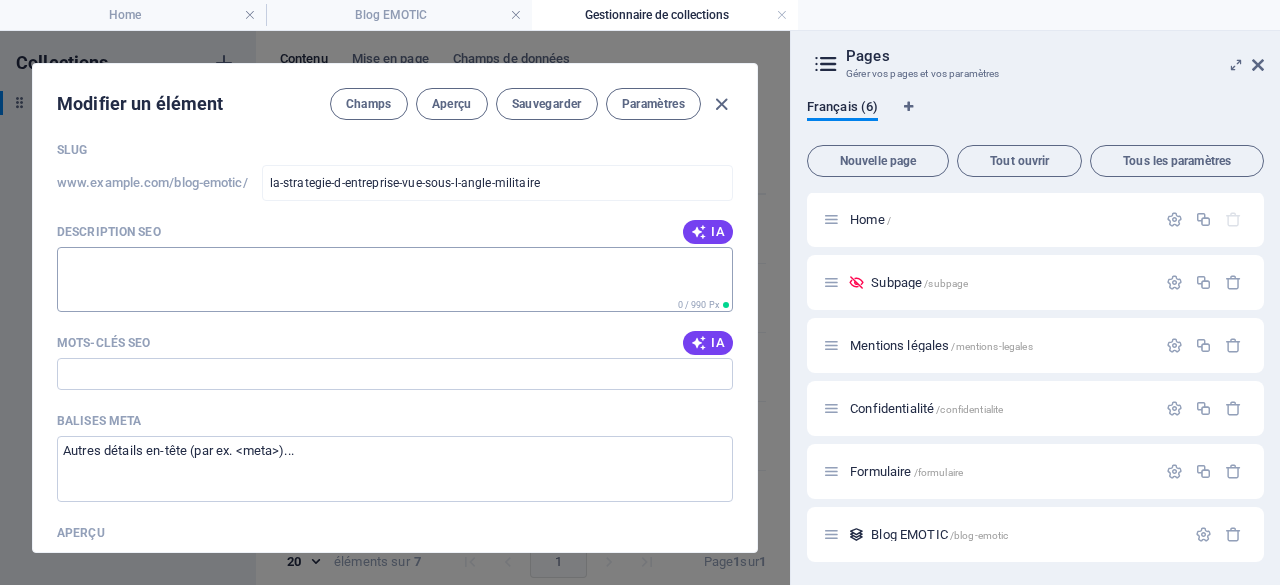 click on "Description SEO" at bounding box center [395, 279] 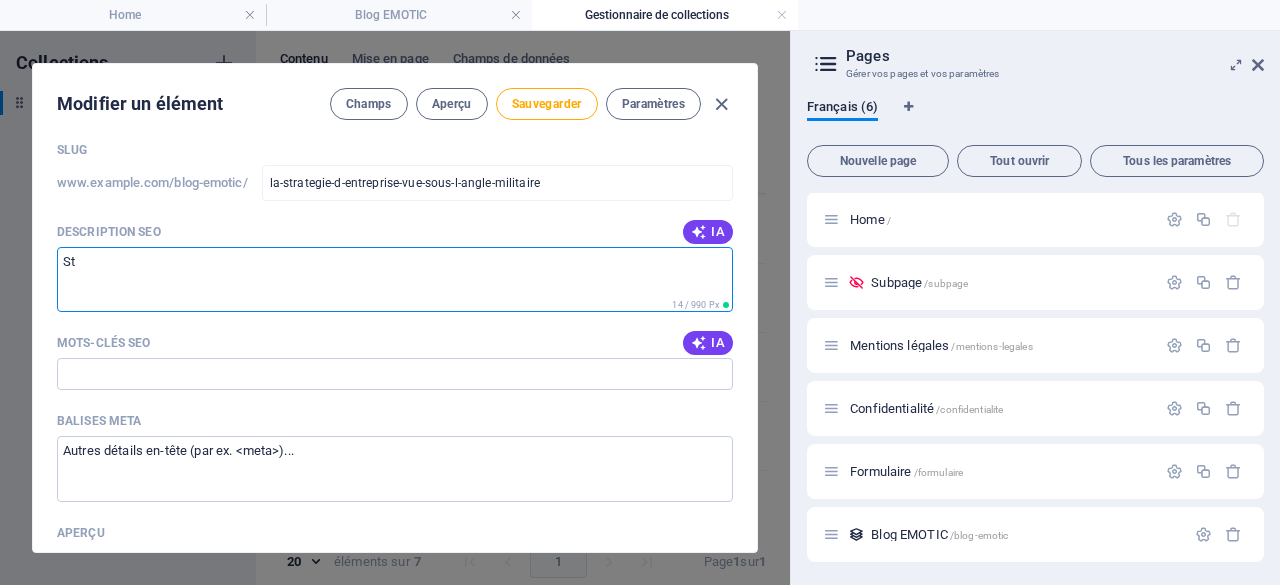 type on "S" 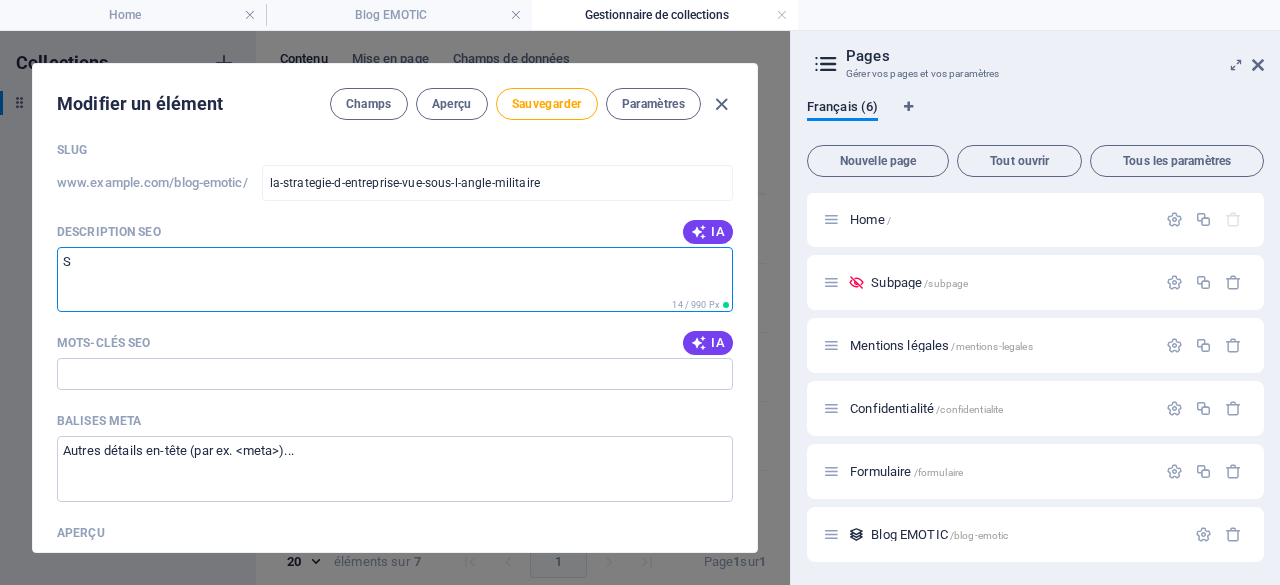 type 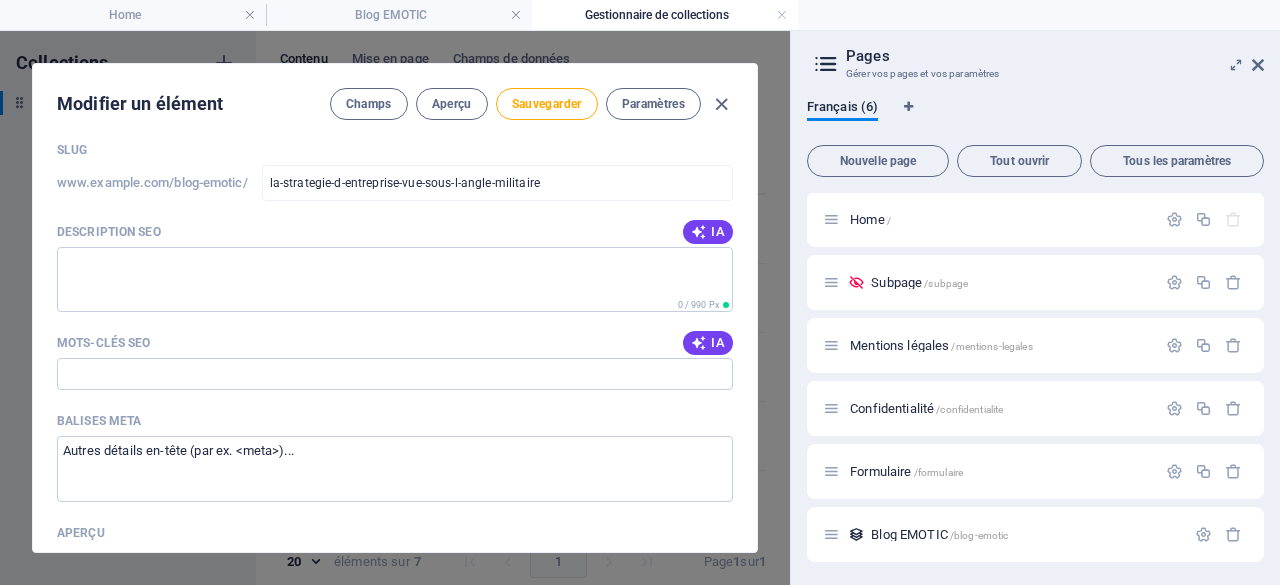 click on "Titre SEO IA ​ 445 / 580 Px Slug www.example.com/blog-emotic/ la-strategie-d-entreprise-vue-sous-l-angle-militaire ​ Description SEO IA ​ 0 / 990 Px Mots-clés SEO IA ​ Balises Meta ​ Aperçu Tél. portable Bureau www.example.com ... la-strategie-d-entreprise-vue-sous-l-angle-militaire La stratégie d’entreprise vue sous l’angle militaire Paramètres Noindex Prévisualiser l'image (Ouvrir le graphique) Déposez les fichiers ici, cliquez pour les téléverser ou Sélectionnez le fichier depuis Fichiers ou depuis notre stock gratuit de photos et de vidéos ID de l'élément [ID]" at bounding box center [395, 597] 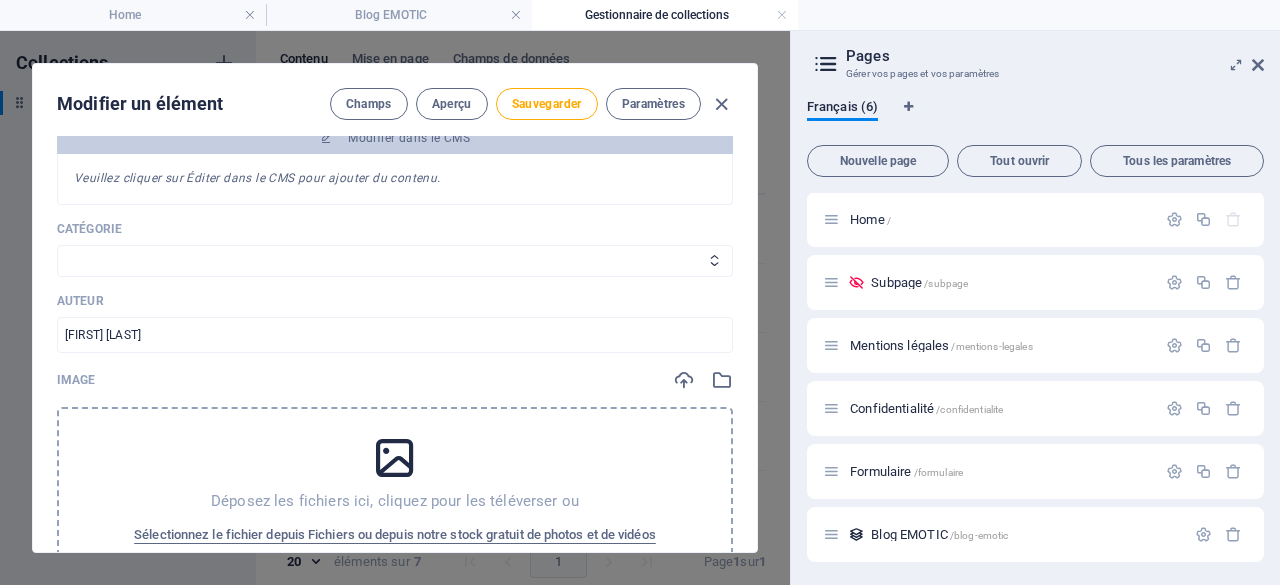 scroll, scrollTop: 400, scrollLeft: 0, axis: vertical 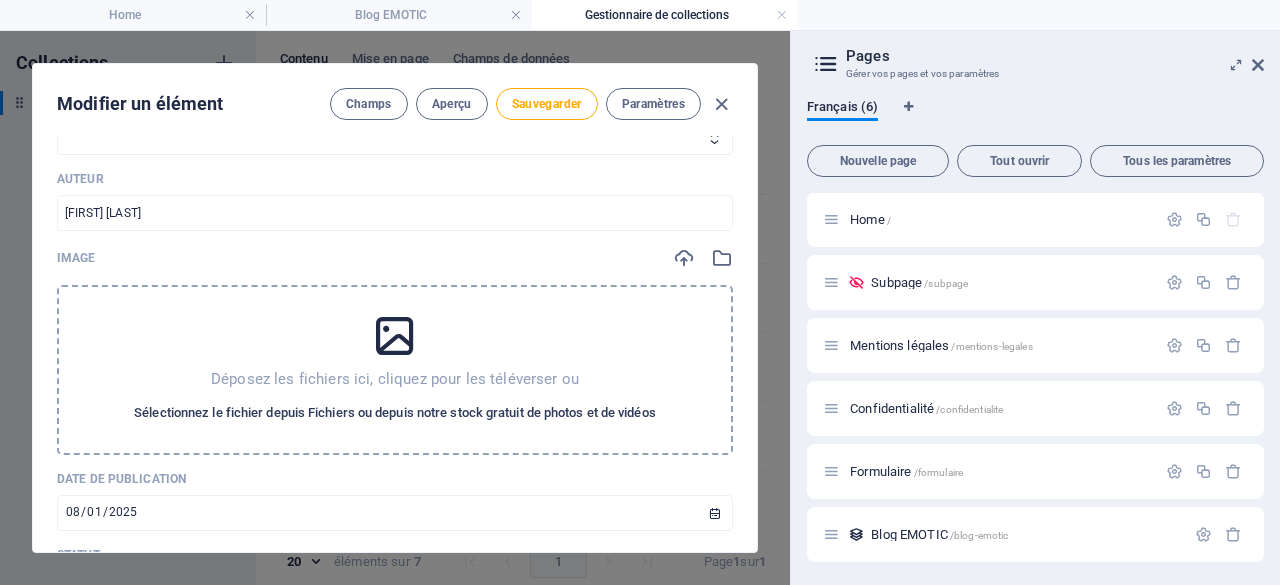 click on "Sélectionnez le fichier depuis Fichiers ou depuis notre stock gratuit de photos et de vidéos" at bounding box center (395, 413) 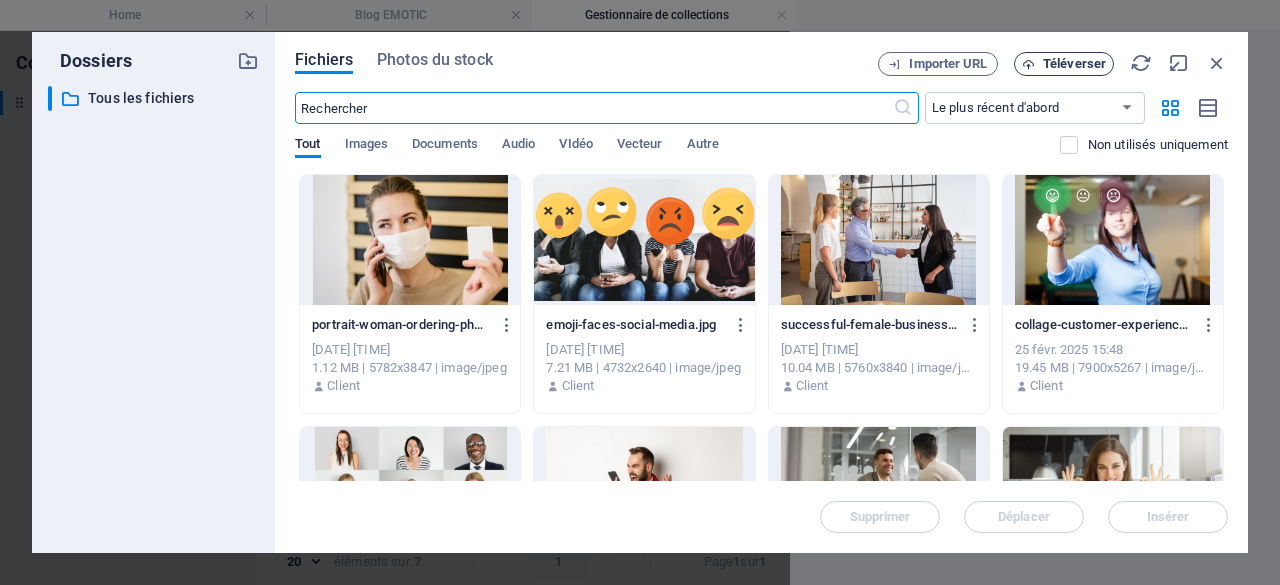 click on "Téléverser" at bounding box center [1074, 64] 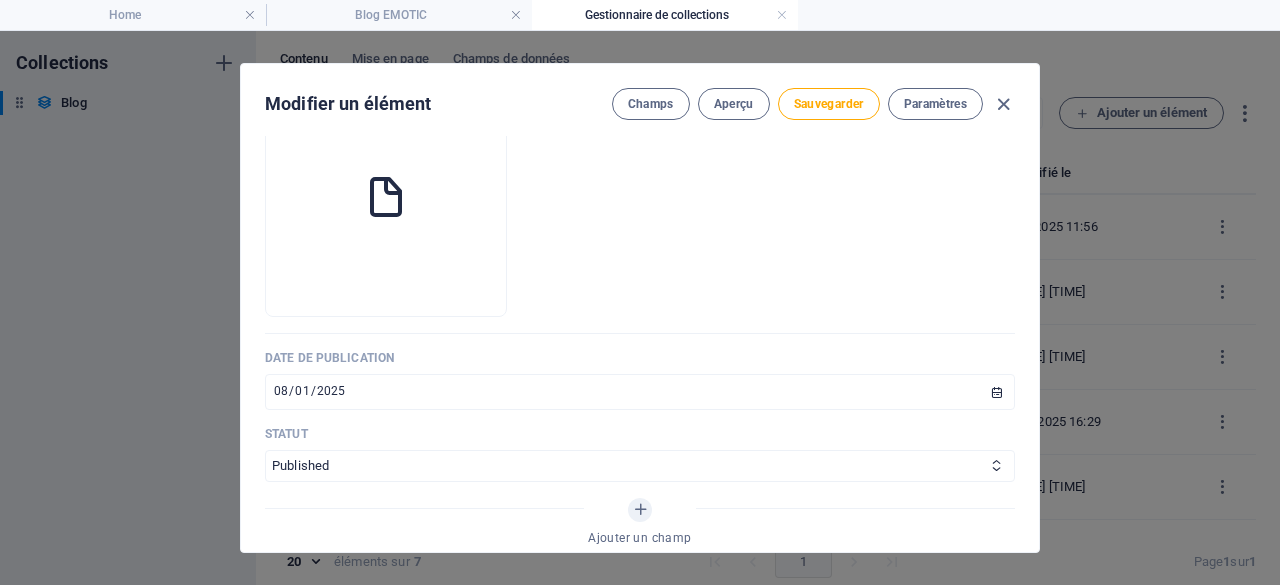 scroll, scrollTop: 470, scrollLeft: 0, axis: vertical 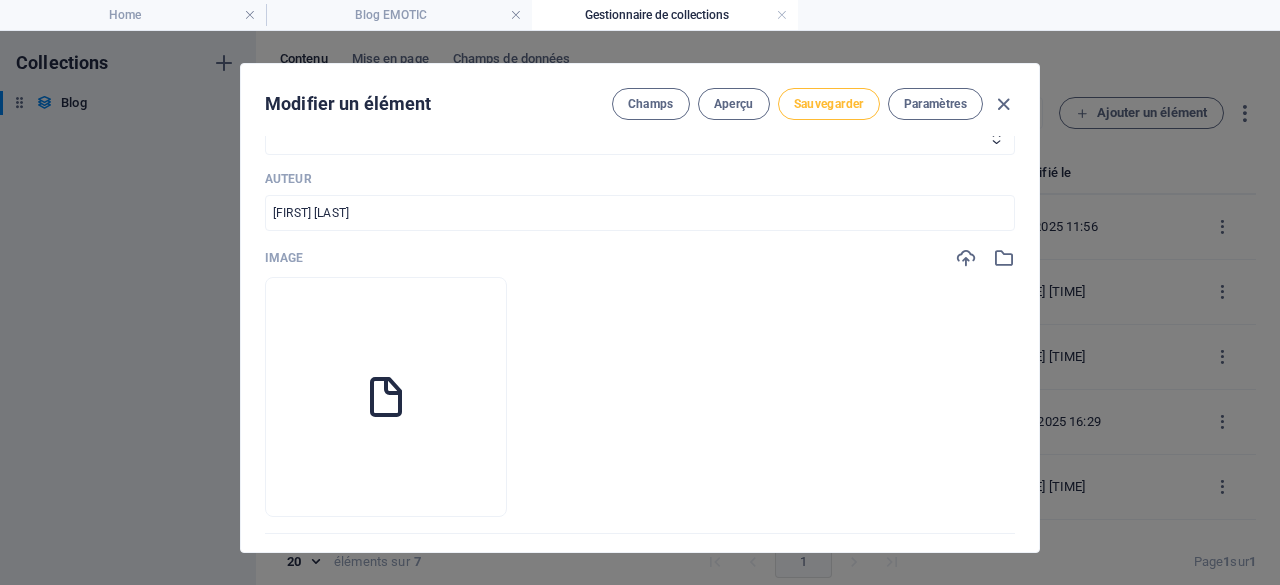click on "Sauvegarder" at bounding box center (829, 104) 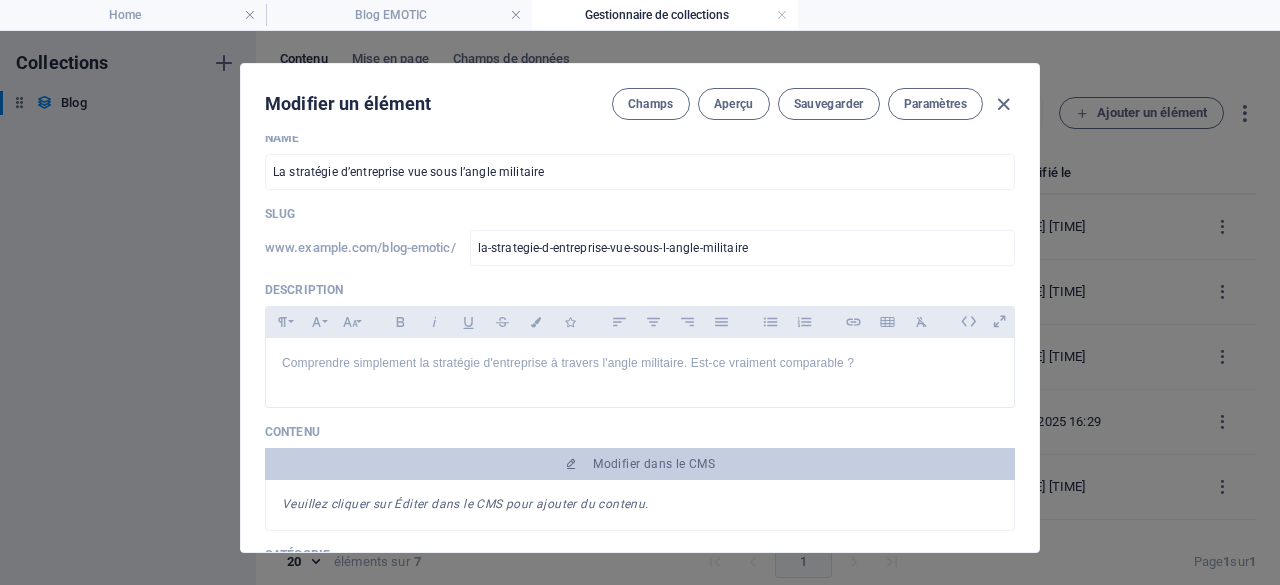 scroll, scrollTop: 0, scrollLeft: 0, axis: both 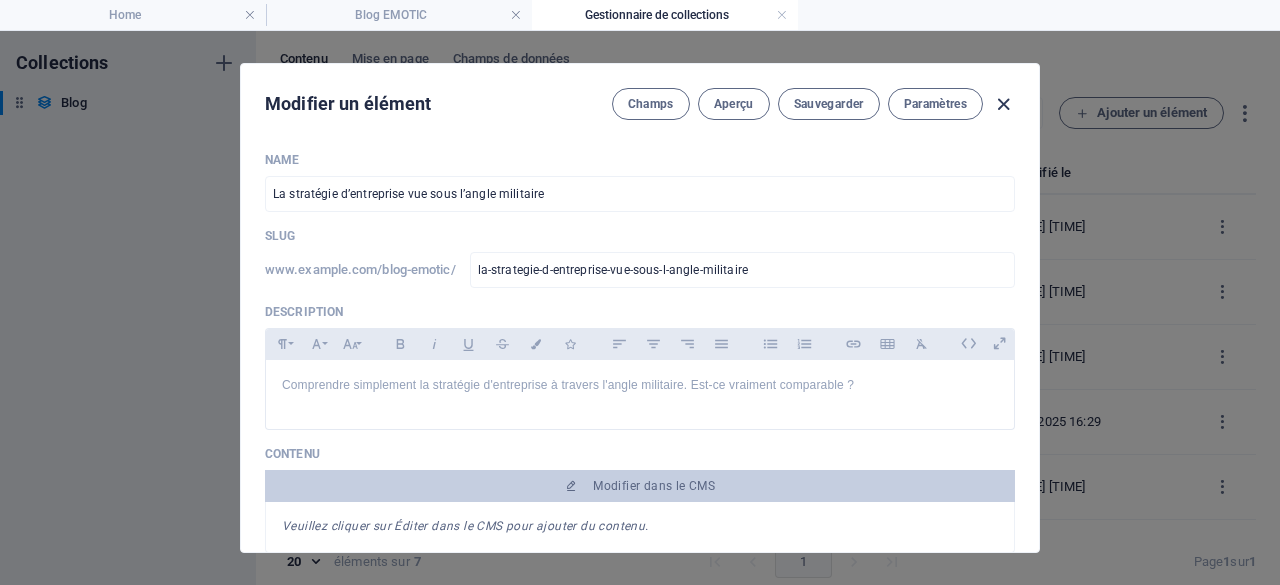 click at bounding box center [1003, 104] 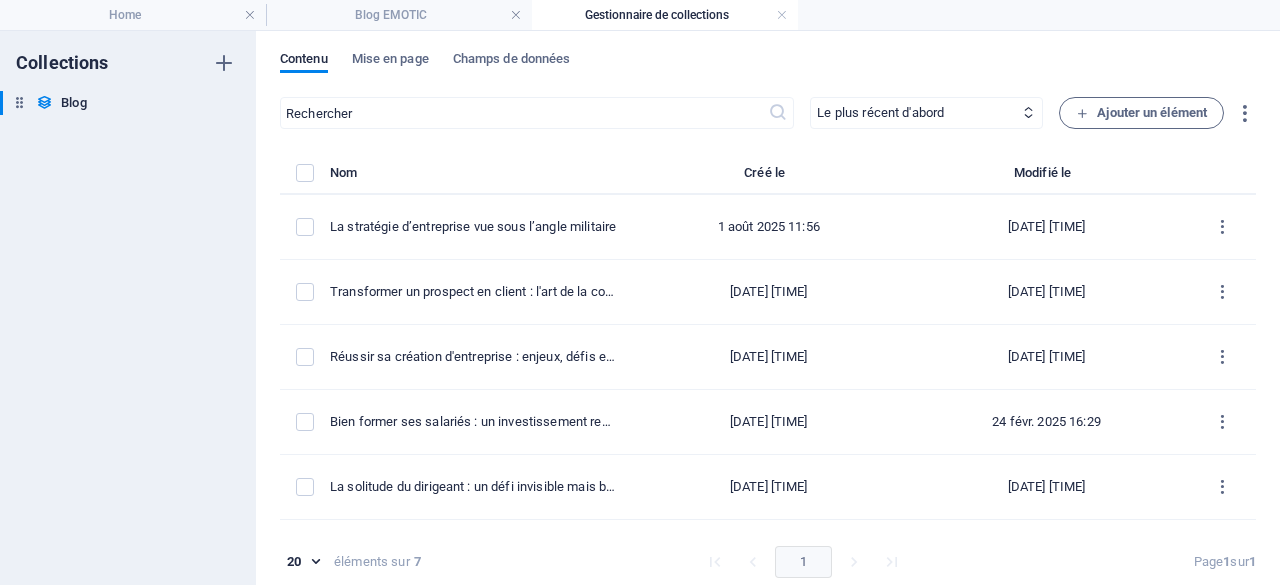 type on "la-strategie-d-entreprise-vue-sous-l-angle-militaire" 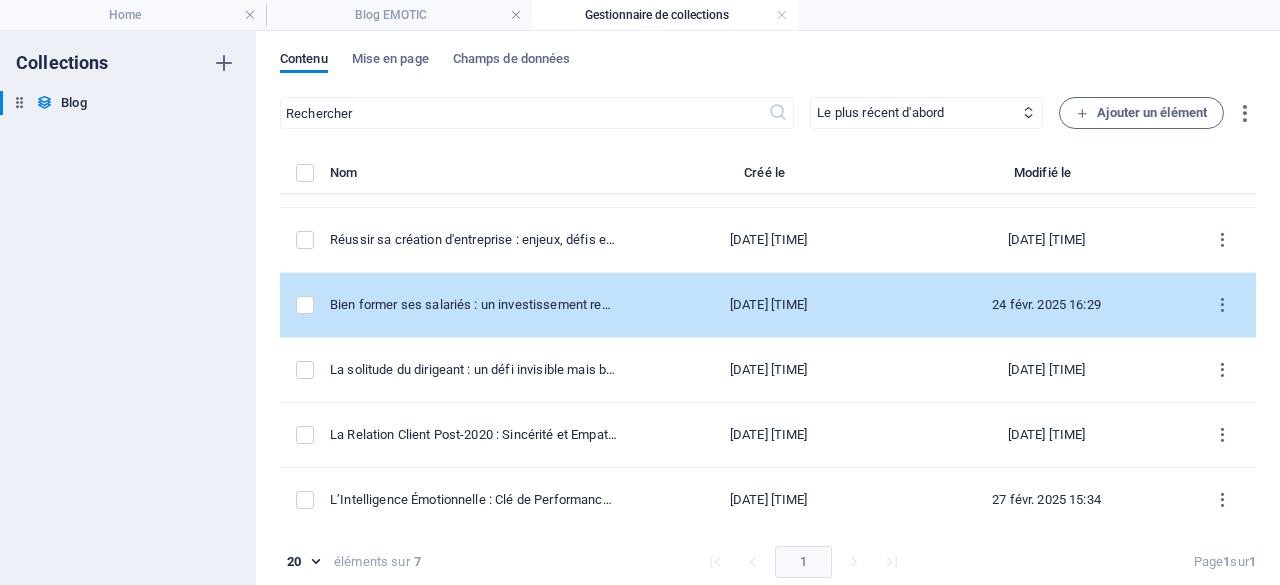 scroll, scrollTop: 0, scrollLeft: 0, axis: both 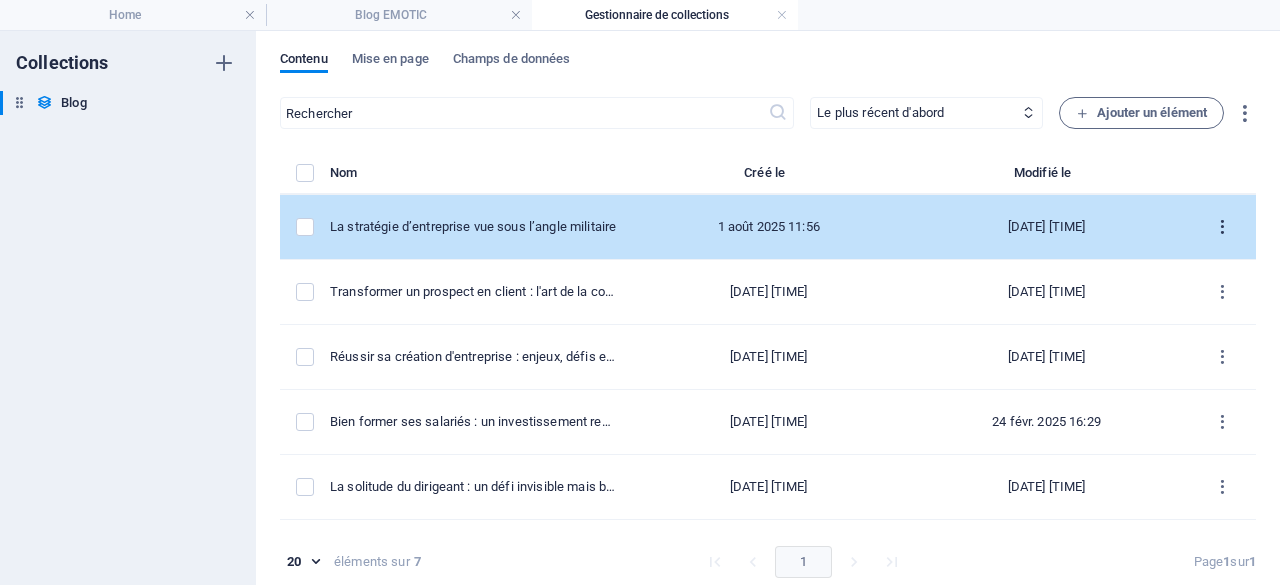 click at bounding box center [1222, 227] 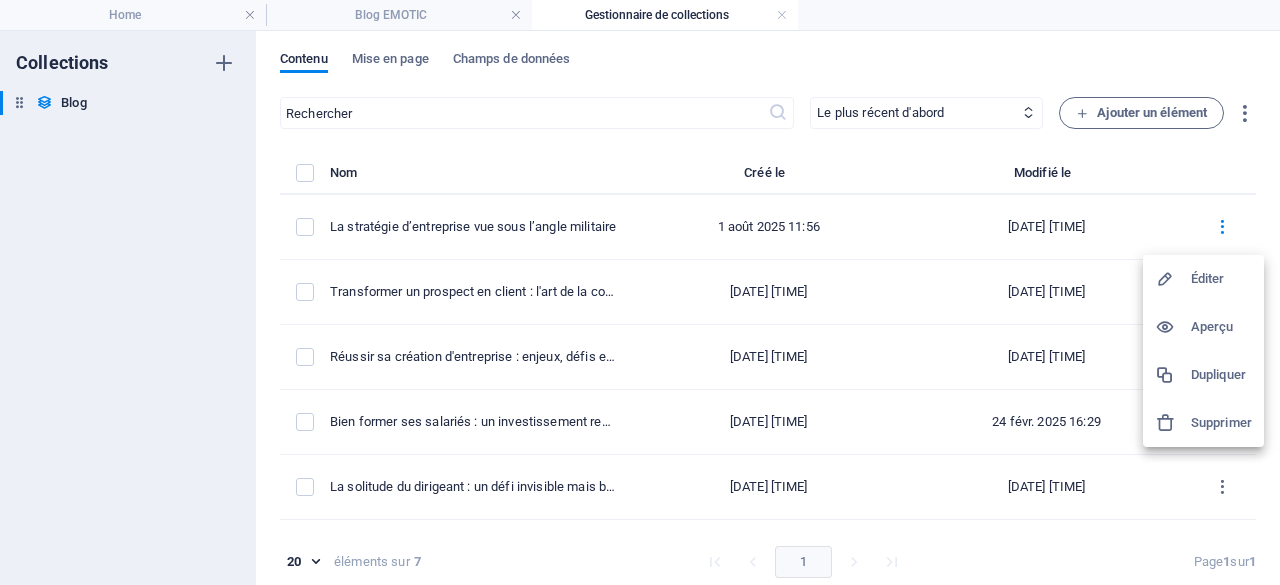 click on "Éditer" at bounding box center (1221, 279) 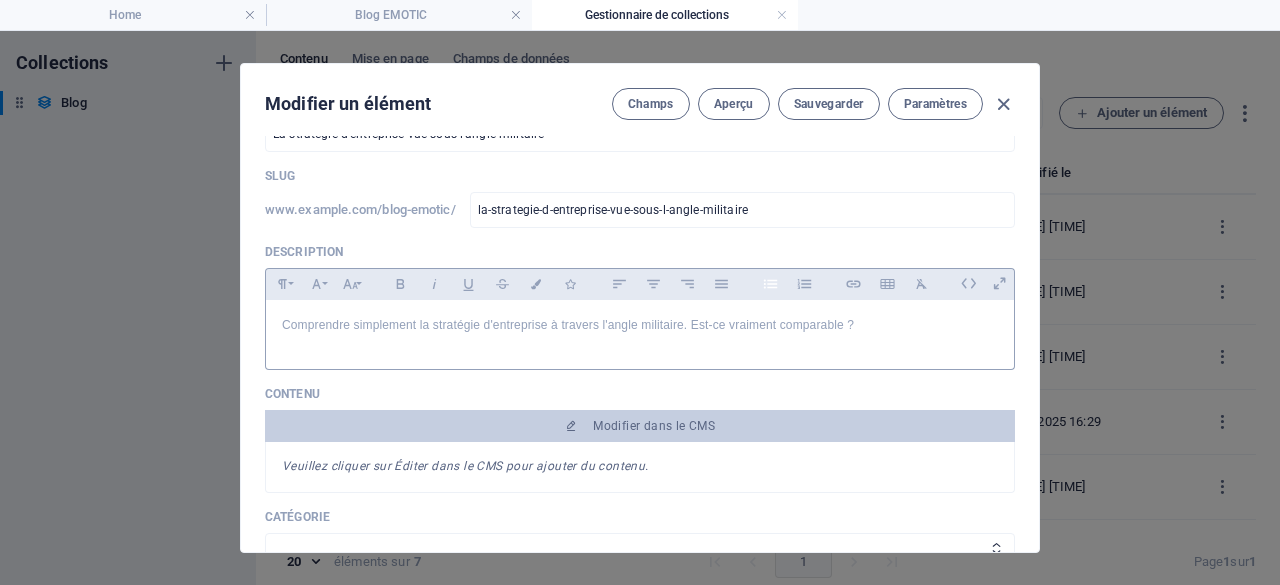 scroll, scrollTop: 100, scrollLeft: 0, axis: vertical 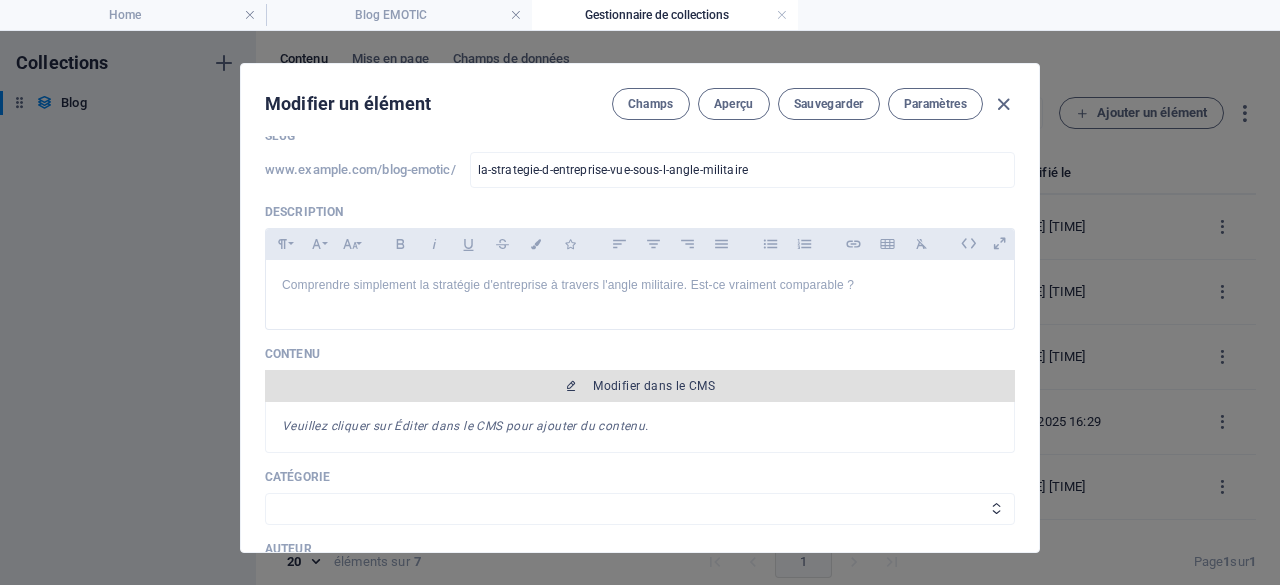 click on "Modifier dans le CMS" at bounding box center (654, 386) 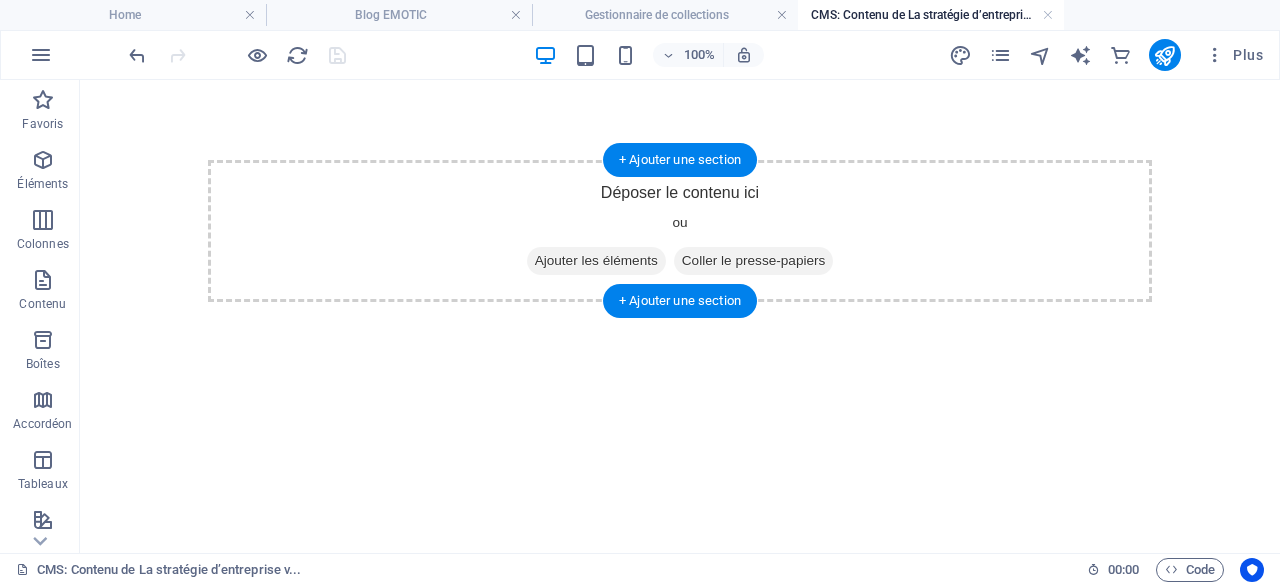 scroll, scrollTop: 0, scrollLeft: 0, axis: both 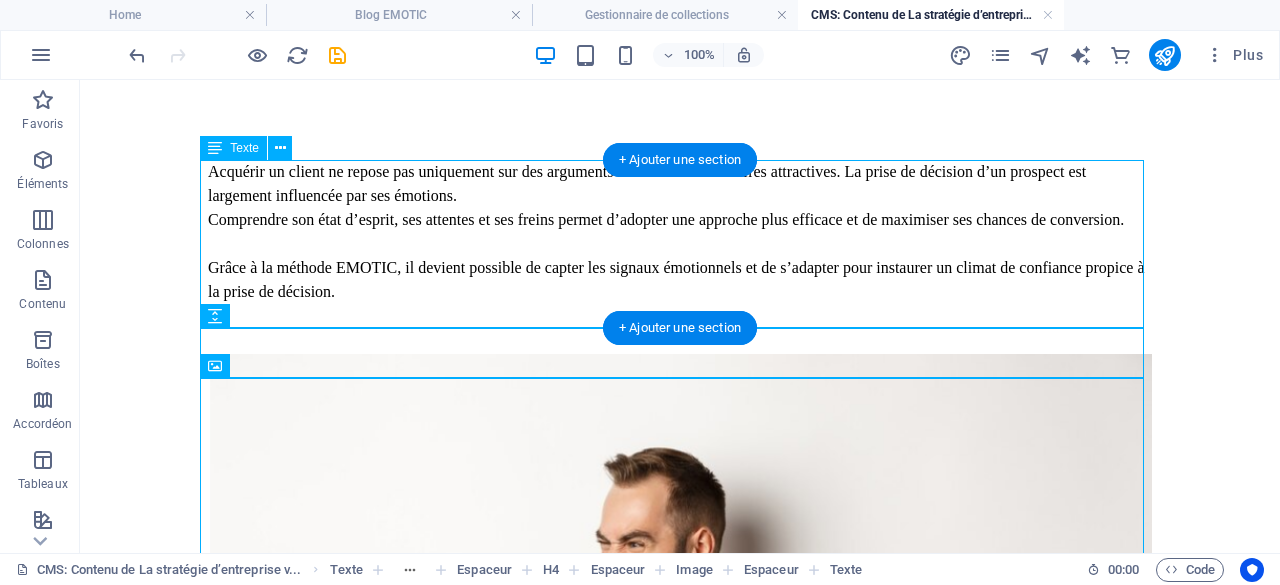 click on "Acquérir un client ne repose pas uniquement sur des arguments rationnels ou des offres attractives. La prise de décision d’un prospect est largement influencée par ses émotions.  Comprendre son état d’esprit, ses attentes et ses freins permet d’adopter une approche plus efficace et de maximiser ses chances de conversion. Grâce à la méthode EMOTIC, il devient possible de capter les signaux émotionnels et de s’adapter pour instaurer un climat de confiance propice à la prise de décision." at bounding box center (680, 232) 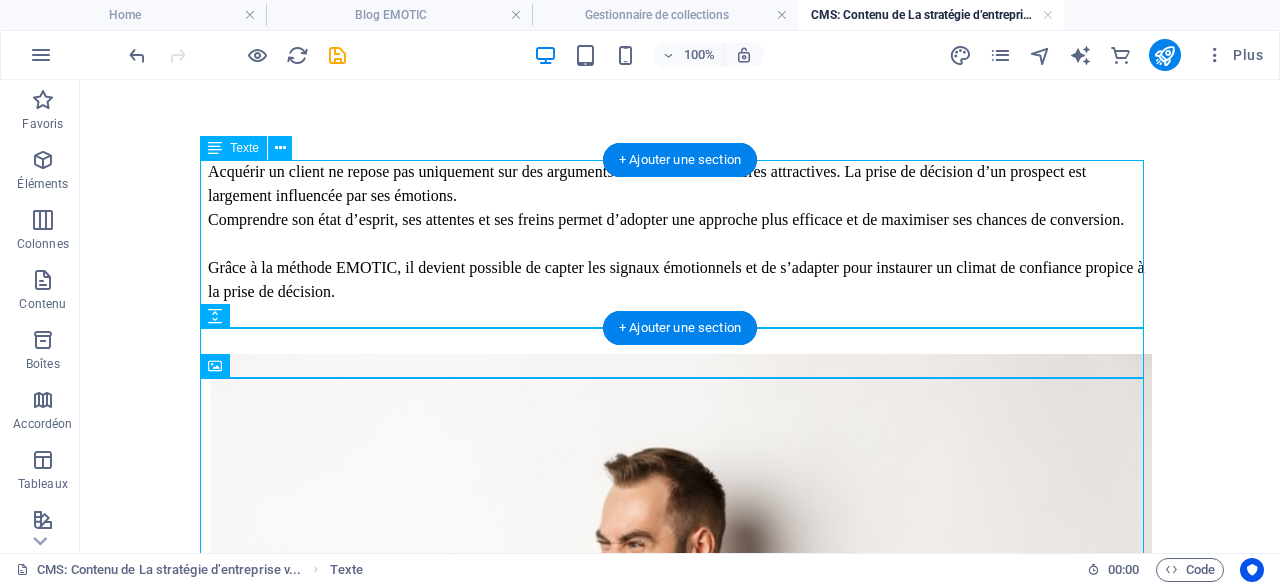click on "Acquérir un client ne repose pas uniquement sur des arguments rationnels ou des offres attractives. La prise de décision d’un prospect est largement influencée par ses émotions.  Comprendre son état d’esprit, ses attentes et ses freins permet d’adopter une approche plus efficace et de maximiser ses chances de conversion. Grâce à la méthode EMOTIC, il devient possible de capter les signaux émotionnels et de s’adapter pour instaurer un climat de confiance propice à la prise de décision." at bounding box center (680, 232) 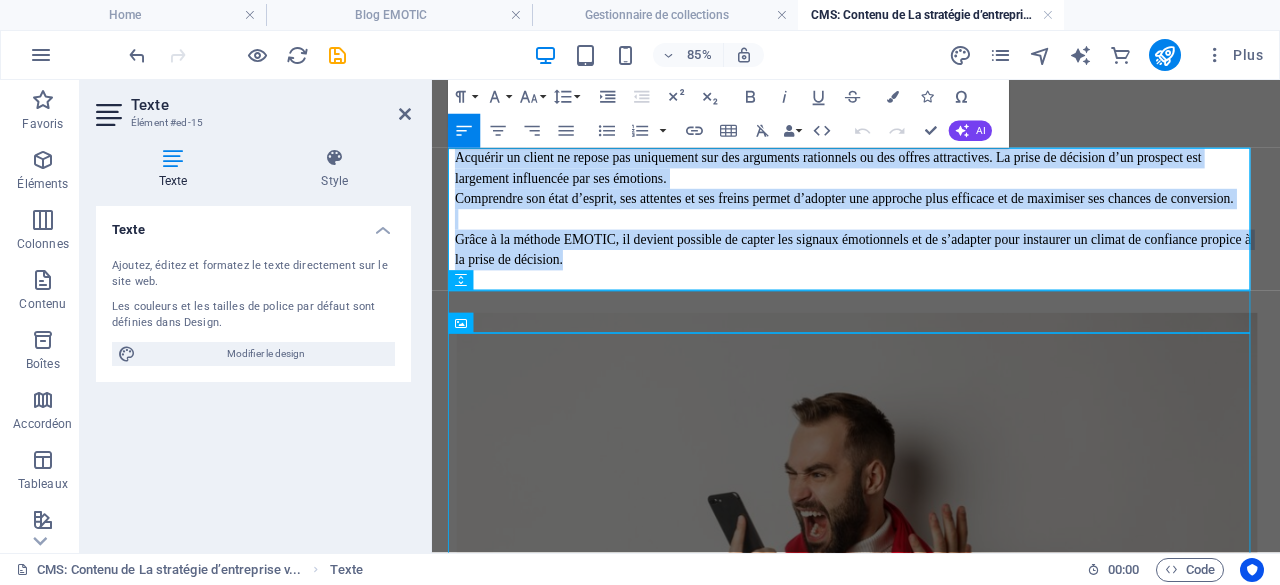 drag, startPoint x: 859, startPoint y: 317, endPoint x: 454, endPoint y: 173, distance: 429.83835 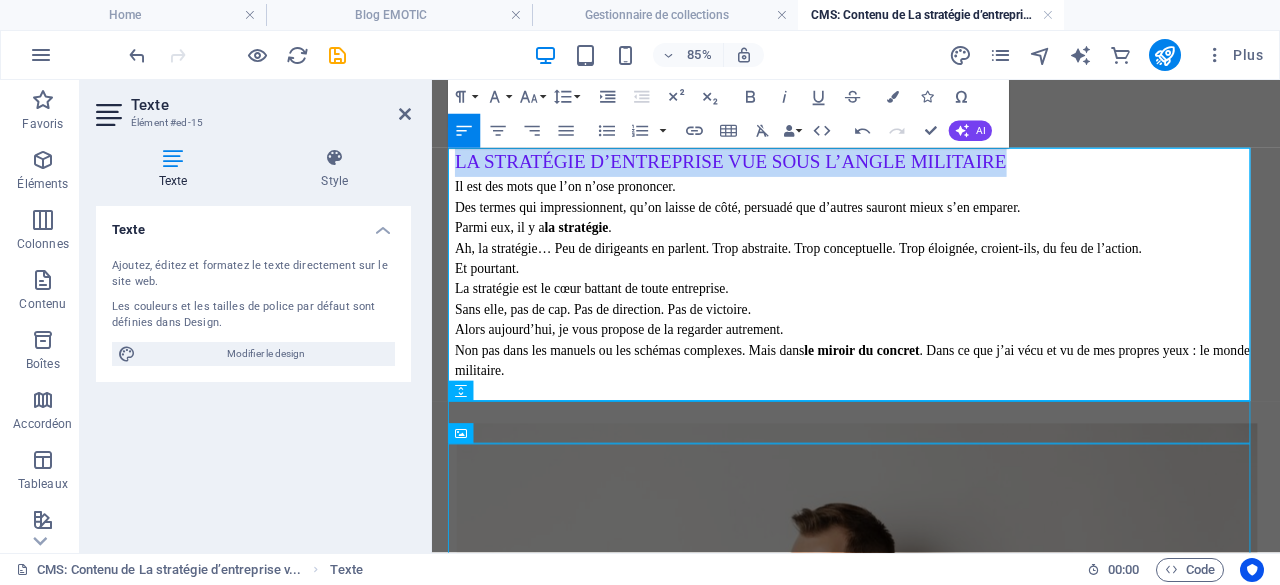drag, startPoint x: 1136, startPoint y: 179, endPoint x: 457, endPoint y: 172, distance: 679.0361 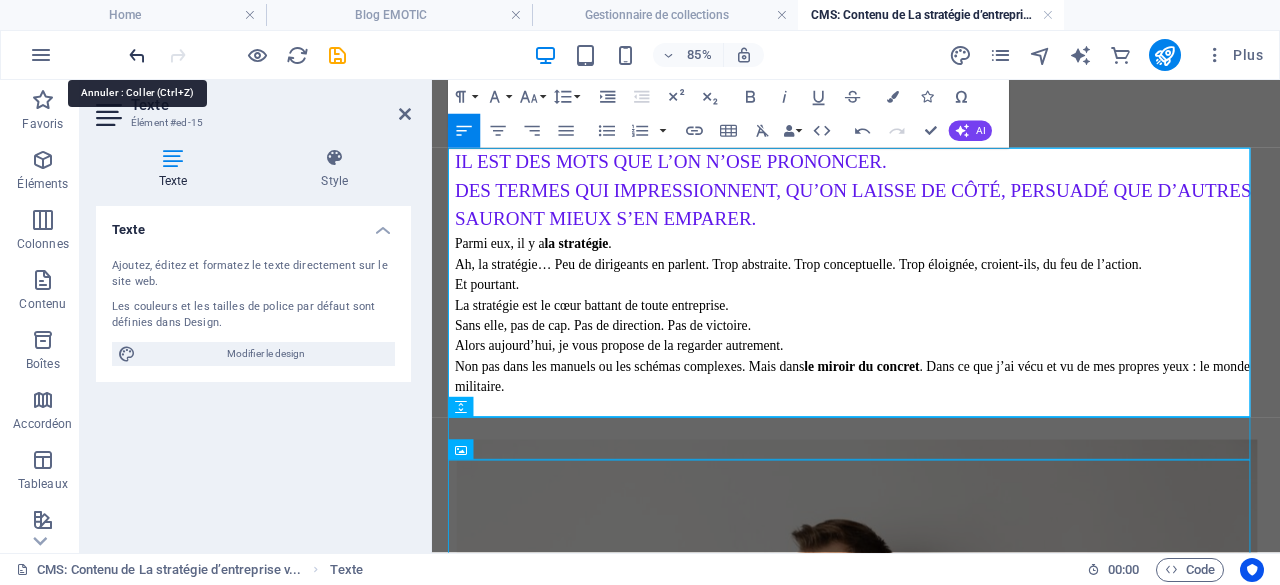 click at bounding box center (137, 55) 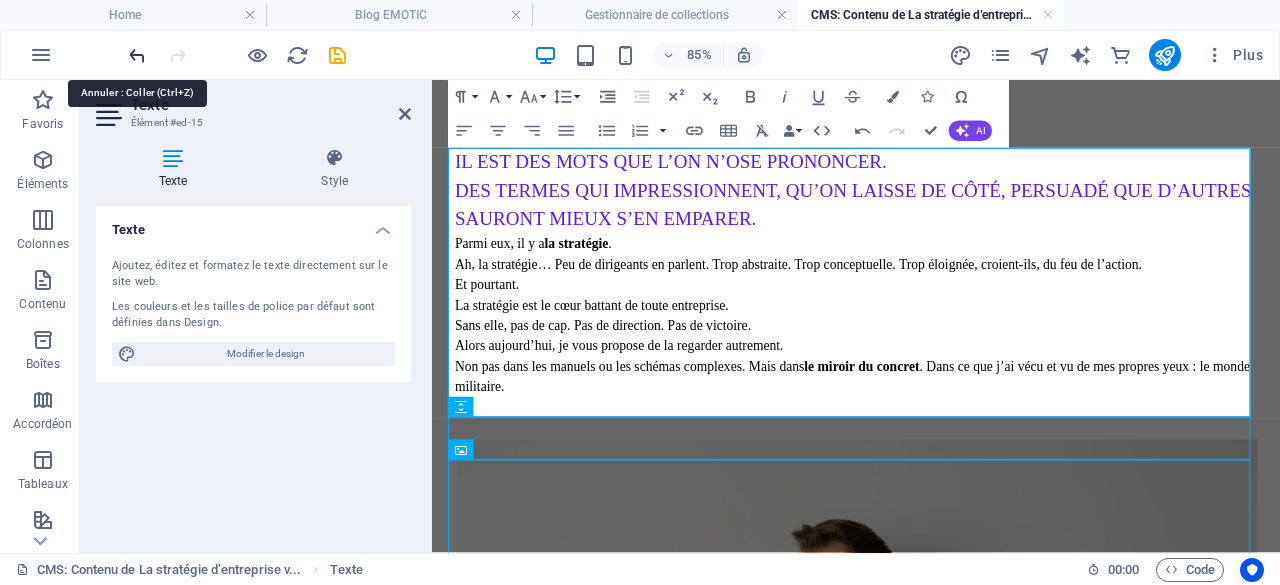 click at bounding box center [137, 55] 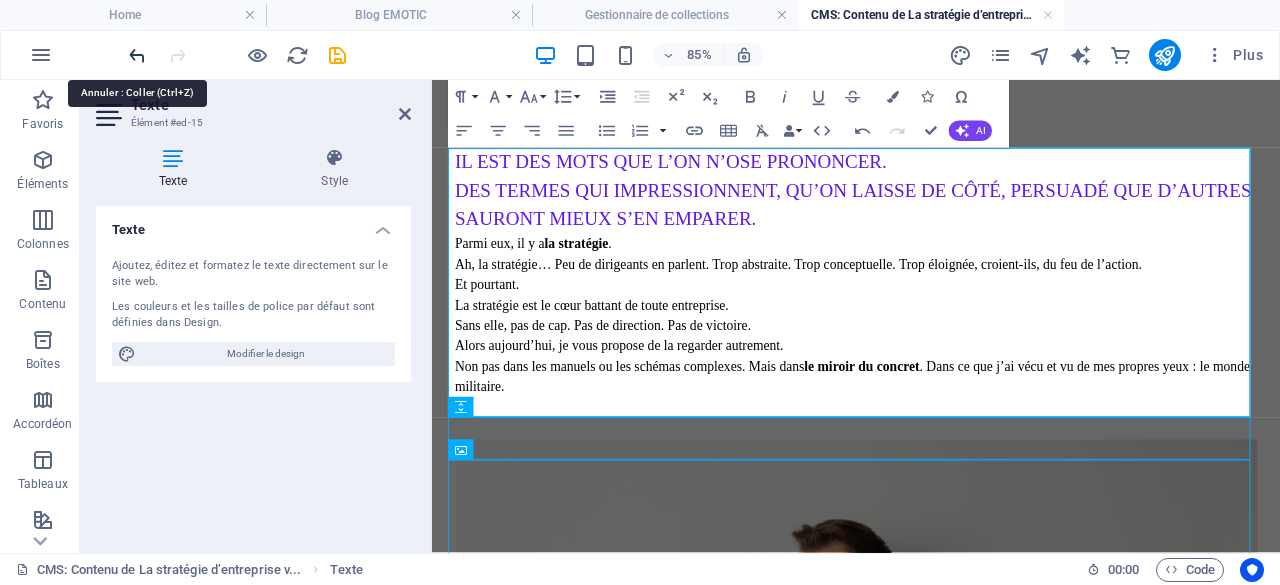 click at bounding box center (137, 55) 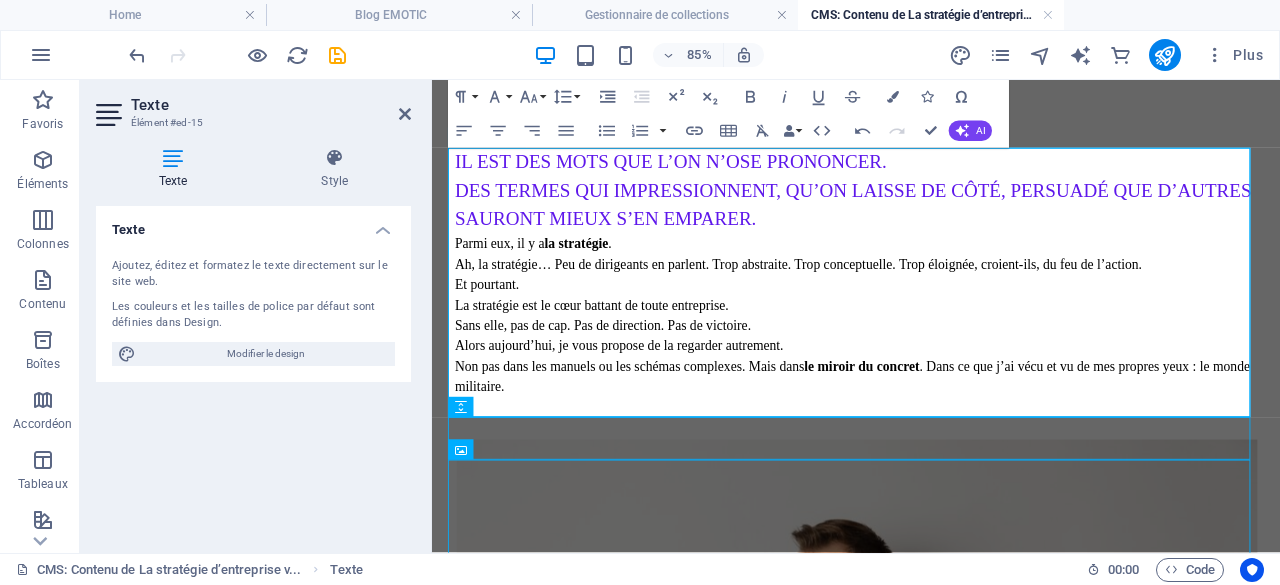 click on "La stratégie est le cœur battant de toute entreprise.  Sans elle, pas de cap. Pas de direction. Pas de victoire." at bounding box center [931, 357] 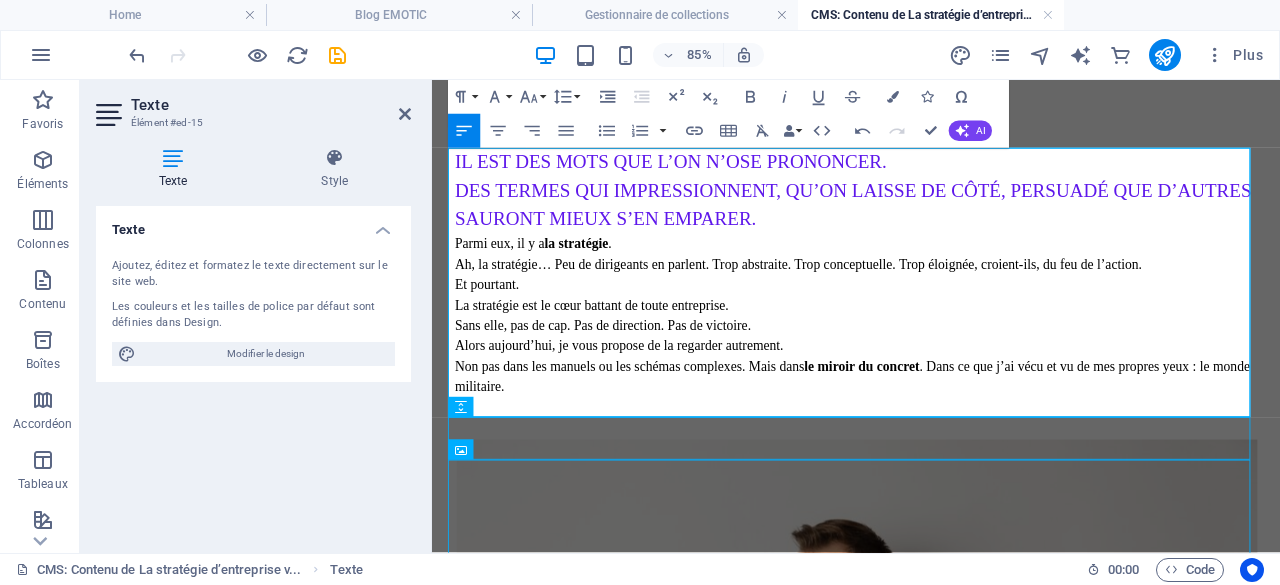 click on "La stratégie est le cœur battant de toute entreprise.  Sans elle, pas de cap. Pas de direction. Pas de victoire." at bounding box center [931, 357] 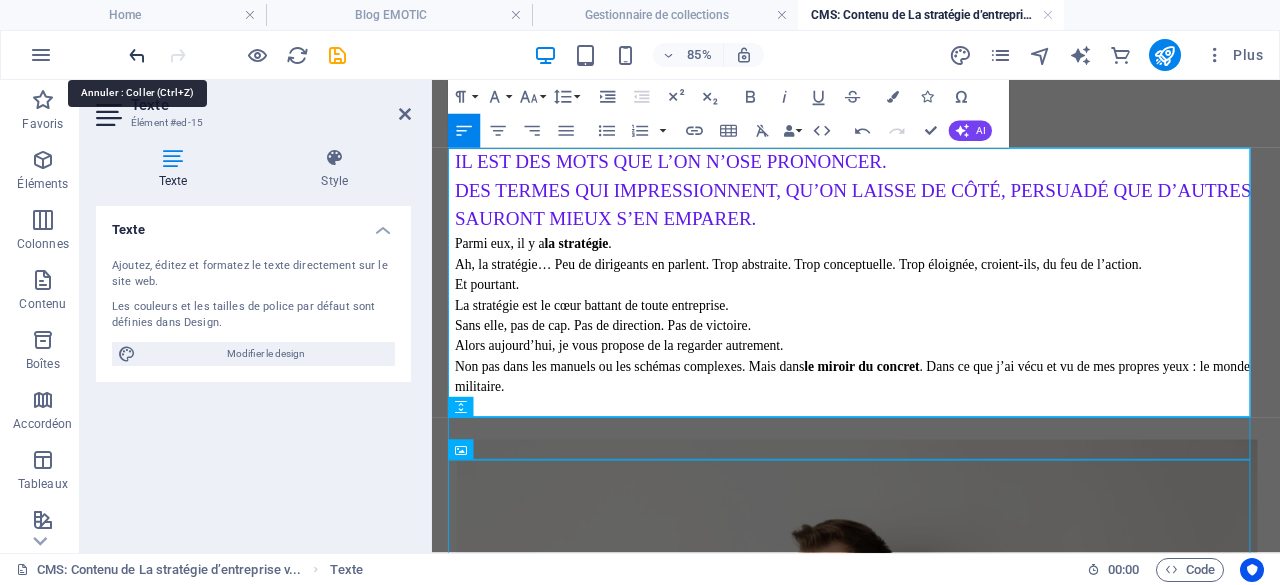 click at bounding box center [137, 55] 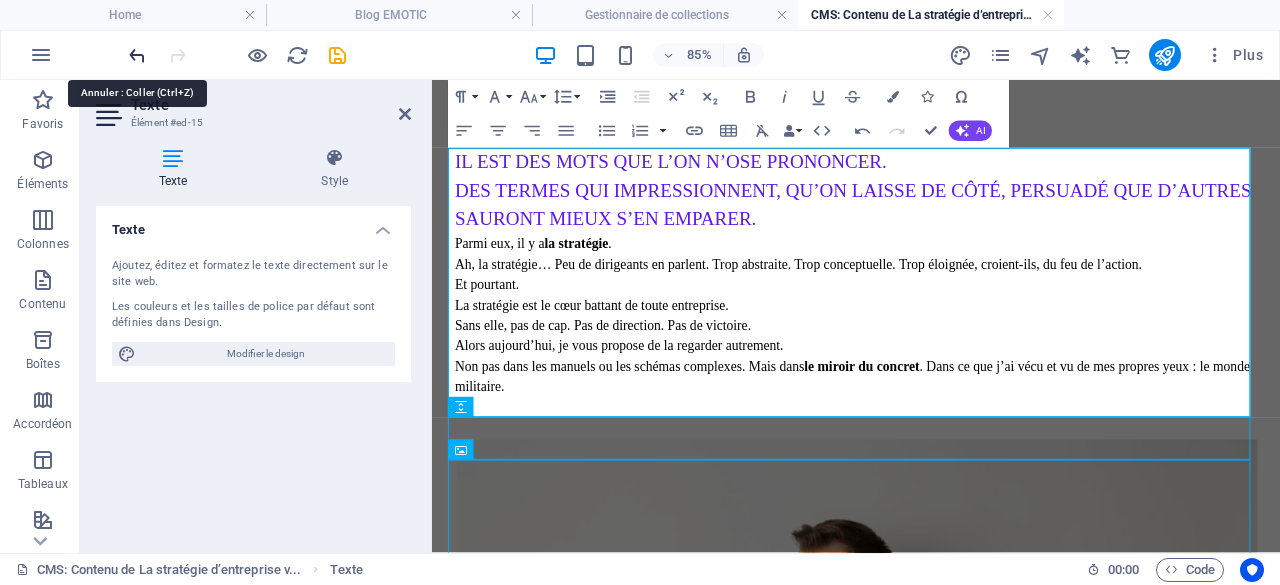 click at bounding box center [137, 55] 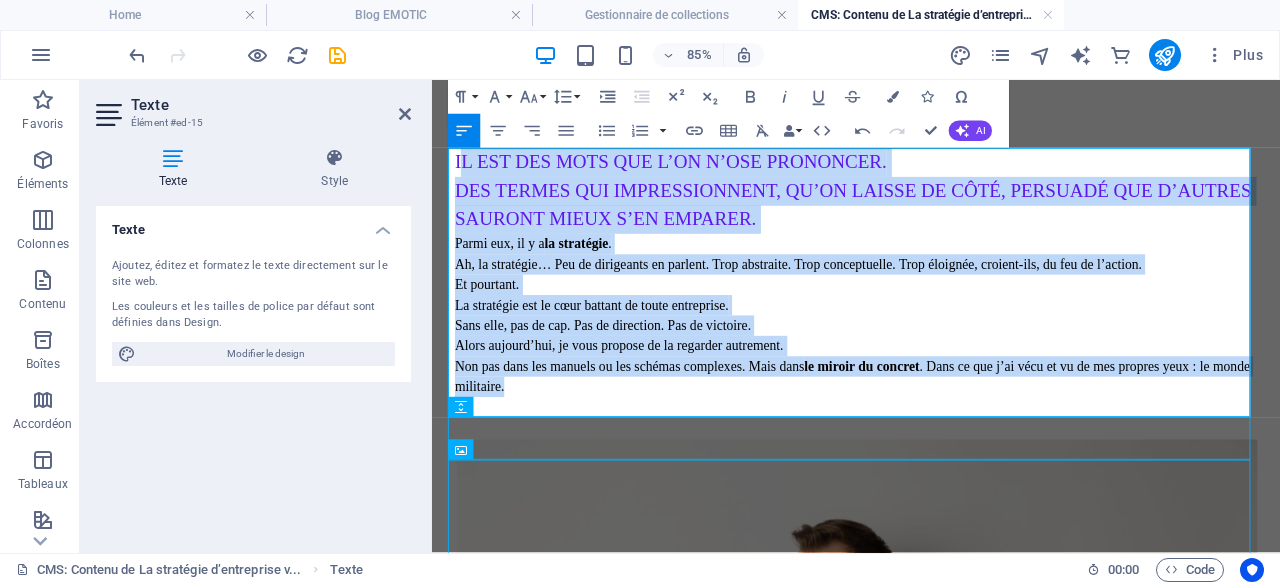 drag, startPoint x: 783, startPoint y: 458, endPoint x: 461, endPoint y: 143, distance: 450.45422 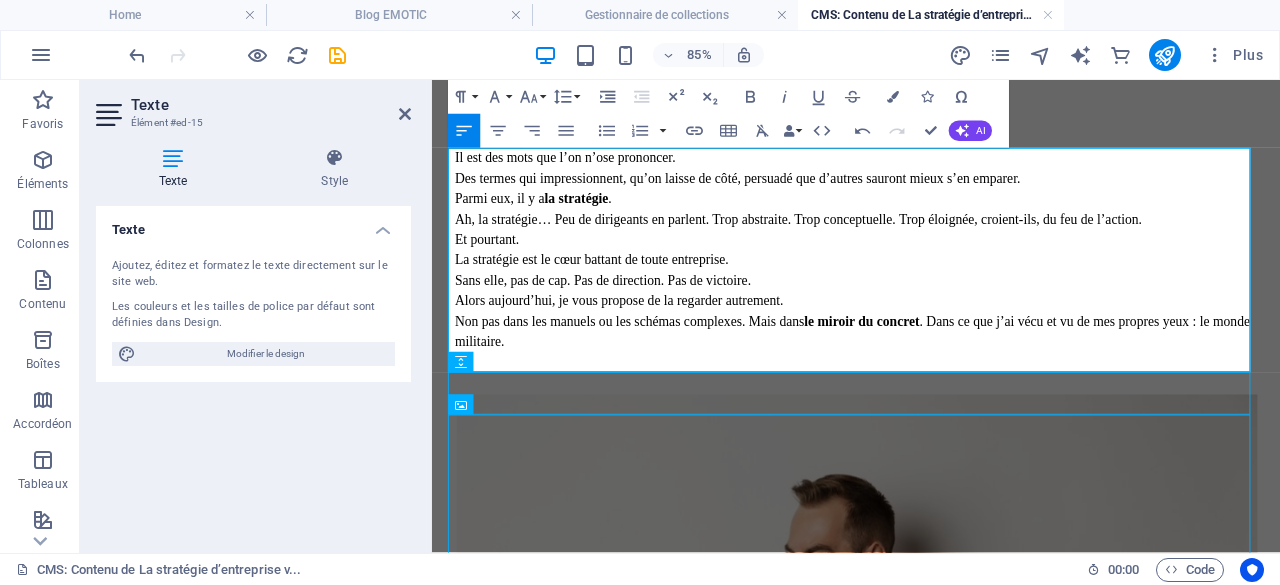 drag, startPoint x: 461, startPoint y: 190, endPoint x: 482, endPoint y: 192, distance: 21.095022 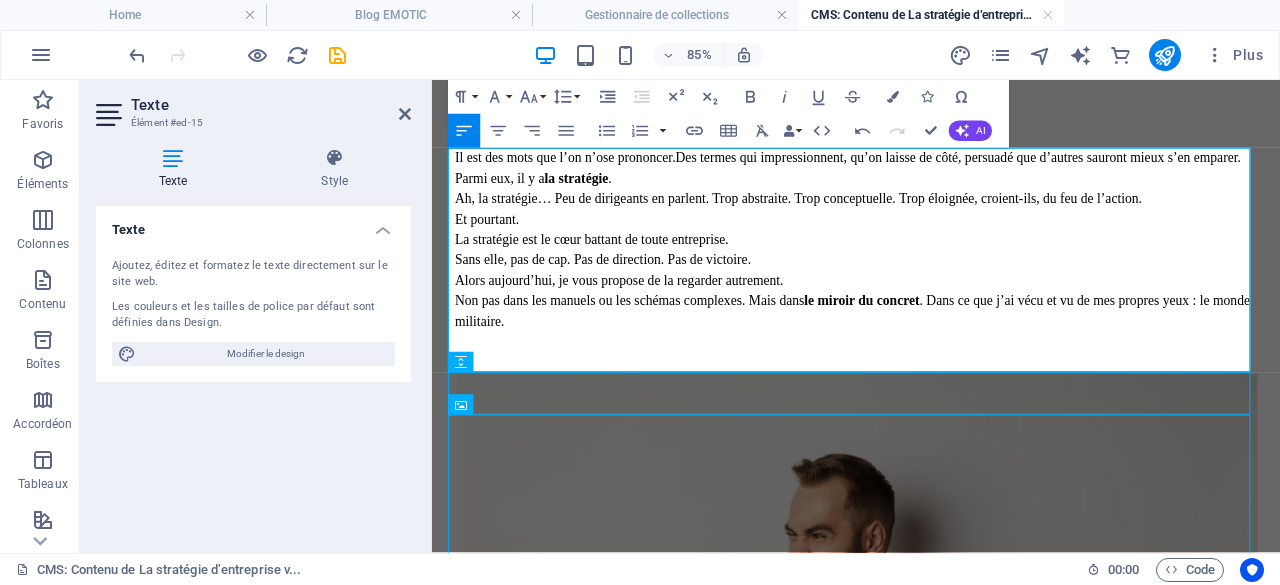 type 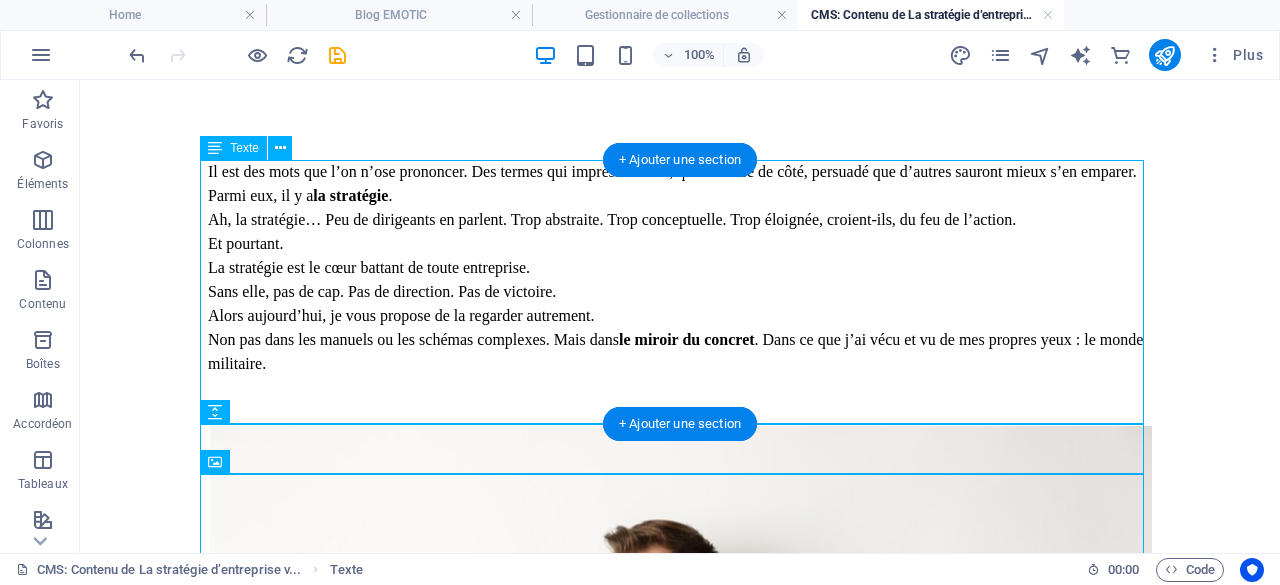 click on "Il est des mots que l’on n’ose prononcer. Des termes qui impressionnent, qu’on laisse de côté, persuadé que d’autres sauront mieux s’en emparer. Parmi eux, il y a  la stratégie .  Ah, la stratégie… Peu de dirigeants en parlent. Trop abstraite. Trop conceptuelle. Trop éloignée, croient-ils, du feu de l’action. Et pourtant. La stratégie est le cœur battant de toute entreprise.  Sans elle, pas de cap. Pas de direction. Pas de victoire. Alors aujourd’hui, je vous propose de la regarder autrement.  Non pas dans les manuels ou les schémas complexes. Mais dans  le miroir du concret . Dans ce que j’ai vécu et vu de mes propres yeux : le monde militaire." at bounding box center (680, 268) 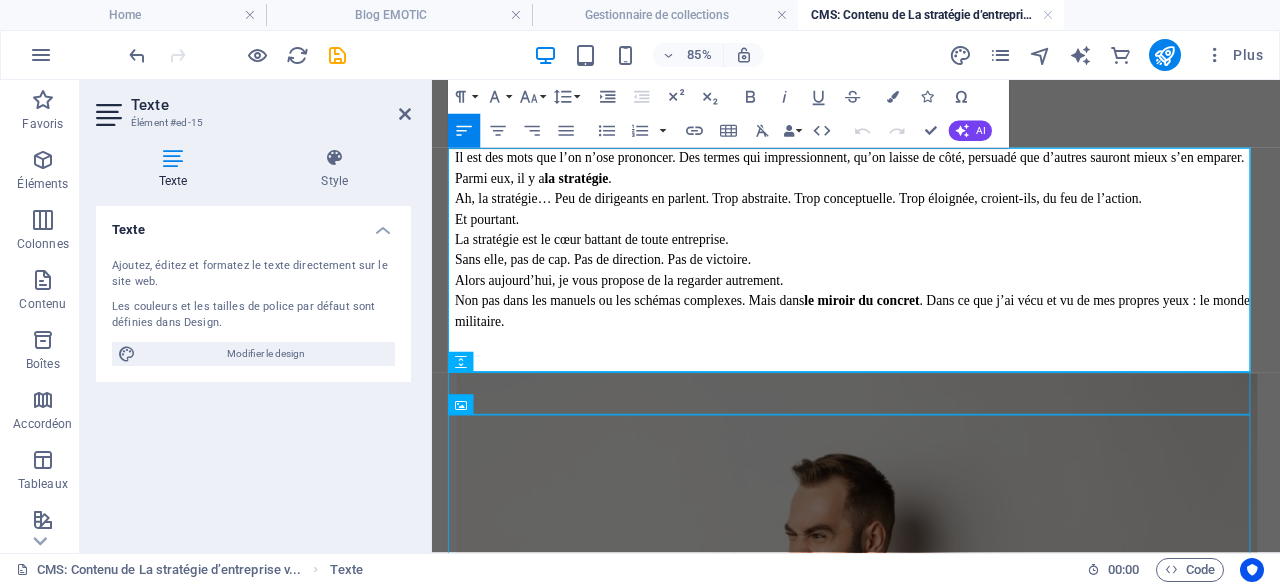 click on "Parmi eux, il y a la stratégie . Ah, la stratégie… Peu de dirigeants en parlent. Trop abstraite. Trop conceptuelle. Trop éloignée, croient-ils, du feu de l’action." at bounding box center [931, 208] 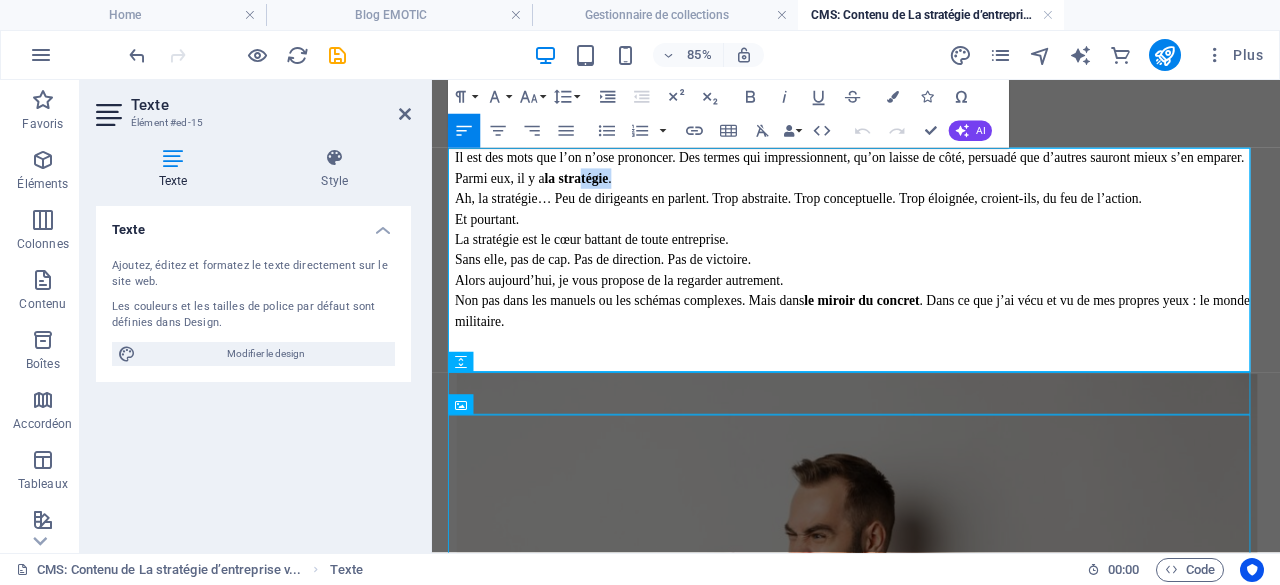 click on "Parmi eux, il y a la stratégie . Ah, la stratégie… Peu de dirigeants en parlent. Trop abstraite. Trop conceptuelle. Trop éloignée, croient-ils, du feu de l’action." at bounding box center [931, 208] 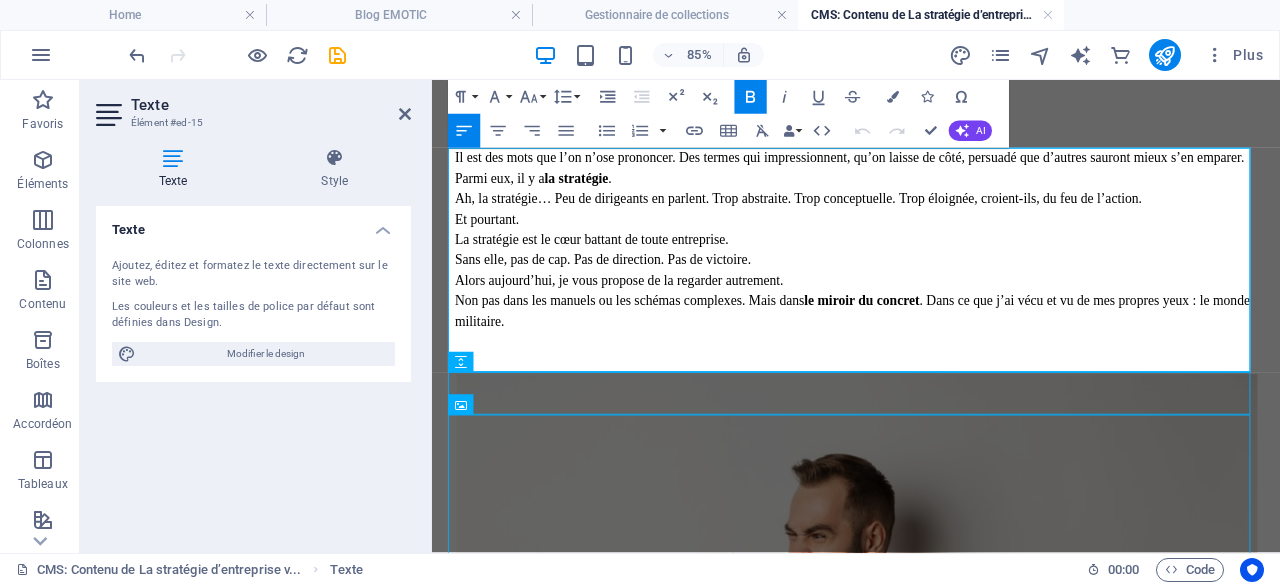 drag, startPoint x: 665, startPoint y: 257, endPoint x: 639, endPoint y: 241, distance: 30.528675 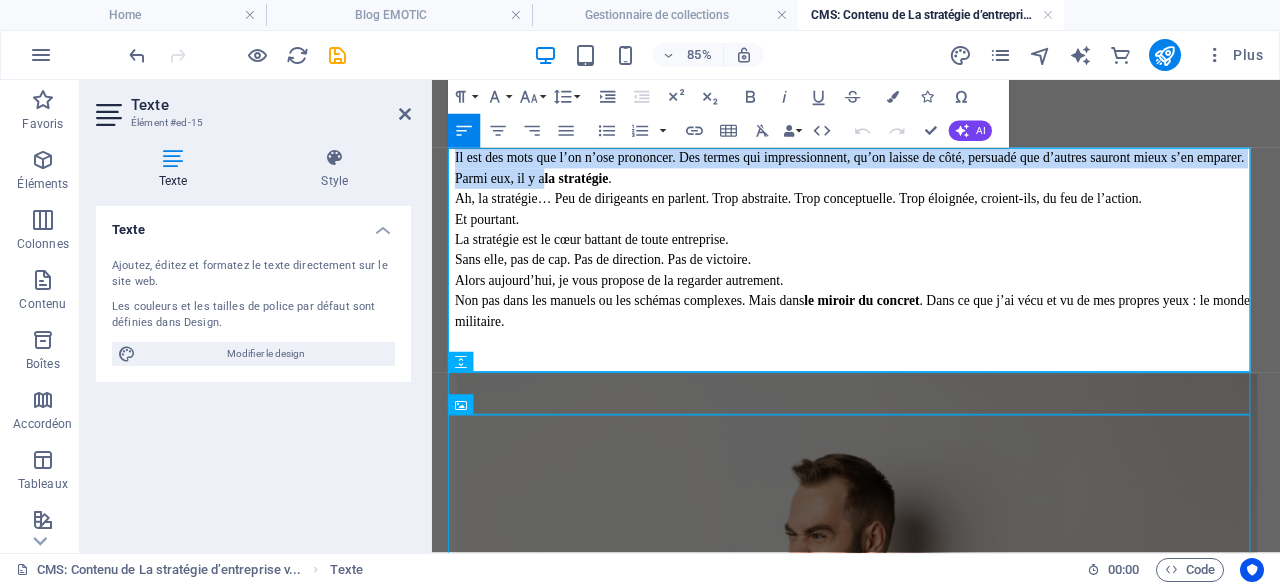 drag, startPoint x: 577, startPoint y: 214, endPoint x: 448, endPoint y: 172, distance: 135.66502 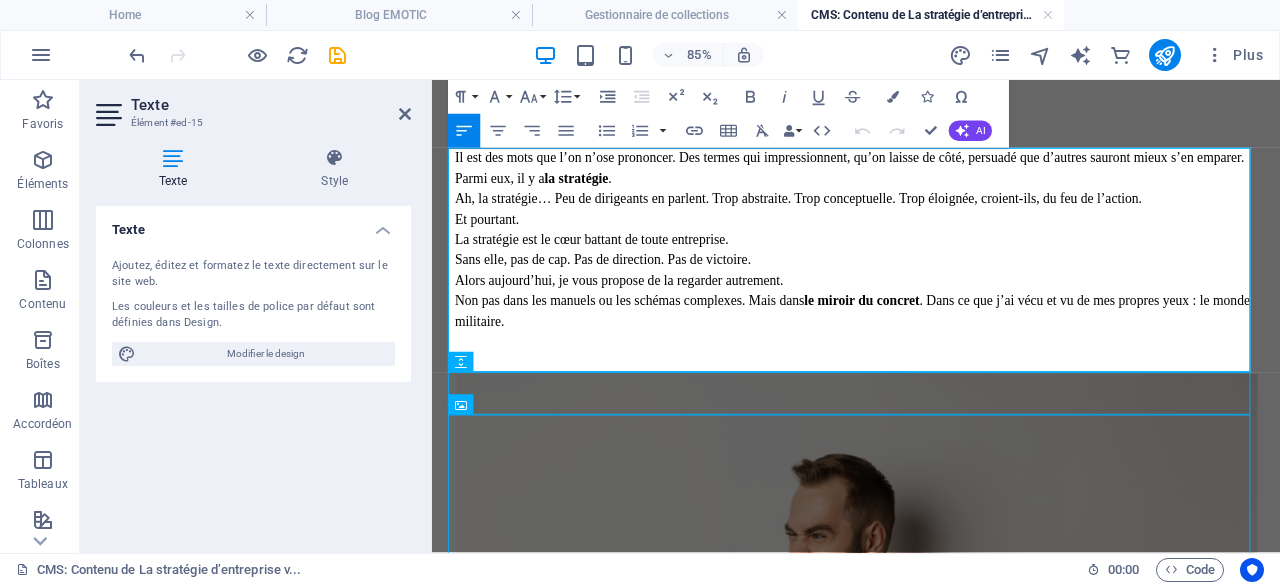 click on "Parmi eux, il y a la stratégie . Ah, la stratégie… Peu de dirigeants en parlent. Trop abstraite. Trop conceptuelle. Trop éloignée, croient-ils, du feu de l’action." at bounding box center (931, 208) 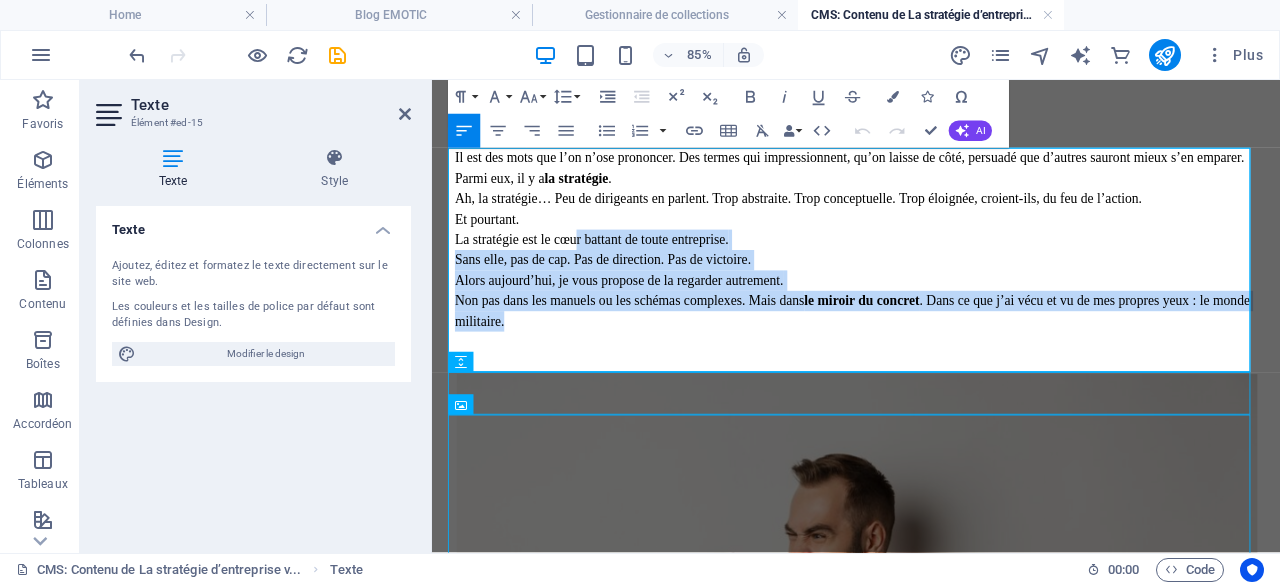 drag, startPoint x: 788, startPoint y: 407, endPoint x: 630, endPoint y: 321, distance: 179.88885 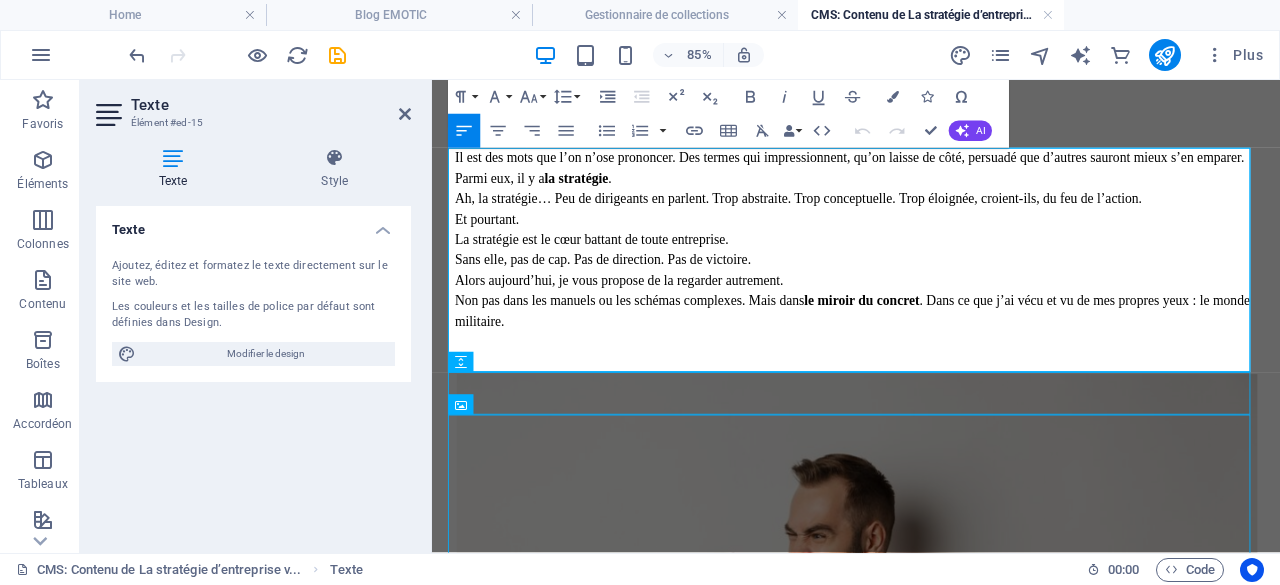 click on "Parmi eux, il y a la stratégie . Ah, la stratégie… Peu de dirigeants en parlent. Trop abstraite. Trop conceptuelle. Trop éloignée, croient-ils, du feu de l’action." at bounding box center [931, 208] 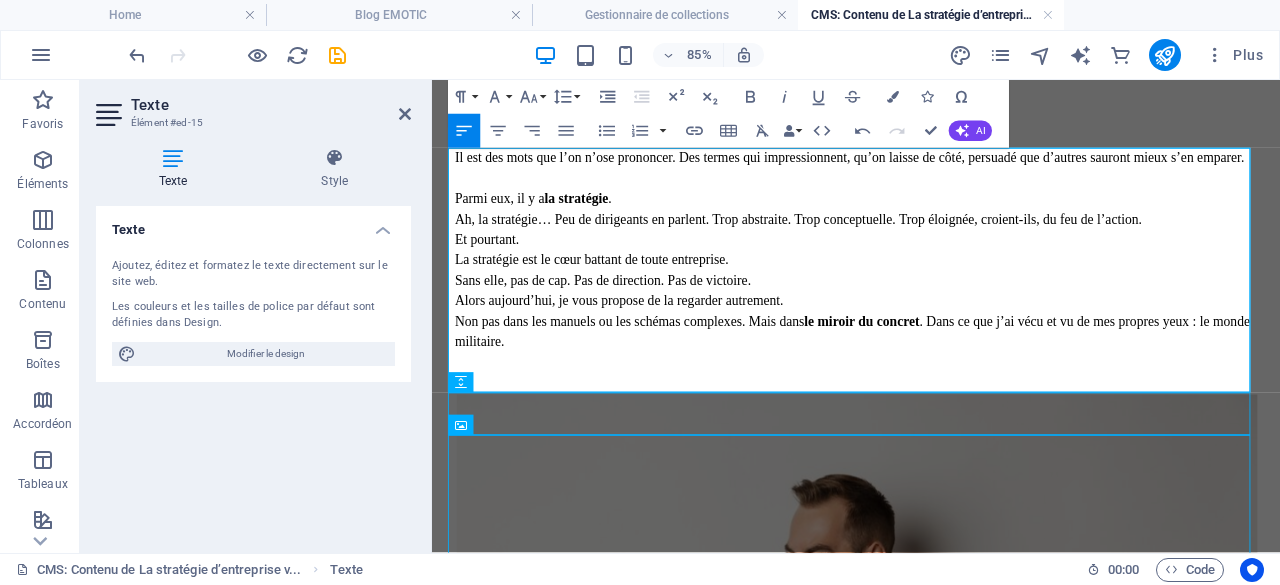 click on "Et pourtant." at bounding box center (931, 268) 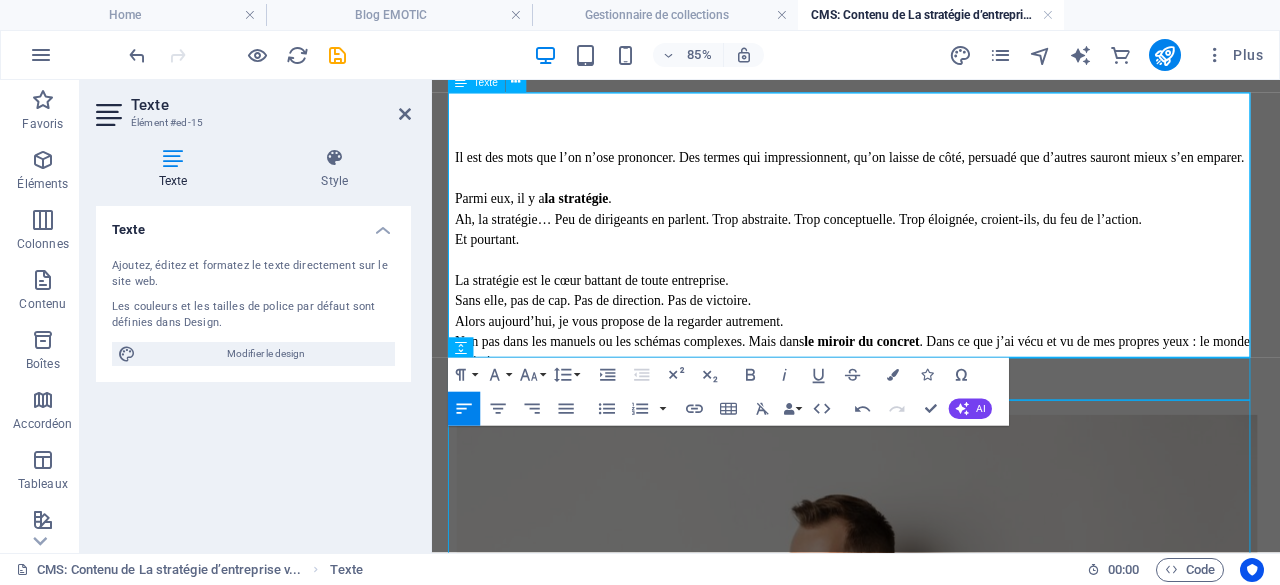 scroll, scrollTop: 100, scrollLeft: 0, axis: vertical 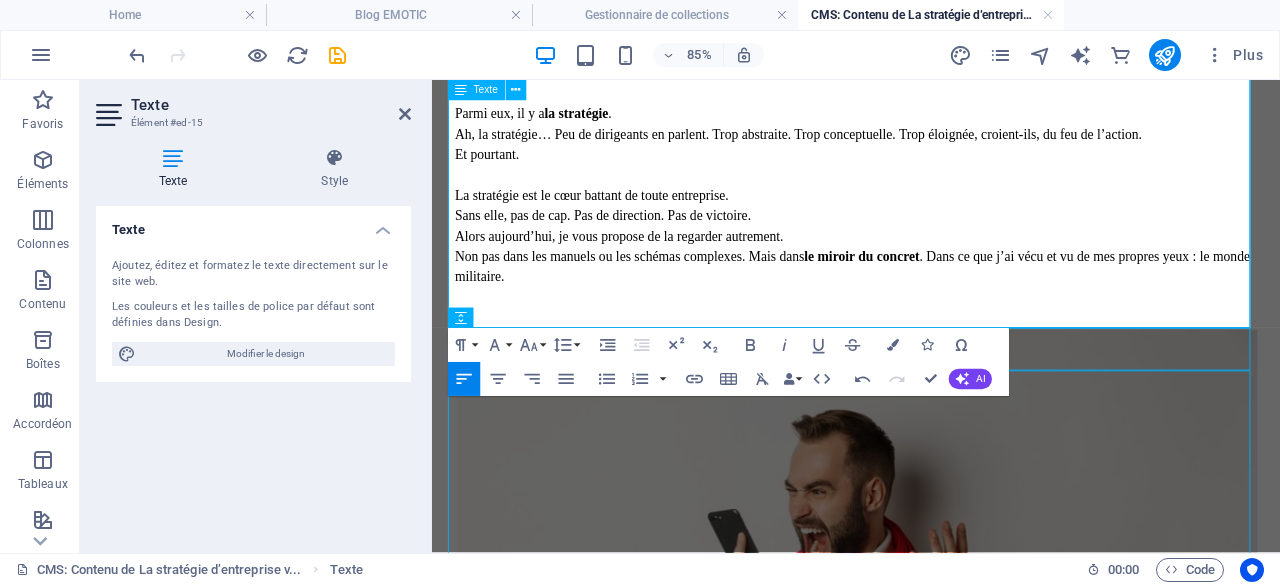 drag, startPoint x: 893, startPoint y: 289, endPoint x: 904, endPoint y: 289, distance: 11 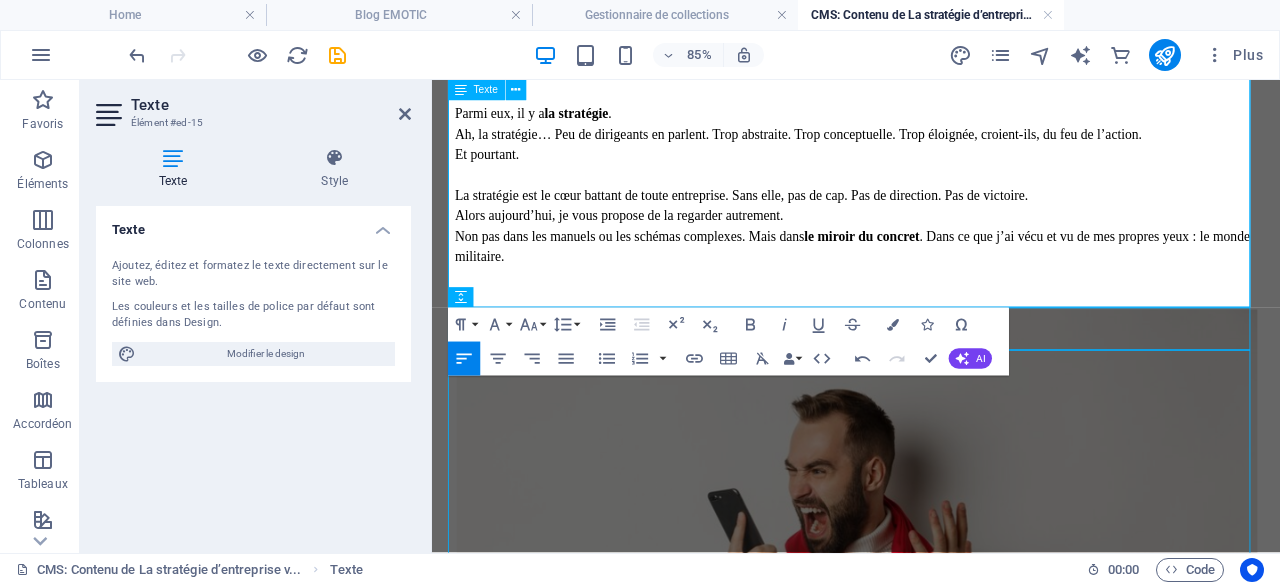 type 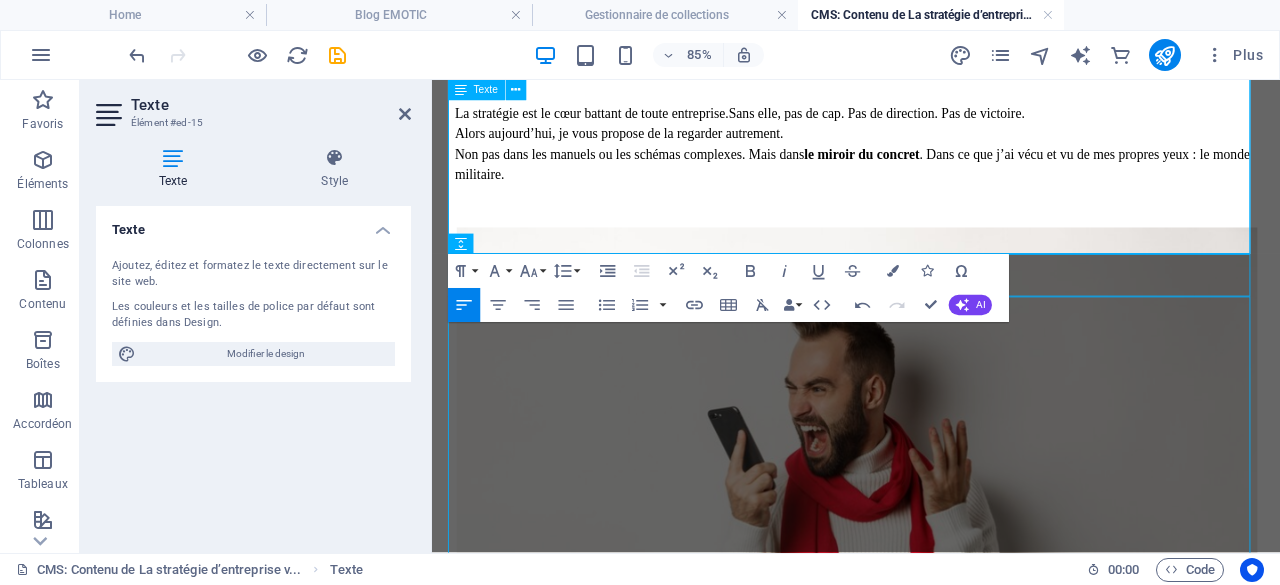 scroll, scrollTop: 200, scrollLeft: 0, axis: vertical 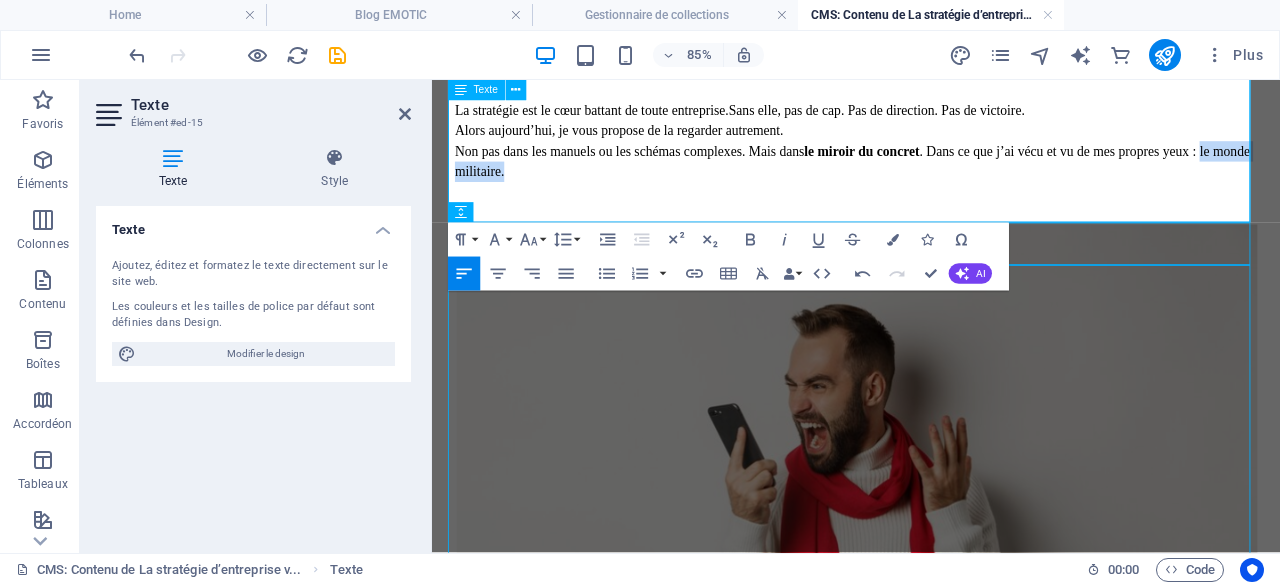 drag, startPoint x: 759, startPoint y: 232, endPoint x: 608, endPoint y: 234, distance: 151.01324 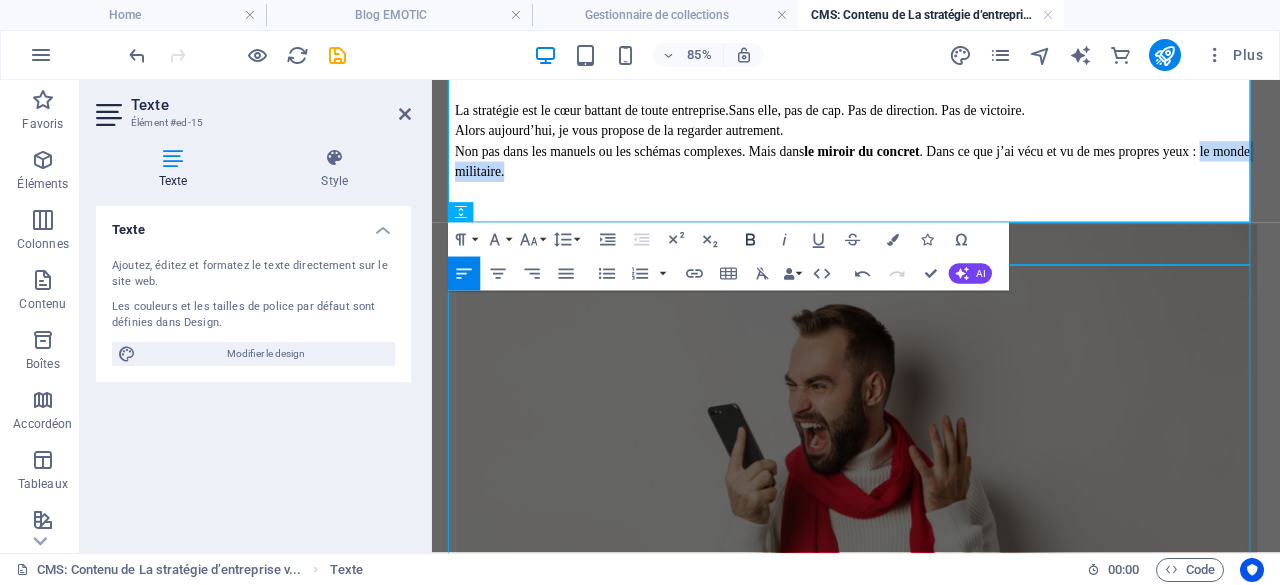 click 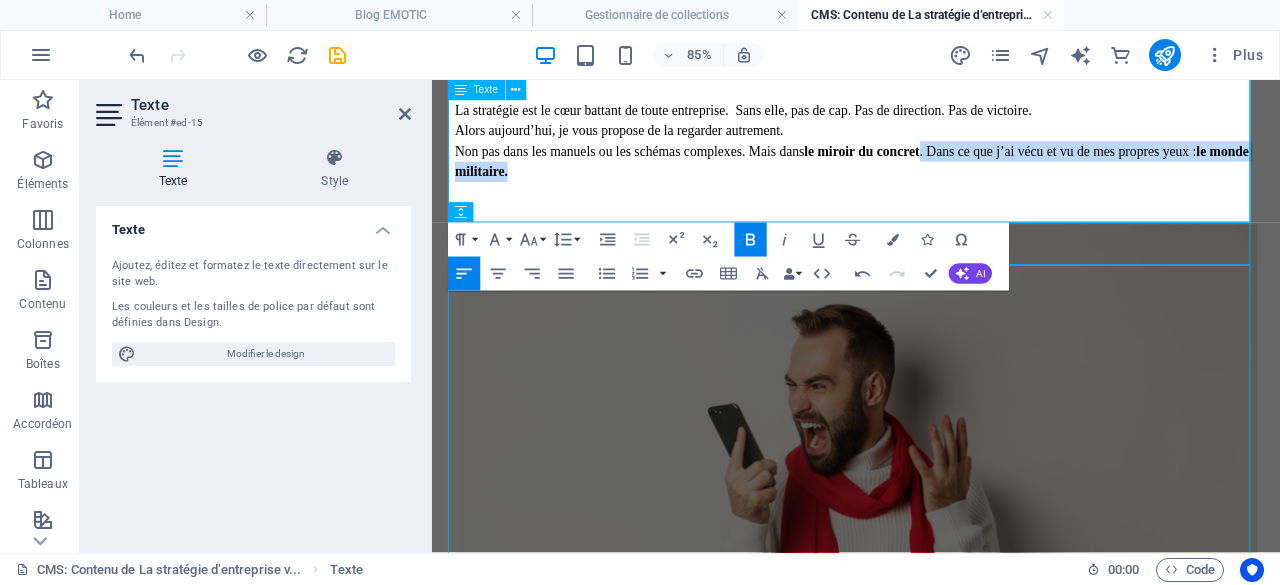 click on "Alors aujourd’hui, je vous propose de la regarder autrement.  Non pas dans les manuels ou les schémas complexes. Mais dans  le miroir du concret . Dans ce que j’ai vécu et vu de mes propres yeux :  le monde militaire." at bounding box center [931, 164] 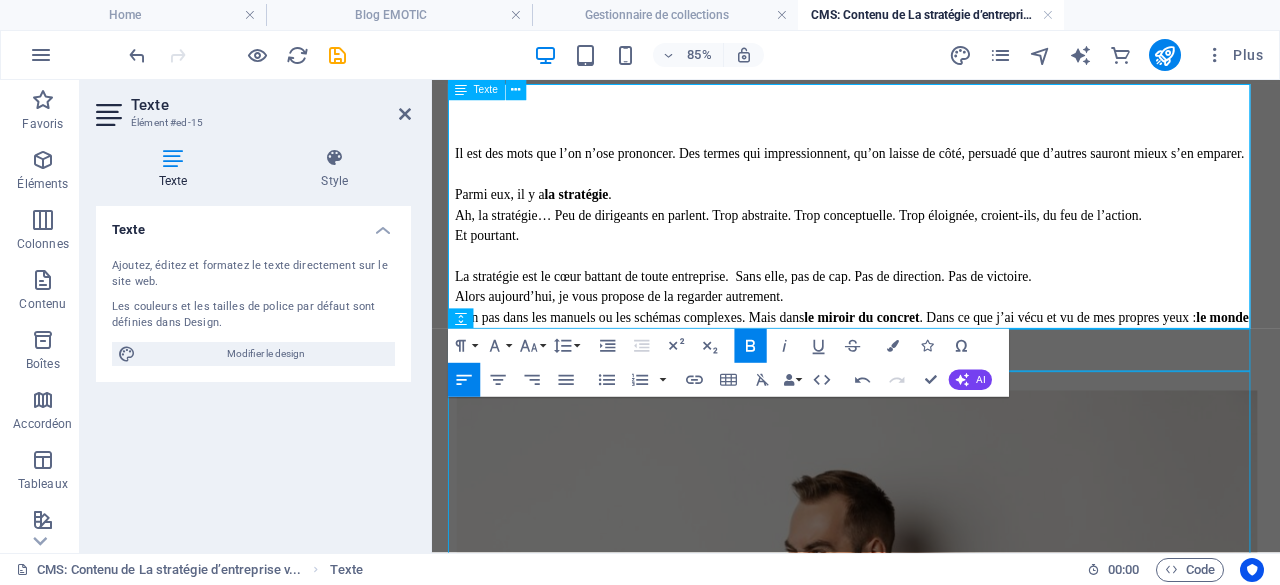 scroll, scrollTop: 0, scrollLeft: 0, axis: both 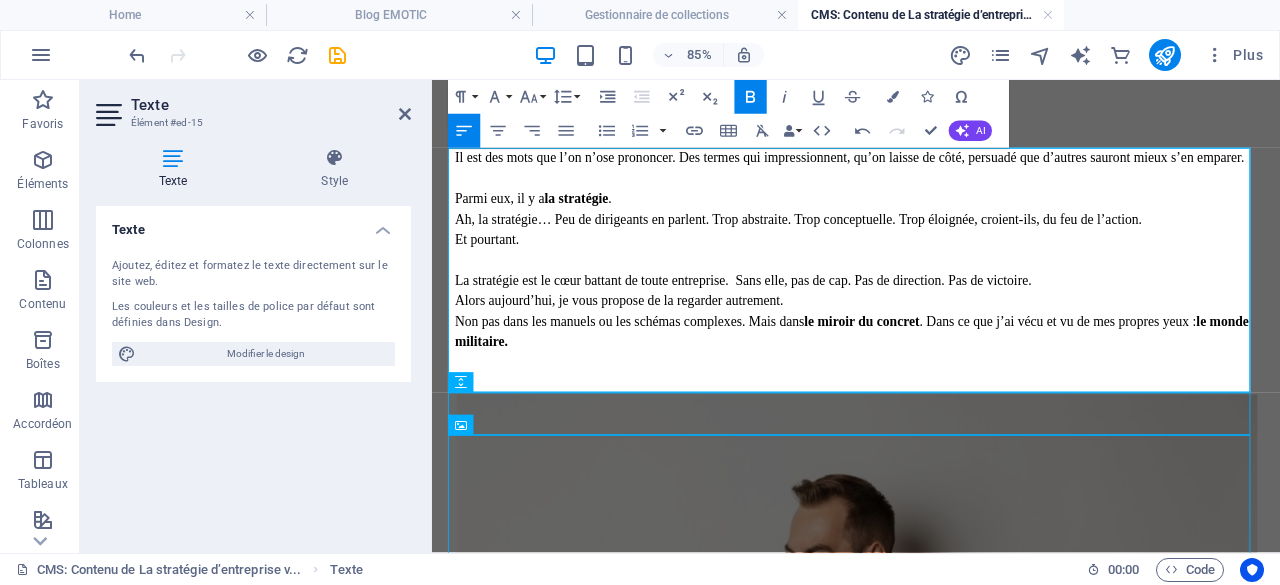 click on "Il est des mots que l’on n’ose prononcer. Des termes qui impressionnent, qu’on laisse de côté, persuadé que d’autres sauront mieux s’en emparer." at bounding box center [931, 172] 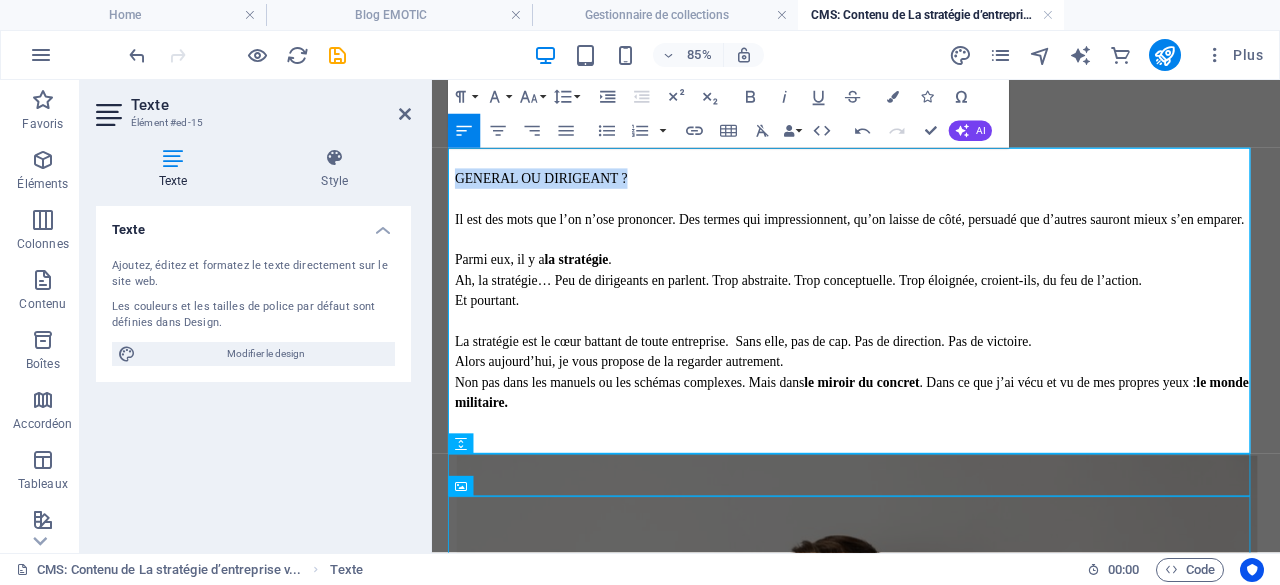 drag, startPoint x: 641, startPoint y: 190, endPoint x: 454, endPoint y: 197, distance: 187.13097 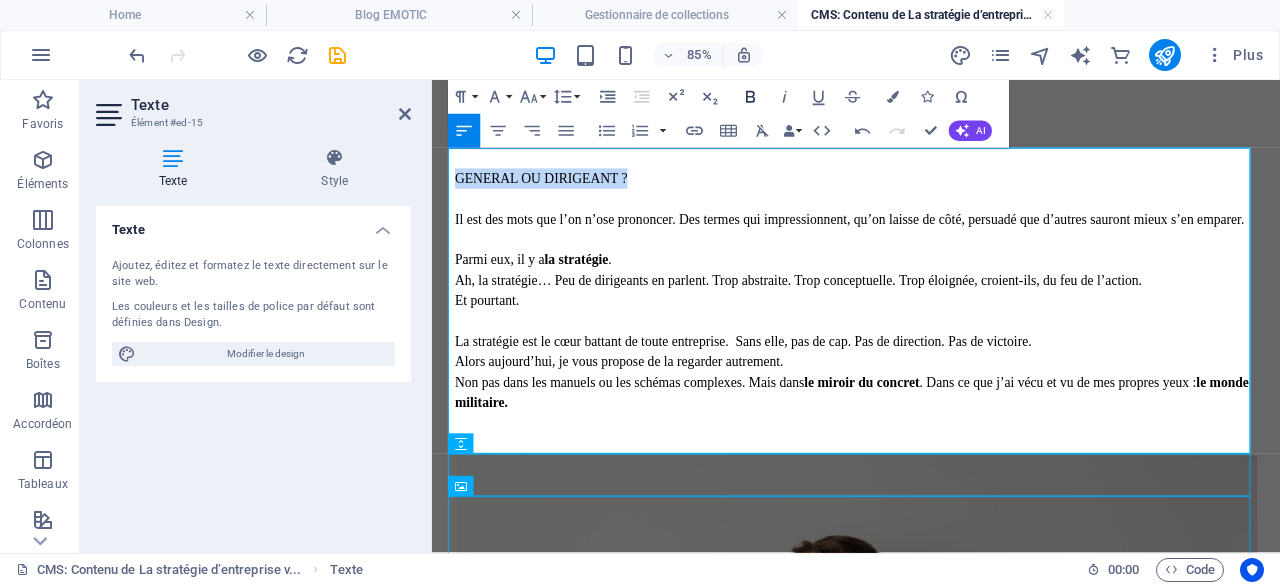 click 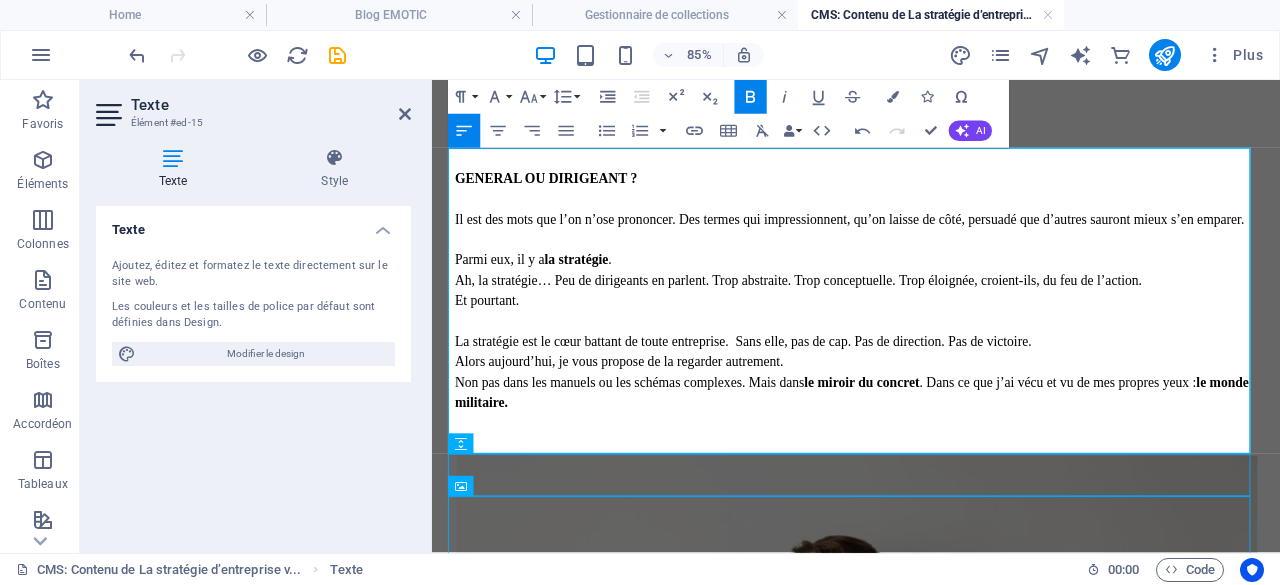 click on "GENERAL OU DIRIGEANT ?" at bounding box center (931, 196) 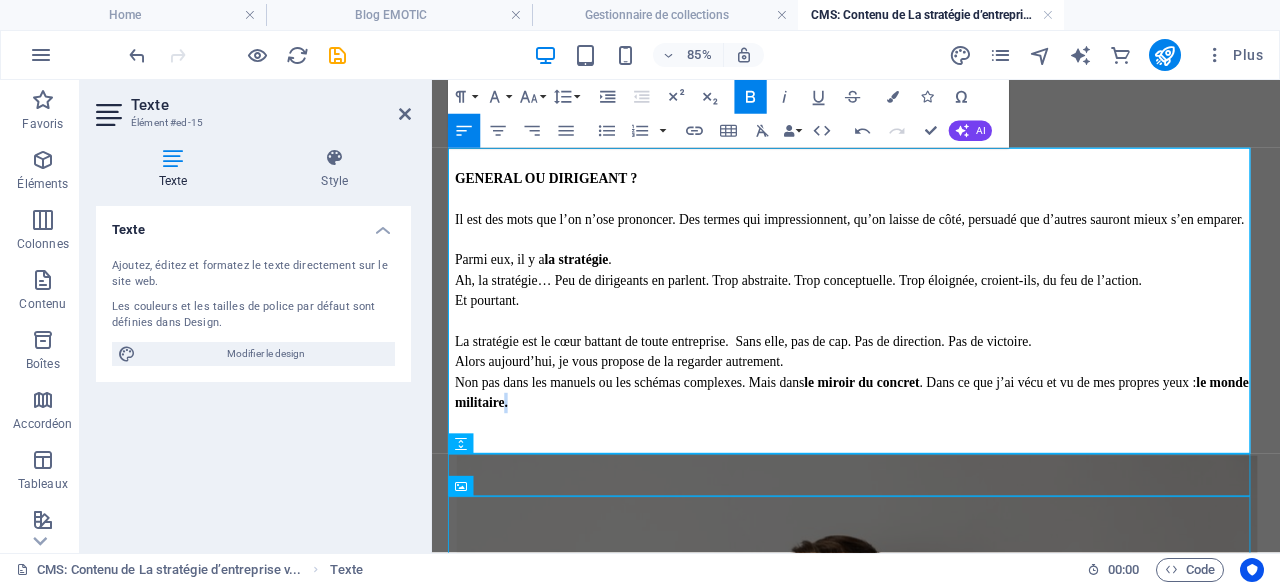 click on "Alors aujourd’hui, je vous propose de la regarder autrement.  Non pas dans les manuels ou les schémas complexes. Mais dans  le miroir du concret . Dans ce que j’ai vécu et vu de mes propres yeux :  le monde militaire." at bounding box center (931, 436) 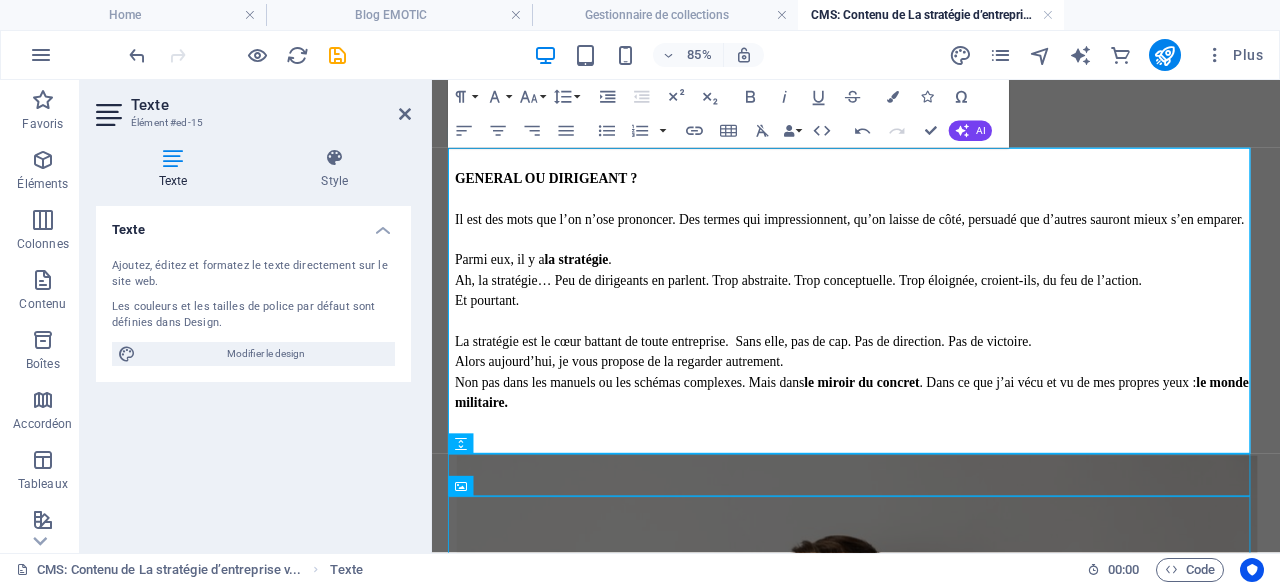 click on "85% Plus" at bounding box center (698, 55) 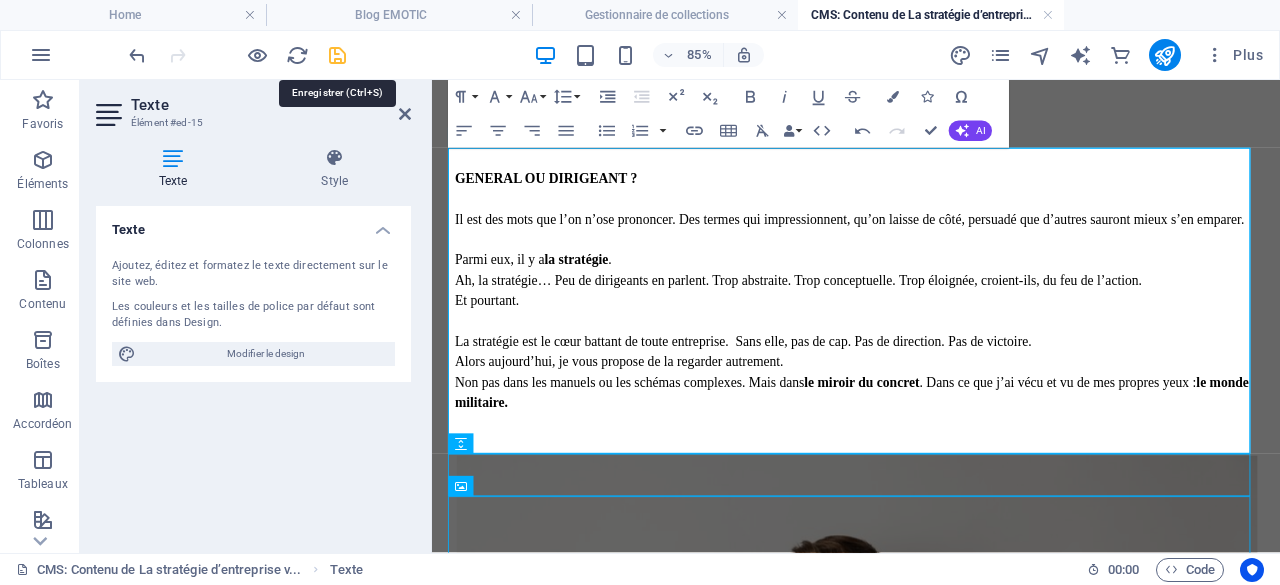click at bounding box center (337, 55) 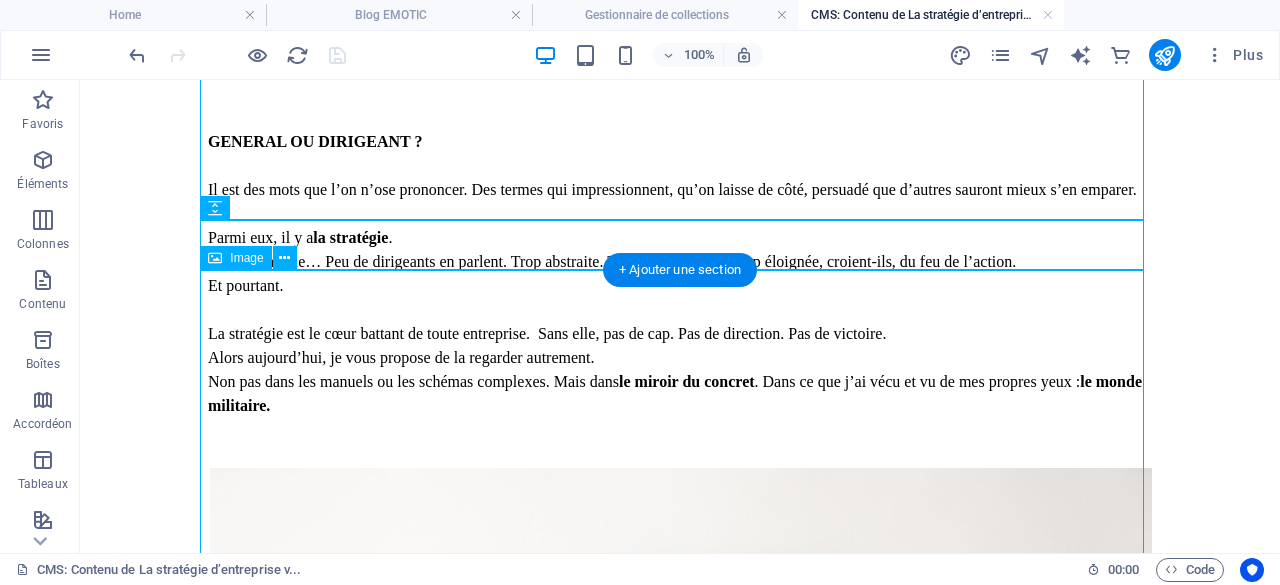scroll, scrollTop: 0, scrollLeft: 0, axis: both 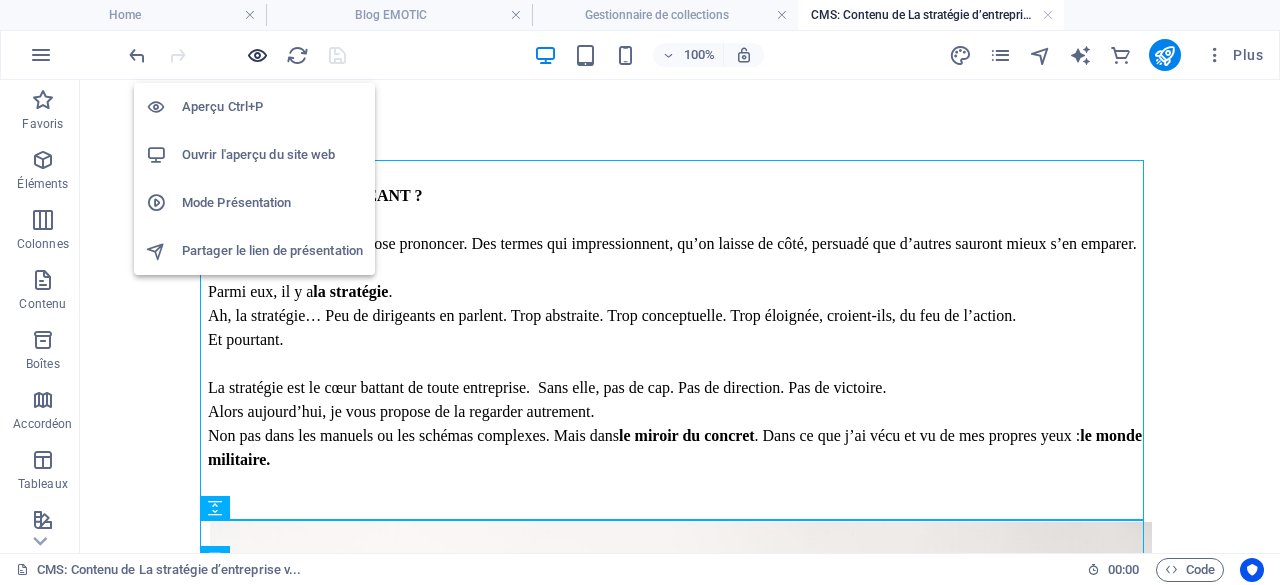 click at bounding box center (257, 55) 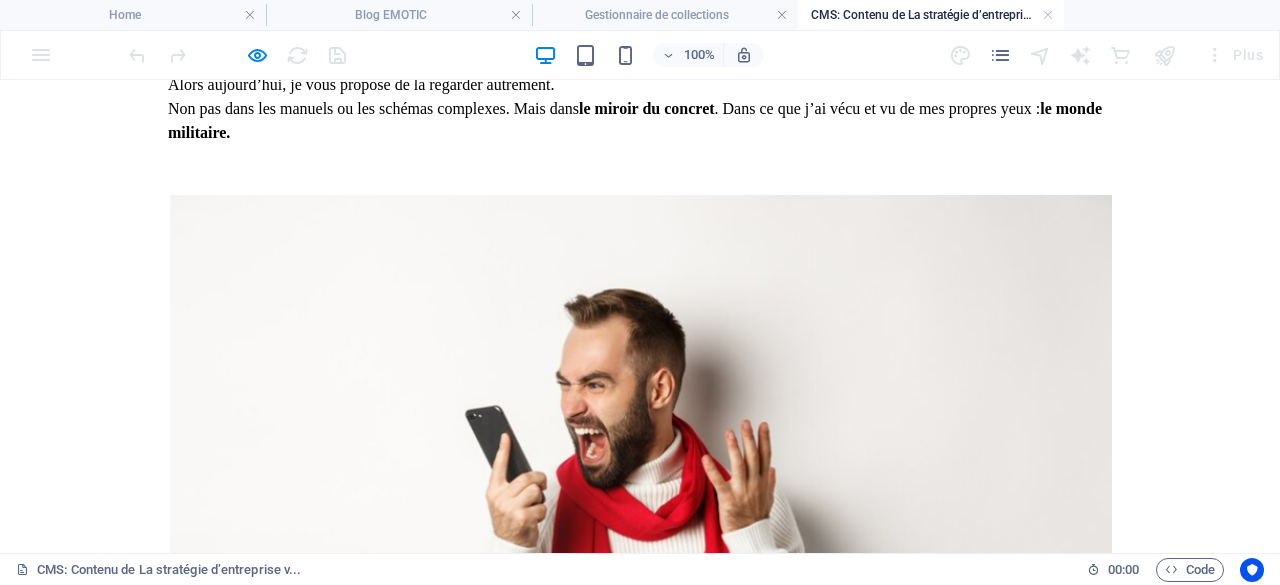 scroll, scrollTop: 0, scrollLeft: 0, axis: both 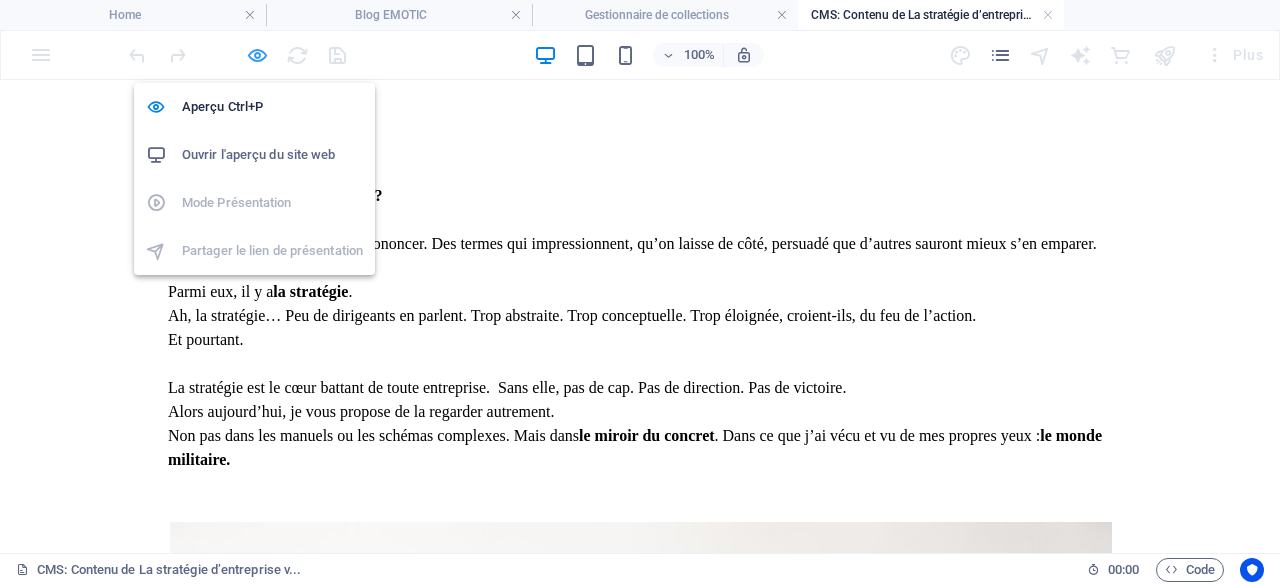 click at bounding box center (257, 55) 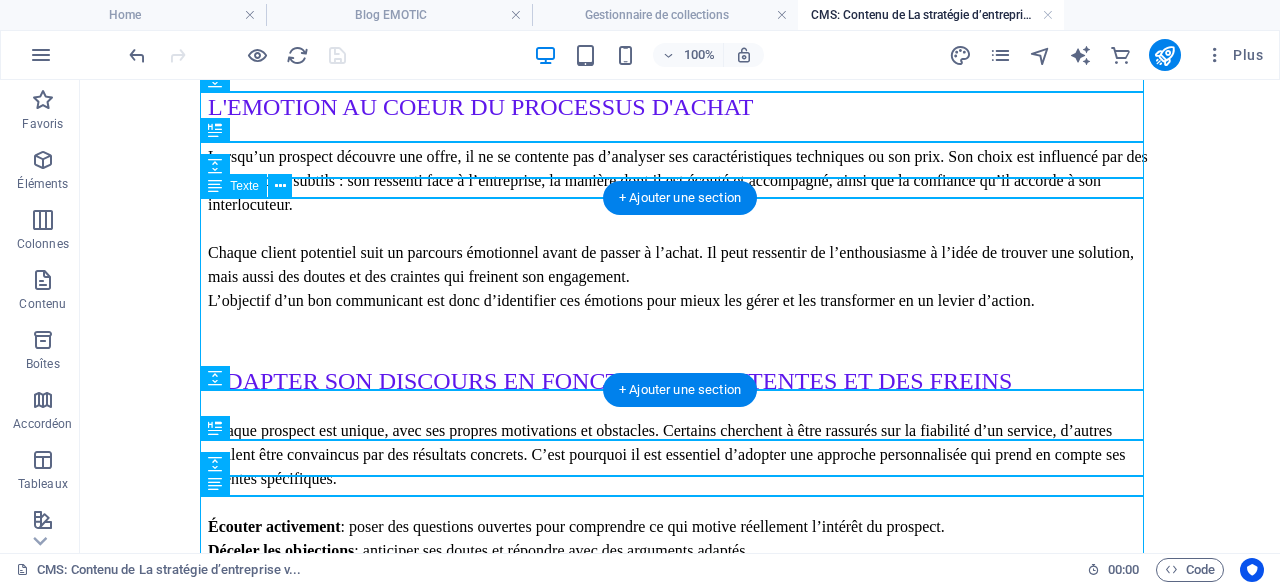 scroll, scrollTop: 1100, scrollLeft: 0, axis: vertical 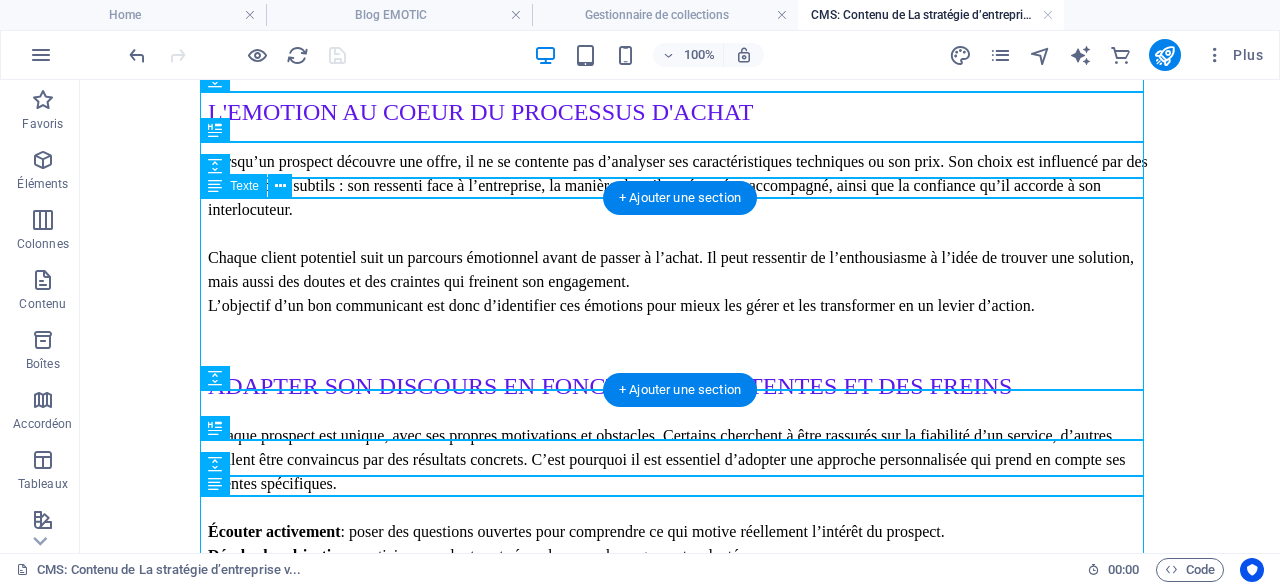 click on "Lorsqu’un prospect découvre une offre, il ne se contente pas d’analyser ses caractéristiques techniques ou son prix. Son choix est influencé par des facteurs plus subtils : son ressenti face à l’entreprise, la manière dont il est écouté et accompagné, ainsi que la confiance qu’il accorde à son interlocuteur. Chaque client potentiel suit un parcours émotionnel avant de passer à l’achat. Il peut ressentir de l’enthousiasme à l’idée de trouver une solution, mais aussi des doutes et des craintes qui freinent son engagement.  L’objectif d’un bon communicant est donc d’identifier ces émotions pour mieux les gérer et les transformer en un levier d’action." at bounding box center (680, 234) 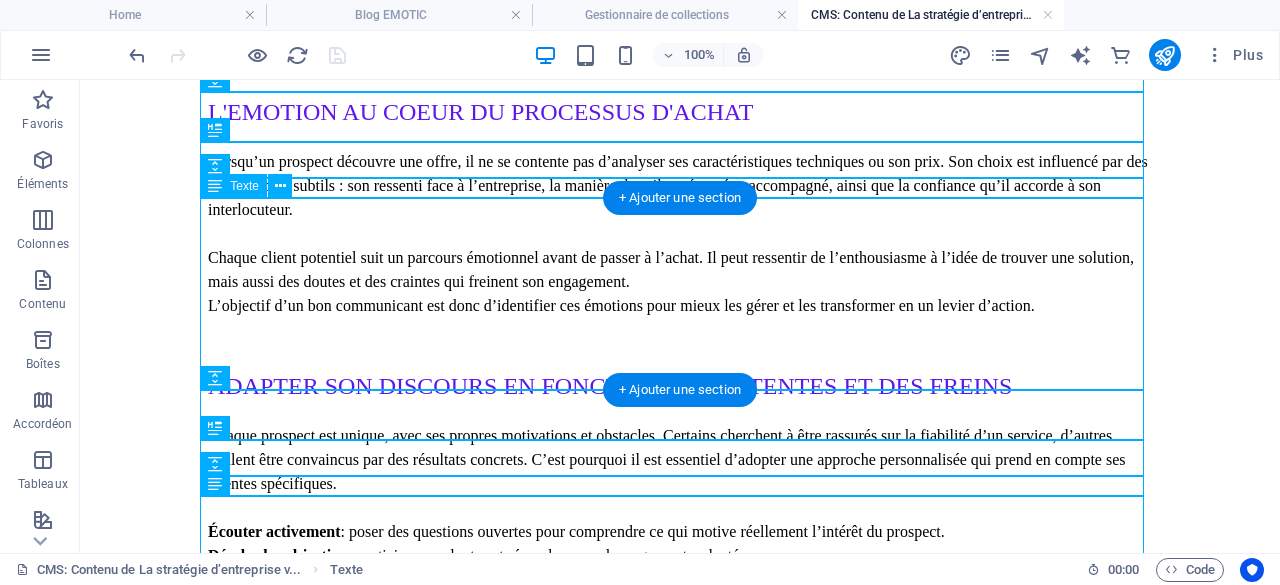 click on "Lorsqu’un prospect découvre une offre, il ne se contente pas d’analyser ses caractéristiques techniques ou son prix. Son choix est influencé par des facteurs plus subtils : son ressenti face à l’entreprise, la manière dont il est écouté et accompagné, ainsi que la confiance qu’il accorde à son interlocuteur. Chaque client potentiel suit un parcours émotionnel avant de passer à l’achat. Il peut ressentir de l’enthousiasme à l’idée de trouver une solution, mais aussi des doutes et des craintes qui freinent son engagement.  L’objectif d’un bon communicant est donc d’identifier ces émotions pour mieux les gérer et les transformer en un levier d’action." at bounding box center (680, 234) 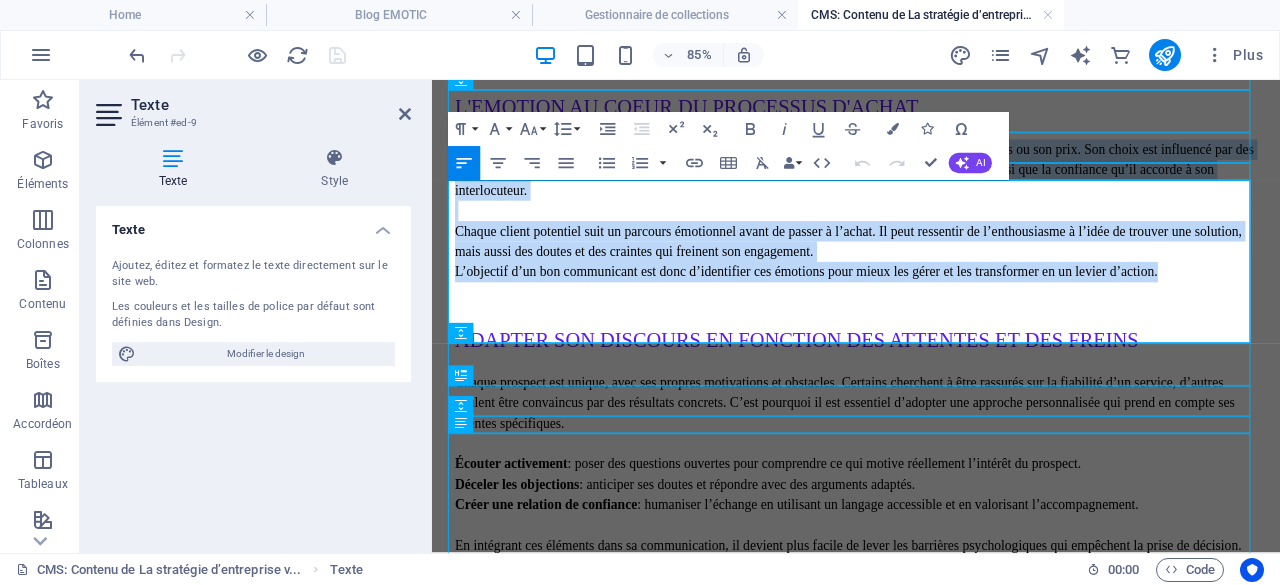 drag, startPoint x: 593, startPoint y: 366, endPoint x: 450, endPoint y: 219, distance: 205.08047 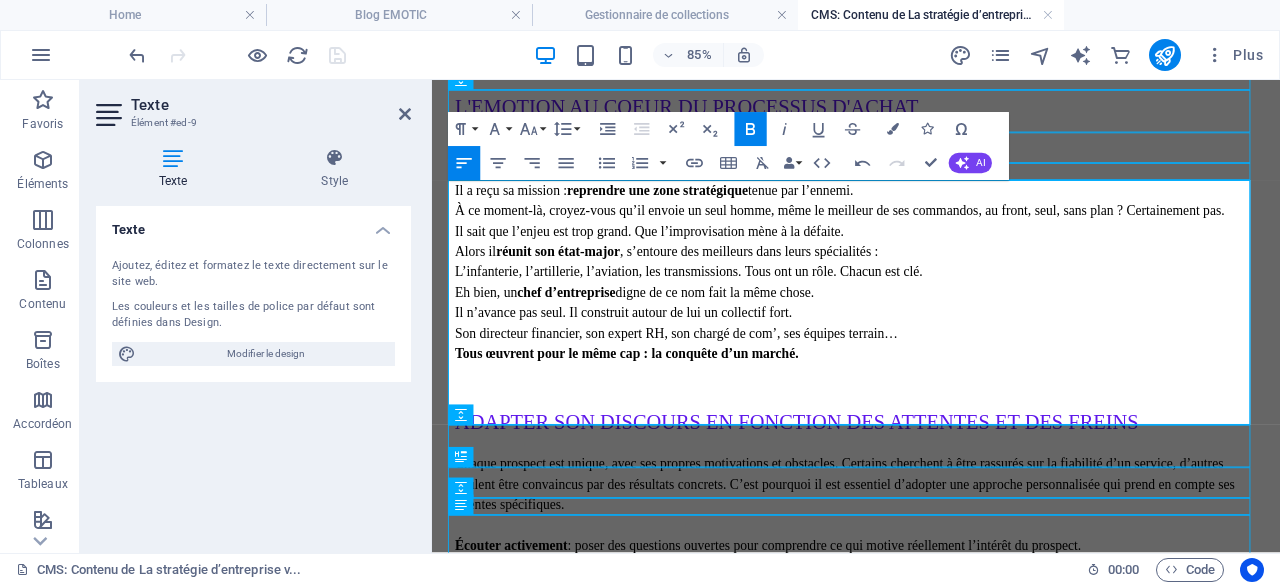 click on "Imaginons. Un général d’armée. Il a reçu sa mission : reprendre une zone stratégique tenue par l’ennemi." at bounding box center [931, 186] 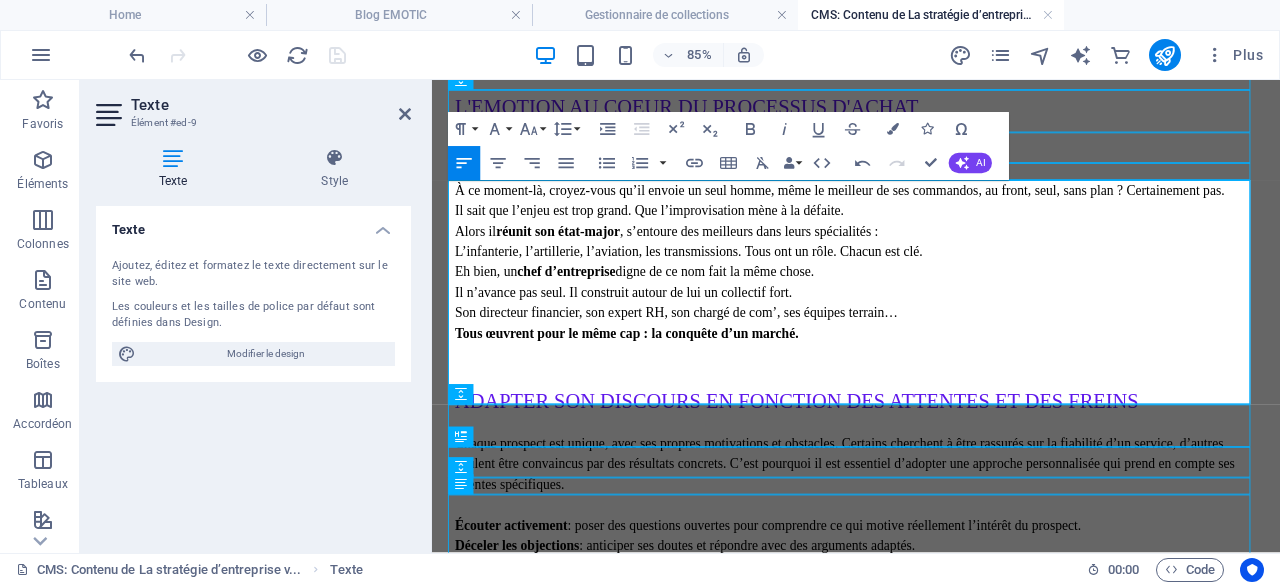 type 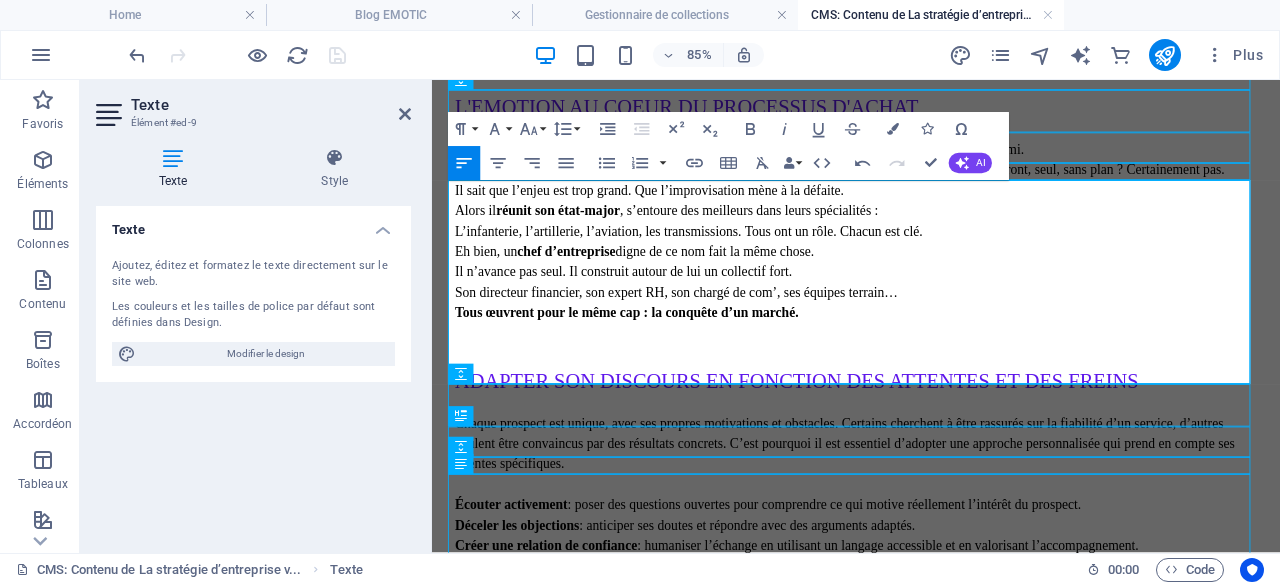 click on "À ce moment-là, croyez-vous qu’il envoie un seul homme, même le meilleur de ses commandos, au front, seul, sans plan ? Certainement pas." at bounding box center [931, 186] 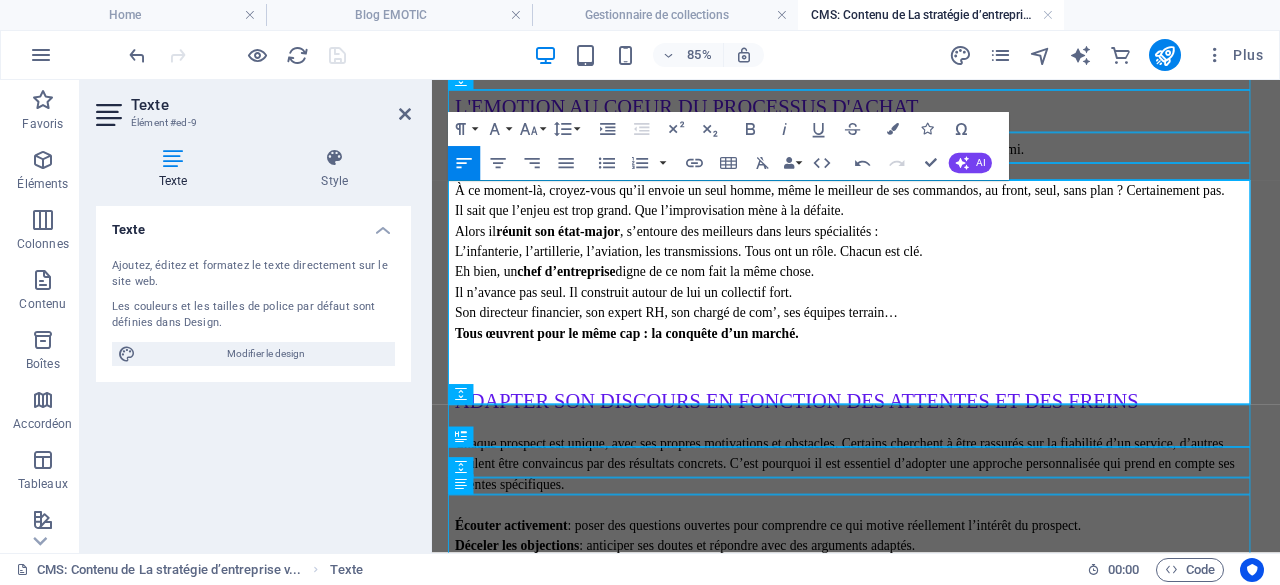 click on "À ce moment-là, croyez-vous qu’il envoie un seul homme, même le meilleur de ses commandos, au front, seul, sans plan ? Certainement pas." at bounding box center (931, 210) 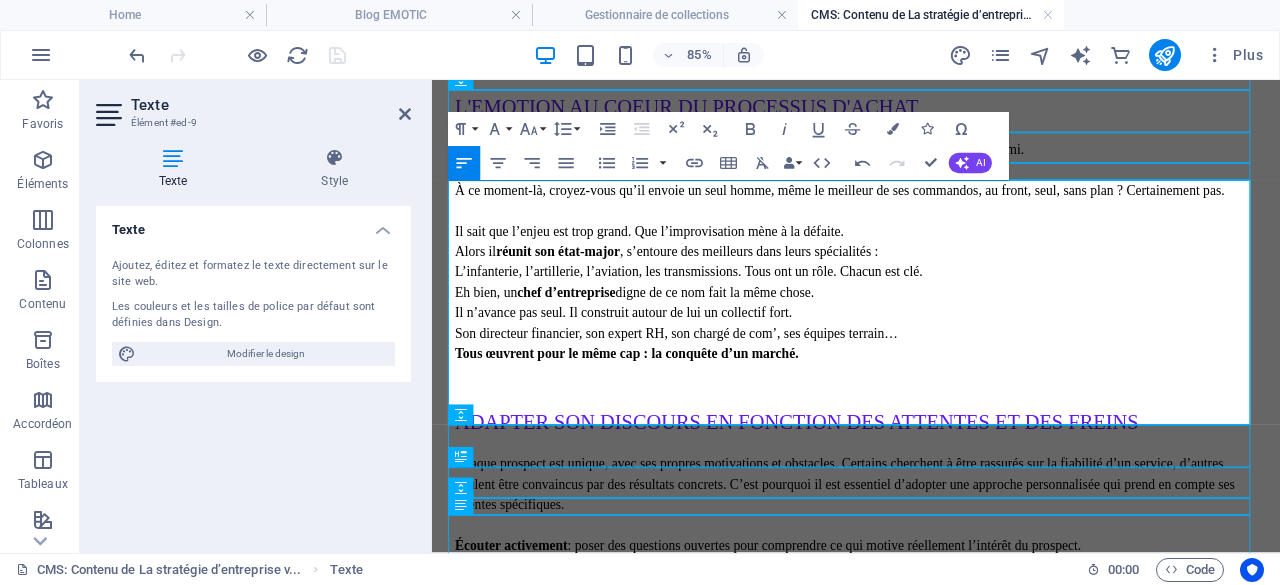 click on "Il sait que l’enjeu est trop grand. Que l’improvisation mène à la défaite.  Alors il  réunit son état-major , s’entoure des meilleurs dans leurs spécialités :  L’infanterie, l’artillerie, l’aviation, les transmissions. Tous ont un rôle. Chacun est clé." at bounding box center (931, 282) 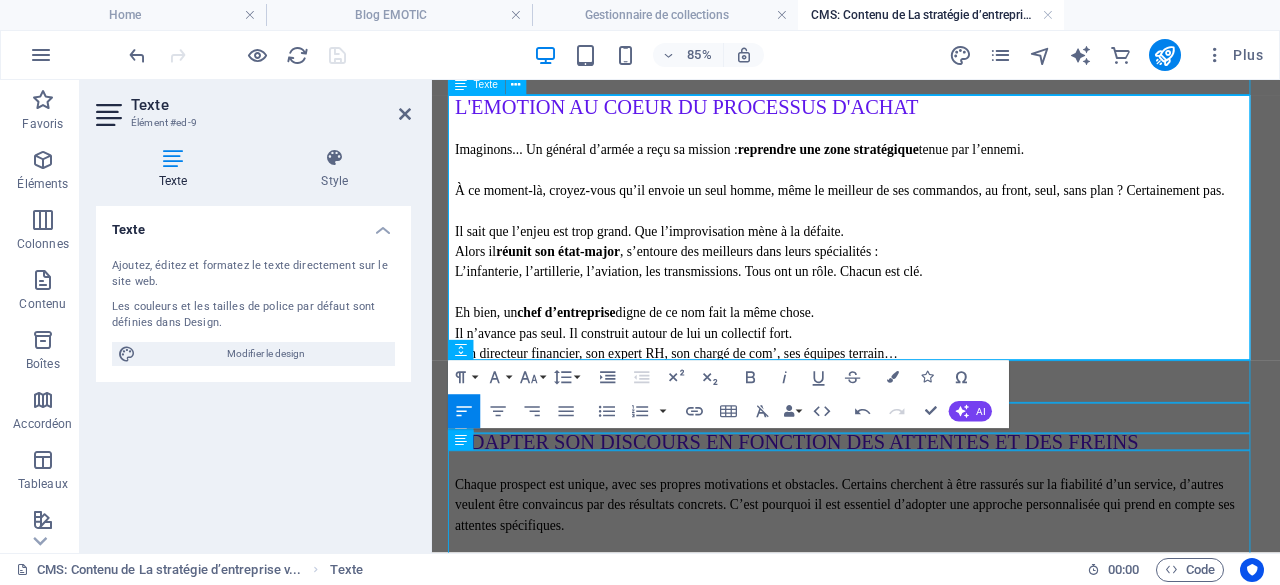 scroll, scrollTop: 1200, scrollLeft: 0, axis: vertical 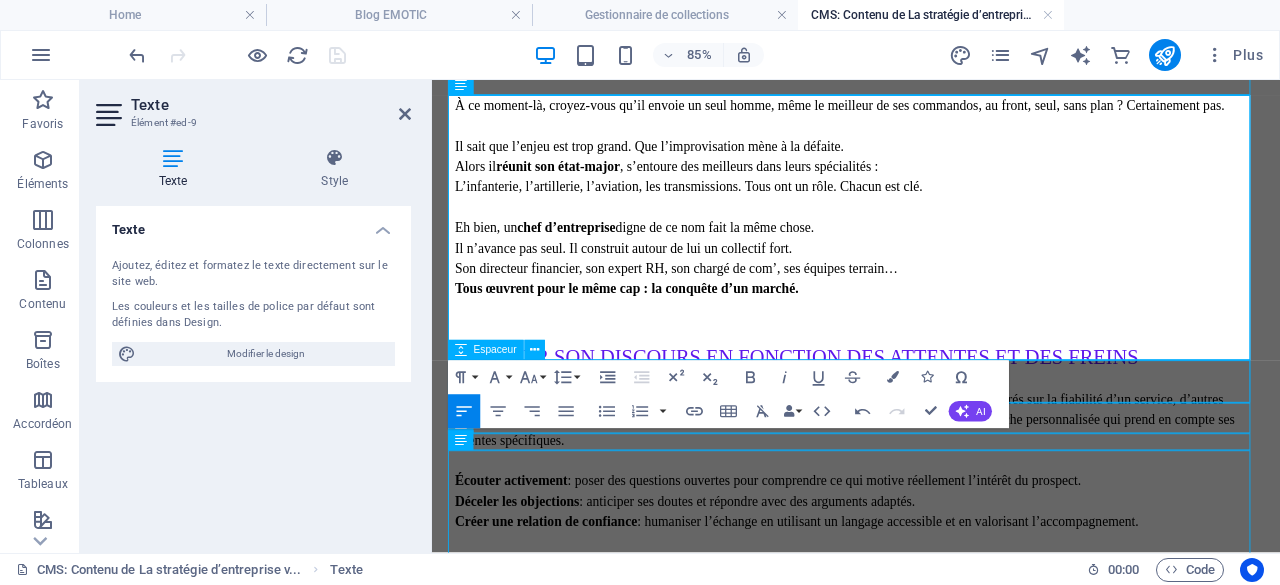 click at bounding box center [931, 363] 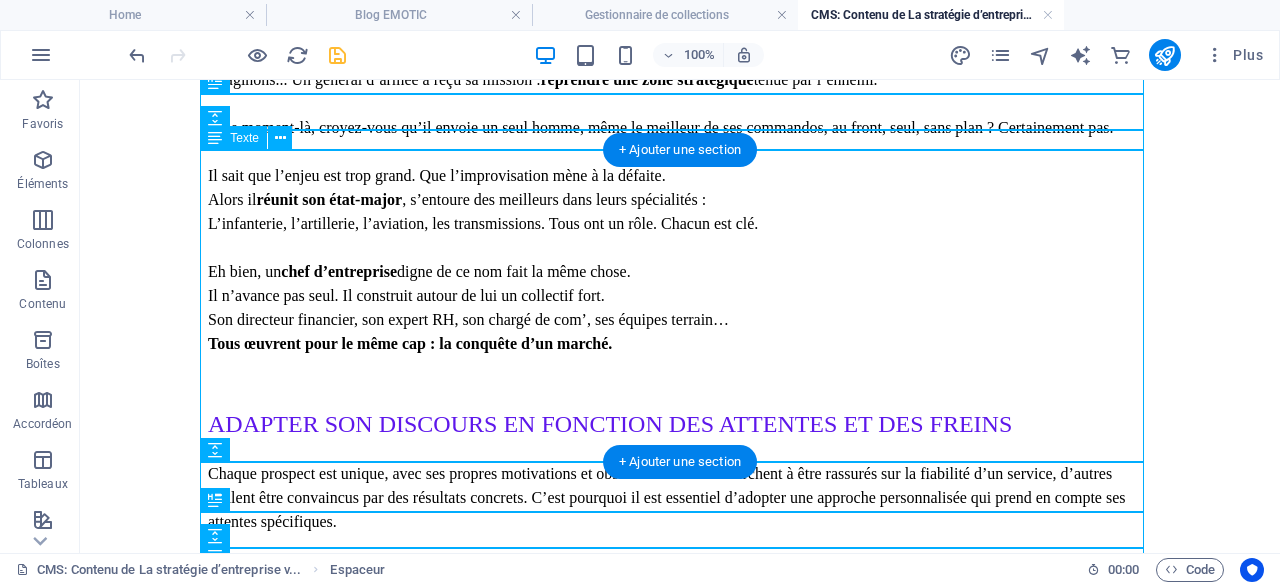 scroll, scrollTop: 1000, scrollLeft: 0, axis: vertical 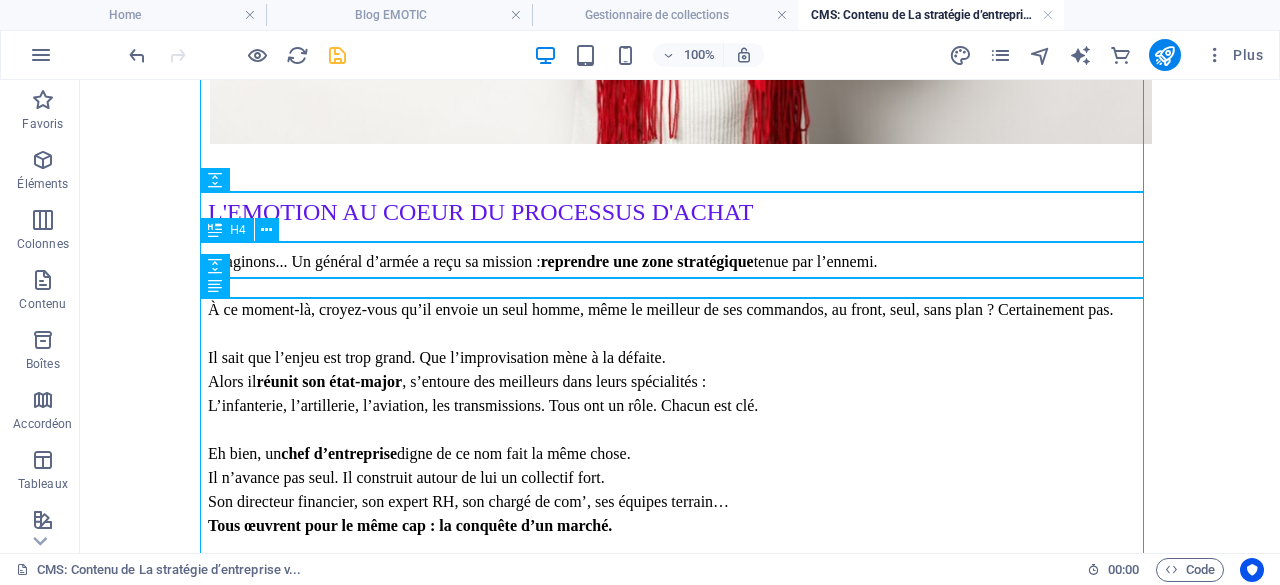 click on "l'emotion au coeur du processus d'achat" at bounding box center (680, 212) 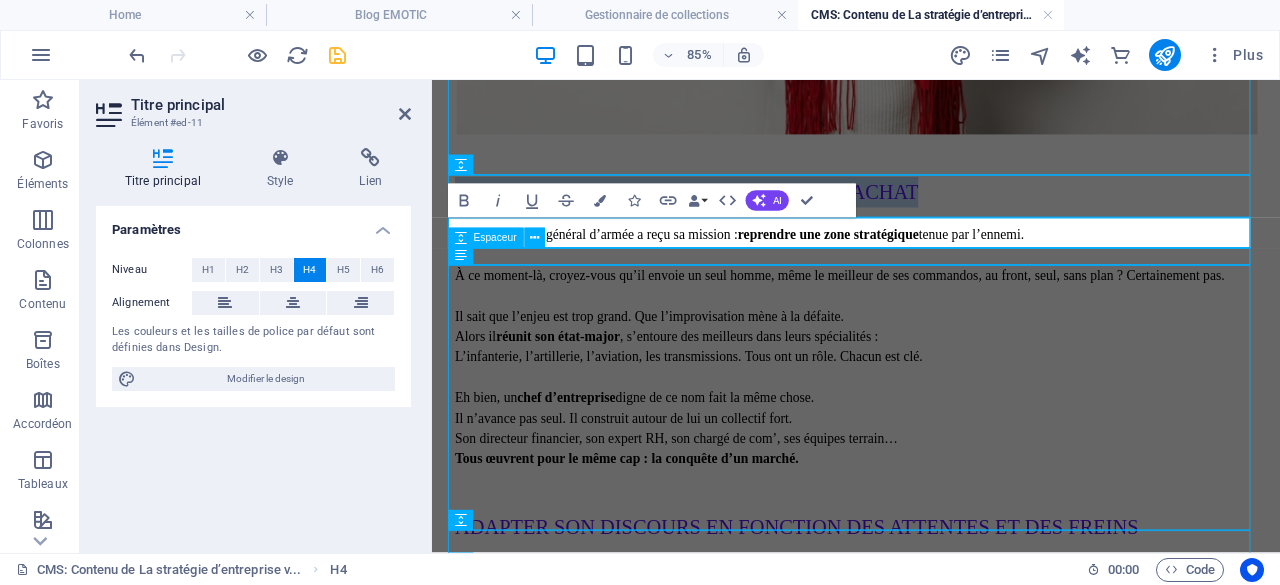 type 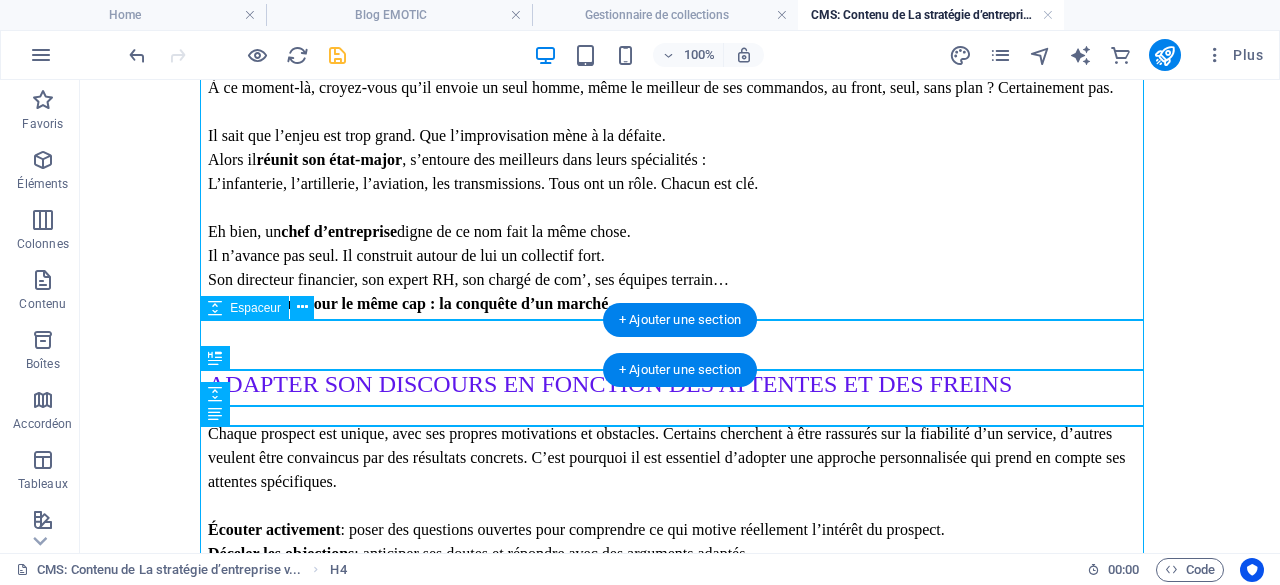 scroll, scrollTop: 1400, scrollLeft: 0, axis: vertical 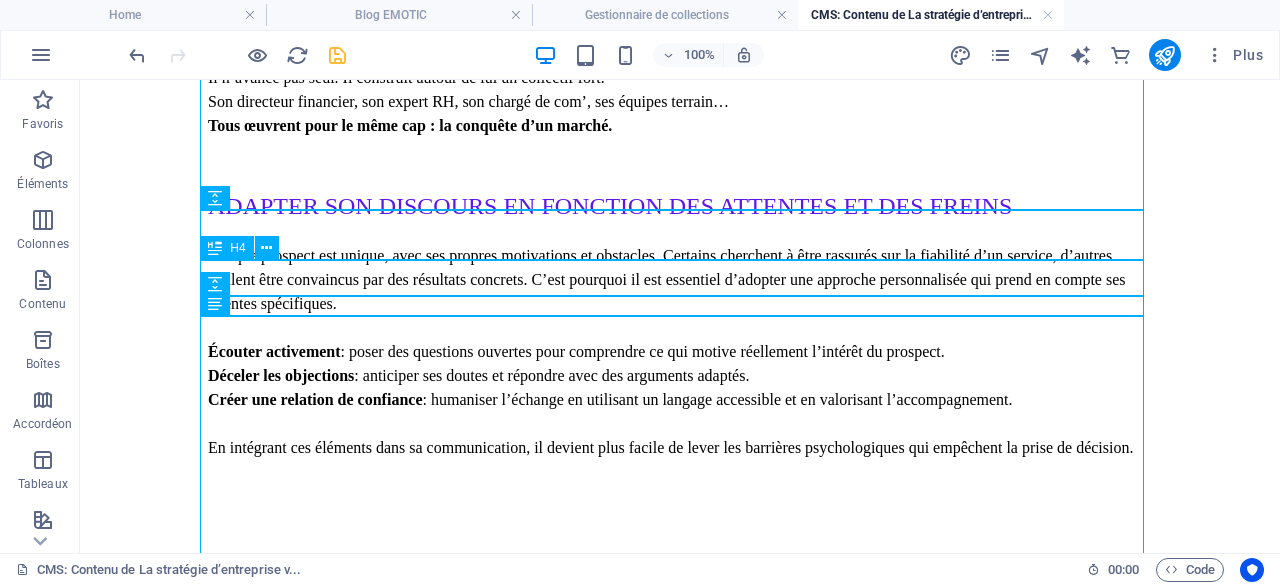 click on "adapter son discours en fonction des attentes et des freins" at bounding box center (680, 206) 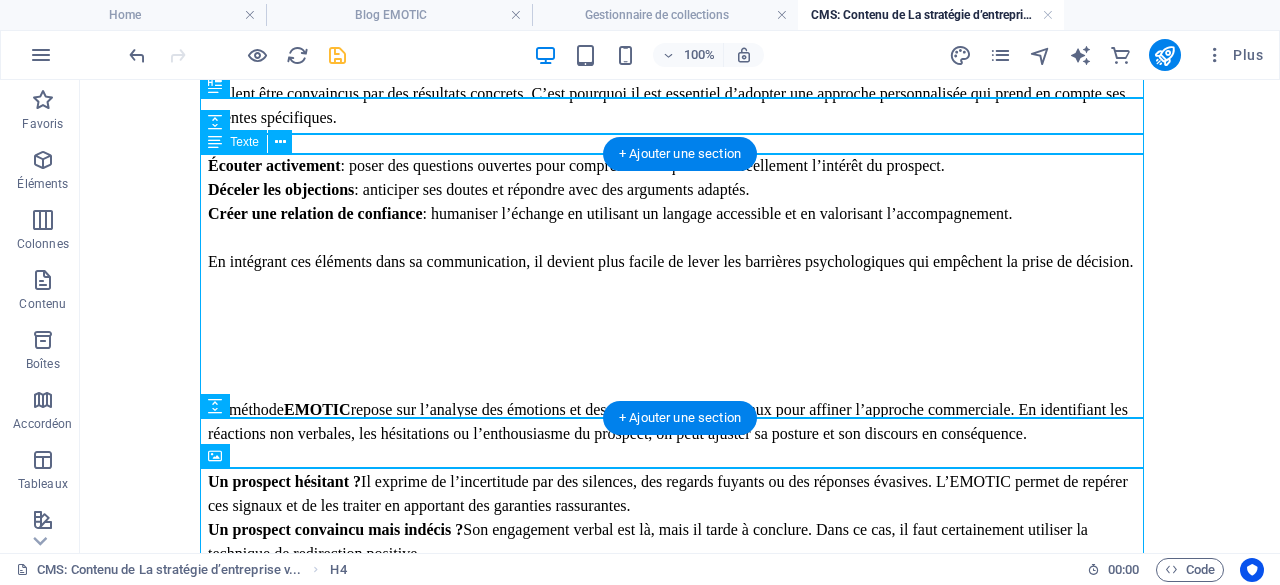 scroll, scrollTop: 1600, scrollLeft: 0, axis: vertical 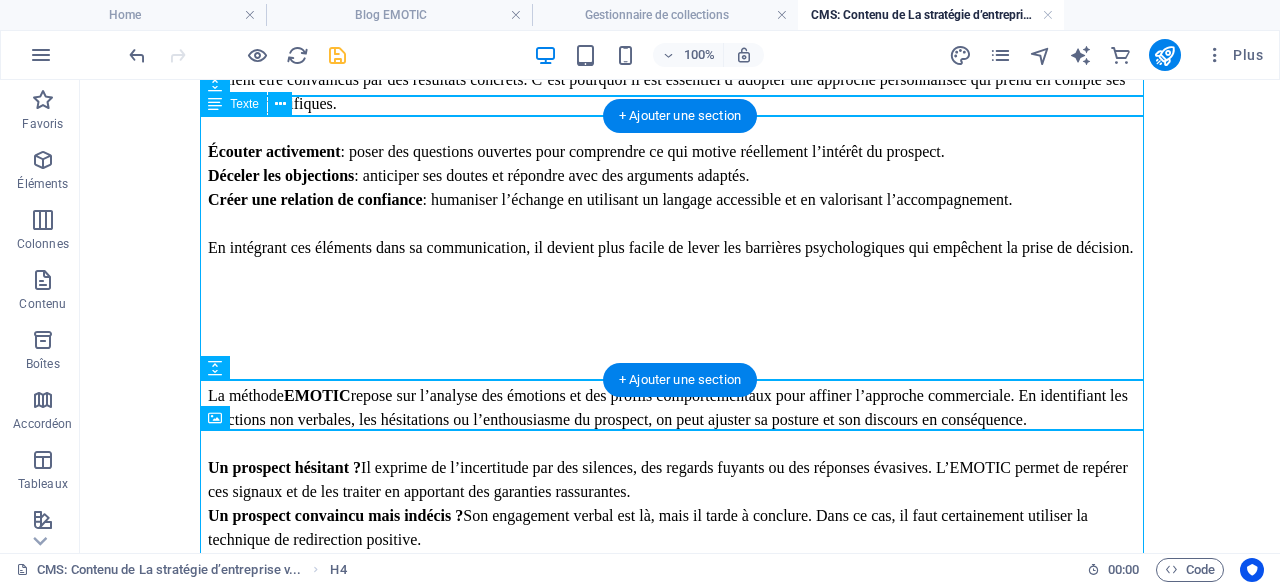 click on "Chaque prospect est unique, avec ses propres motivations et obstacles. Certains cherchent à être rassurés sur la fiabilité d’un service, d’autres veulent être convaincus par des résultats concrets. C’est pourquoi il est essentiel d’adopter une approche personnalisée qui prend en compte ses attentes spécifiques. Écouter activement  : poser des questions ouvertes pour comprendre ce qui motive réellement l’intérêt du prospect. Déceler les objections  : anticiper ses doutes et répondre avec des arguments adaptés. Créer une relation de confiance  : humaniser l’échange en utilisant un langage accessible et en valorisant l’accompagnement. En intégrant ces éléments dans sa communication, il devient plus facile de lever les barrières psychologiques qui empêchent la prise de décision." at bounding box center [680, 152] 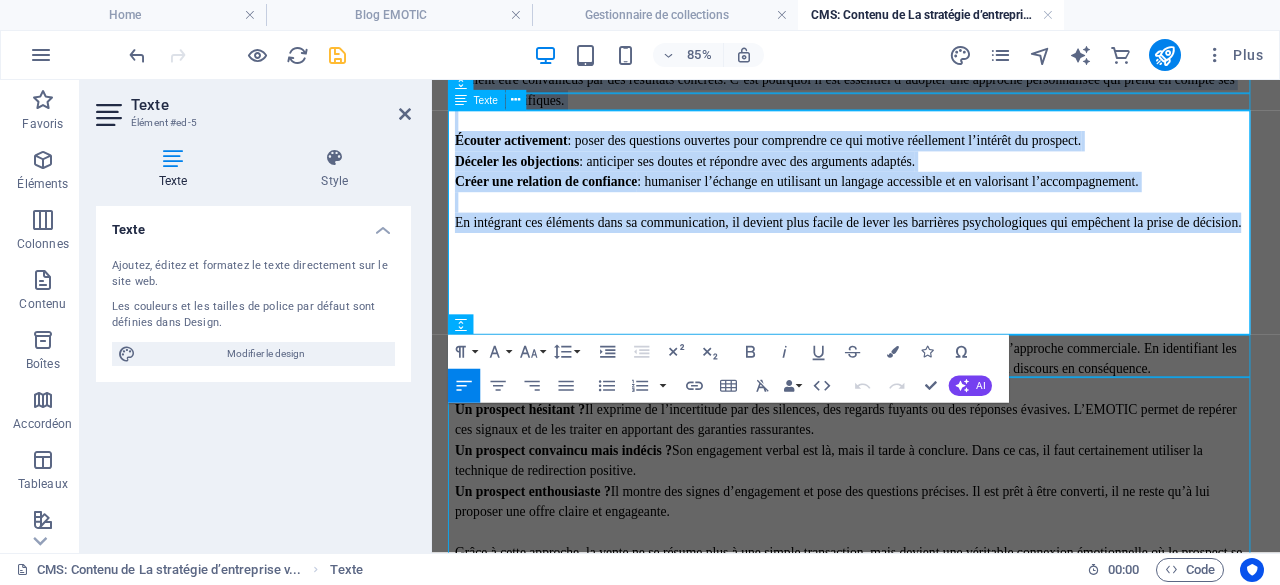 drag, startPoint x: 707, startPoint y: 339, endPoint x: 453, endPoint y: 137, distance: 324.53043 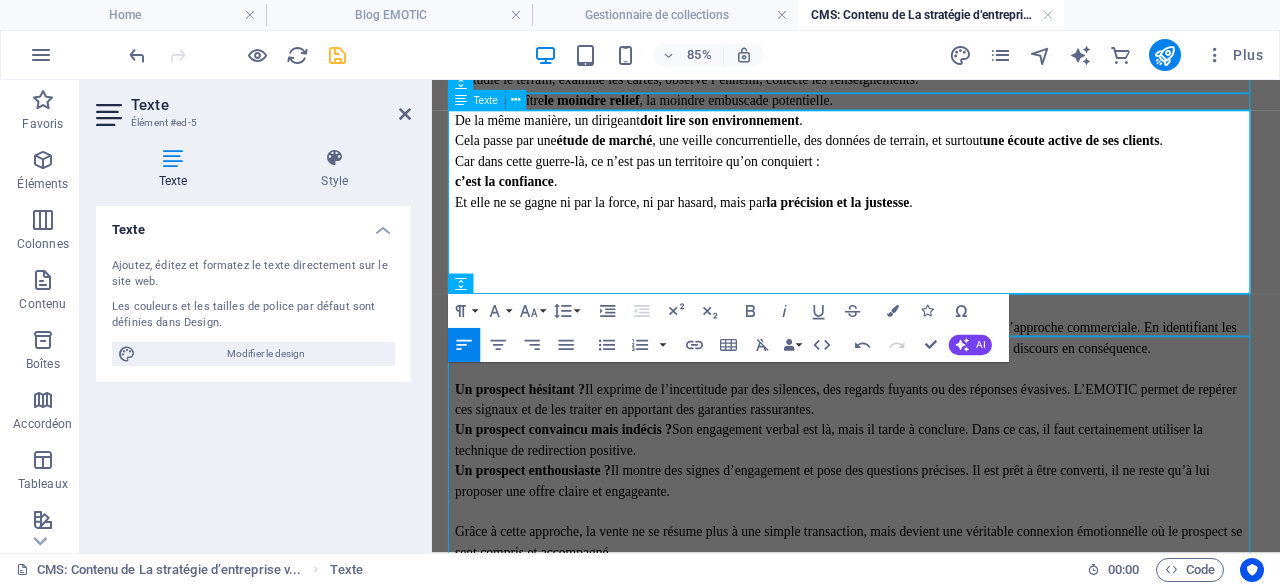click on "Un bon général n’avance jamais à l’aveugle . Il étudie le terrain, examine les cartes, observe l’ennemi, collecte les renseignements. Il veut connaître le moindre relief , la moindre embuscade potentielle." at bounding box center (931, 80) 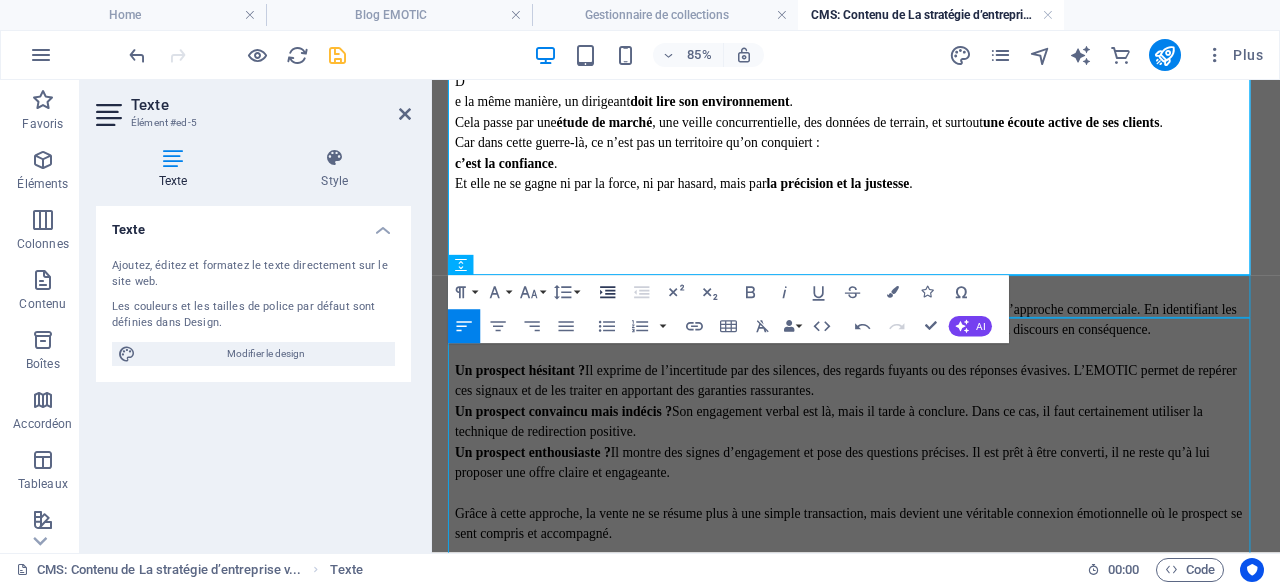 scroll, scrollTop: 1700, scrollLeft: 0, axis: vertical 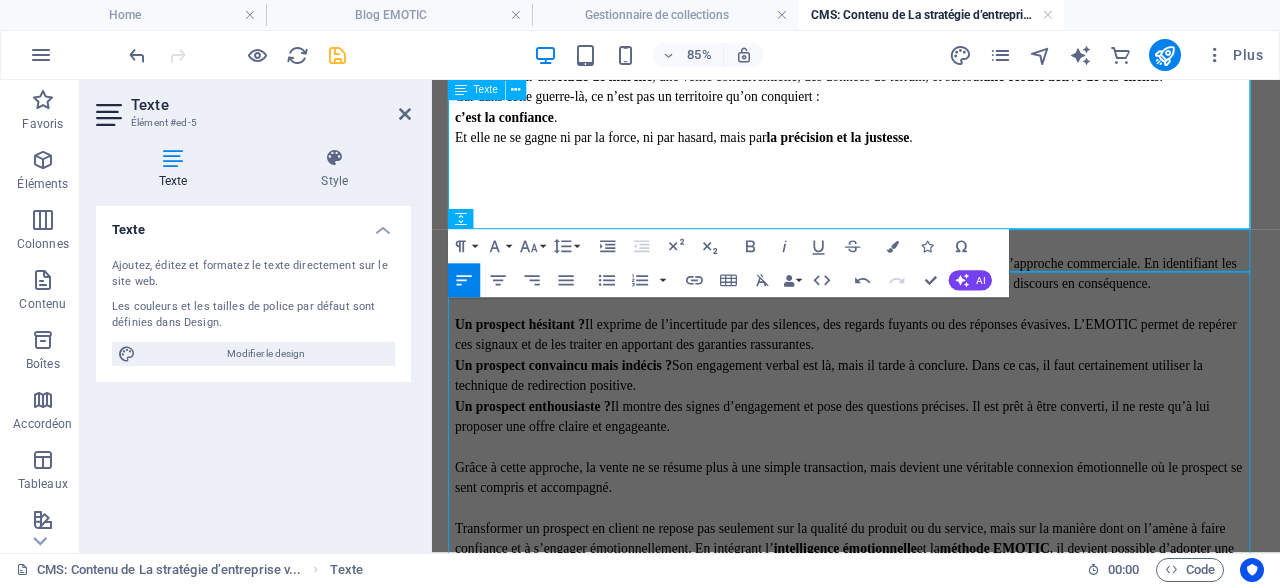 click on "Car dans cette guerre-là, ce n’est pas un territoire qu’on conquiert : c’est la confiance . Et elle ne se gagne ni par la force, ni par hasard, mais par la précision et la justesse." at bounding box center (931, 124) 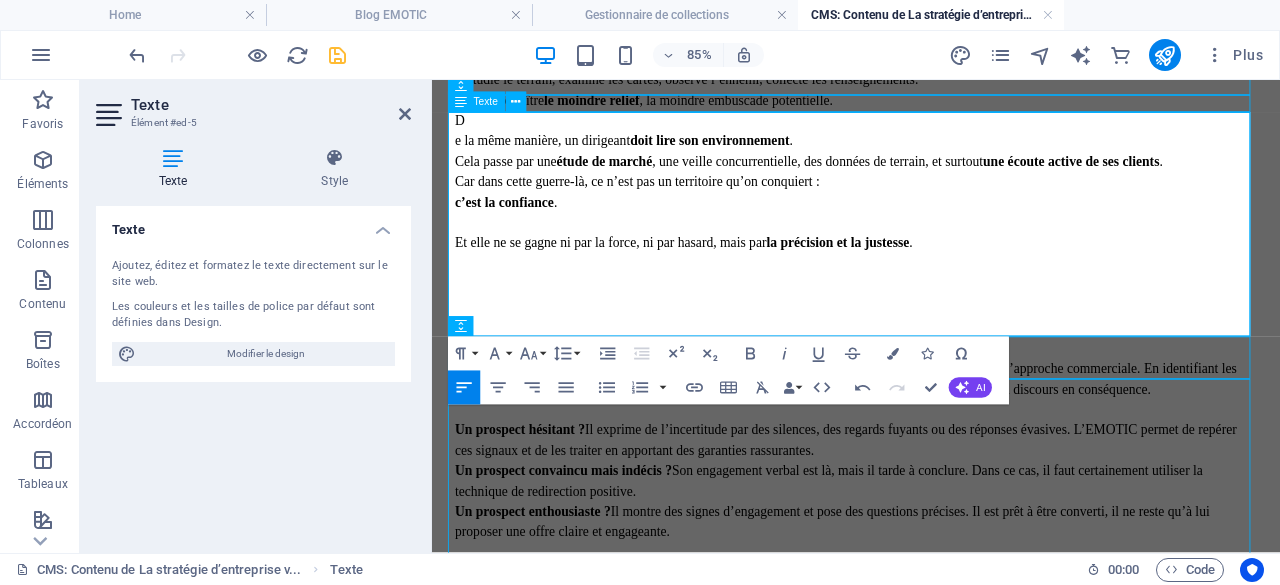scroll, scrollTop: 1500, scrollLeft: 0, axis: vertical 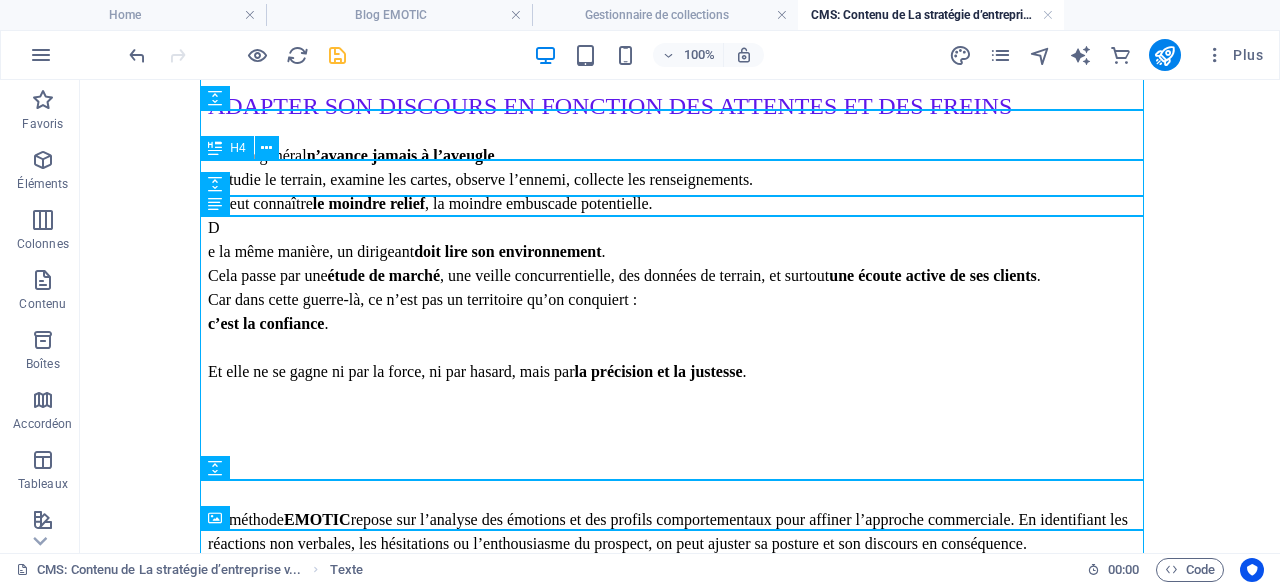 click on "adapter son discours en fonction des attentes et des freins" at bounding box center (680, 106) 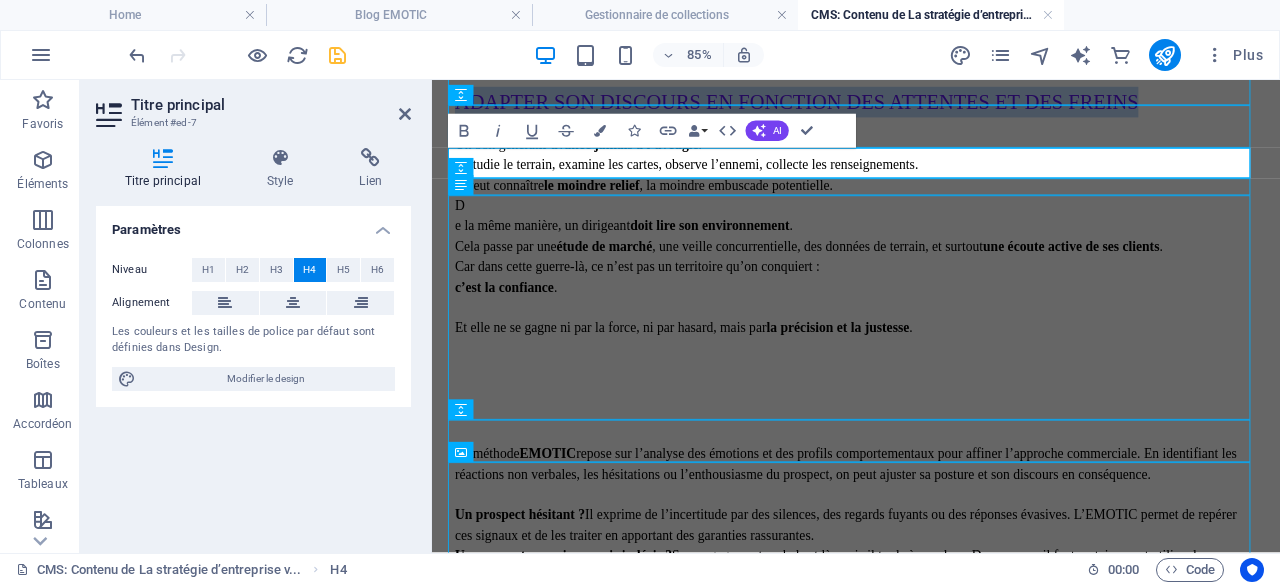 type 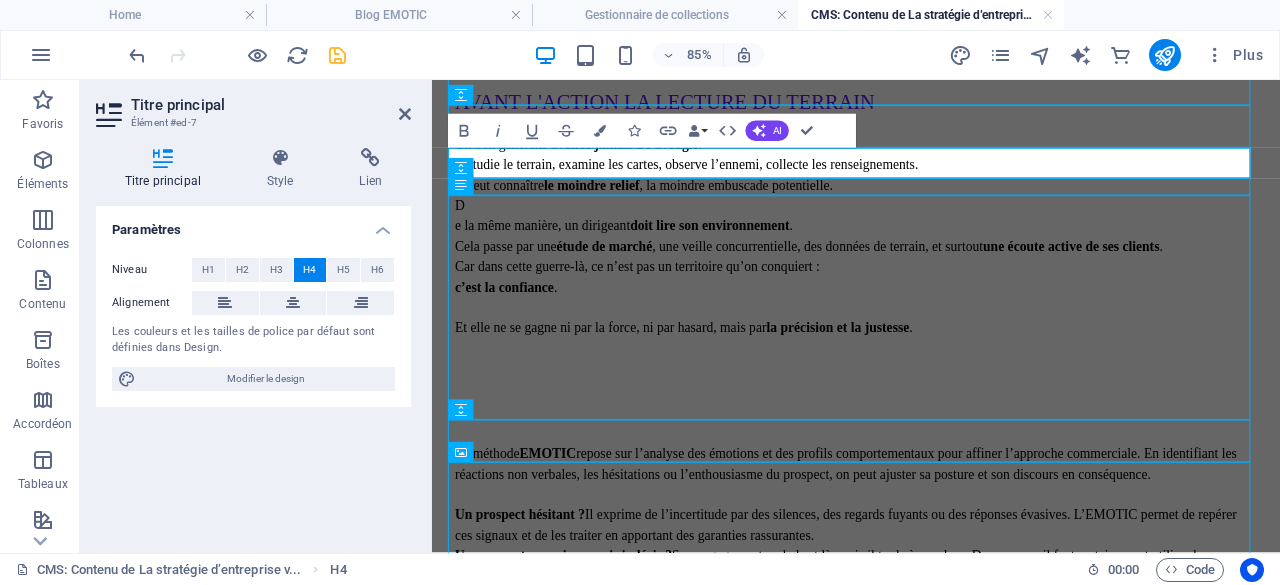 click on "AVANT l'ACTION LA LECTURE DU TERRAIN" at bounding box center (931, 106) 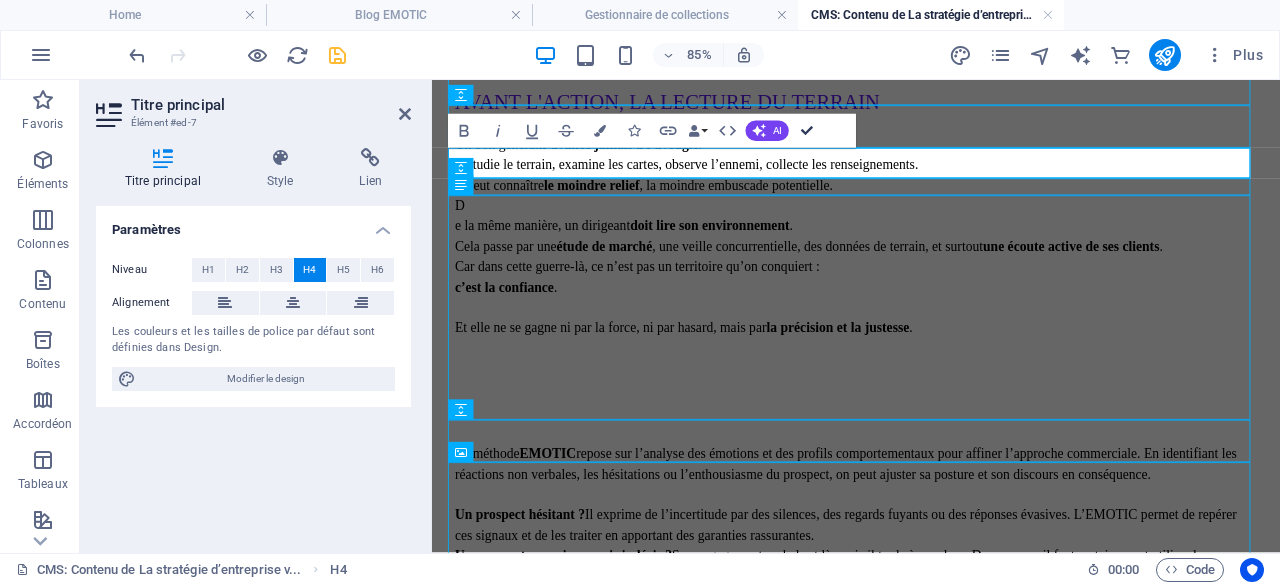 drag, startPoint x: 724, startPoint y: 55, endPoint x: 808, endPoint y: 129, distance: 111.94642 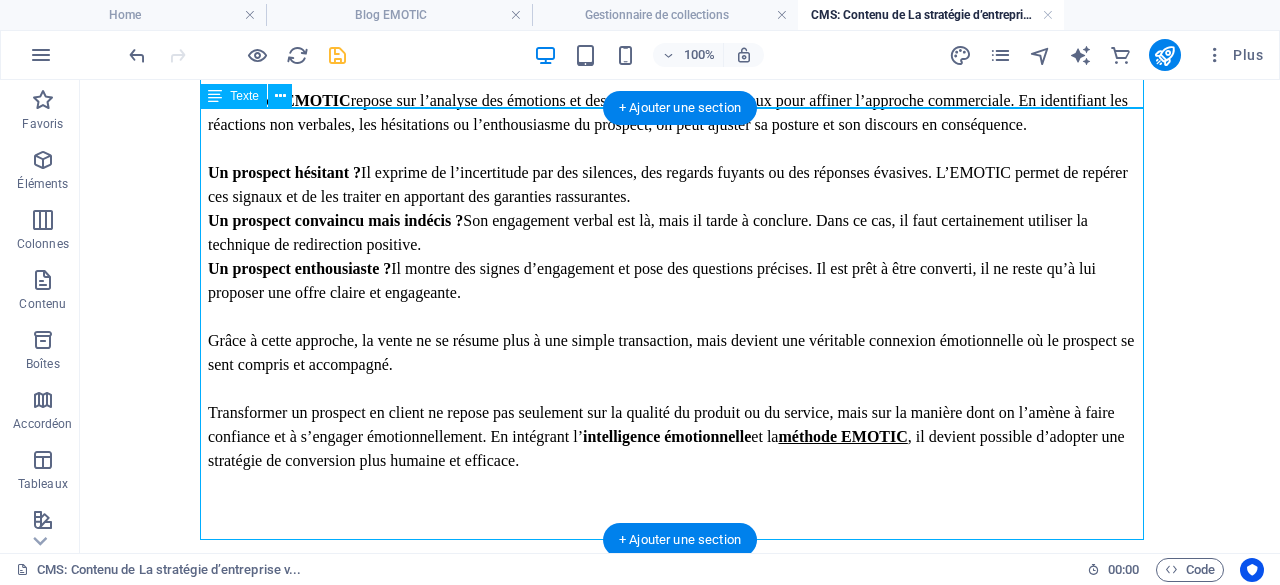 scroll, scrollTop: 2668, scrollLeft: 0, axis: vertical 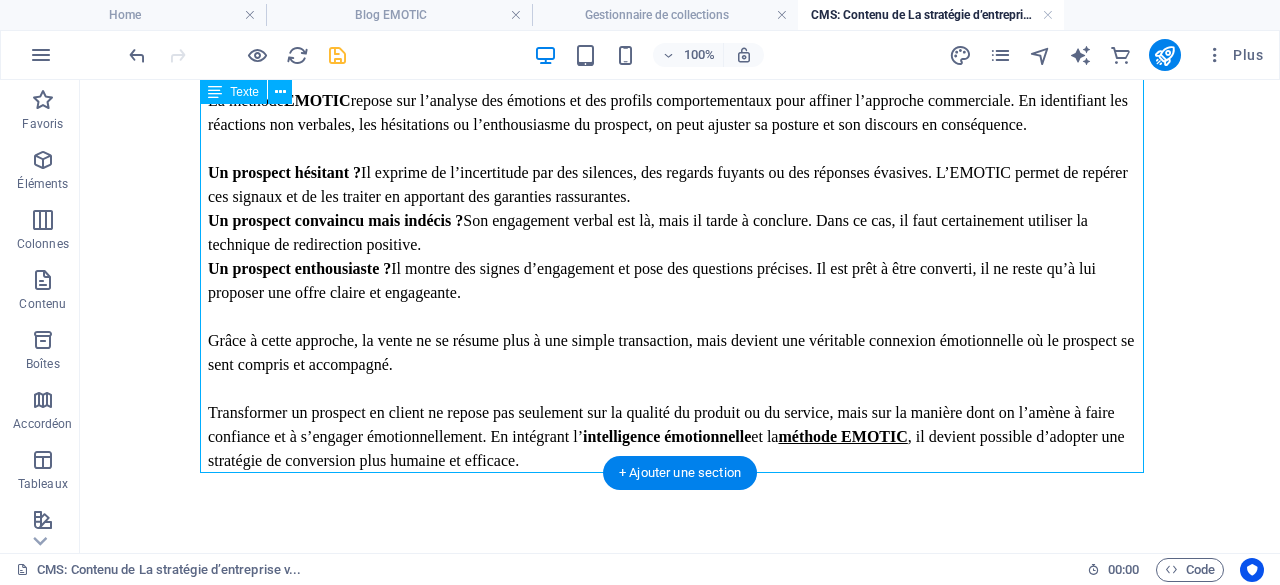 click on "La méthode  EMOTIC  repose sur l’analyse des émotions et des profils comportementaux pour affiner l’approche commerciale. En identifiant les réactions non verbales, les hésitations ou l’enthousiasme du prospect, on peut ajuster sa posture et son discours en conséquence. Un prospect hésitant ?  Il exprime de l’incertitude par des silences, des regards fuyants ou des réponses évasives. L’EMOTIC permet de repérer ces signaux et de les traiter en apportant des garanties rassurantes. Un prospect convaincu mais indécis ?  Son engagement verbal est là, mais il tarde à conclure. Dans ce cas, il faut certainement utiliser la technique de redirection positive. Un prospect enthousiaste ?  Il montre des signes d’engagement et pose des questions précises. Il est prêt à être converti, il ne reste qu’à lui proposer une offre claire et engageante. intelligence émotionnelle  et la  méthode EMOTIC , il devient possible d’adopter une stratégie de conversion plus humaine et efficace." at bounding box center (680, 281) 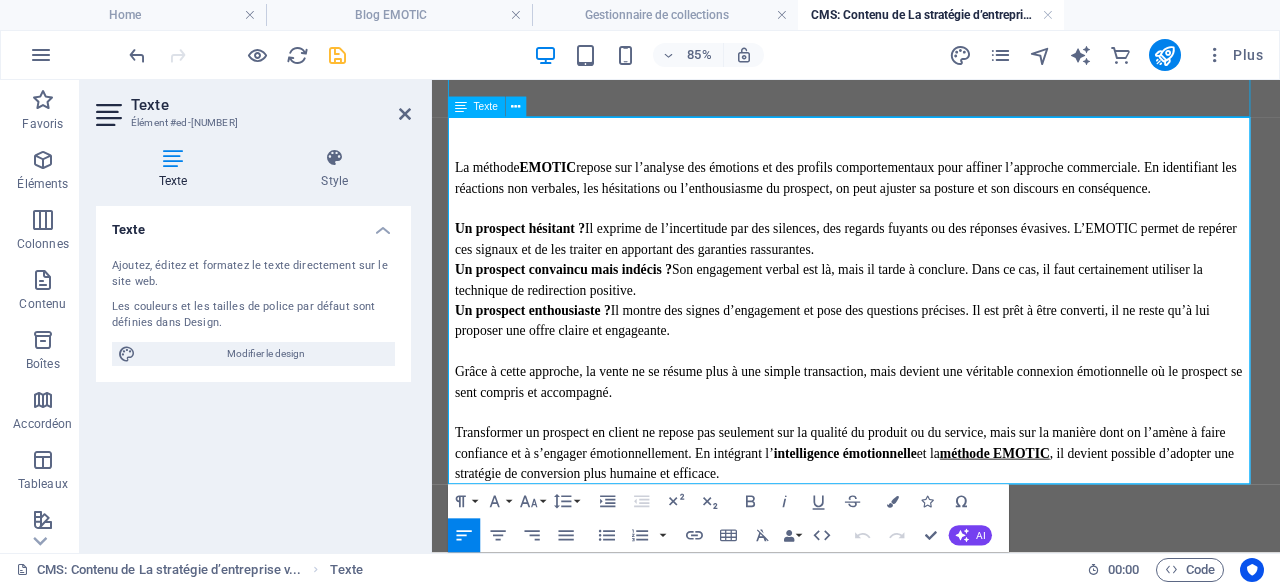 scroll, scrollTop: 2585, scrollLeft: 0, axis: vertical 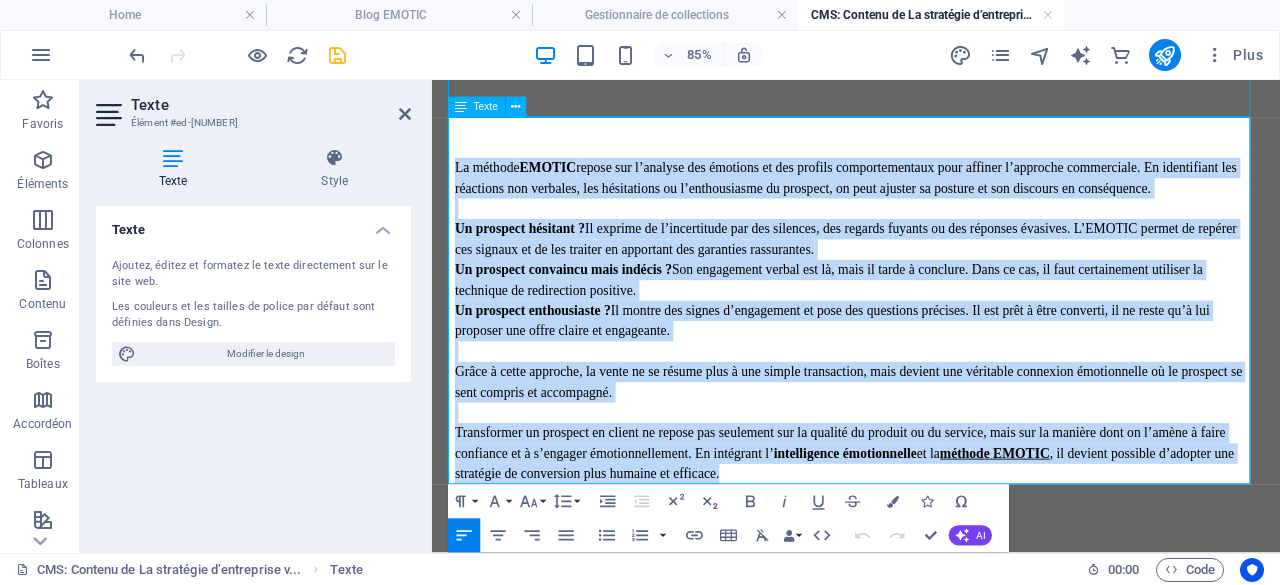 drag, startPoint x: 556, startPoint y: 539, endPoint x: 452, endPoint y: 141, distance: 411.3636 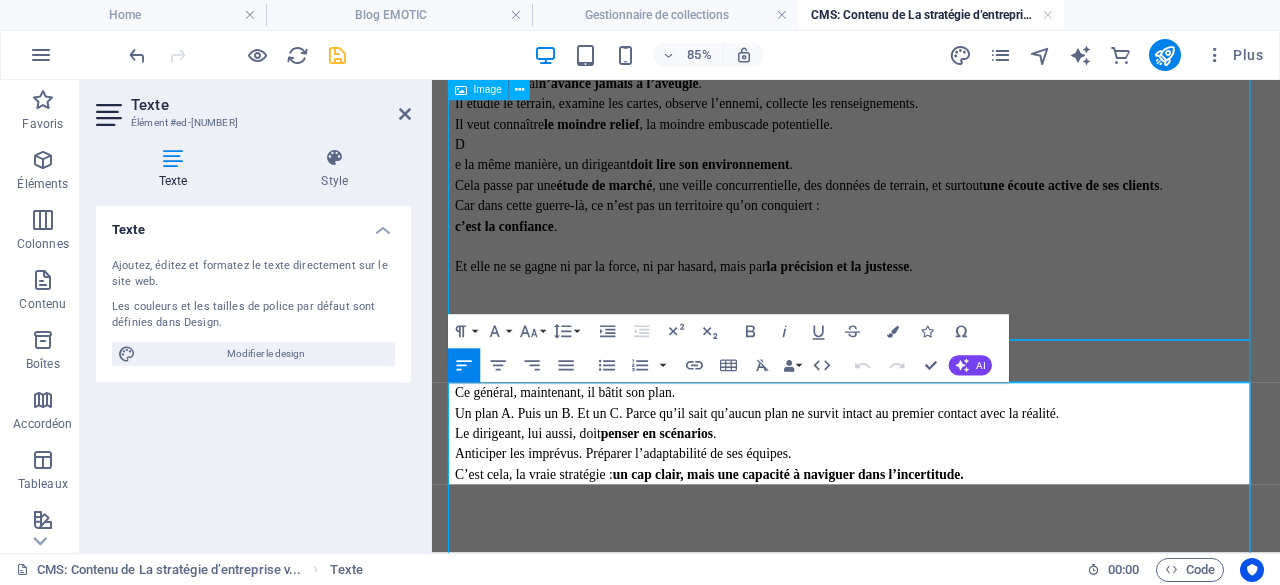 scroll, scrollTop: 2273, scrollLeft: 0, axis: vertical 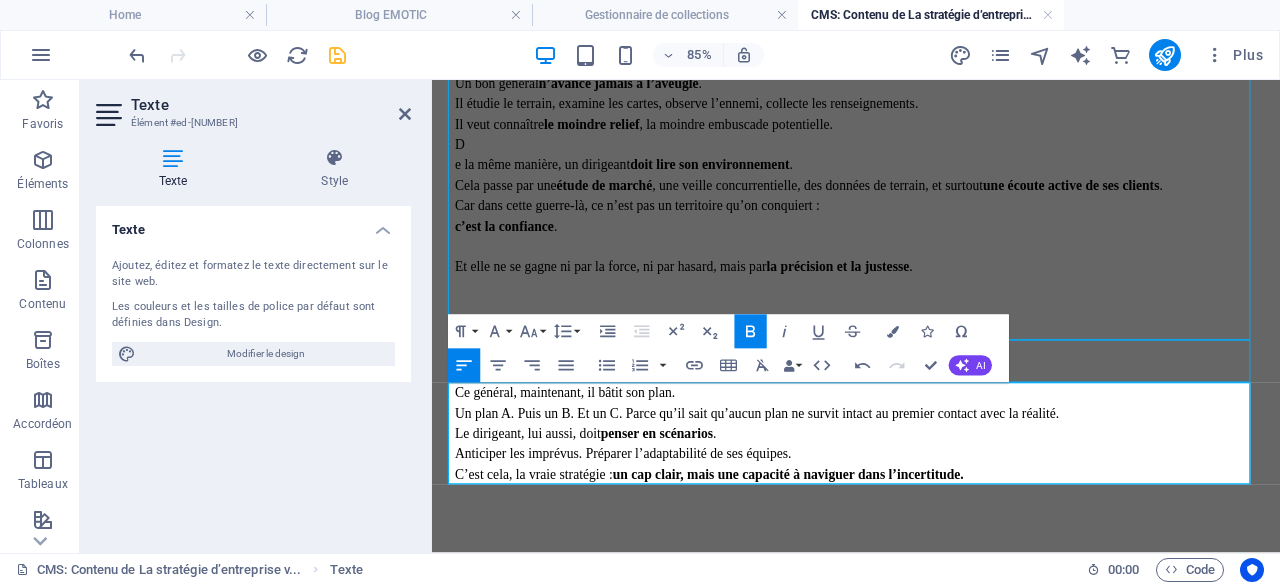 click on "Ce général, maintenant, il bâtit son plan.  Un plan A. Puis un B. Et un C. Parce qu’il sait qu’aucun plan ne survit intact au premier contact avec la réalité." at bounding box center (931, 460) 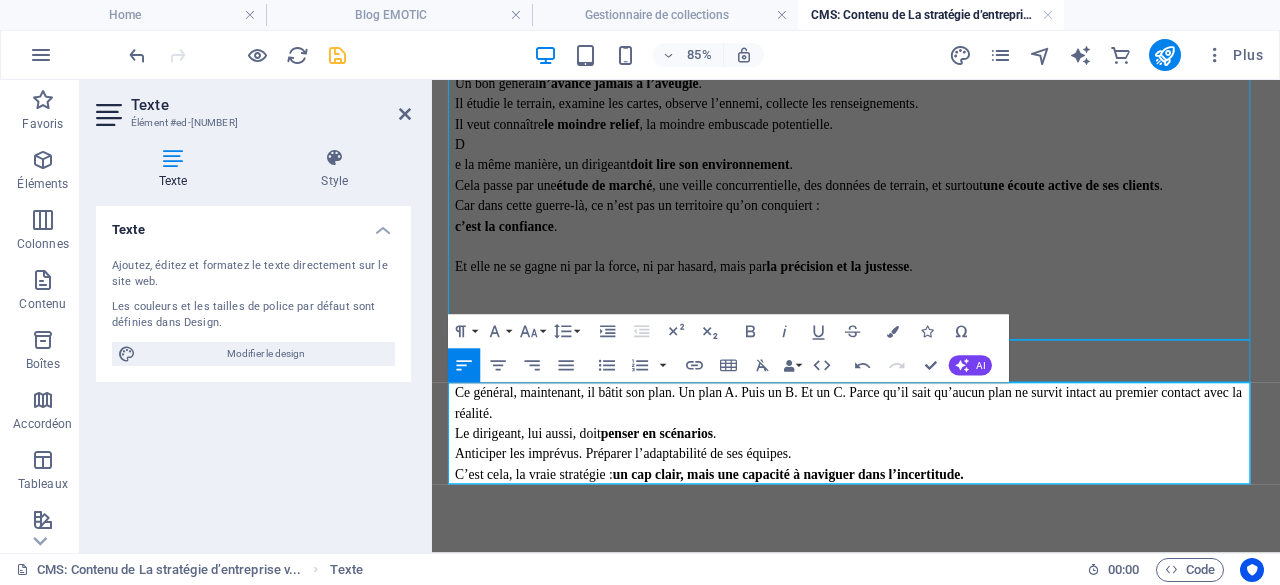 type 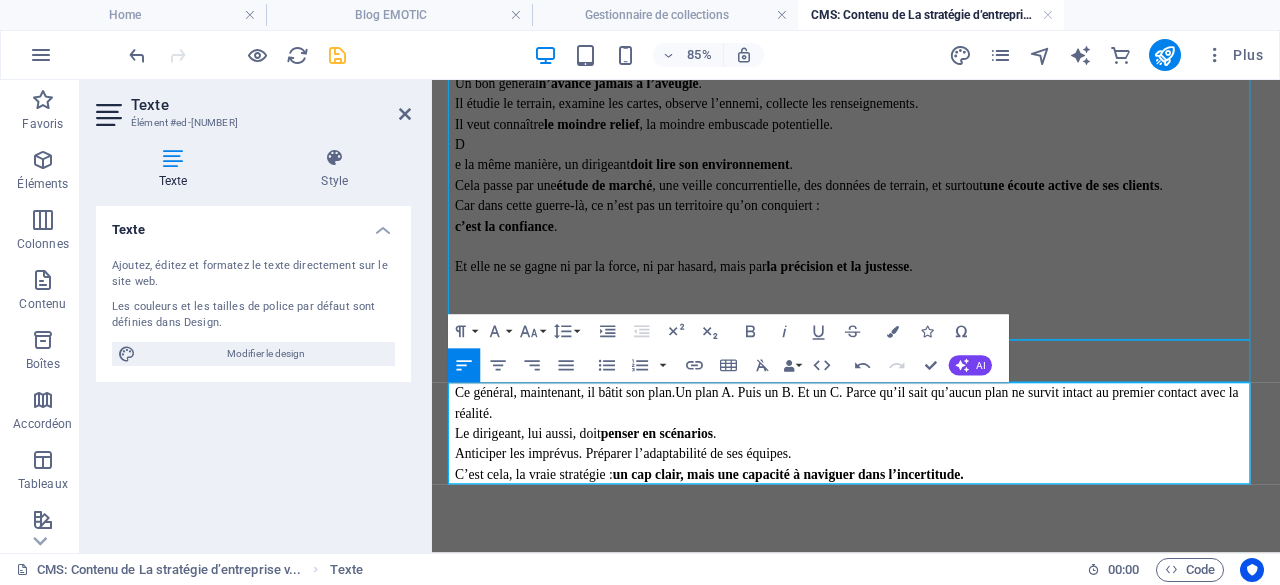 click on "Ce général, maintenant, il bâtit son plan.   Un plan A. Puis un B. Et un C. Parce qu’il sait qu’aucun plan ne survit intact au premier contact avec la réalité." at bounding box center (931, 460) 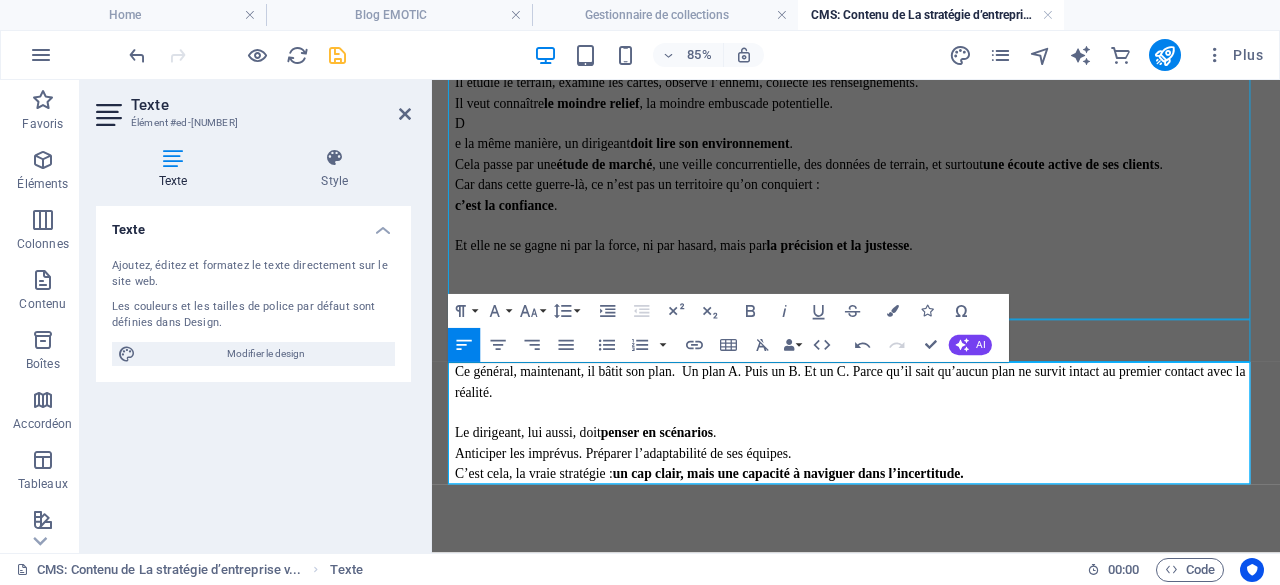 scroll, scrollTop: 2297, scrollLeft: 0, axis: vertical 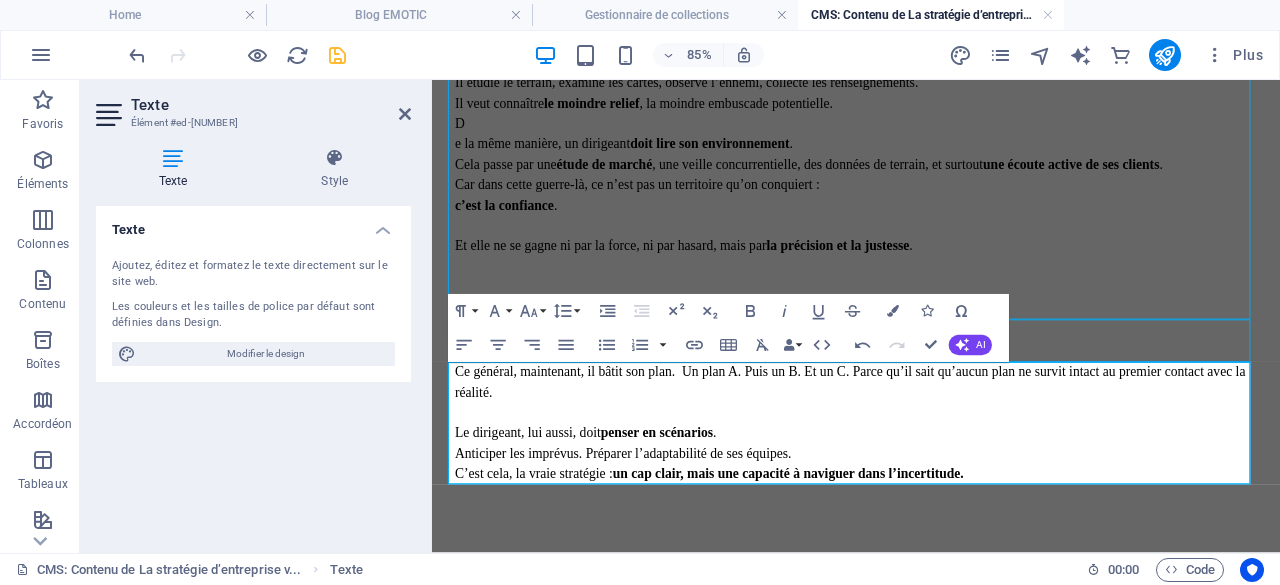 click on "Le dirigeant, lui aussi, doit penser en scénarios . Anticiper les imprévus. Préparer l’adaptabilité de ses équipes. C’est cela, la vraie stratégie : un cap clair, mais une capacité à naviguer dans l’incertitude." at bounding box center [931, 520] 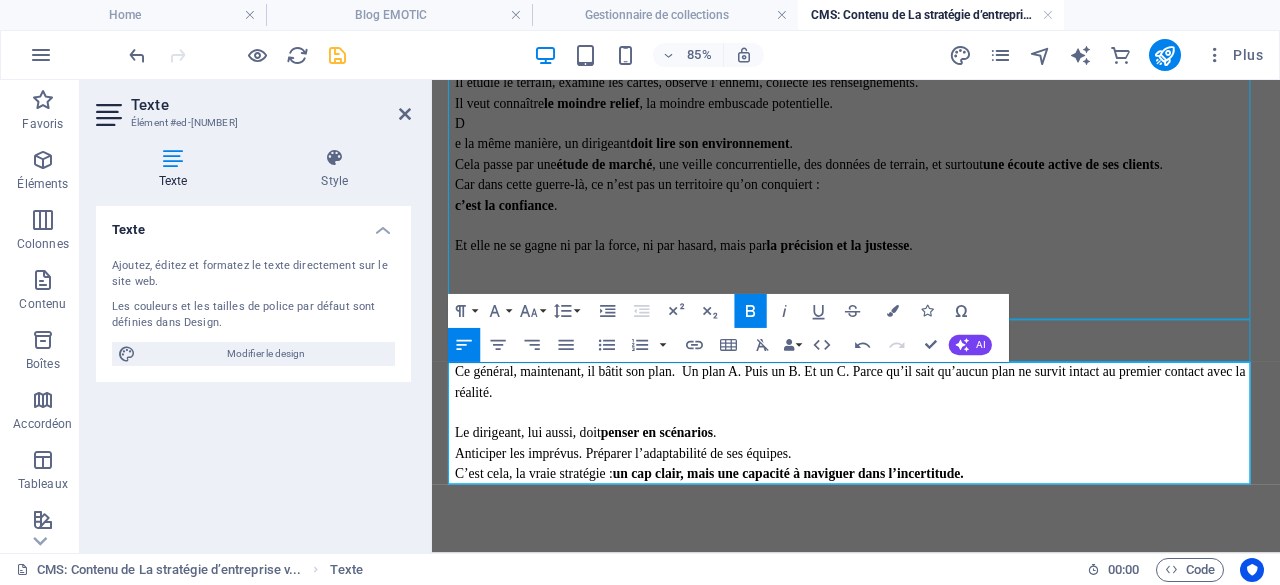 click on "Le dirigeant, lui aussi, doit penser en scénarios . Anticiper les imprévus. Préparer l’adaptabilité de ses équipes. C’est cela, la vraie stratégie : un cap clair, mais une capacité à naviguer dans l’incertitude." at bounding box center (931, 520) 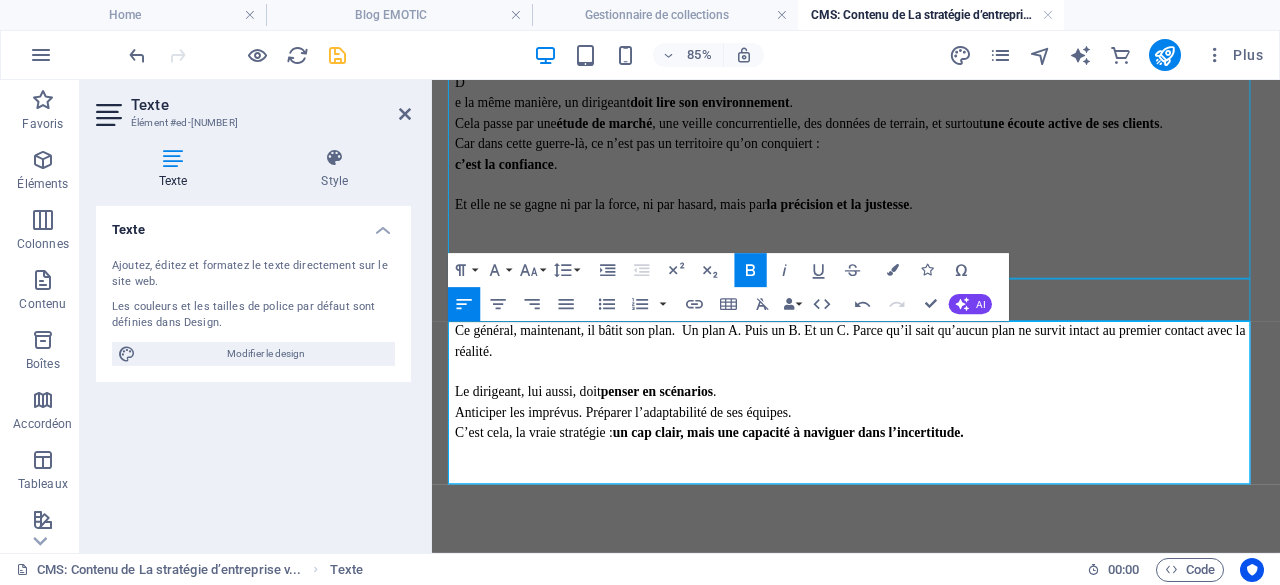 scroll, scrollTop: 2465, scrollLeft: 0, axis: vertical 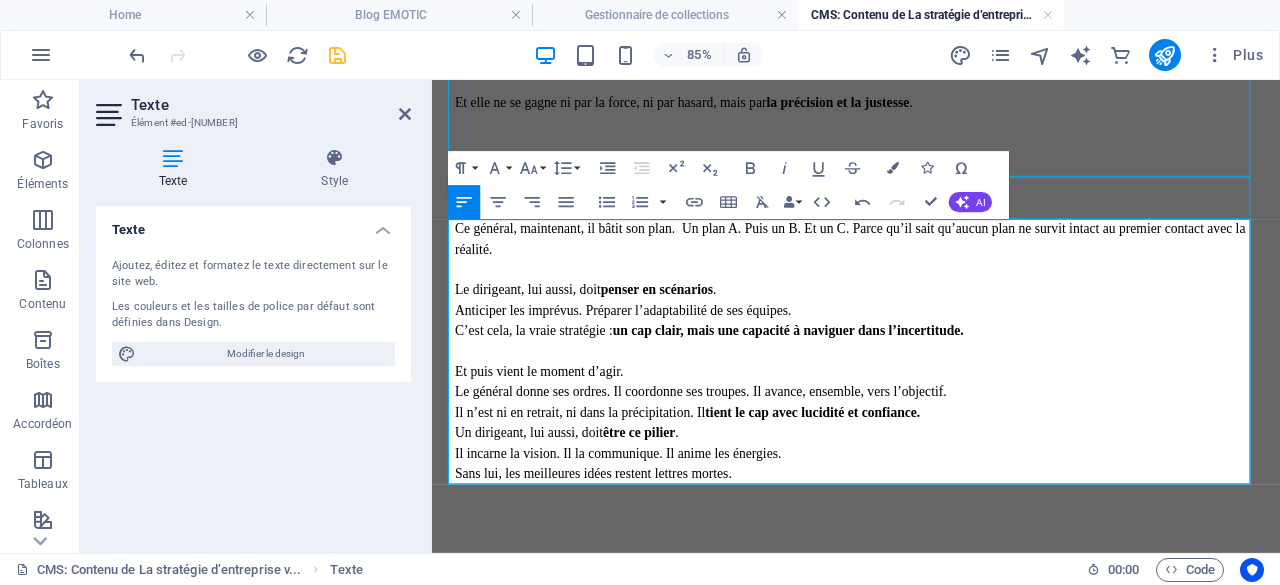 click on "Et puis vient le moment d’agir." at bounding box center [931, 424] 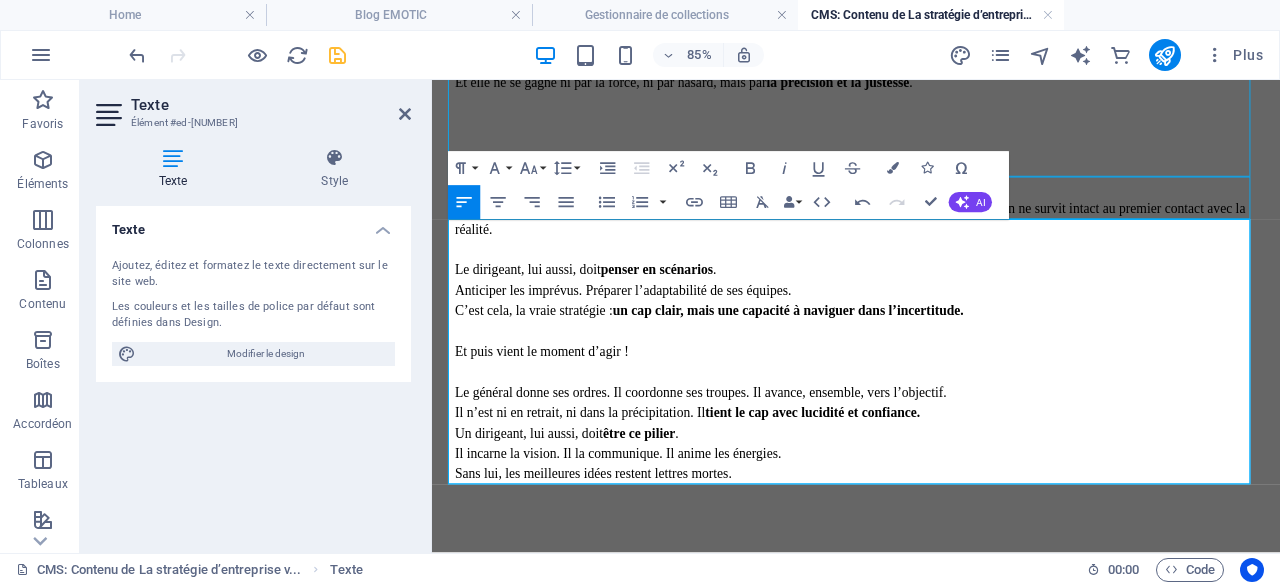 scroll, scrollTop: 2489, scrollLeft: 0, axis: vertical 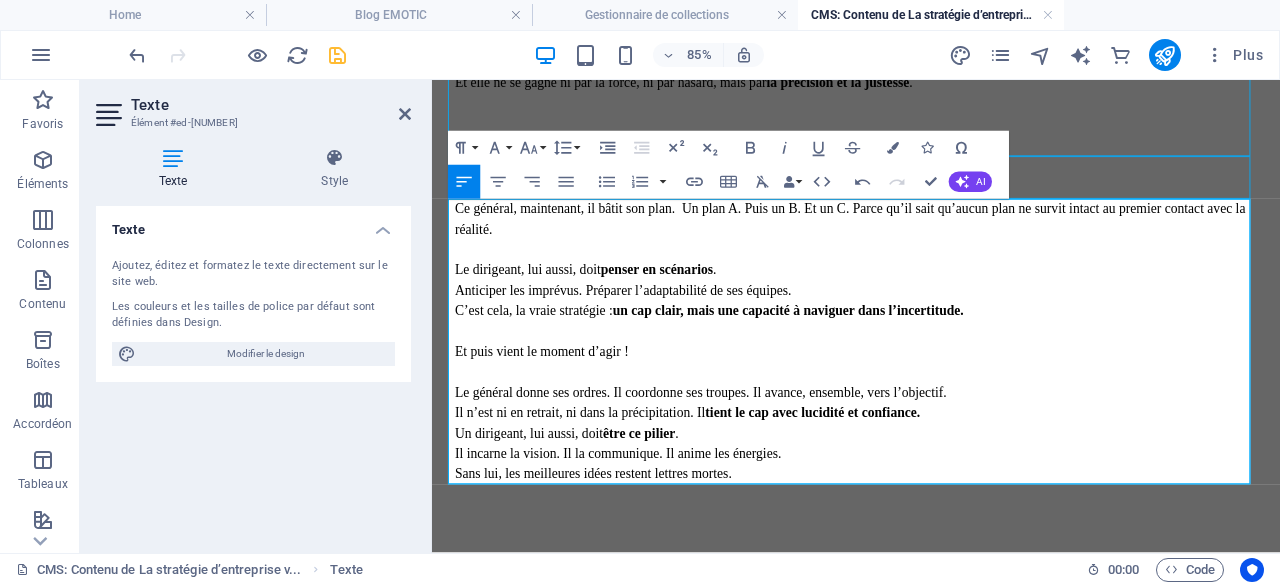 click on "Un dirigeant, lui aussi, doit être ce pilier . Il incarne la vision. Il la communique. Il anime les énergies. Sans lui, les meilleures idées restent lettres mortes." at bounding box center [931, 520] 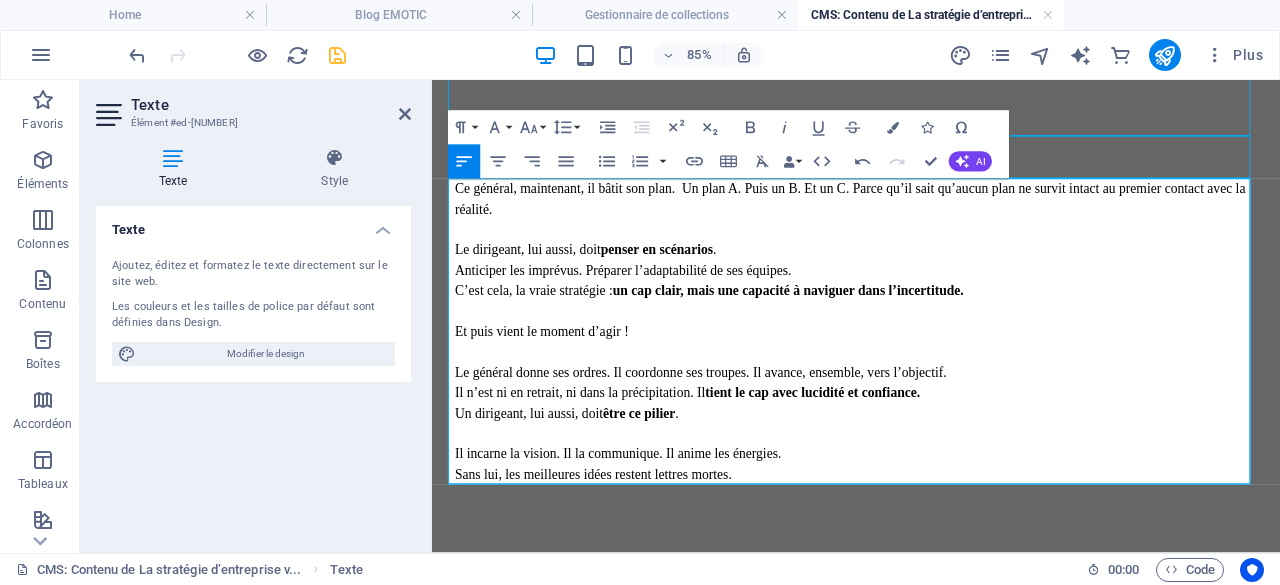scroll, scrollTop: 2489, scrollLeft: 0, axis: vertical 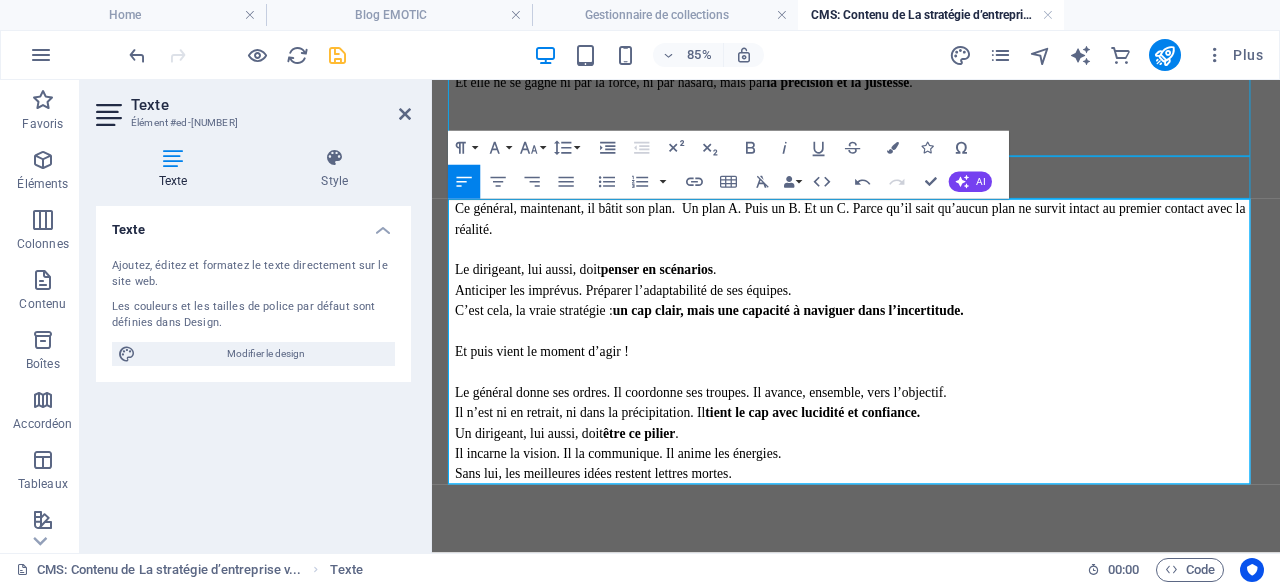click on "Un dirigeant, lui aussi, doit être ce pilier . Il incarne la vision. Il la communique. Il anime les énergies. Sans lui, les meilleures idées restent lettres mortes." at bounding box center [931, 520] 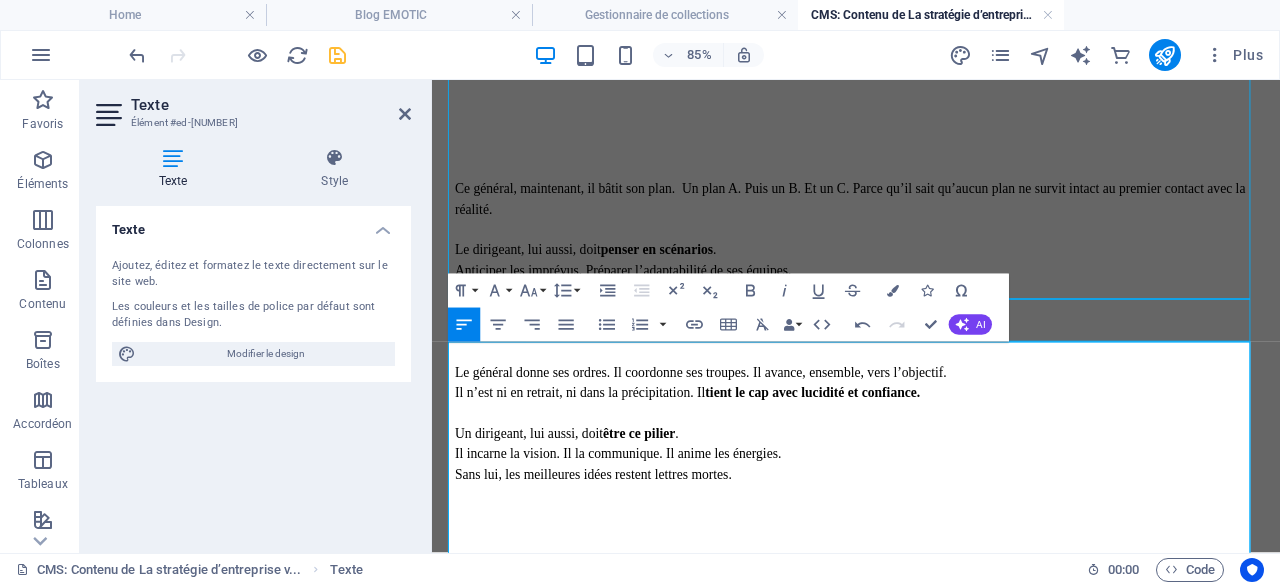 scroll, scrollTop: 2313, scrollLeft: 0, axis: vertical 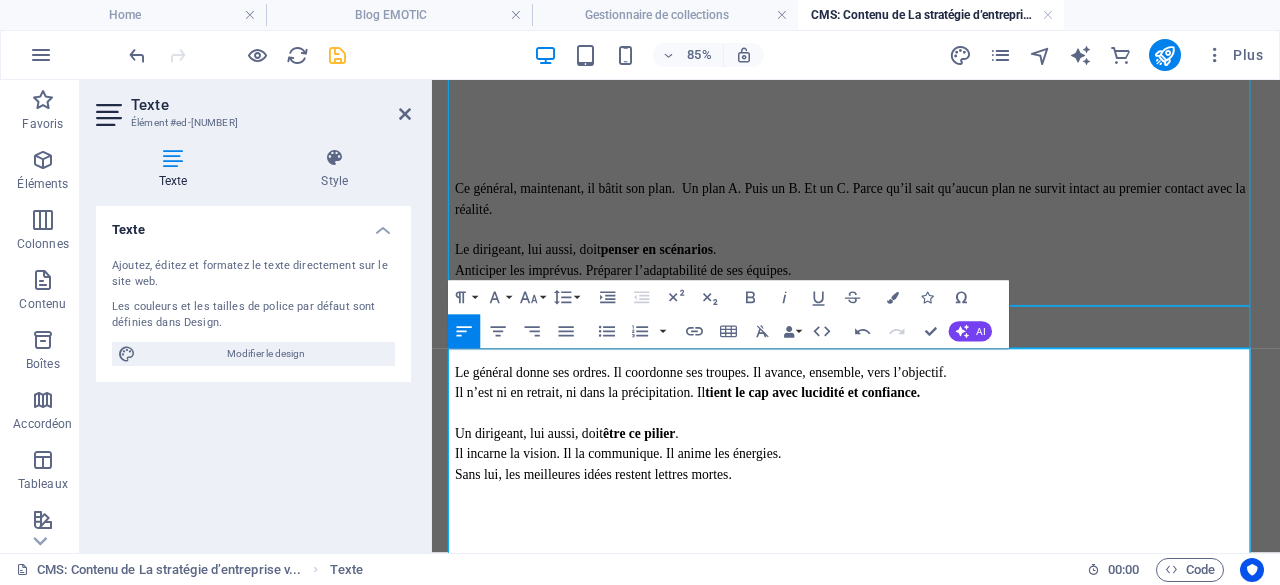 click on "Ce général, maintenant, il bâtit son plan.  Un plan A. Puis un B. Et un C. Parce qu’il sait qu’aucun plan ne survit intact au premier contact avec la réalité." at bounding box center [931, 220] 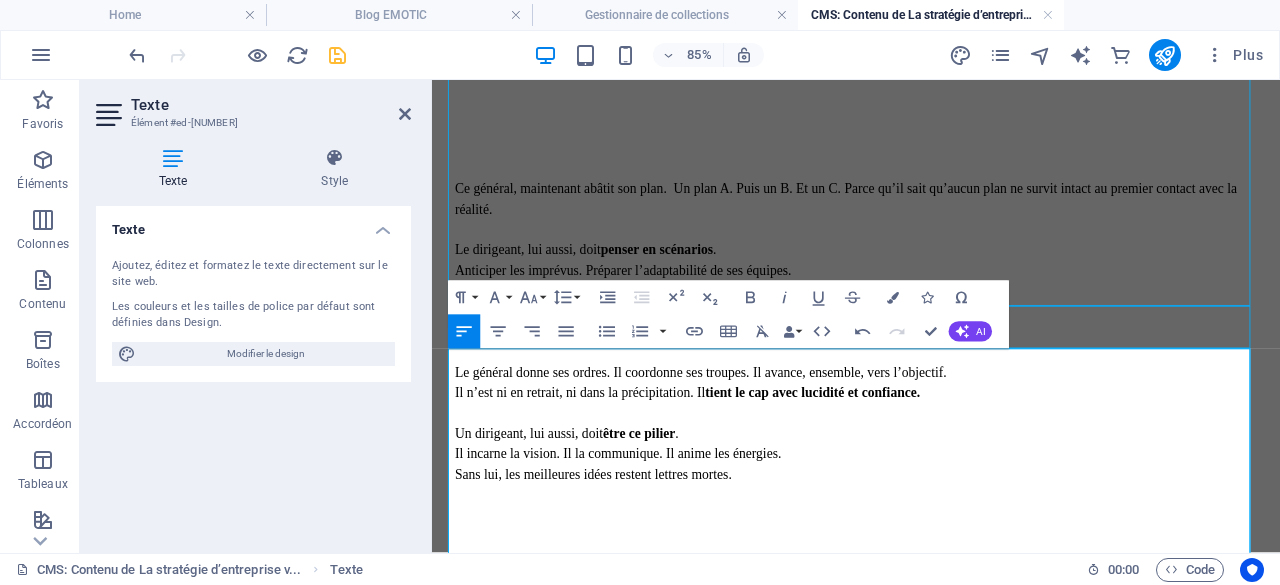 click on "Ce général, maintenant a  bâtit son plan.  Un plan A. Puis un B. Et un C. Parce qu’il sait qu’aucun plan ne survit intact au premier contact avec la réalité." at bounding box center [931, 220] 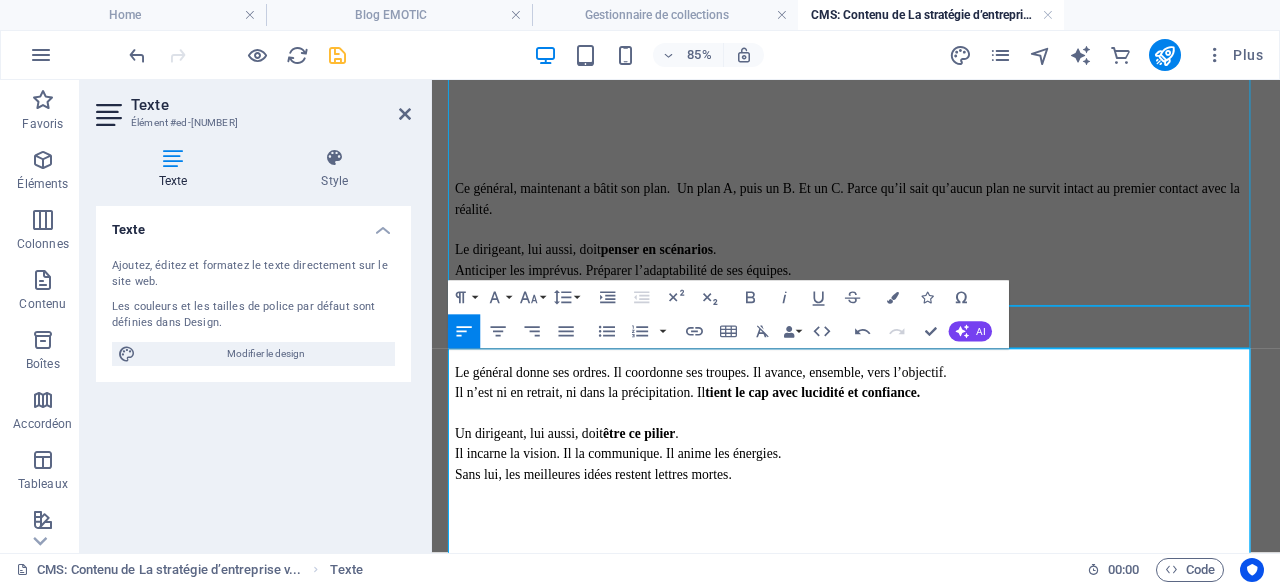 click on "Ce général, maintenant a bâtit son plan.  Un plan A, p uis un B. Et un C. Parce qu’il sait qu’aucun plan ne survit intact au premier contact avec la réalité." at bounding box center (931, 220) 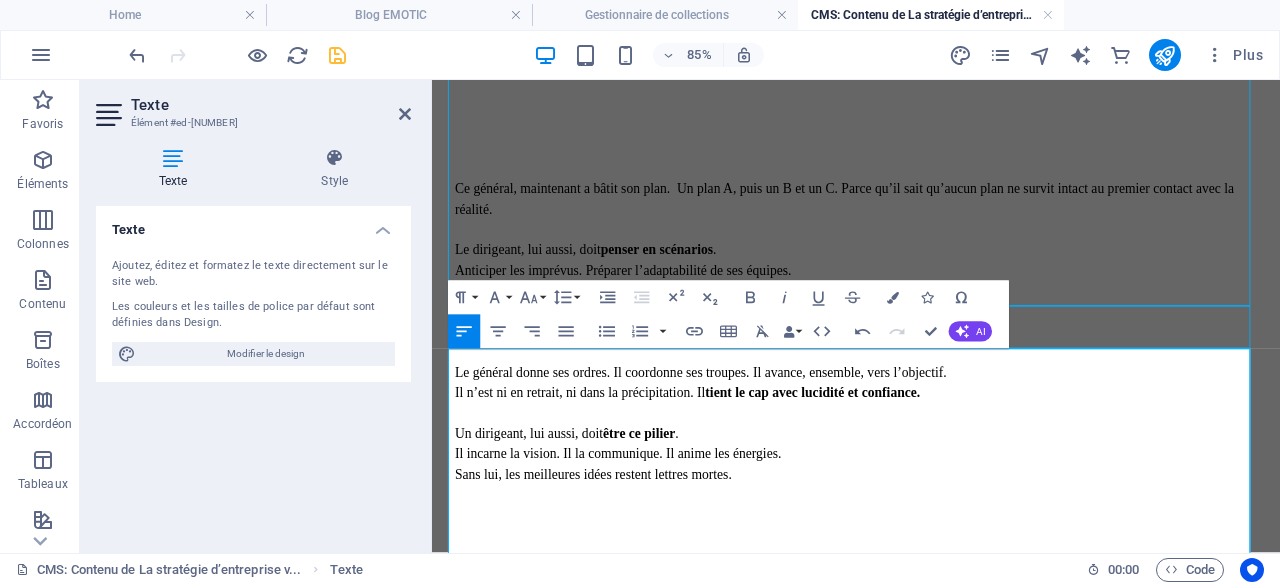 click on "Le dirigeant, lui aussi, doit penser en scénarios . Anticiper les imprévus. Préparer l’adaptabilité de ses équipes. C’est cela, la vraie stratégie : un cap clair, mais une capacité à naviguer dans l’incertitude." at bounding box center [931, 304] 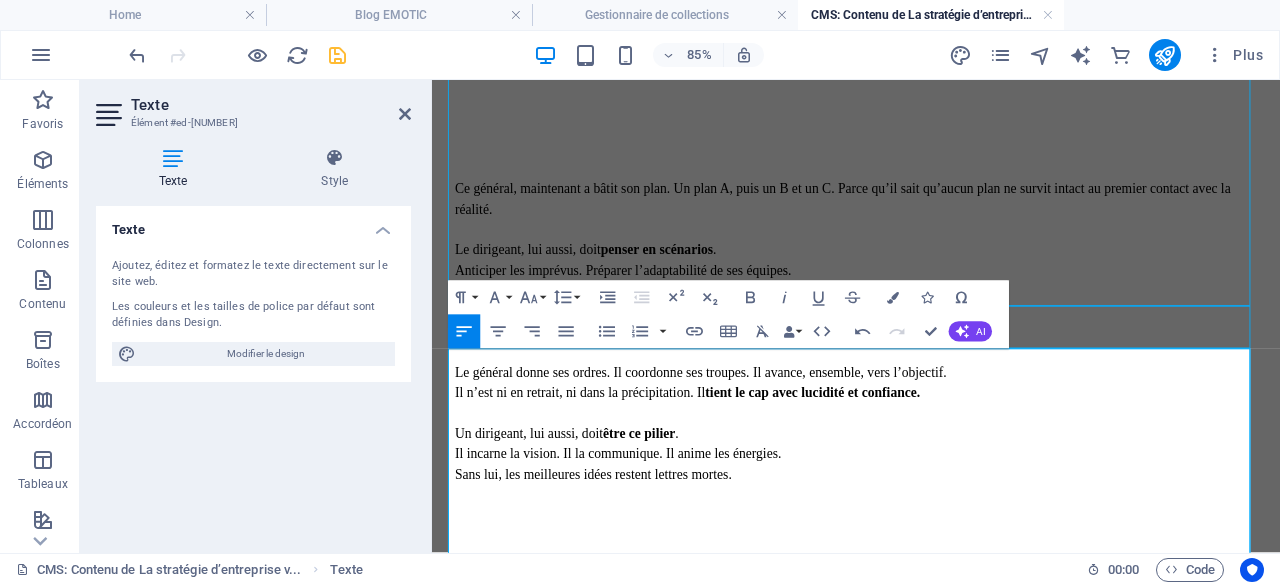 click on "Le dirigeant, lui aussi, doit penser en scénarios . Anticiper les imprévus. Préparer l’adaptabilité de ses équipes. C’est cela, la vraie stratégie : un cap clair, mais une capacité à naviguer dans l’incertitude." at bounding box center (931, 304) 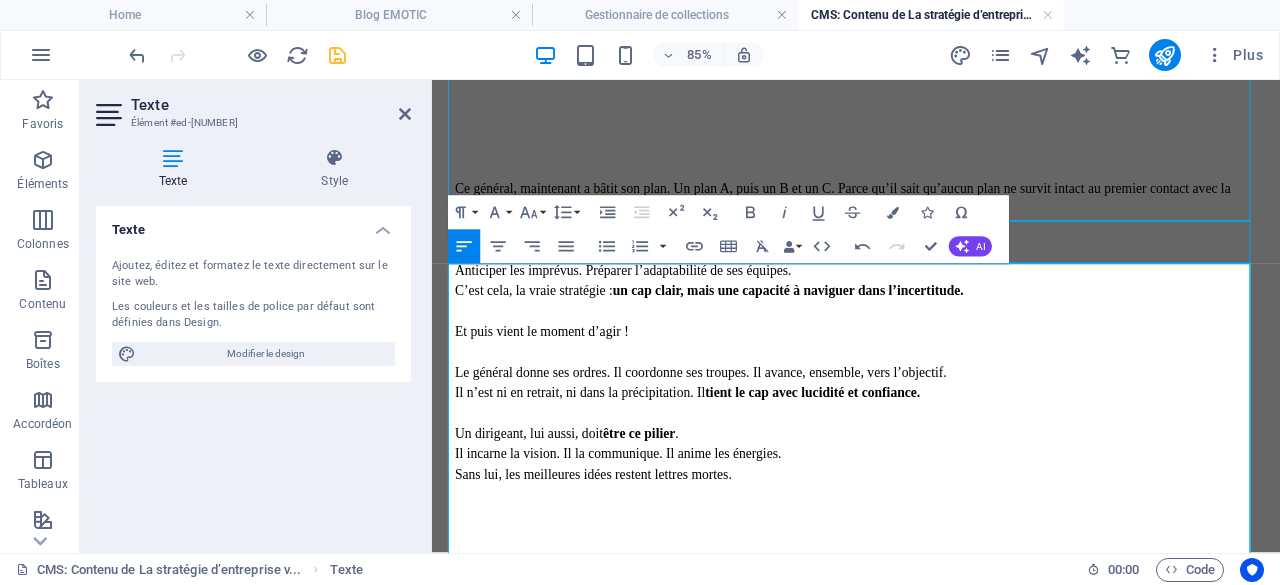 scroll, scrollTop: 2513, scrollLeft: 0, axis: vertical 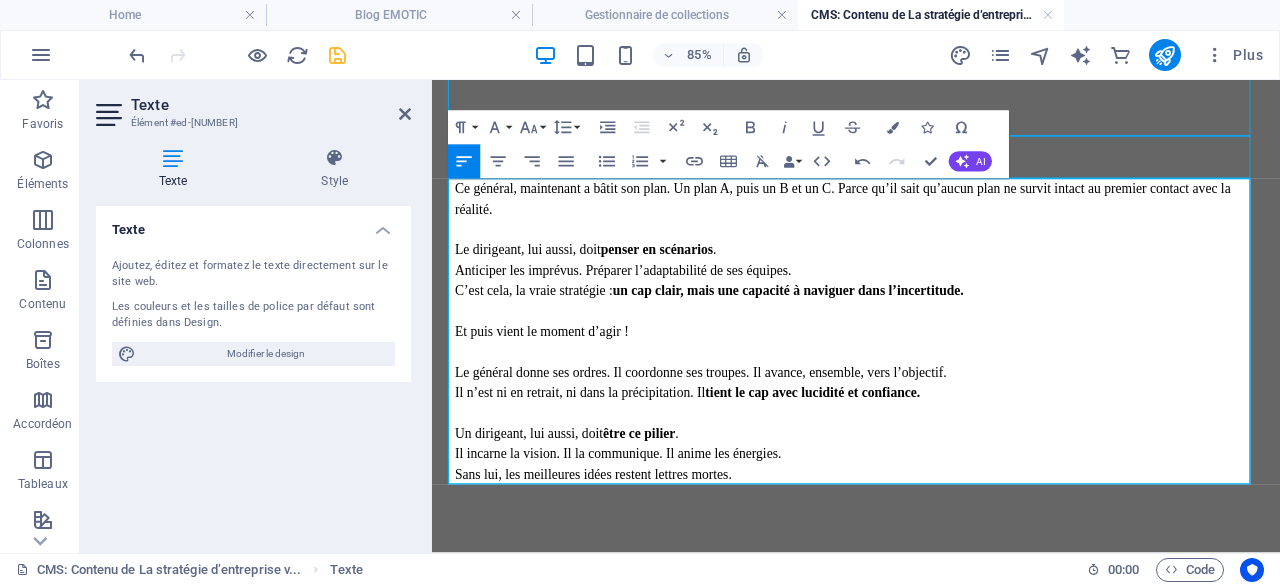 click on "Un dirigeant, lui aussi, doit être ce pilier . Il incarne la vision. Il la communique. Il anime les énergies. Sans lui, les meilleures idées restent lettres mortes." at bounding box center [931, 520] 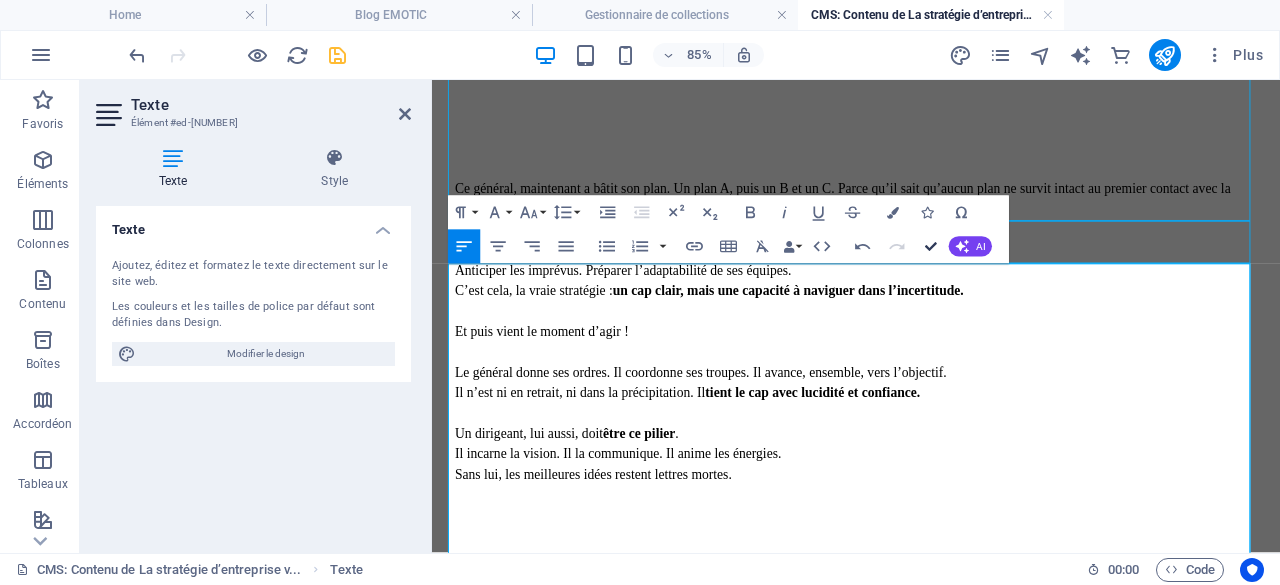 scroll, scrollTop: 2413, scrollLeft: 0, axis: vertical 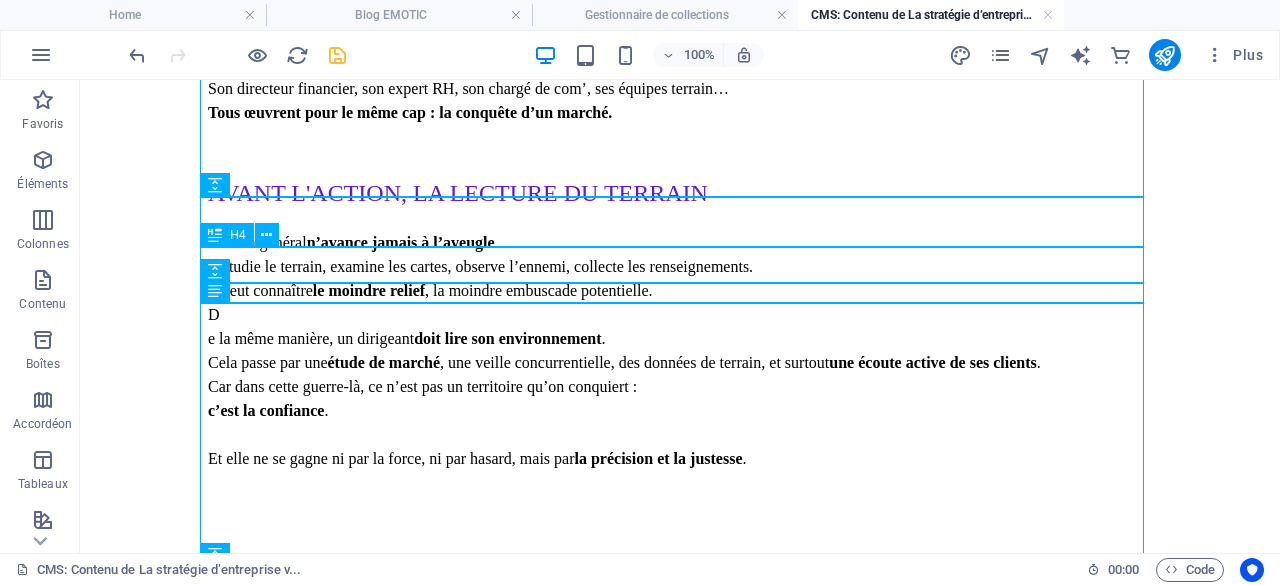 click on "AVANT l'ACTION, LA LECTURE DU TERRAIN" at bounding box center [680, 193] 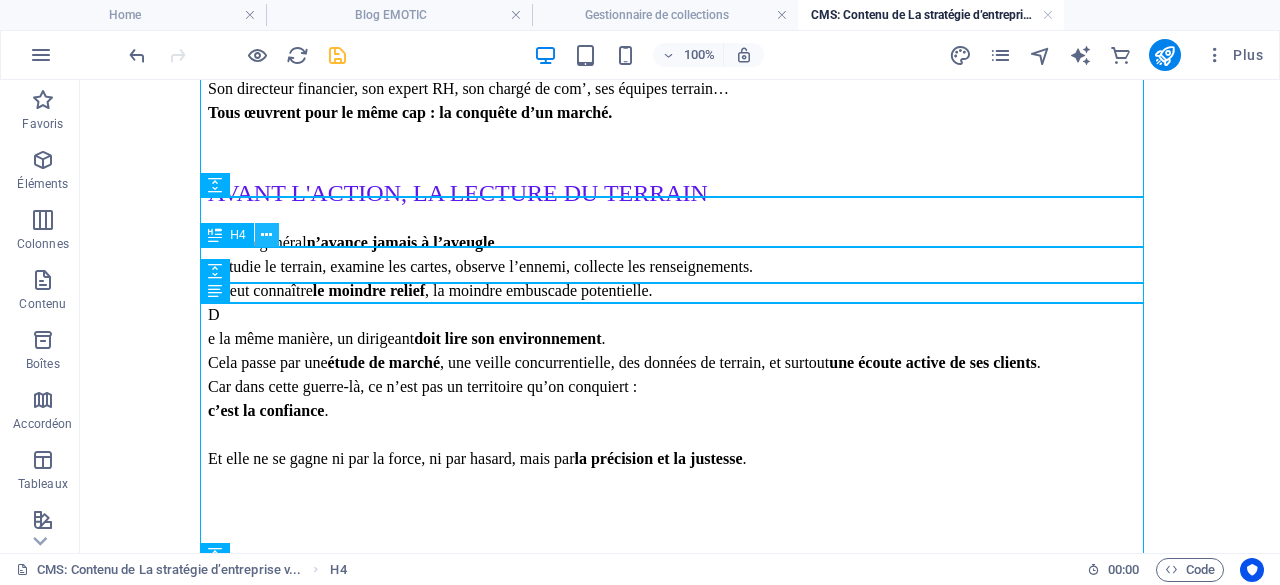 click at bounding box center (266, 235) 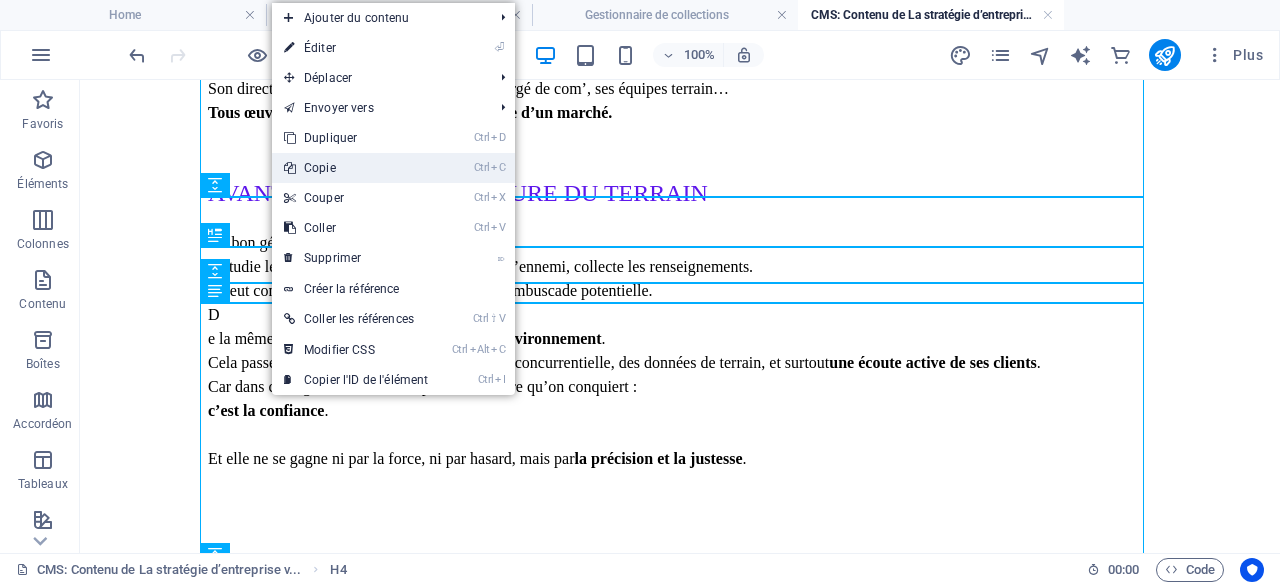 click on "Ctrl C  Copie" at bounding box center [356, 168] 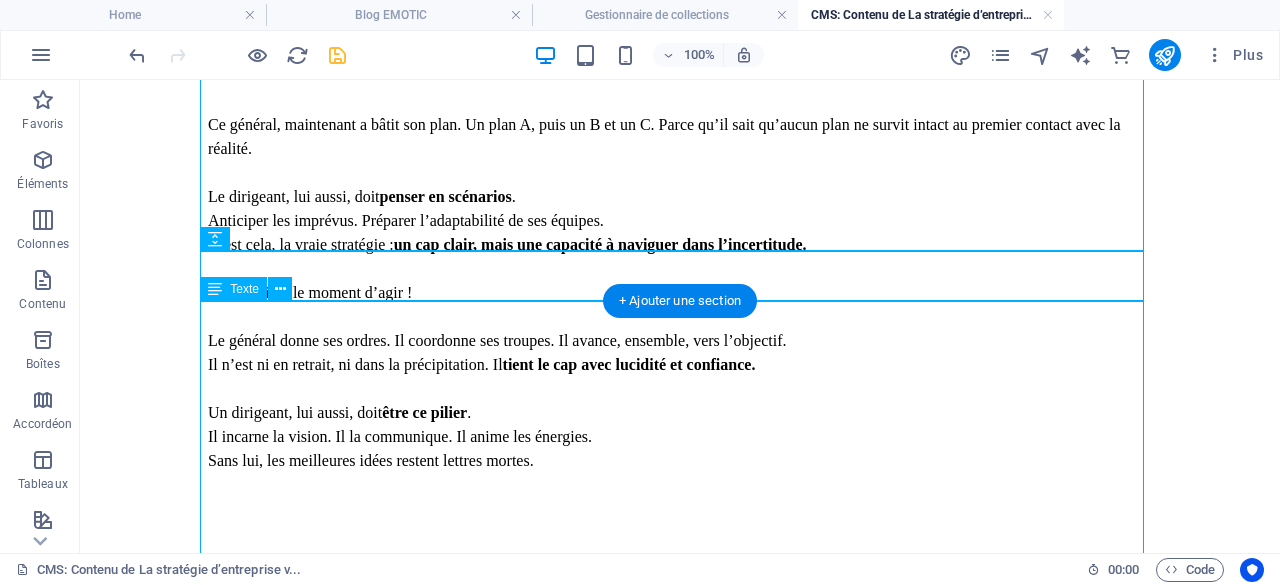 scroll, scrollTop: 2413, scrollLeft: 0, axis: vertical 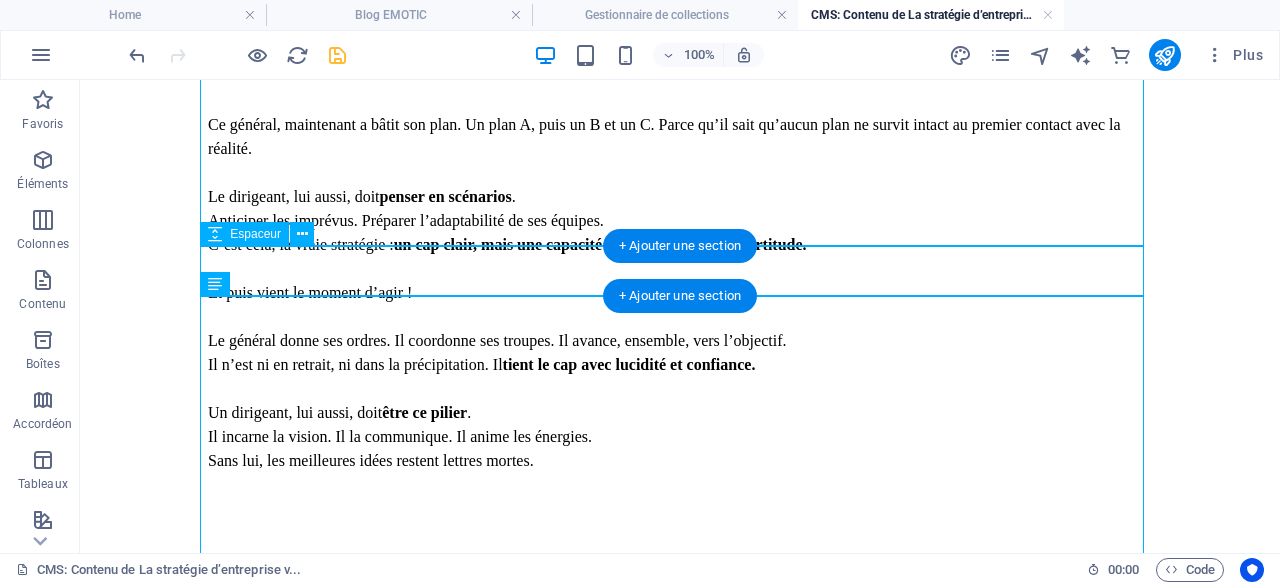 click at bounding box center [680, 88] 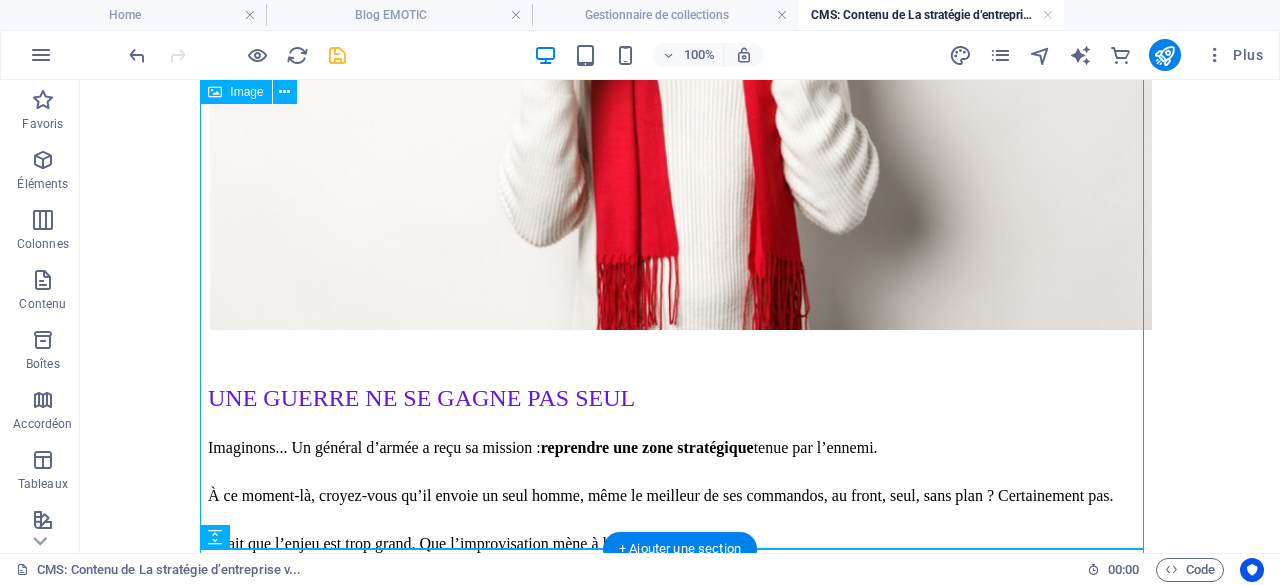 scroll, scrollTop: 1013, scrollLeft: 0, axis: vertical 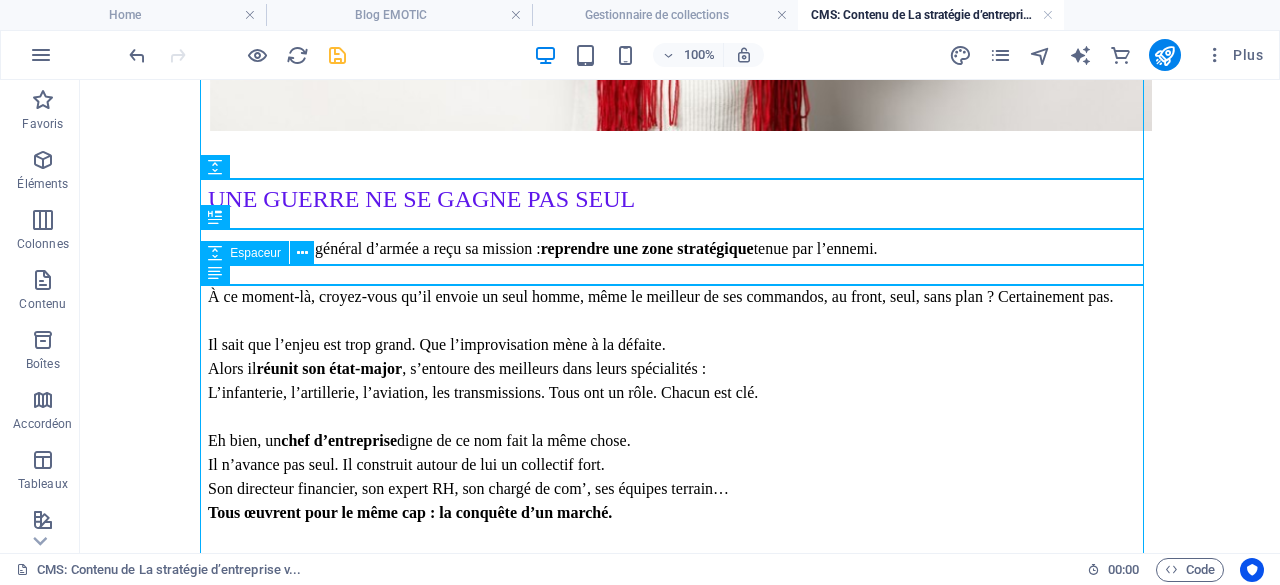 click at bounding box center [680, 227] 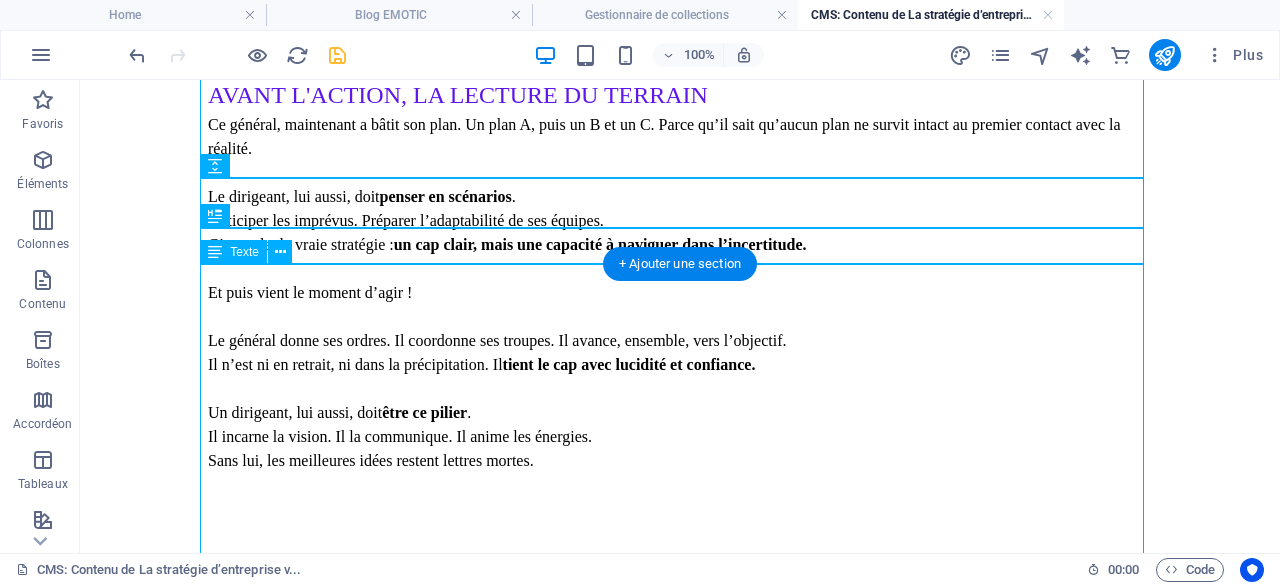 scroll, scrollTop: 2413, scrollLeft: 0, axis: vertical 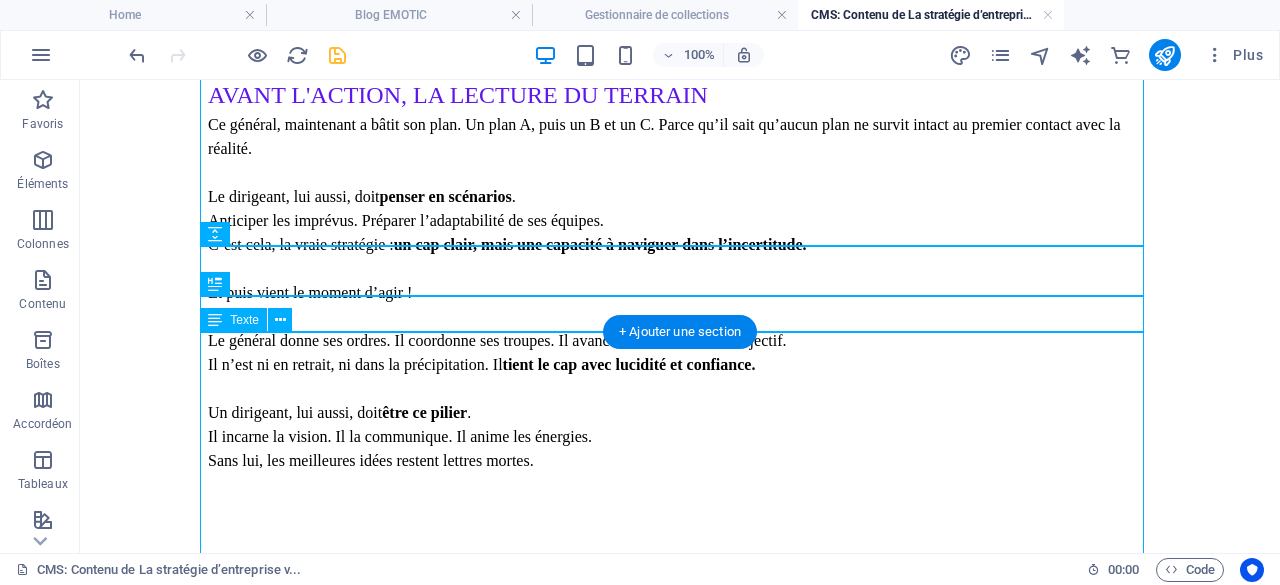 click on "Ce général, maintenant a bâtit son plan.  Un plan A, puis un B et un C. Parce qu’il sait qu’aucun plan ne survit intact au premier contact avec la réalité. Le dirigeant, lui aussi, doit  penser en scénarios . Anticiper les imprévus. Préparer l’adaptabilité de ses équipes.  C’est cela, la vraie stratégie :  un cap clair, mais une capacité à naviguer dans l’incertitude. Et puis vient le moment d’agir ! Le général donne ses ordres. Il coordonne ses troupes. Il avance, ensemble, vers l’objectif.  Il n’est ni en retrait, ni dans la précipitation. Il  tient le cap avec lucidité et confiance. Un dirigeant, lui aussi, doit  être ce pilier . Il incarne la vision. Il la communique. Il anime les énergies.  Sans lui, les meilleures idées restent lettres mortes." at bounding box center (680, 293) 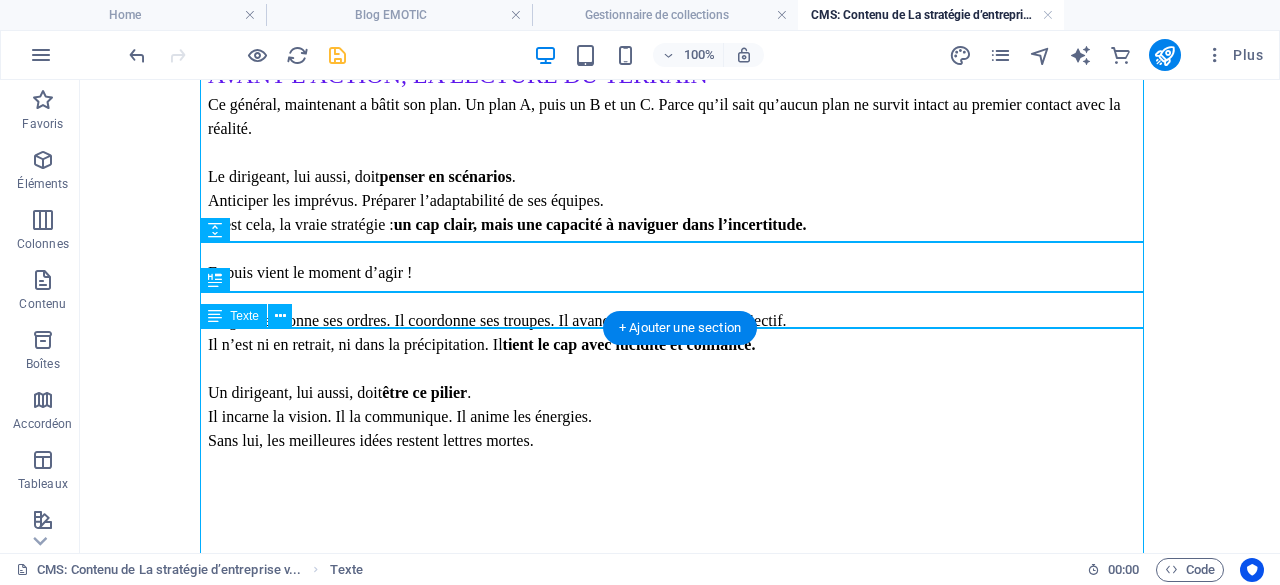scroll, scrollTop: 2652, scrollLeft: 0, axis: vertical 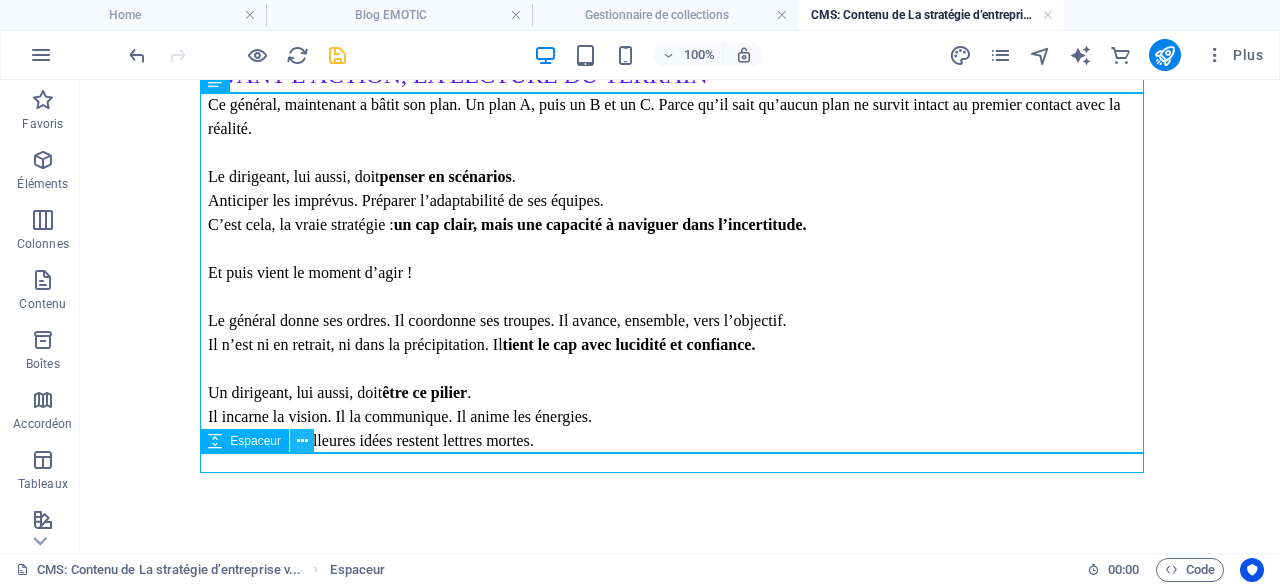 click at bounding box center (302, 441) 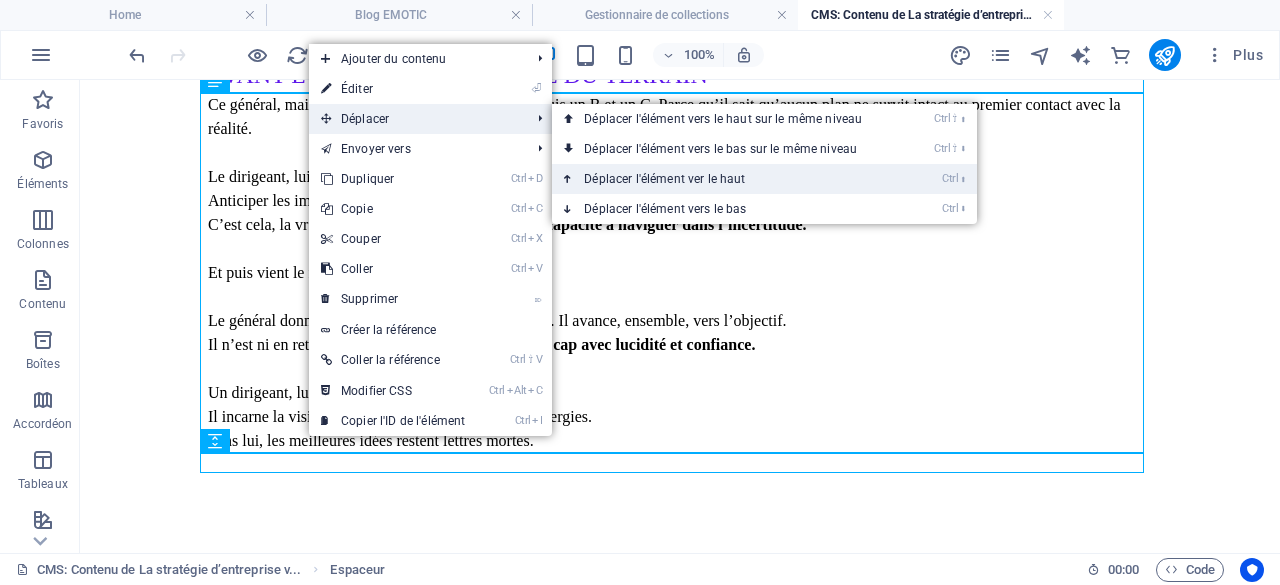 click on "Ctrl ⬆  Déplacer l'élément ver le haut" at bounding box center (727, 179) 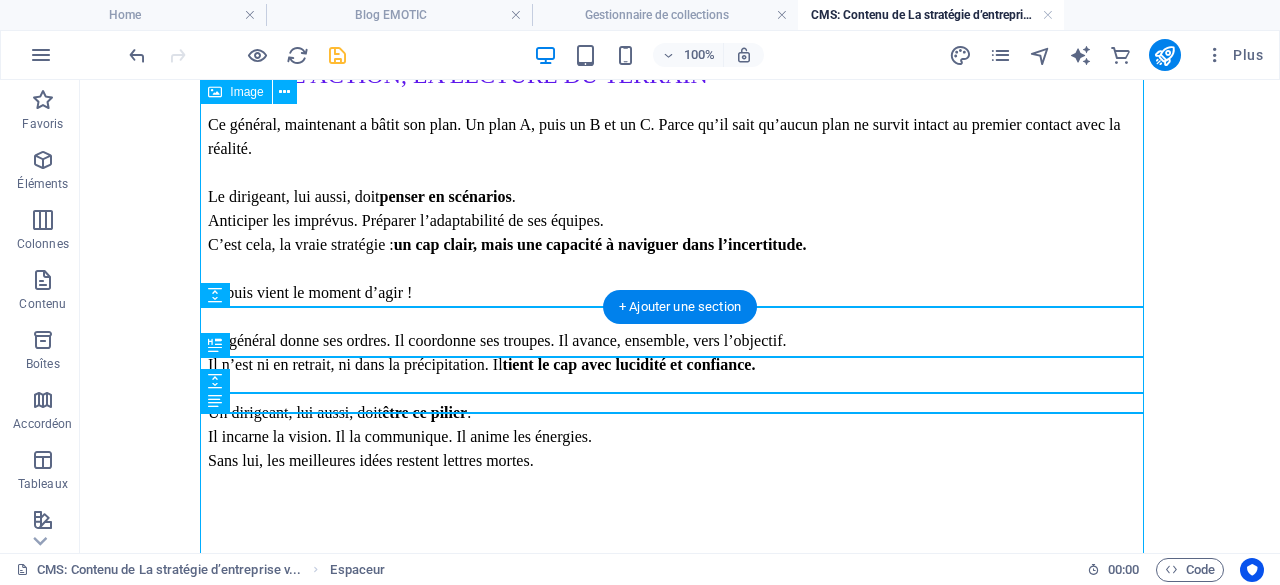 scroll, scrollTop: 2352, scrollLeft: 0, axis: vertical 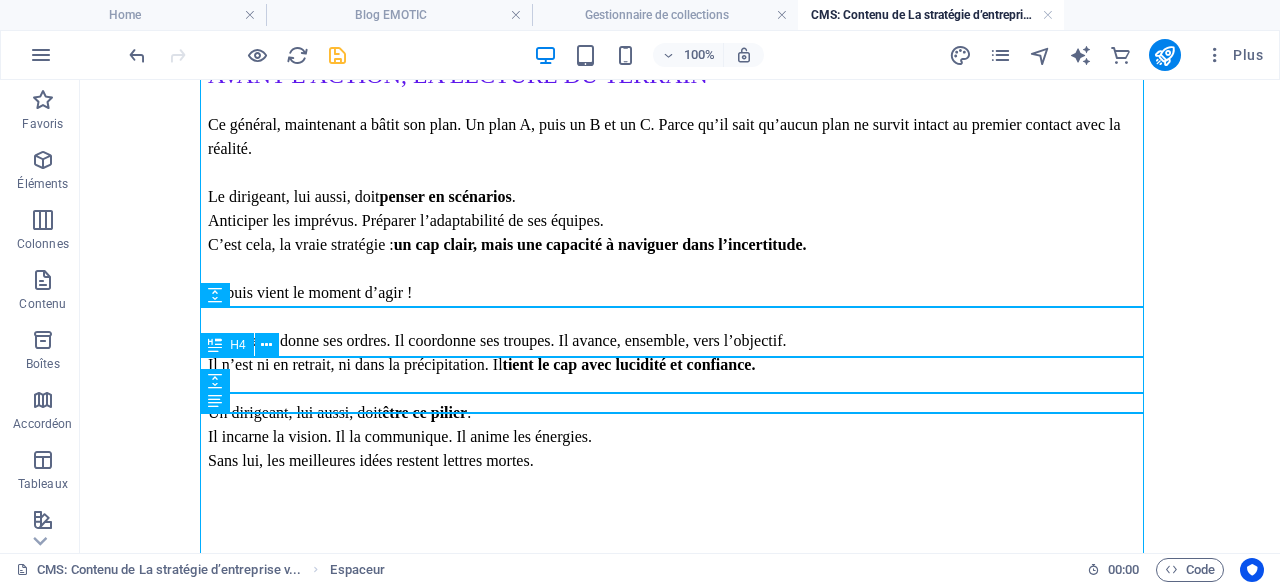 click on "AVANT l'ACTION, LA LECTURE DU TERRAIN" at bounding box center (680, 75) 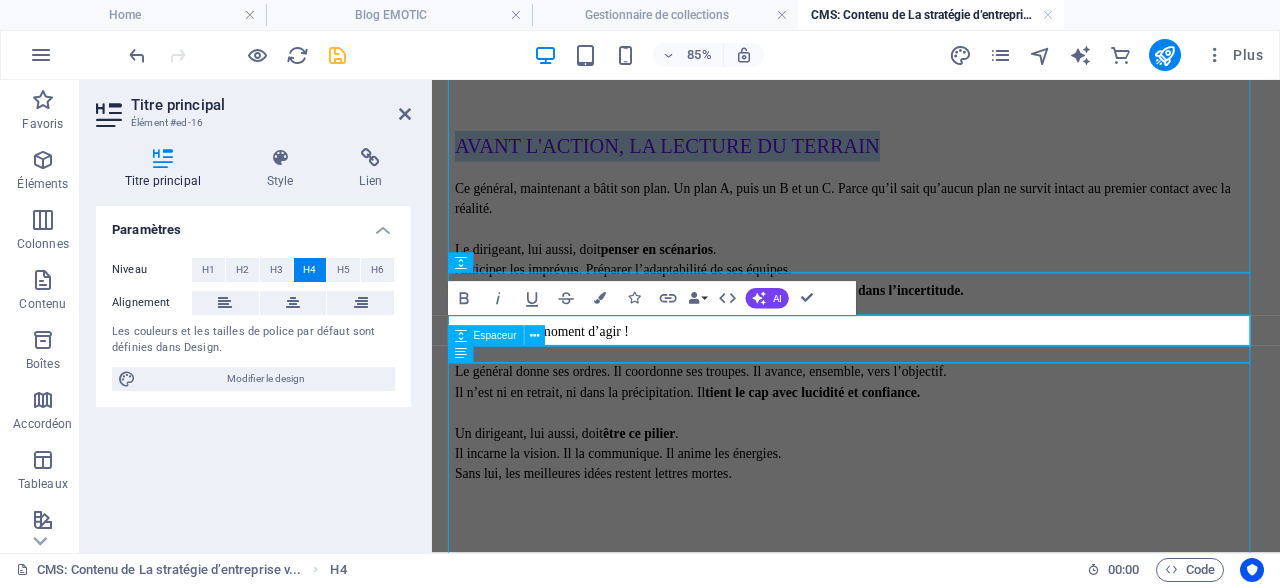 type 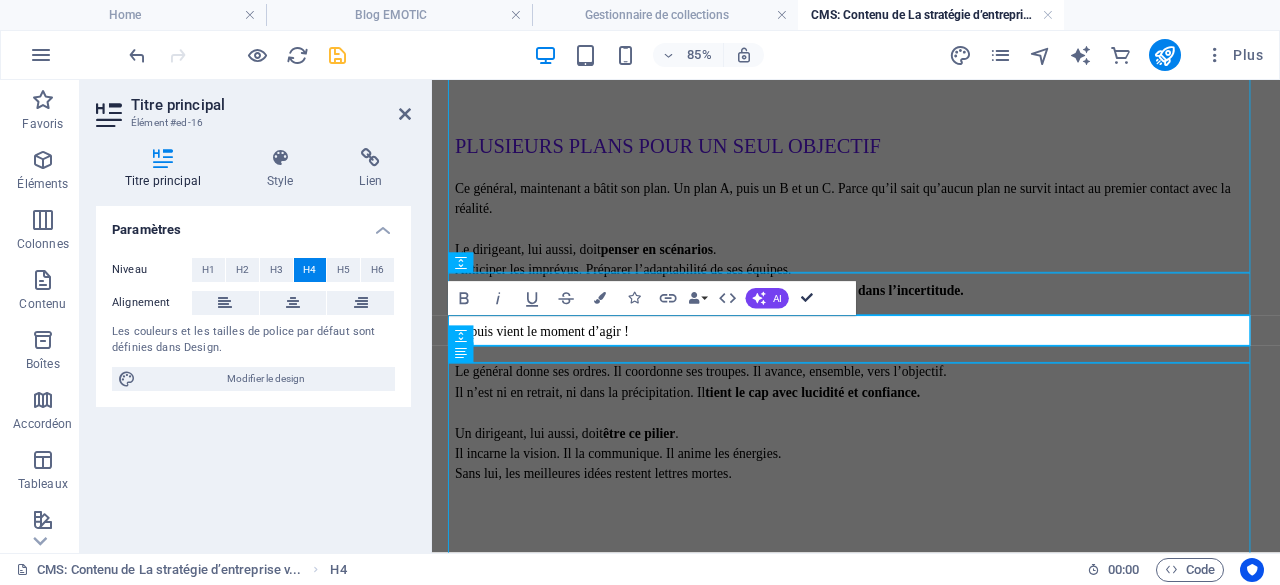 drag, startPoint x: 805, startPoint y: 295, endPoint x: 723, endPoint y: 215, distance: 114.56003 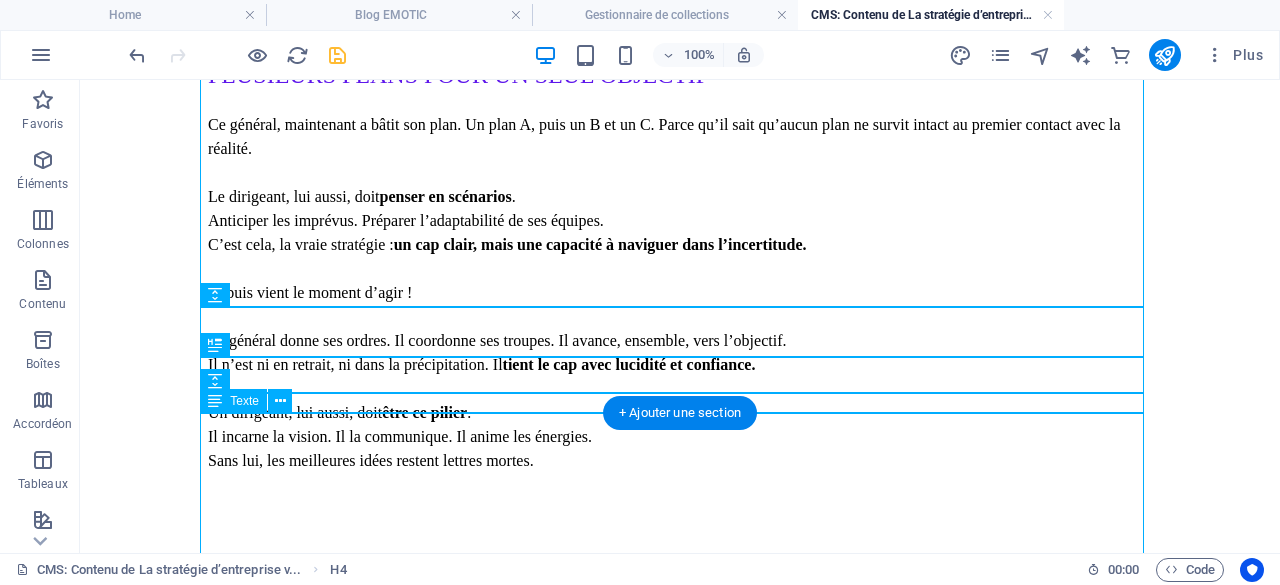 click on "Ce général, maintenant a bâtit son plan.  Un plan A, puis un B et un C. Parce qu’il sait qu’aucun plan ne survit intact au premier contact avec la réalité. Le dirigeant, lui aussi, doit  penser en scénarios . Anticiper les imprévus. Préparer l’adaptabilité de ses équipes.  C’est cela, la vraie stratégie :  un cap clair, mais une capacité à naviguer dans l’incertitude. Et puis vient le moment d’agir ! Le général donne ses ordres. Il coordonne ses troupes. Il avance, ensemble, vers l’objectif.  Il n’est ni en retrait, ni dans la précipitation. Il  tient le cap avec lucidité et confiance. Un dirigeant, lui aussi, doit  être ce pilier . Il incarne la vision. Il la communique. Il anime les énergies.  Sans lui, les meilleures idées restent lettres mortes." at bounding box center [680, 293] 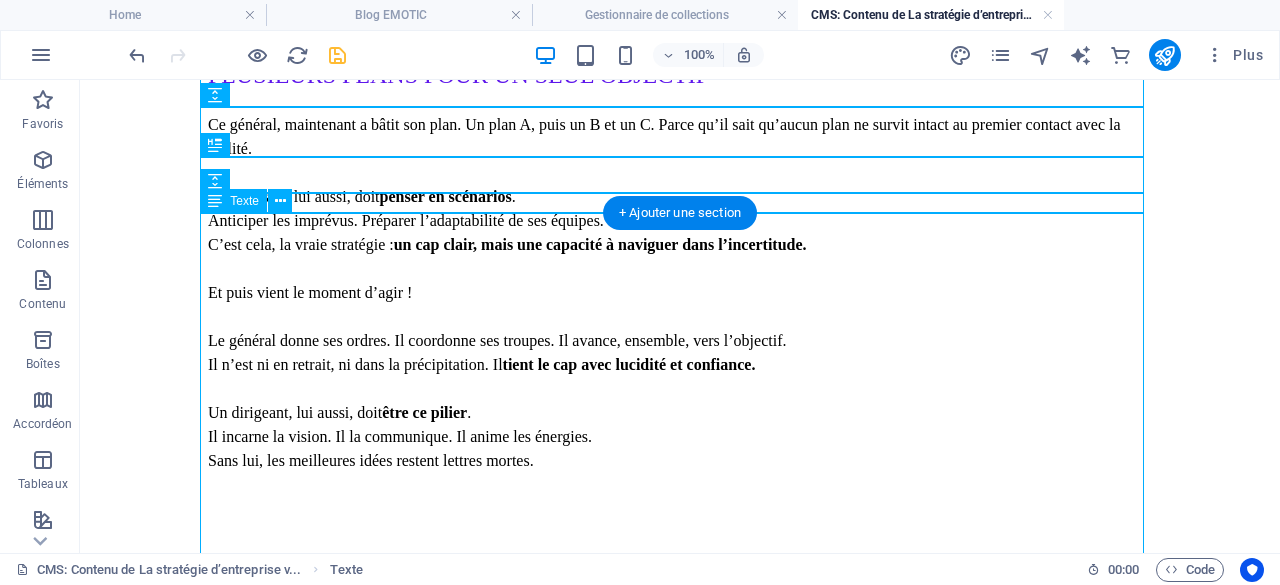 scroll, scrollTop: 2552, scrollLeft: 0, axis: vertical 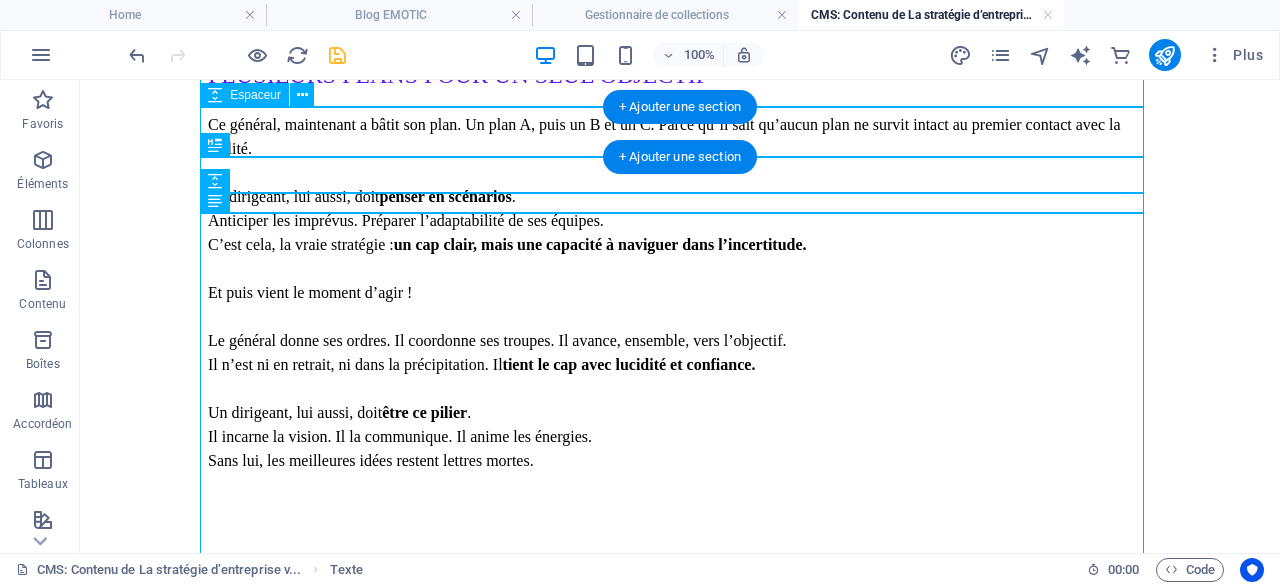 click at bounding box center [680, 32] 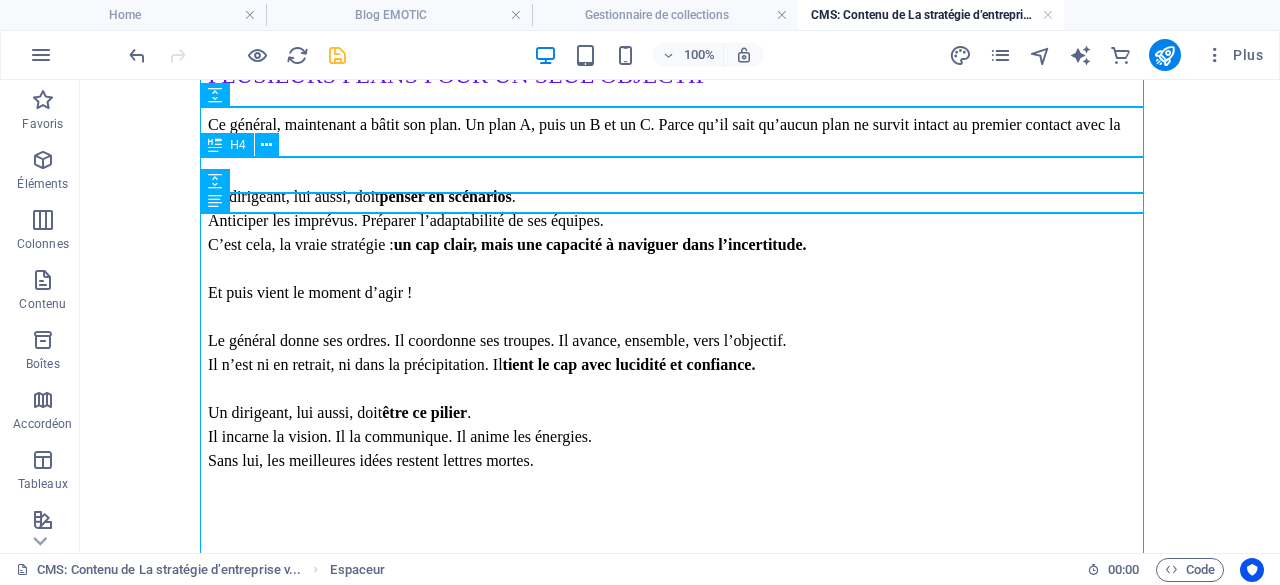 click on "PLUSIEURS PLANS POUR UN SEUL OBJECTIF" at bounding box center [680, 75] 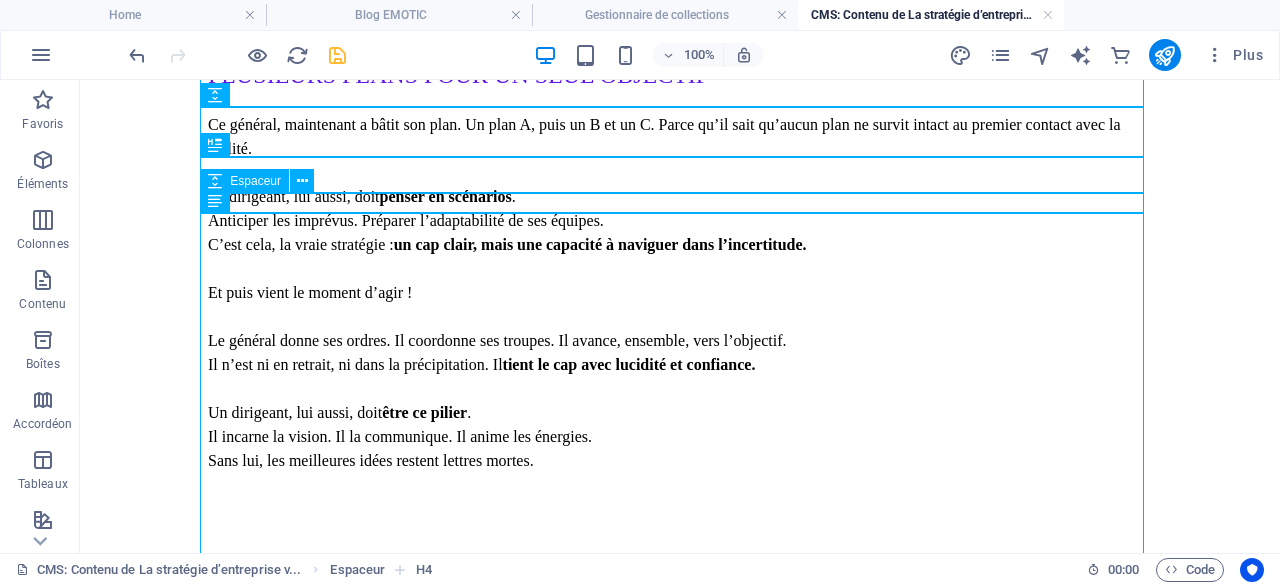click at bounding box center [680, 103] 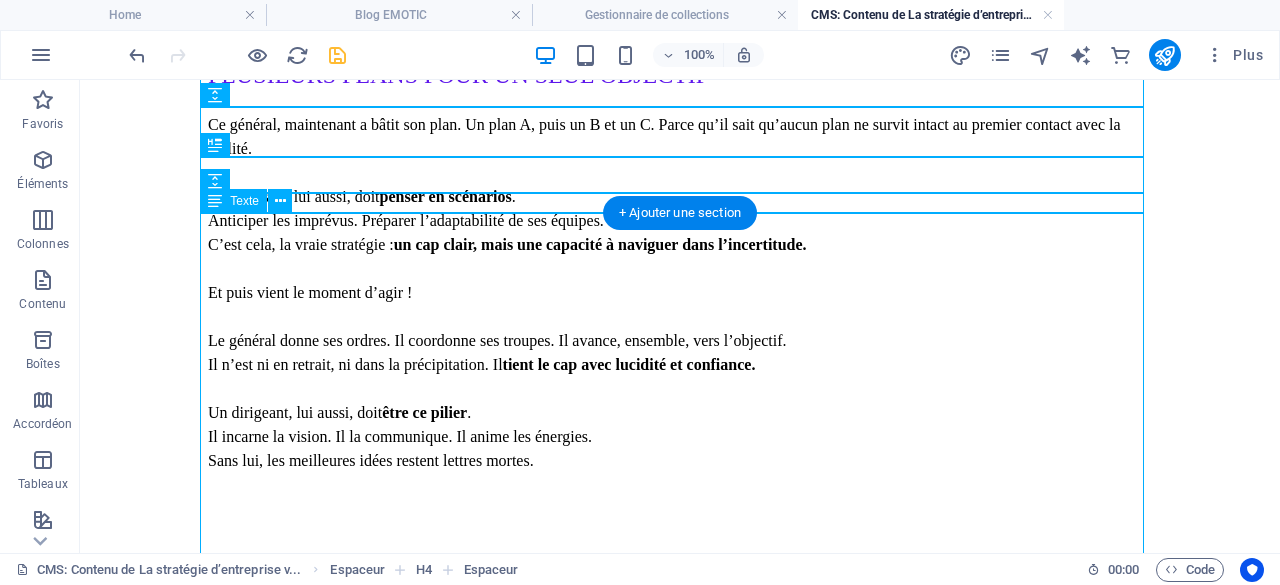 click on "Ce général, maintenant a bâtit son plan.  Un plan A, puis un B et un C. Parce qu’il sait qu’aucun plan ne survit intact au premier contact avec la réalité. Le dirigeant, lui aussi, doit  penser en scénarios . Anticiper les imprévus. Préparer l’adaptabilité de ses équipes.  C’est cela, la vraie stratégie :  un cap clair, mais une capacité à naviguer dans l’incertitude. Et puis vient le moment d’agir ! Le général donne ses ordres. Il coordonne ses troupes. Il avance, ensemble, vers l’objectif.  Il n’est ni en retrait, ni dans la précipitation. Il  tient le cap avec lucidité et confiance. Un dirigeant, lui aussi, doit  être ce pilier . Il incarne la vision. Il la communique. Il anime les énergies.  Sans lui, les meilleures idées restent lettres mortes." at bounding box center [680, 293] 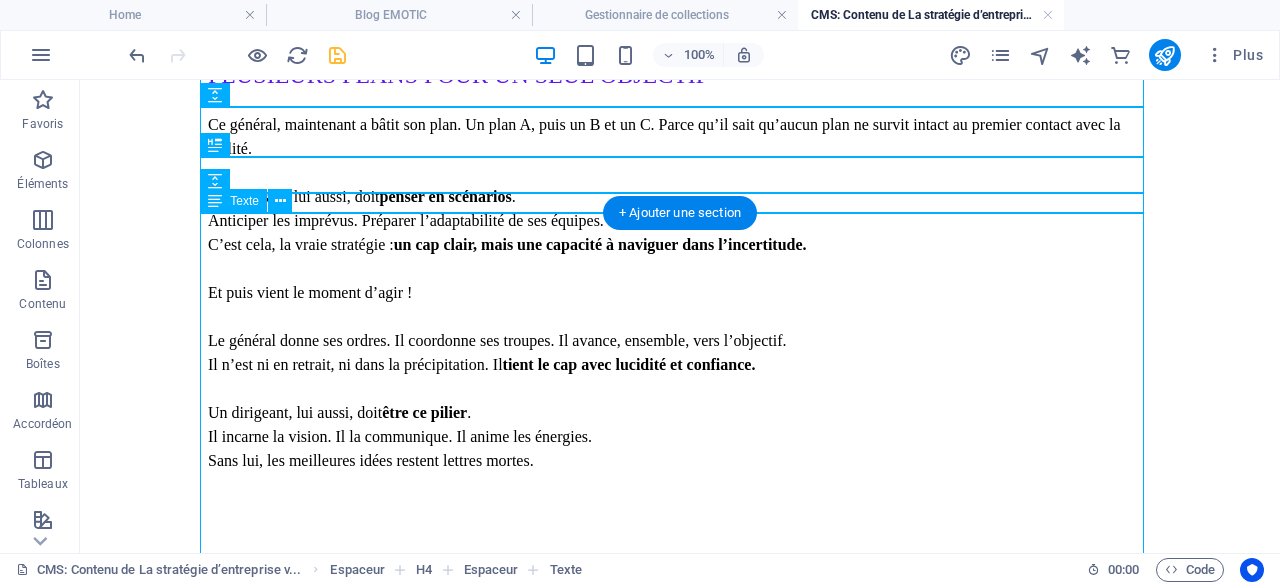 scroll, scrollTop: 2652, scrollLeft: 0, axis: vertical 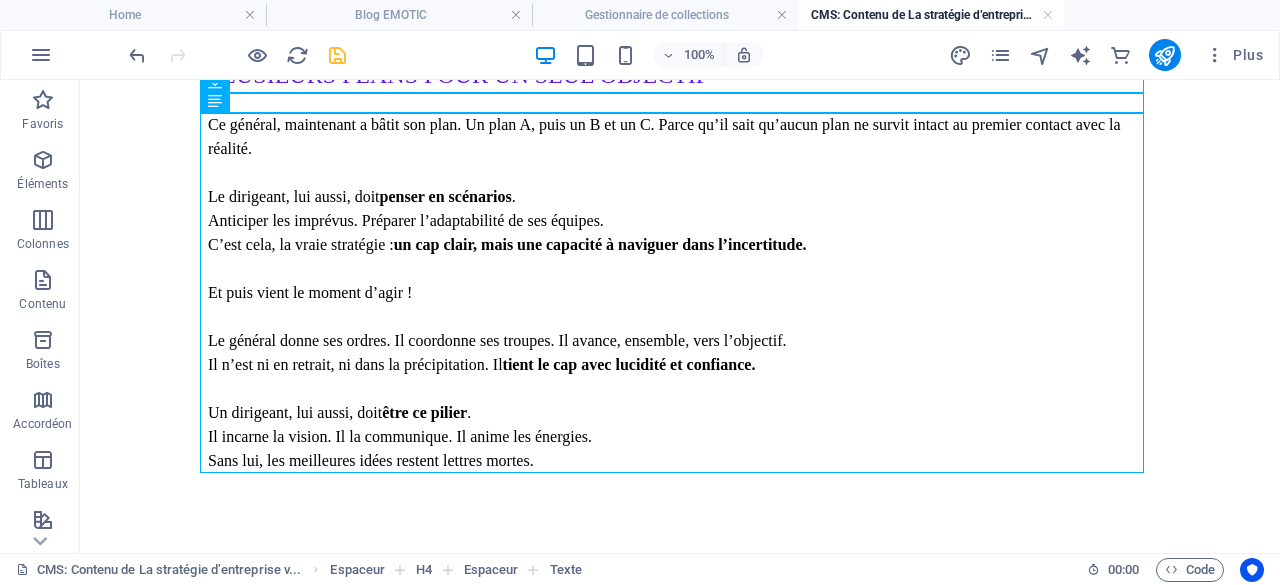 click on "GENERAL OU DIRIGEANT ? Il est des mots que l’on n’ose prononcer. Des termes qui impressionnent, qu’on laisse de côté, persuadé que d’autres sauront mieux s’en emparer. Parmi eux, il y a  la stratégie .  Ah, la stratégie… Peu de dirigeants en parlent. Trop abstraite. Trop conceptuelle. Trop éloignée, croient-ils, du feu de l’action. Et pourtant. La stratégie est le cœur battant de toute entreprise.  Sans elle, pas de cap. Pas de direction. Pas de victoire. Alors aujourd’hui, je vous propose de la regarder autrement.  Non pas dans les manuels ou les schémas complexes. Mais dans  le miroir du concret . Dans ce que j’ai vécu et vu de mes propres yeux :  le monde militaire. UNE GUERRE NE SE GAGNE PAS SEUL Imaginons... Un général d’armée a reçu sa mission :  reprendre une zone stratégique  tenue par l’ennemi. À ce moment-là, croyez-vous qu’il envoie un seul homme, même le meilleur de ses commandos, au front, seul, sans plan ? Certainement pas.  Alors il  Eh bien, un" at bounding box center (680, -659) 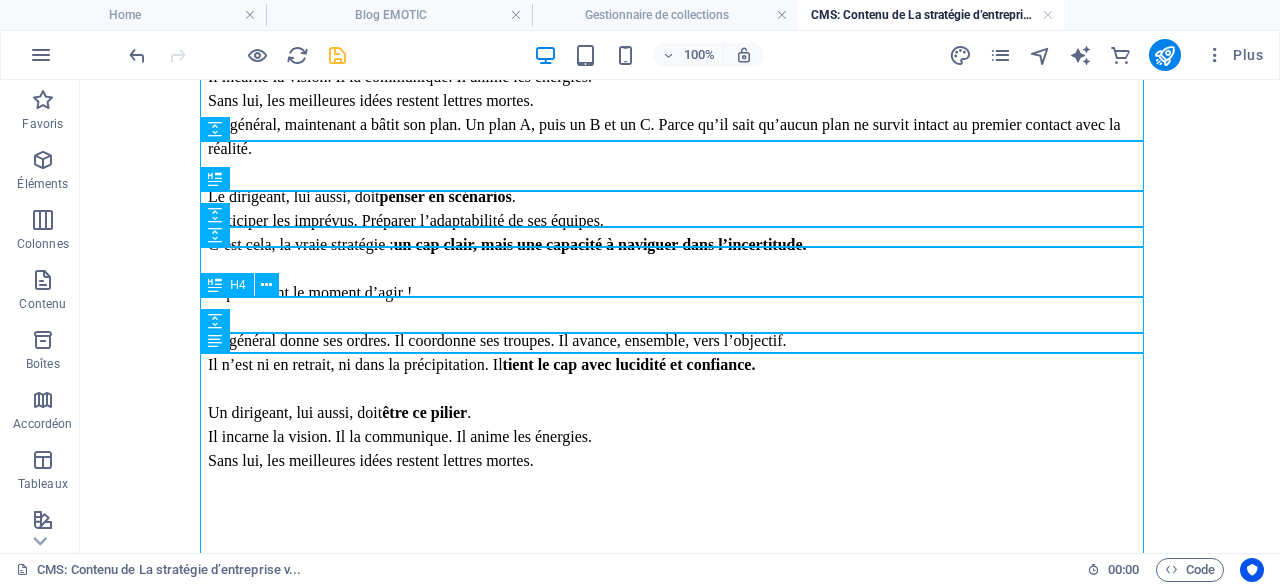 scroll, scrollTop: 2518, scrollLeft: 0, axis: vertical 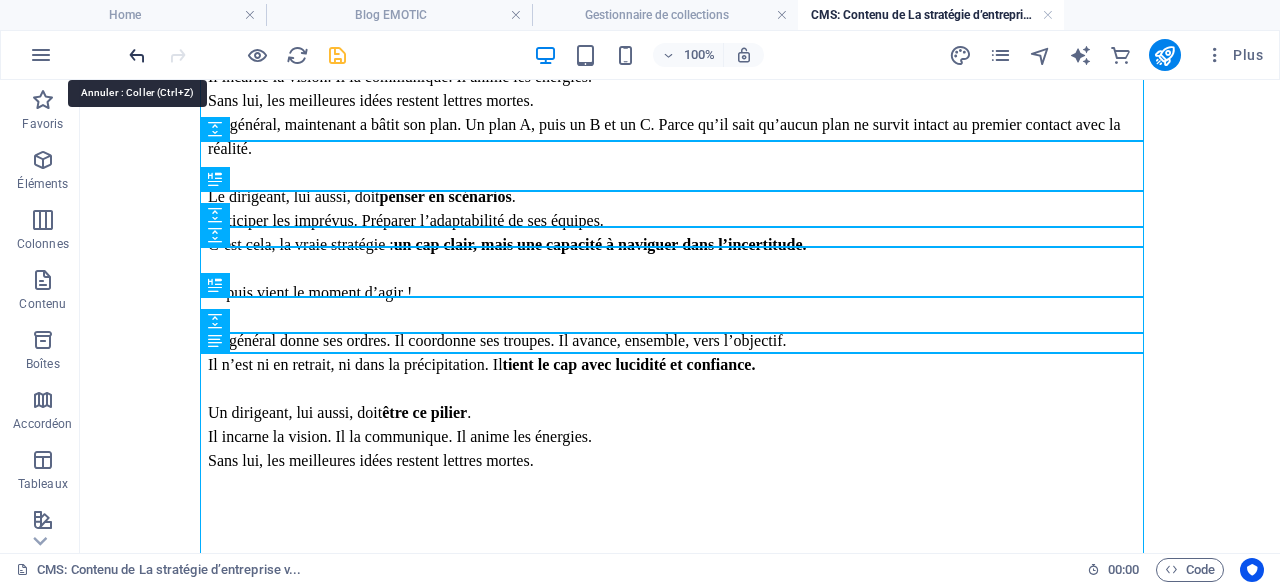 click at bounding box center (137, 55) 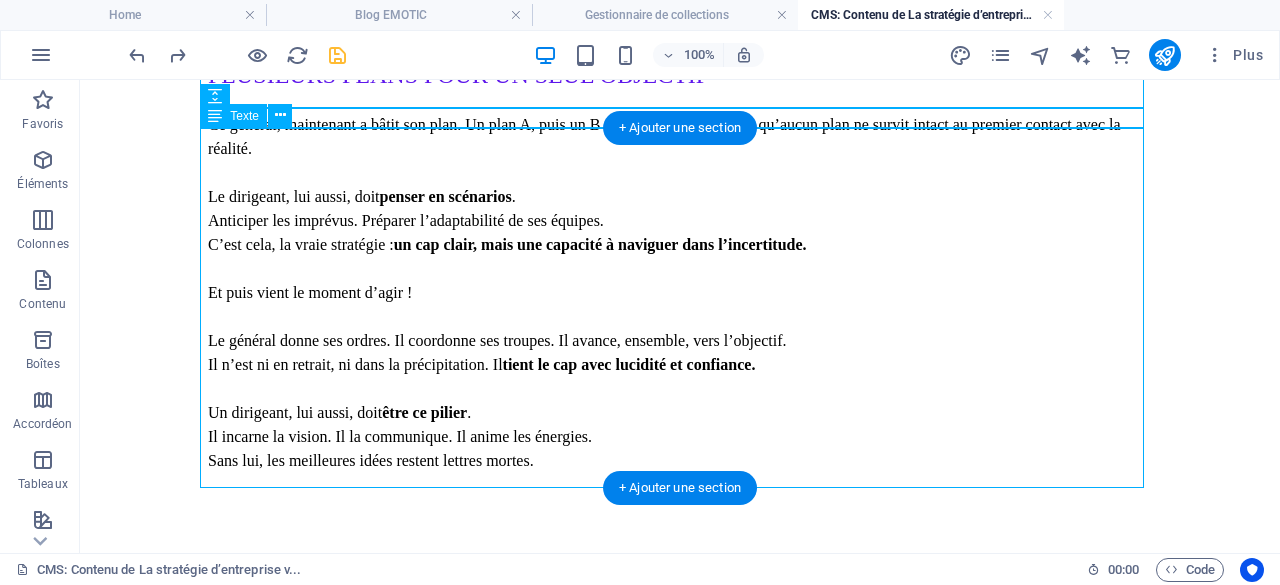 scroll, scrollTop: 2652, scrollLeft: 0, axis: vertical 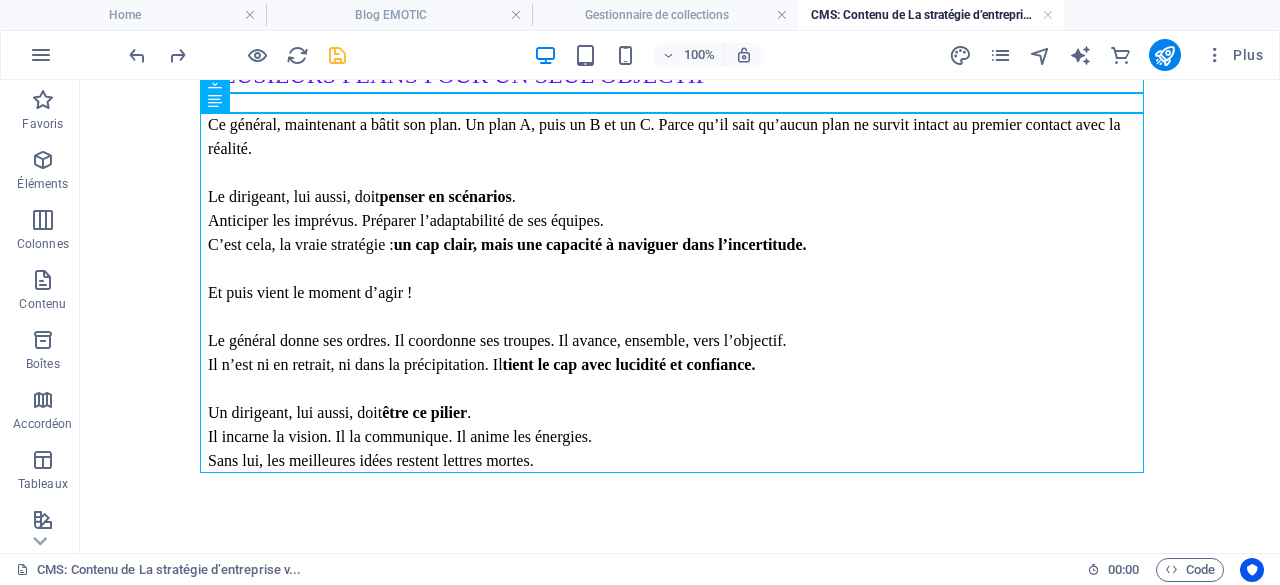 drag, startPoint x: 848, startPoint y: 506, endPoint x: 828, endPoint y: 502, distance: 20.396078 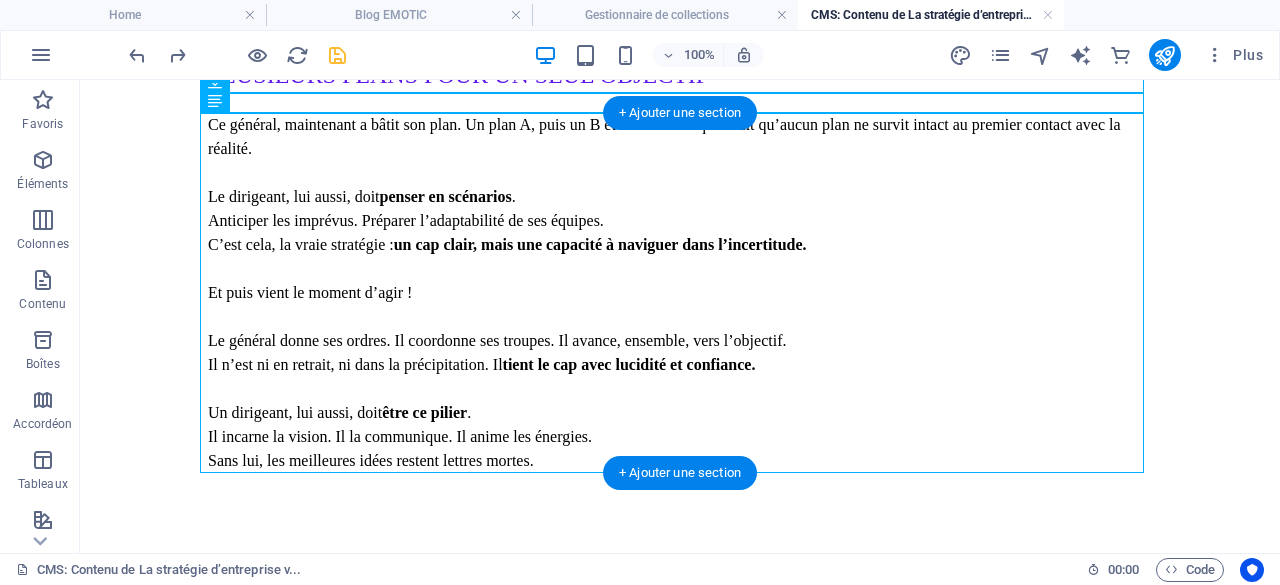 click on "+ Ajouter une section" at bounding box center (680, 473) 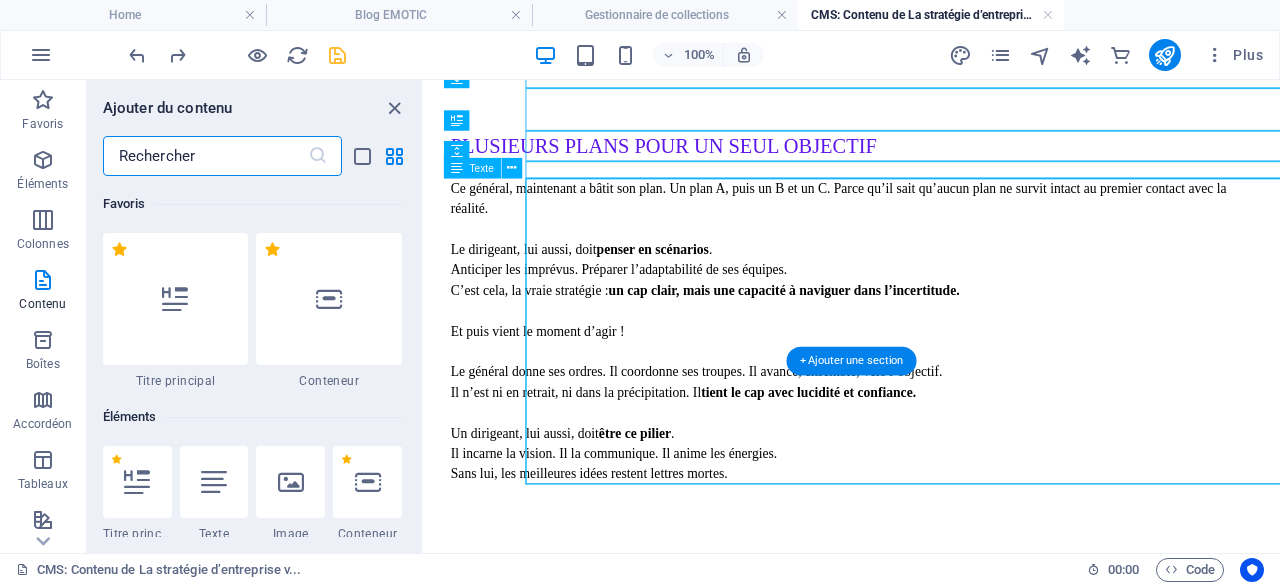 scroll, scrollTop: 2569, scrollLeft: 0, axis: vertical 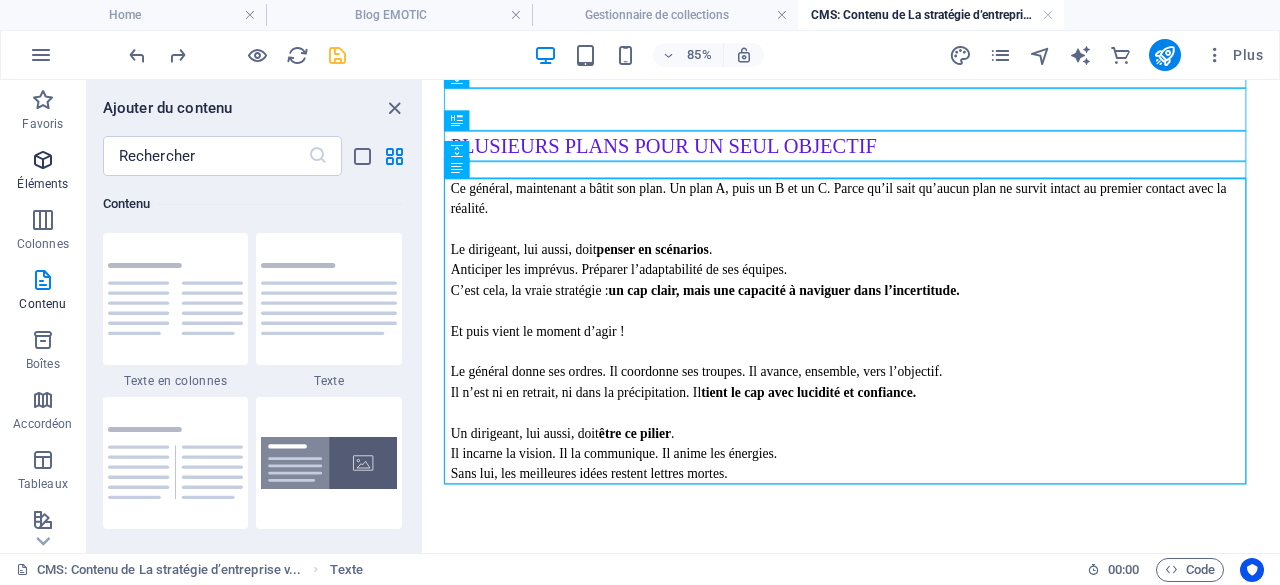 click at bounding box center [43, 160] 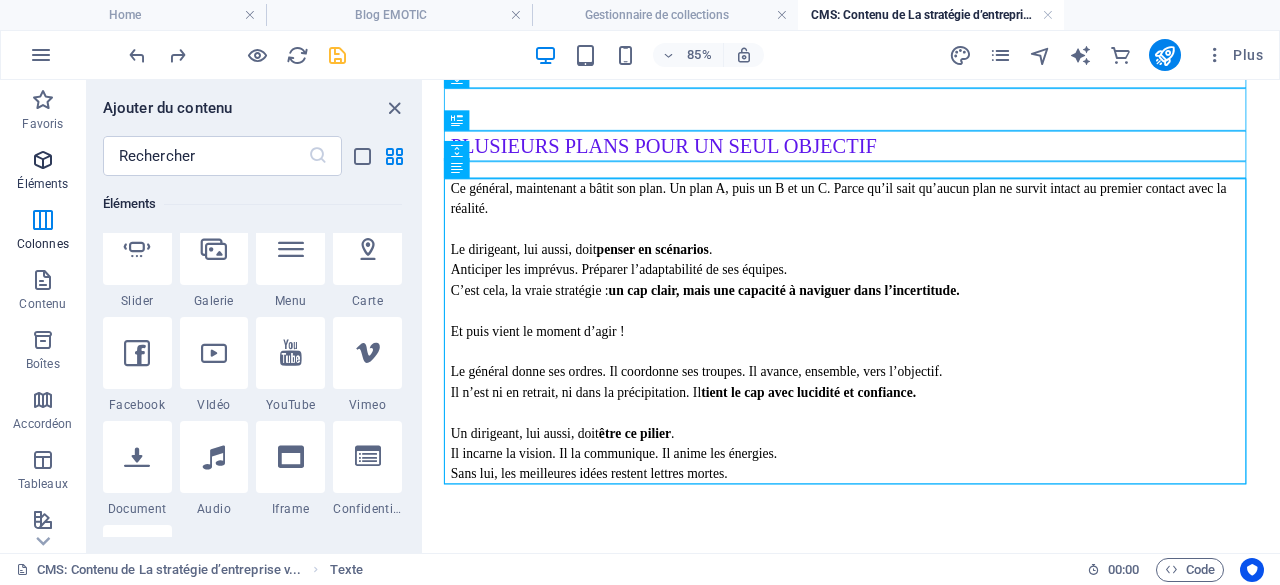 scroll, scrollTop: 213, scrollLeft: 0, axis: vertical 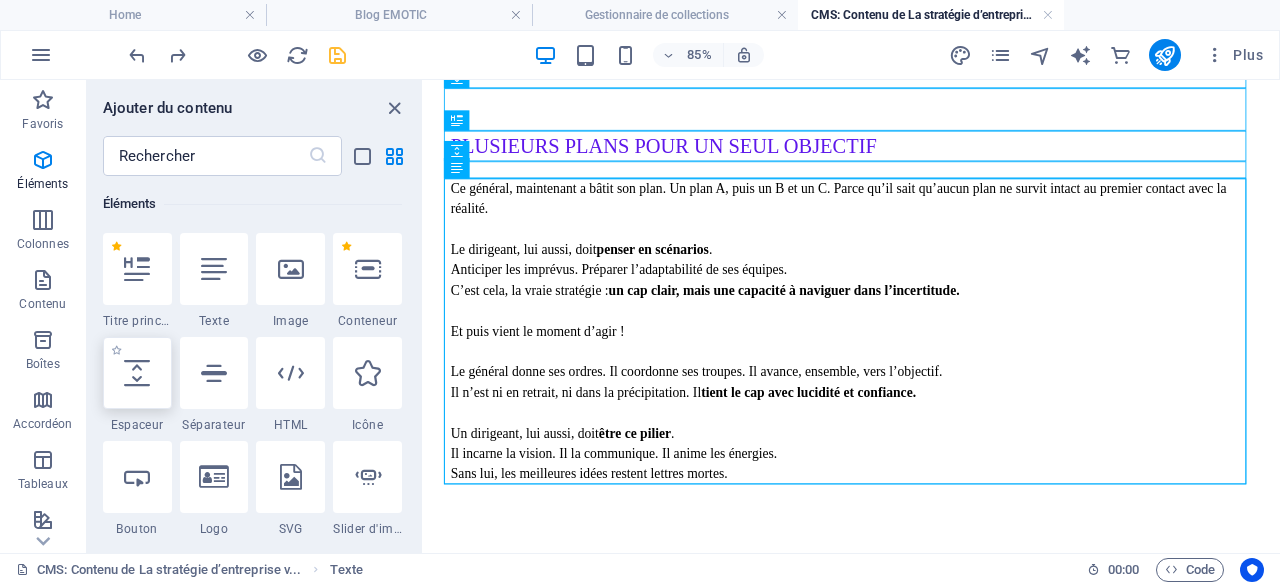 click at bounding box center (137, 373) 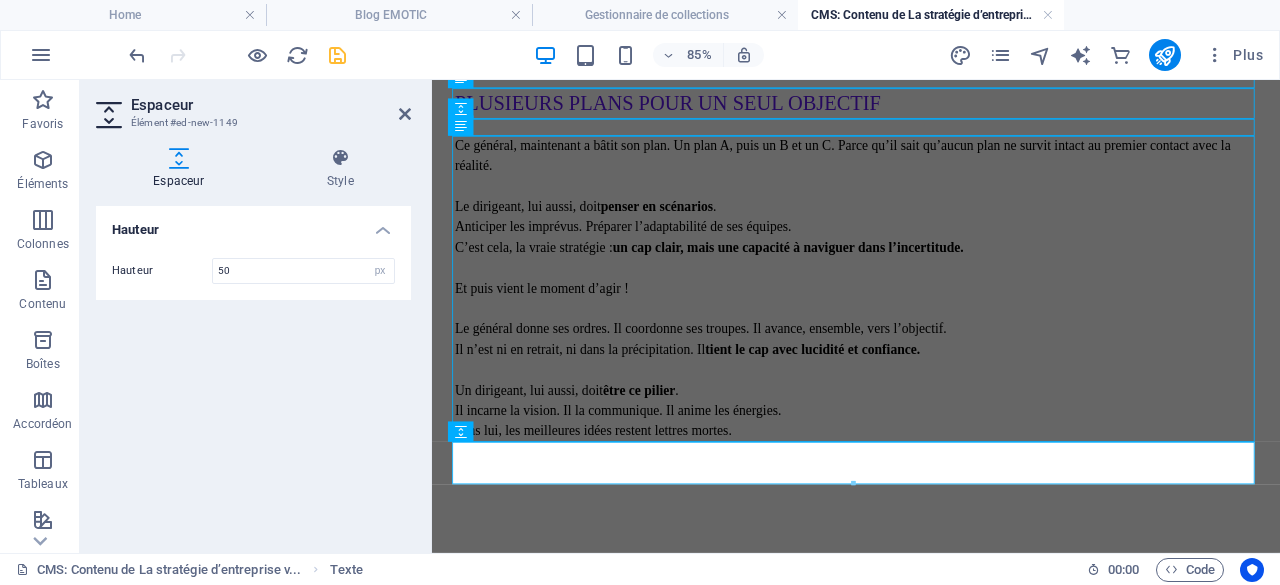 scroll, scrollTop: 2619, scrollLeft: 0, axis: vertical 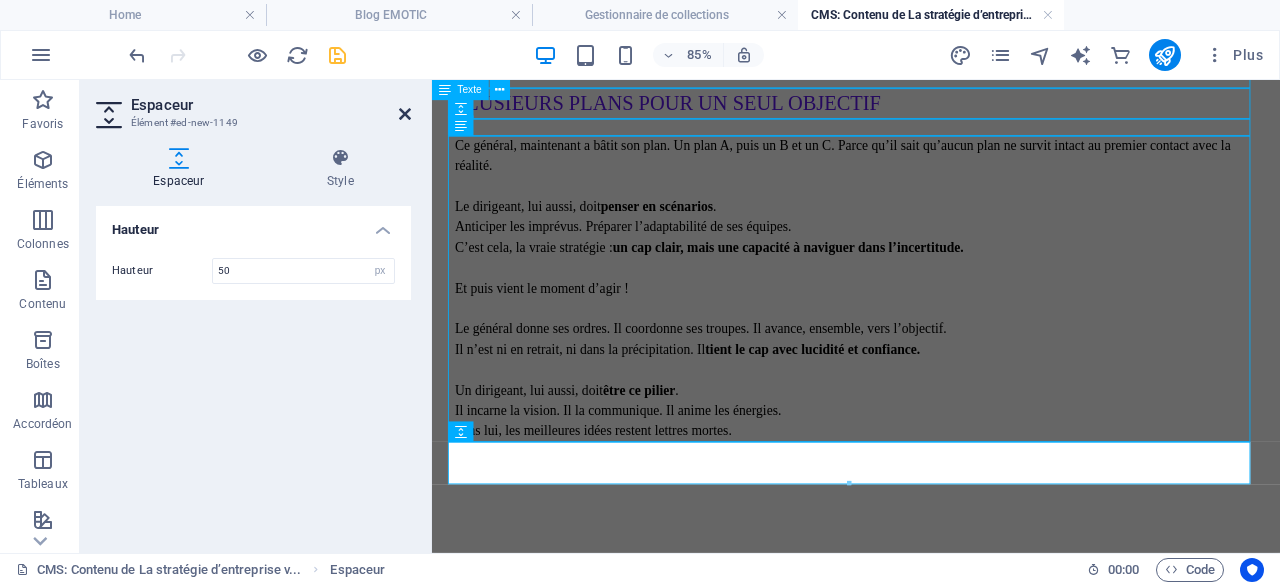 drag, startPoint x: 403, startPoint y: 115, endPoint x: 323, endPoint y: 36, distance: 112.432205 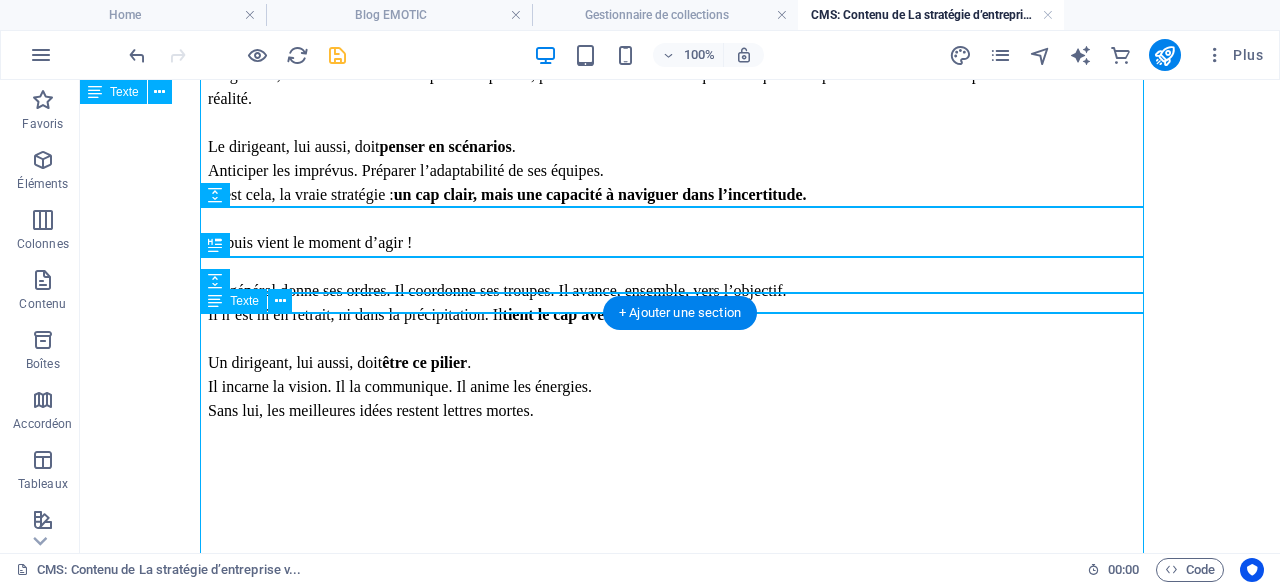 scroll, scrollTop: 2452, scrollLeft: 0, axis: vertical 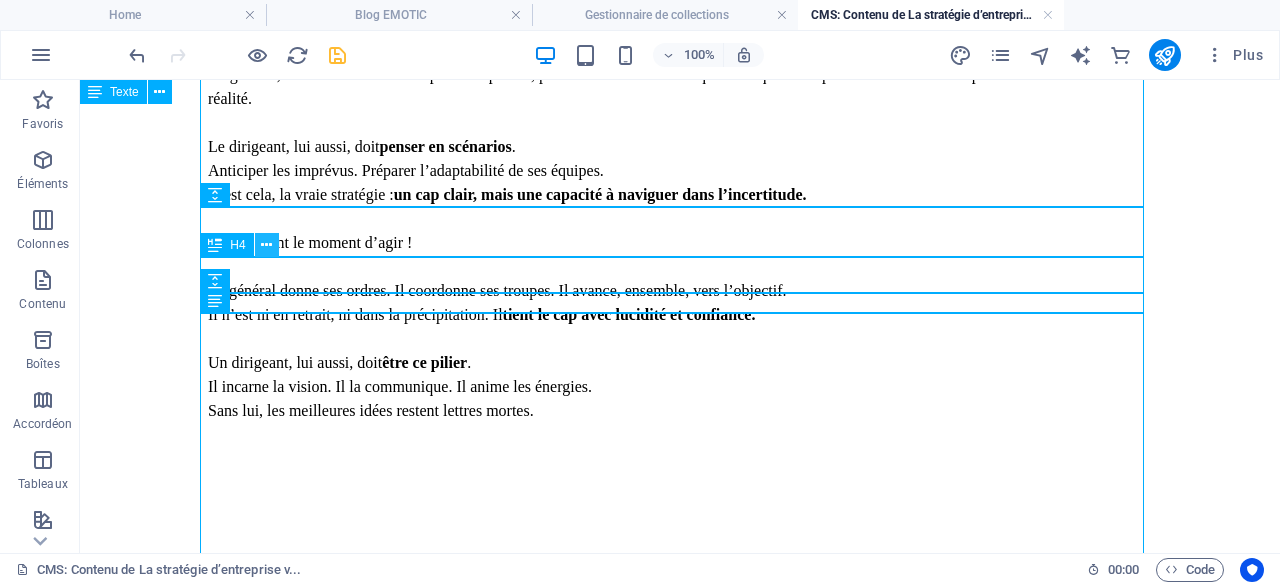 click at bounding box center (266, 245) 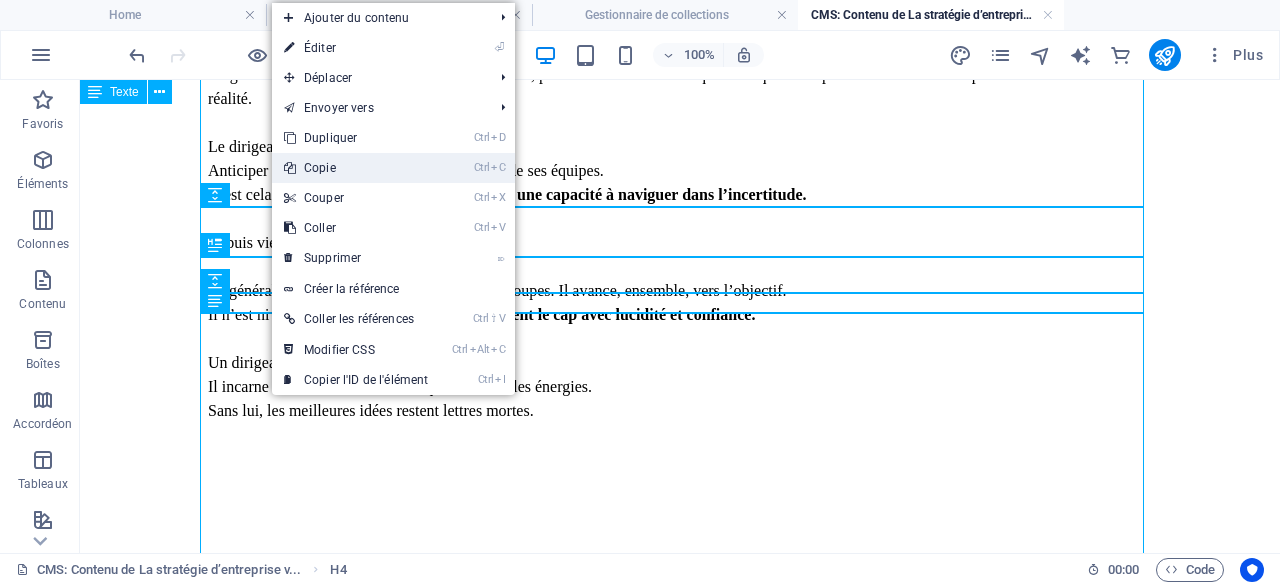 click on "Ctrl C  Copie" at bounding box center [356, 168] 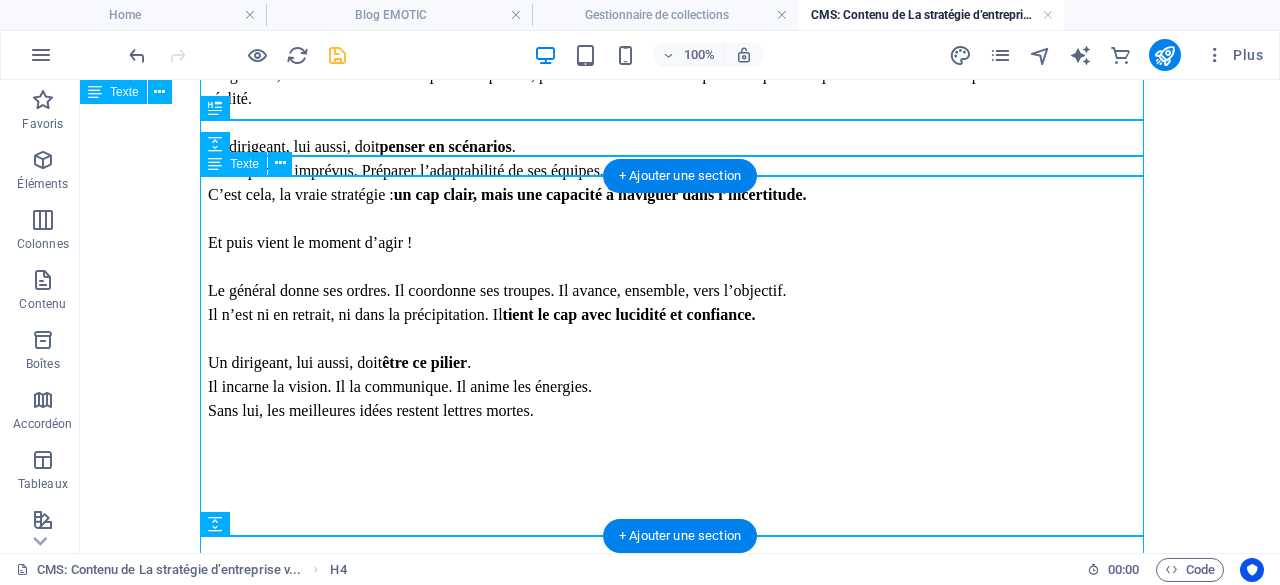 scroll, scrollTop: 2702, scrollLeft: 0, axis: vertical 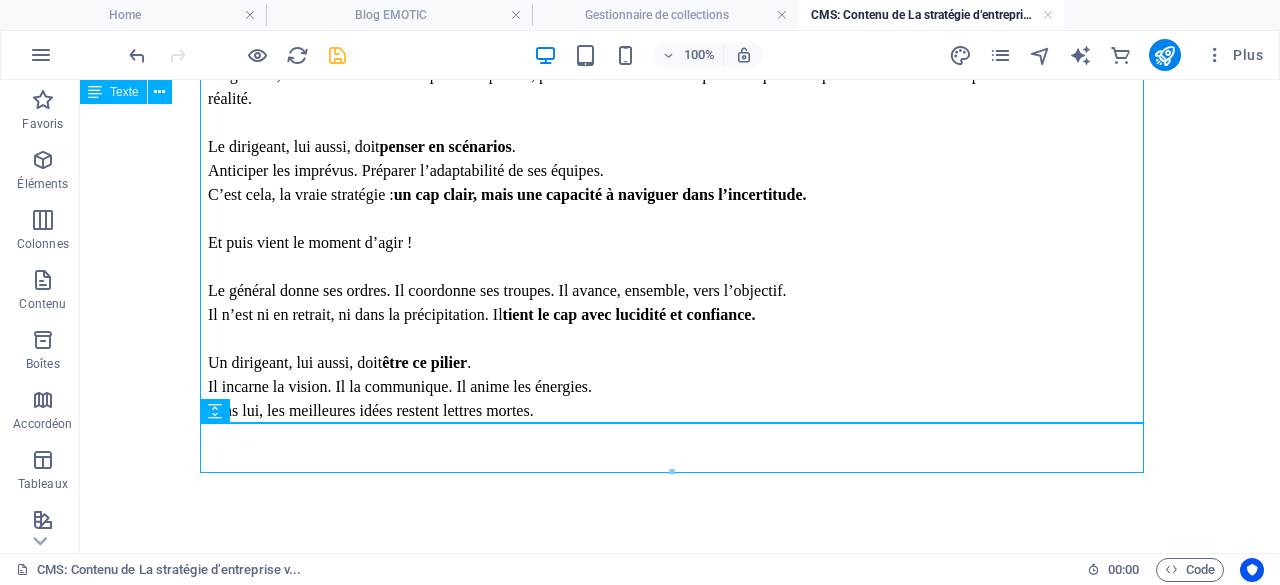 click on "GENERAL OU DIRIGEANT ? Il est des mots que l’on n’ose prononcer. Des termes qui impressionnent, qu’on laisse de côté, persuadé que d’autres sauront mieux s’en emparer. Parmi eux, il y a  la stratégie .  Ah, la stratégie… Peu de dirigeants en parlent. Trop abstraite. Trop conceptuelle. Trop éloignée, croient-ils, du feu de l’action. Et pourtant. La stratégie est le cœur battant de toute entreprise.  Sans elle, pas de cap. Pas de direction. Pas de victoire. Alors aujourd’hui, je vous propose de la regarder autrement.  Non pas dans les manuels ou les schémas complexes. Mais dans  le miroir du concret . Dans ce que j’ai vécu et vu de mes propres yeux :  le monde militaire. UNE GUERRE NE SE GAGNE PAS SEUL Imaginons... Un général d’armée a reçu sa mission :  reprendre une zone stratégique  tenue par l’ennemi. À ce moment-là, croyez-vous qu’il envoie un seul homme, même le meilleur de ses commandos, au front, seul, sans plan ? Certainement pas.  Alors il  Eh bien, un" at bounding box center (680, -684) 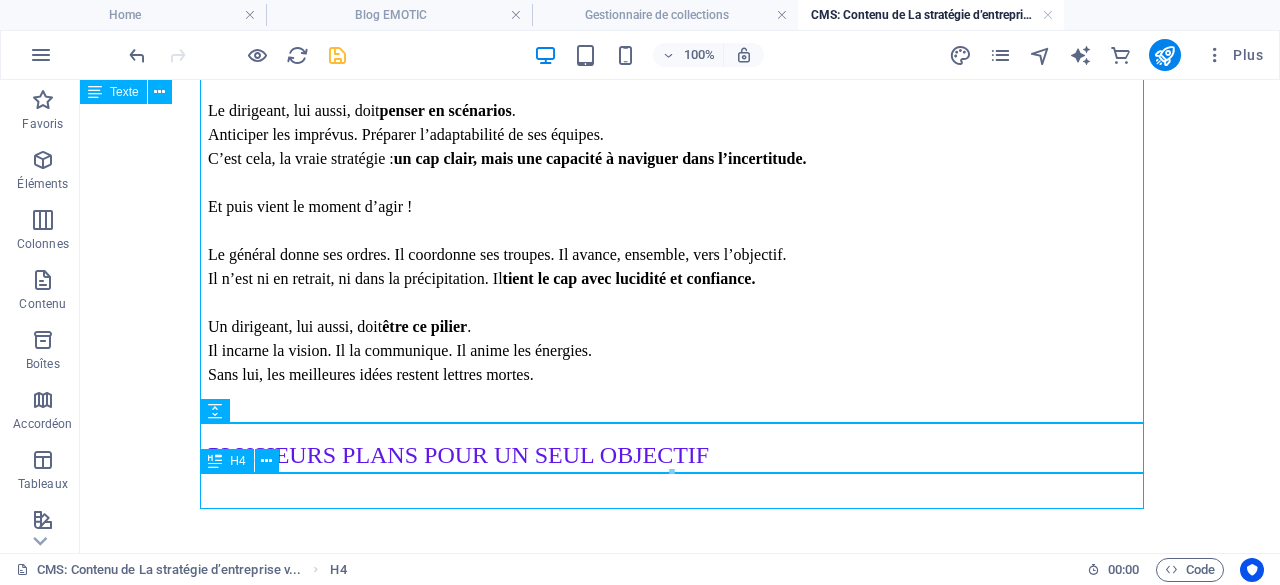 scroll, scrollTop: 2402, scrollLeft: 0, axis: vertical 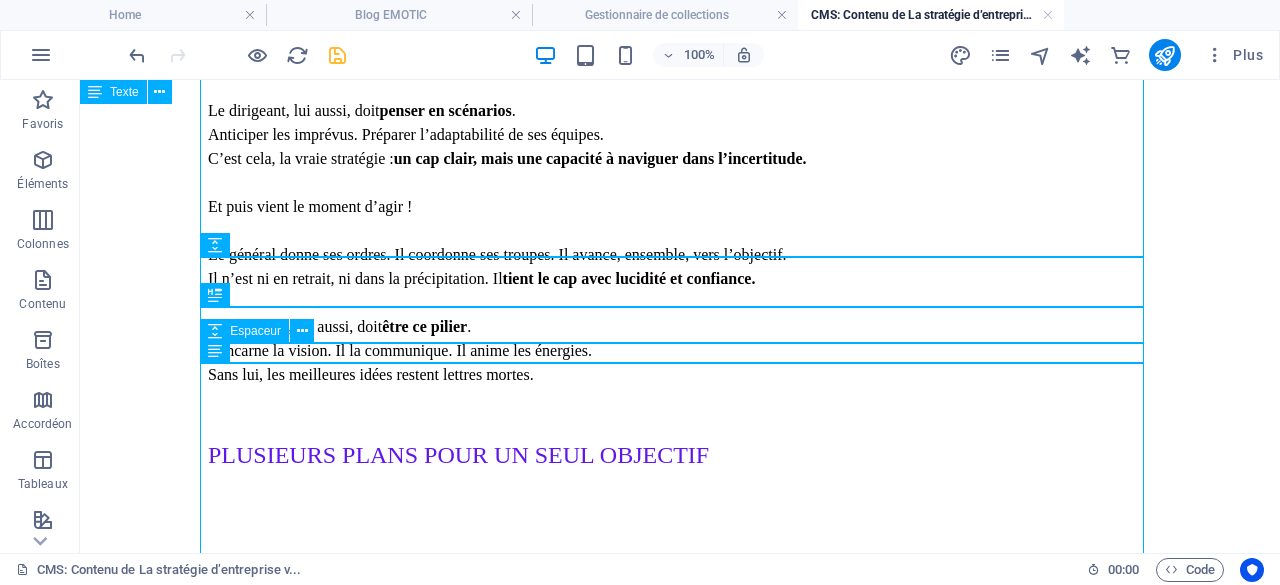 click at bounding box center (680, 17) 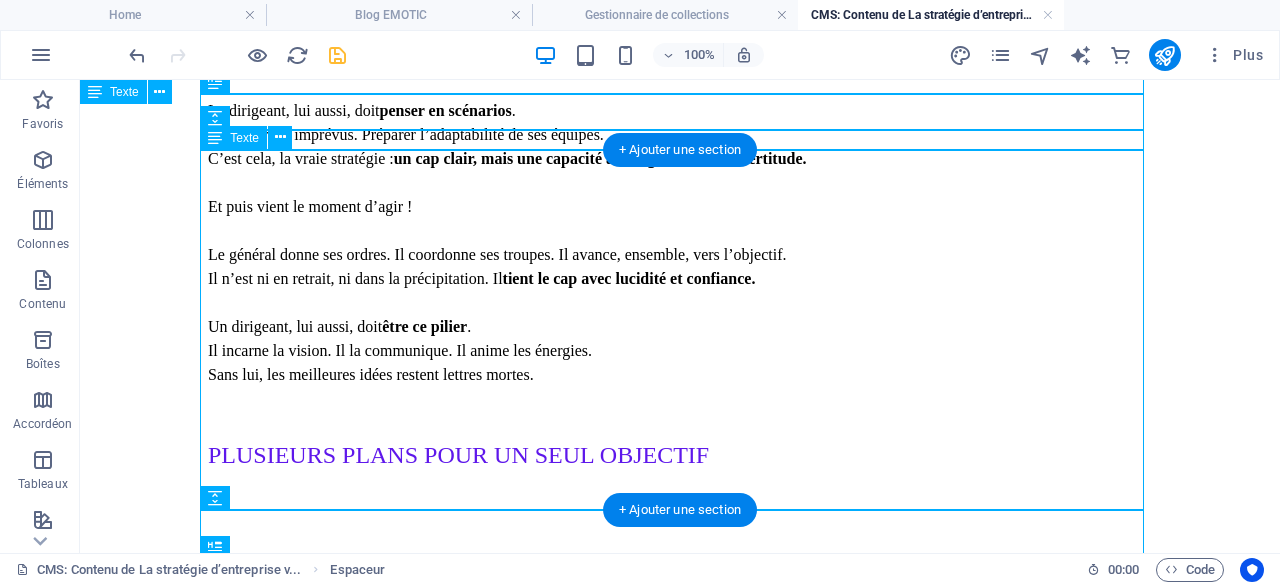scroll, scrollTop: 2738, scrollLeft: 0, axis: vertical 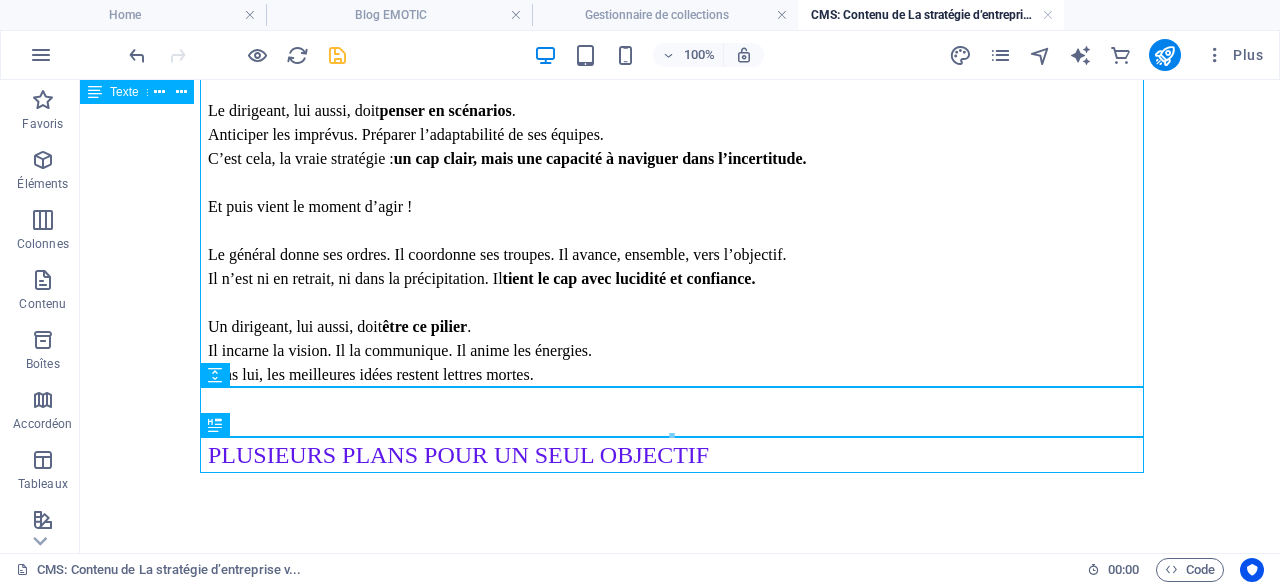 click on "GENERAL OU DIRIGEANT ? Il est des mots que l’on n’ose prononcer. Des termes qui impressionnent, qu’on laisse de côté, persuadé que d’autres sauront mieux s’en emparer. Parmi eux, il y a  la stratégie .  Ah, la stratégie… Peu de dirigeants en parlent. Trop abstraite. Trop conceptuelle. Trop éloignée, croient-ils, du feu de l’action. Et pourtant. La stratégie est le cœur battant de toute entreprise.  Sans elle, pas de cap. Pas de direction. Pas de victoire. Alors aujourd’hui, je vous propose de la regarder autrement.  Non pas dans les manuels ou les schémas complexes. Mais dans  le miroir du concret . Dans ce que j’ai vécu et vu de mes propres yeux :  le monde militaire. UNE GUERRE NE SE GAGNE PAS SEUL Imaginons... Un général d’armée a reçu sa mission :  reprendre une zone stratégique  tenue par l’ennemi. À ce moment-là, croyez-vous qu’il envoie un seul homme, même le meilleur de ses commandos, au front, seul, sans plan ? Certainement pas.  Alors il  Eh bien, un" at bounding box center (680, -702) 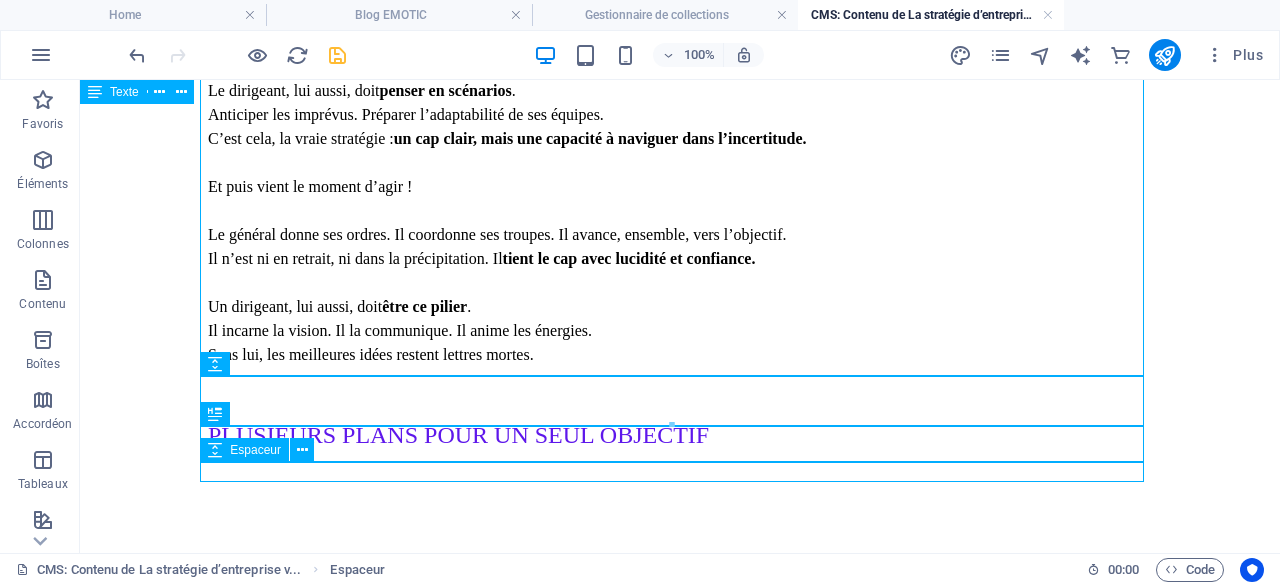 scroll, scrollTop: 2758, scrollLeft: 0, axis: vertical 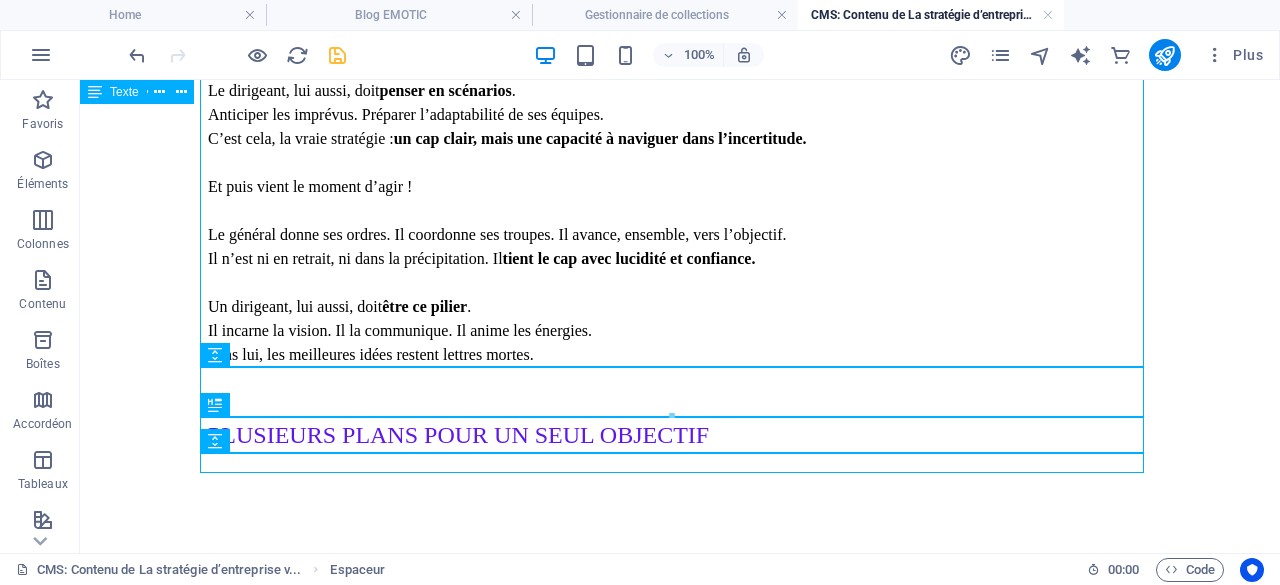 click on "GENERAL OU DIRIGEANT ? Il est des mots que l’on n’ose prononcer. Des termes qui impressionnent, qu’on laisse de côté, persuadé que d’autres sauront mieux s’en emparer. Parmi eux, il y a  la stratégie .  Ah, la stratégie… Peu de dirigeants en parlent. Trop abstraite. Trop conceptuelle. Trop éloignée, croient-ils, du feu de l’action. Et pourtant. La stratégie est le cœur battant de toute entreprise.  Sans elle, pas de cap. Pas de direction. Pas de victoire. Alors aujourd’hui, je vous propose de la regarder autrement.  Non pas dans les manuels ou les schémas complexes. Mais dans  le miroir du concret . Dans ce que j’ai vécu et vu de mes propres yeux :  le monde militaire. UNE GUERRE NE SE GAGNE PAS SEUL Imaginons... Un général d’armée a reçu sa mission :  reprendre une zone stratégique  tenue par l’ennemi. À ce moment-là, croyez-vous qu’il envoie un seul homme, même le meilleur de ses commandos, au front, seul, sans plan ? Certainement pas.  Alors il  Eh bien, un" at bounding box center [680, -712] 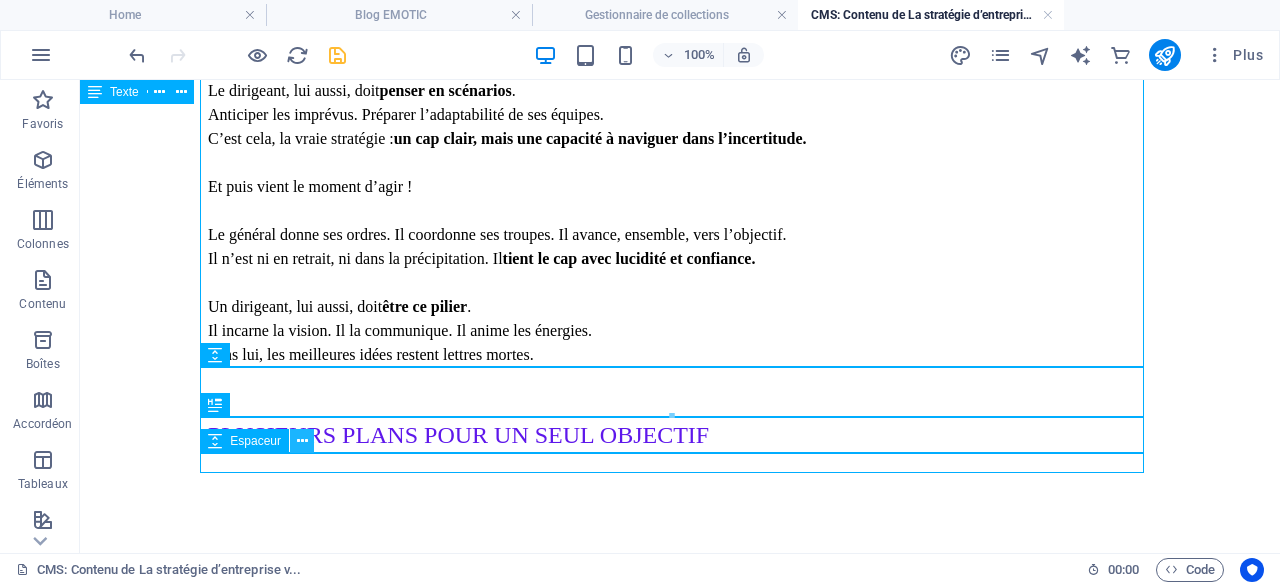 click at bounding box center [302, 441] 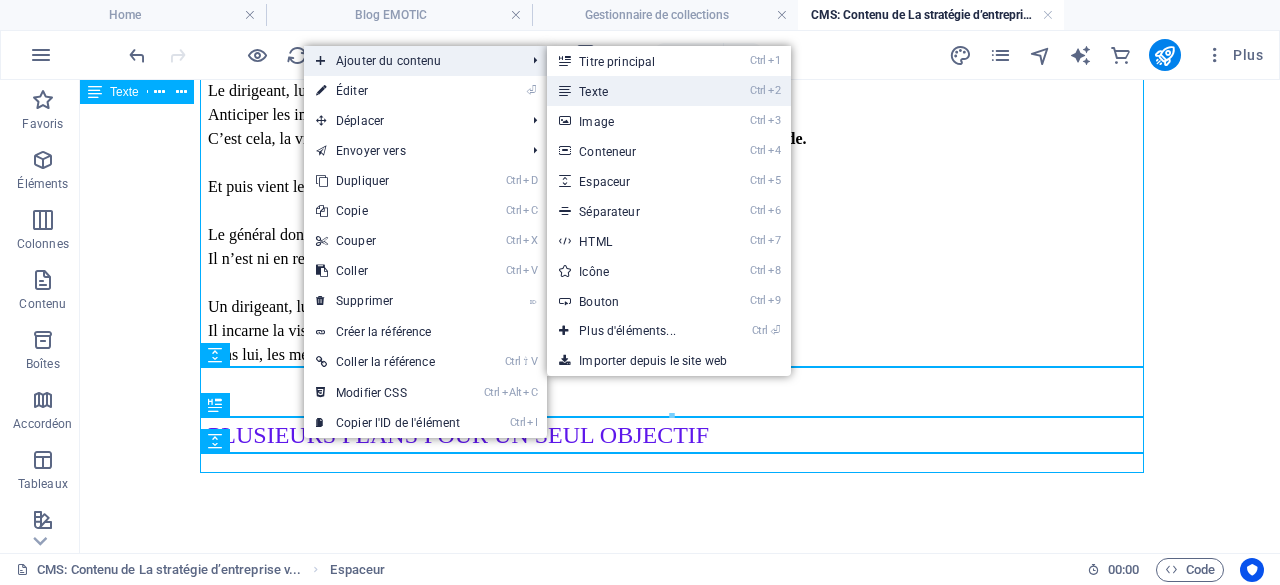 click on "Ctrl 2  Texte" at bounding box center [631, 91] 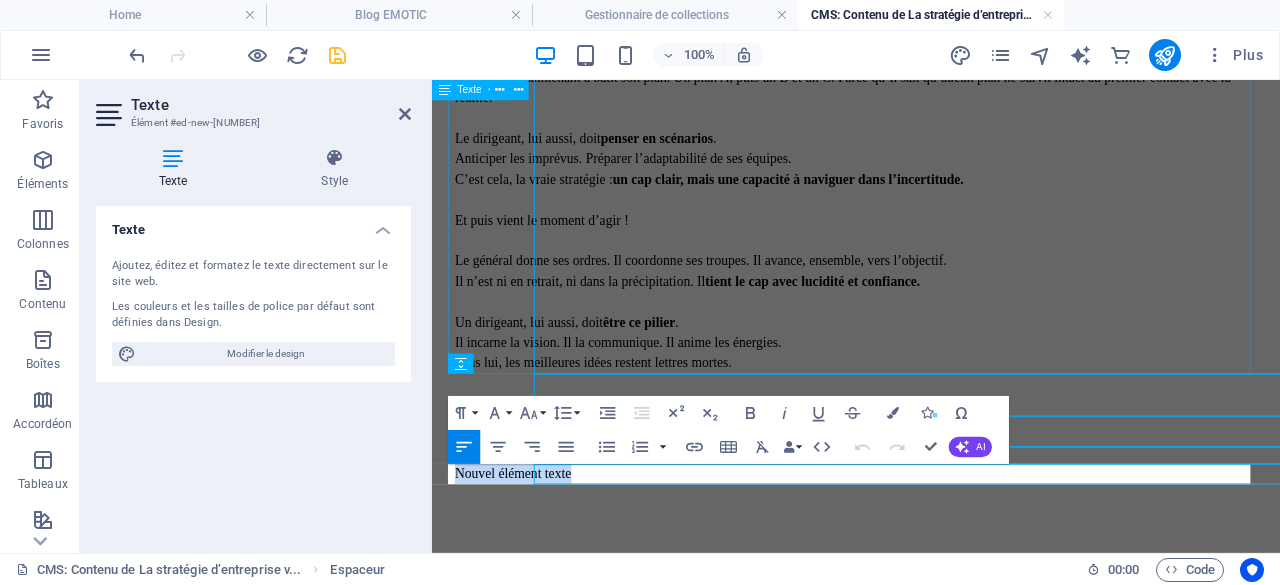 scroll, scrollTop: 2699, scrollLeft: 0, axis: vertical 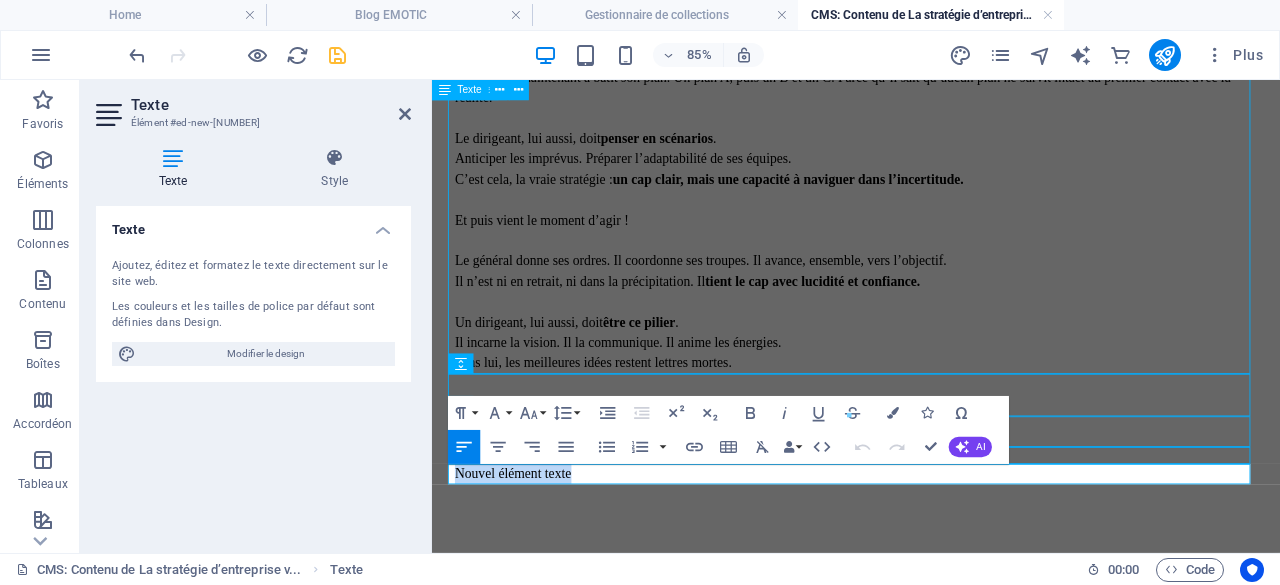 click on "Nouvel élément texte" at bounding box center [931, 544] 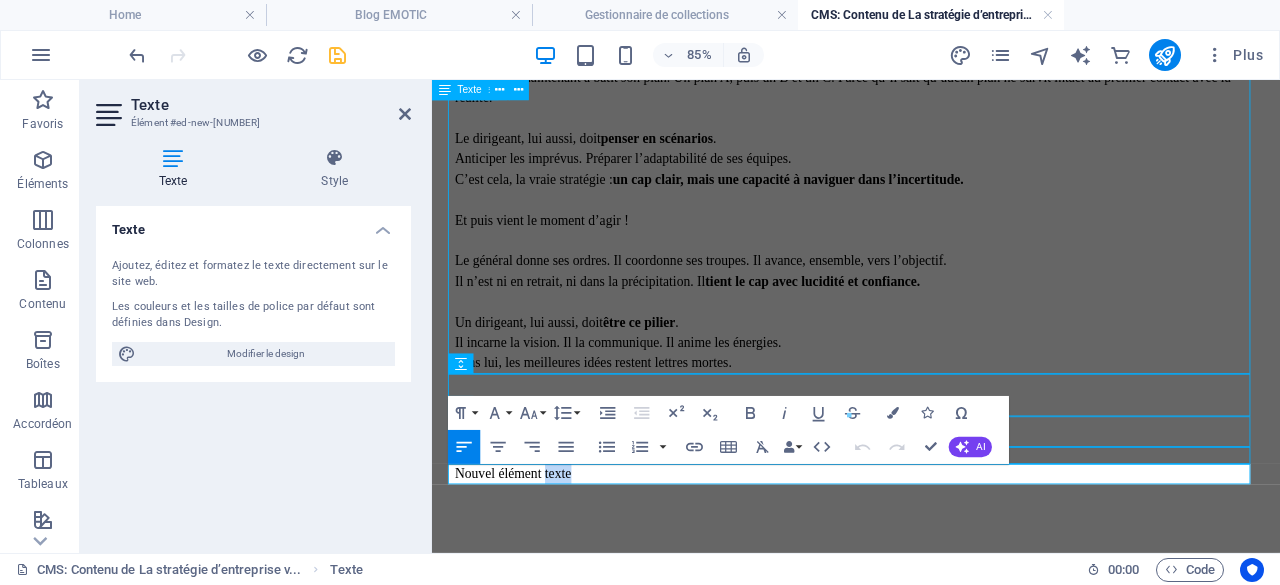 click on "Nouvel élément texte" at bounding box center (931, 544) 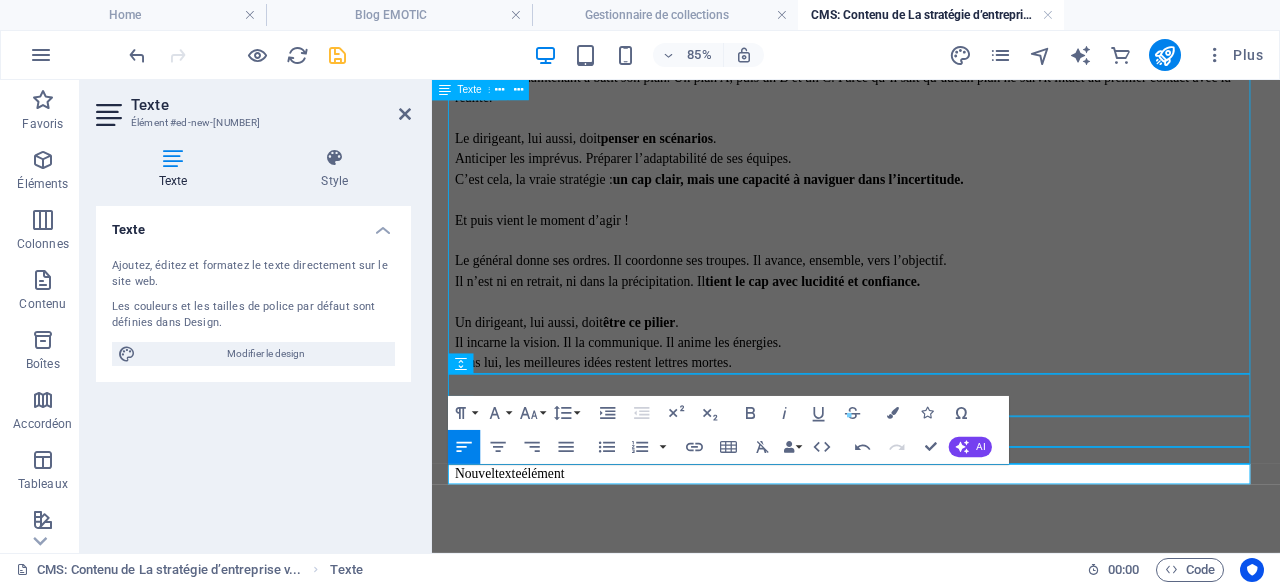 click on "Nouvel texte  élément" at bounding box center [931, 544] 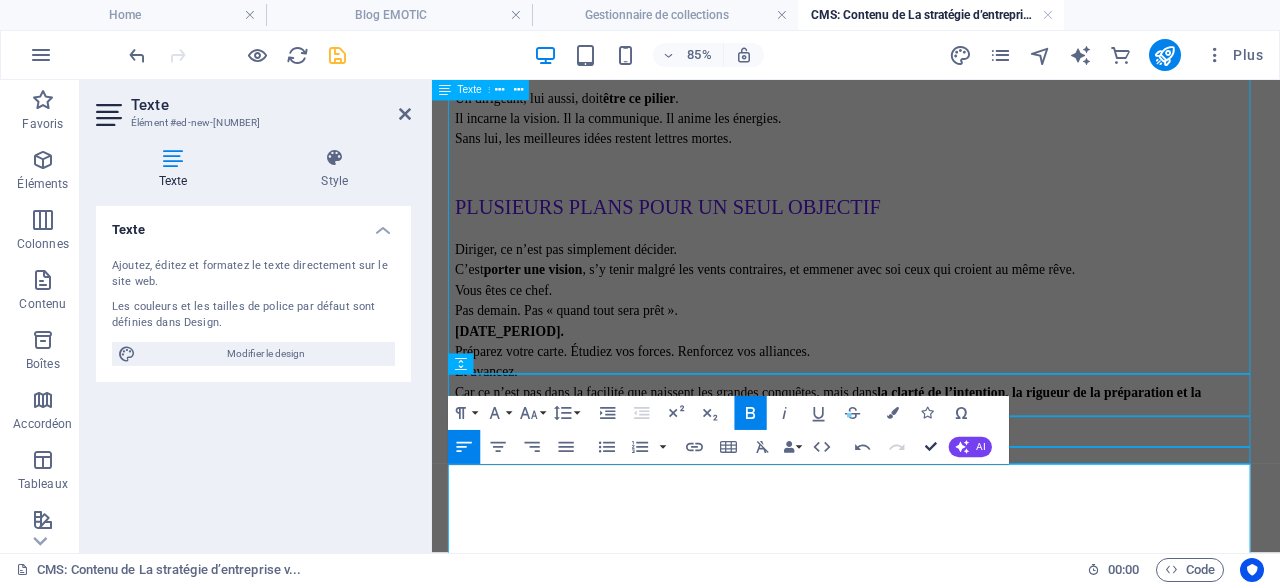 drag, startPoint x: 938, startPoint y: 448, endPoint x: 854, endPoint y: 368, distance: 116 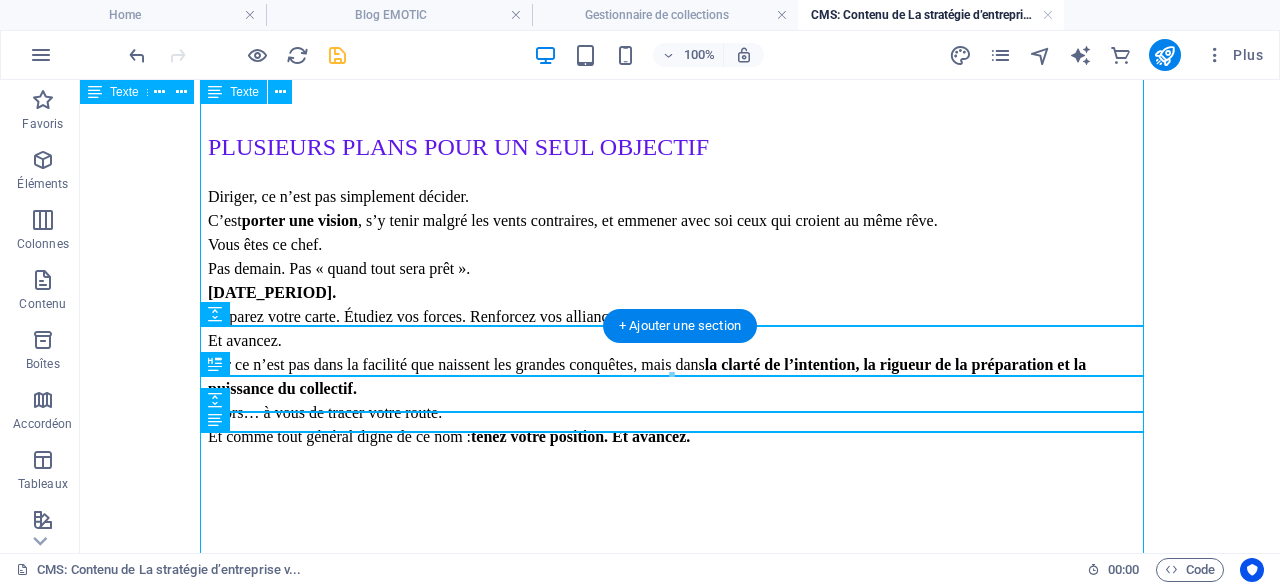 scroll, scrollTop: 3046, scrollLeft: 0, axis: vertical 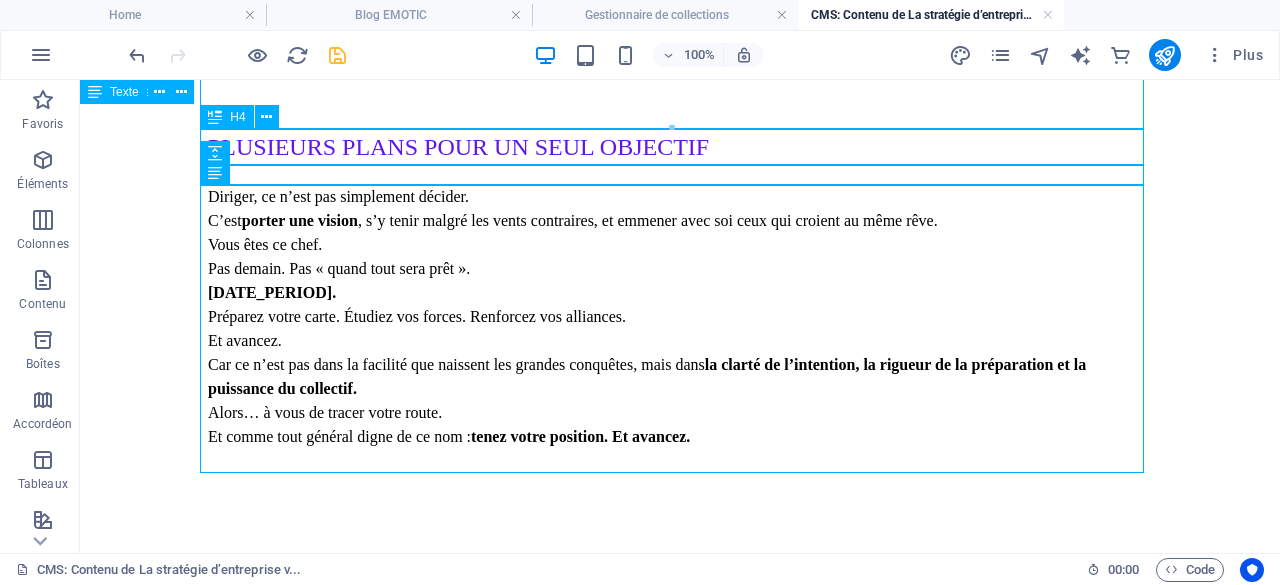 click on "PLUSIEURS PLANS POUR UN SEUL OBJECTIF" at bounding box center [680, 147] 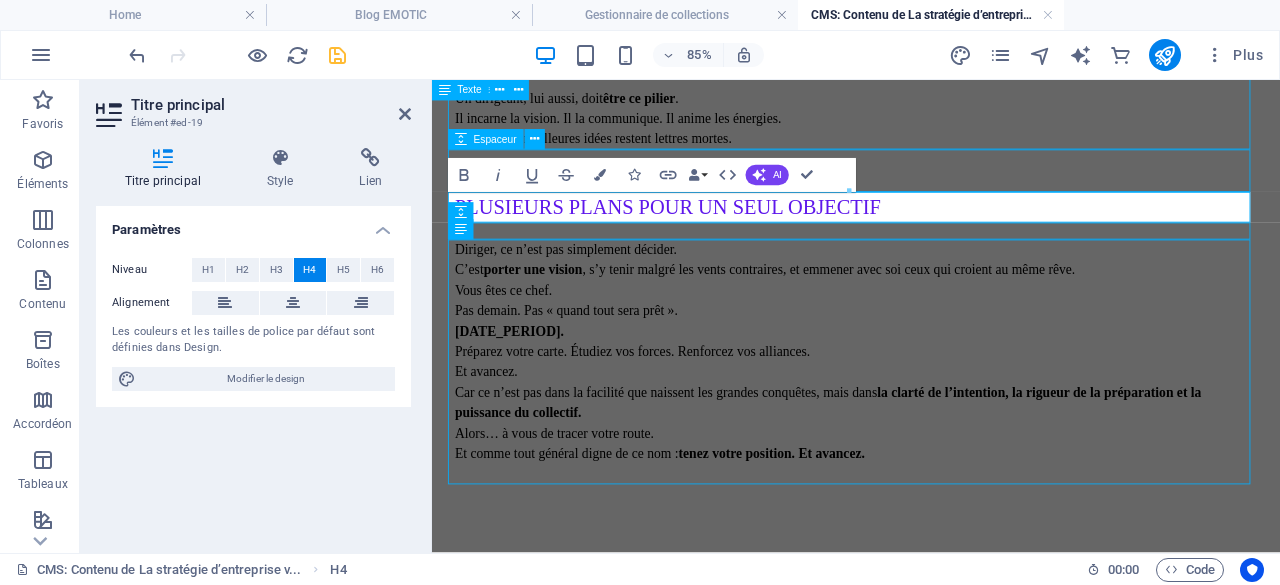 scroll, scrollTop: 2963, scrollLeft: 0, axis: vertical 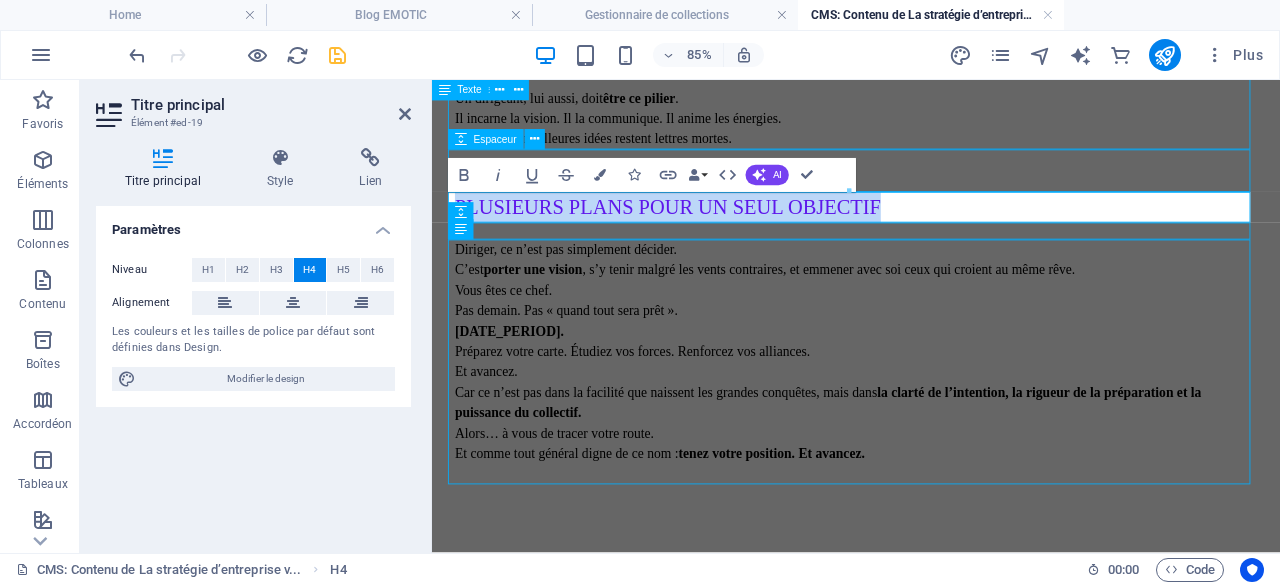 type 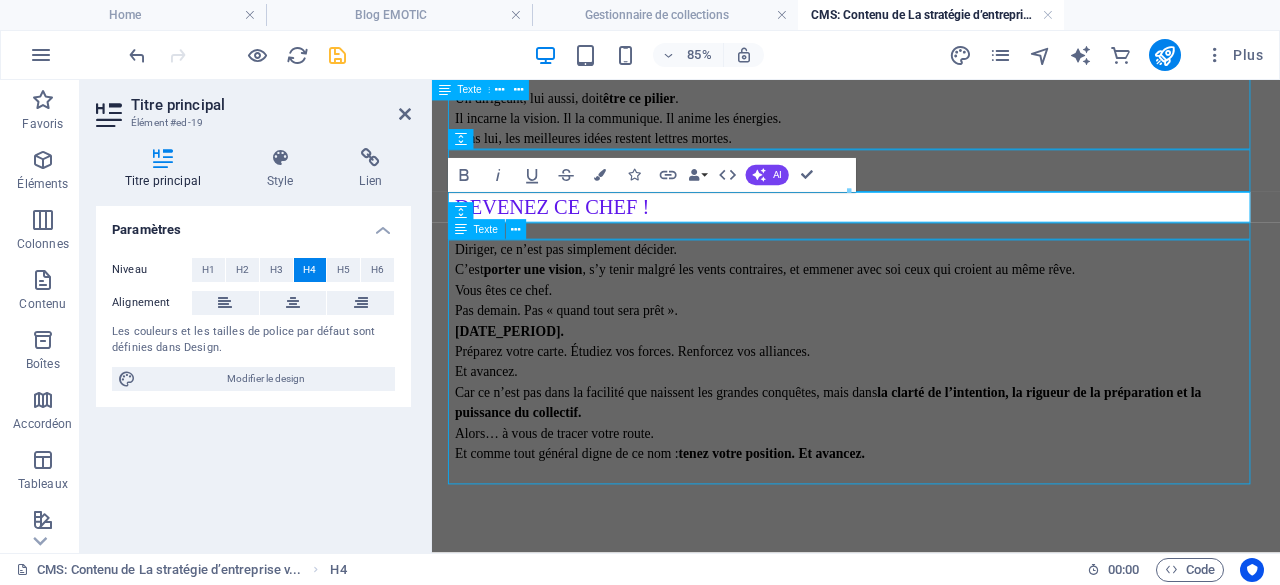 click on "Diriger, ce n’est pas simplement décider. C’est porter une vision , s’y tenir malgré les vents contraires, et emmener avec soi ceux qui croient au même rêve. Vous êtes ce chef. Pas demain. Pas « quand tout sera prêt ». Aujourd’hui. Préparez votre carte. Étudiez vos forces. Renforcez vos alliances. Et avancez. Car ce n’est pas dans la facilité que naissent les grandes conquêtes, mais dans la clarté de l’intention, la rigueur de la préparation et la puissance du collectif. Alors… à vous de tracer votre route. Et comme tout général digne de ce nom : tenez votre position. Et avancez." at bounding box center [931, 412] 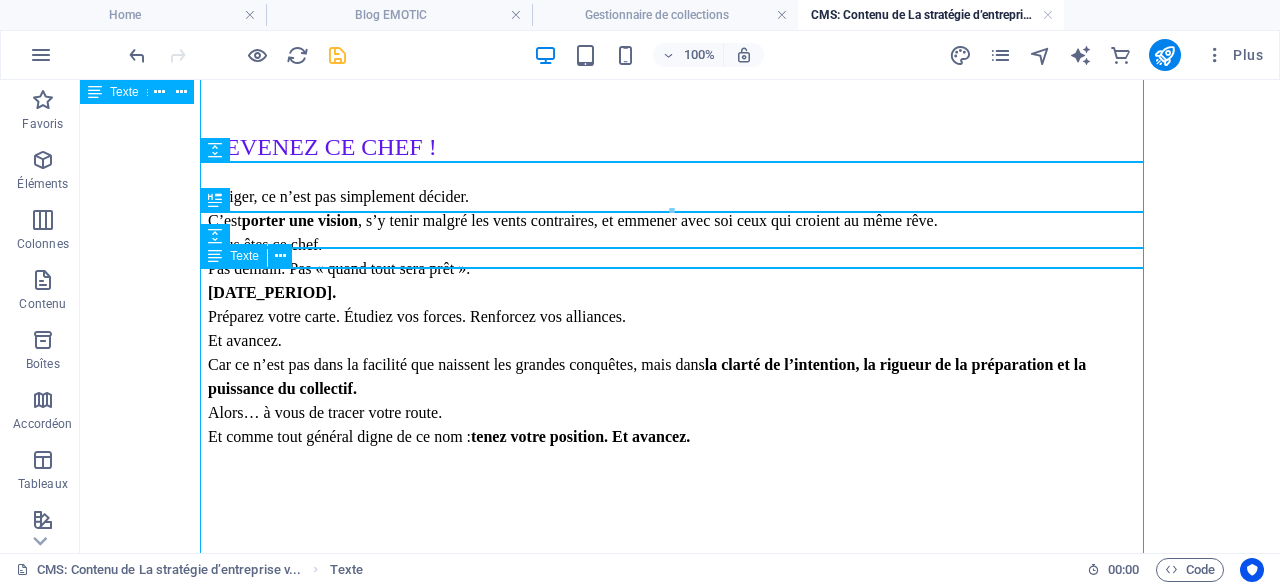 click on "Diriger, ce n’est pas simplement décider. C’est porter une vision , s’y tenir malgré les vents contraires, et emmener avec soi ceux qui croient au même rêve. Vous êtes ce chef. Pas demain. Pas « quand tout sera prêt ». Aujourd’hui. Préparez votre carte. Étudiez vos forces. Renforcez vos alliances. Et avancez. Car ce n’est pas dans la facilité que naissent les grandes conquêtes, mais dans la clarté de l’intention, la rigueur de la préparation et la puissance du collectif. Alors… à vous de tracer votre route. Et comme tout général digne de ce nom : tenez votre position. Et avancez." at bounding box center (680, 329) 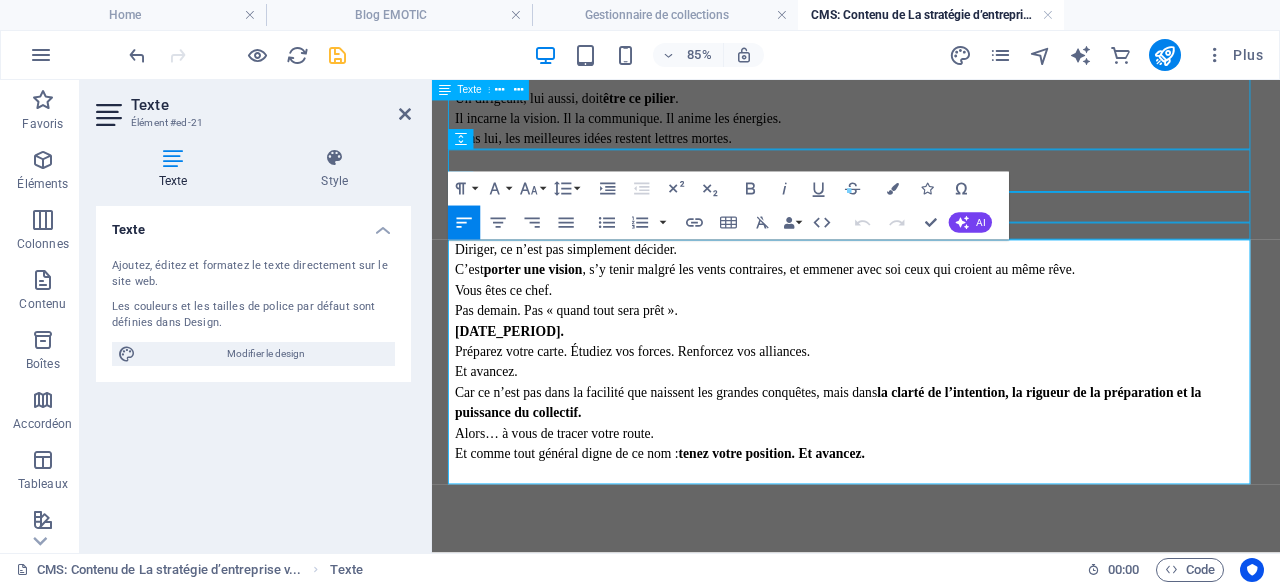 click on "Diriger, ce n’est pas simplement décider.  C’est  porter une vision , s’y tenir malgré les vents contraires, et emmener avec soi ceux qui croient au même rêve." at bounding box center [931, 292] 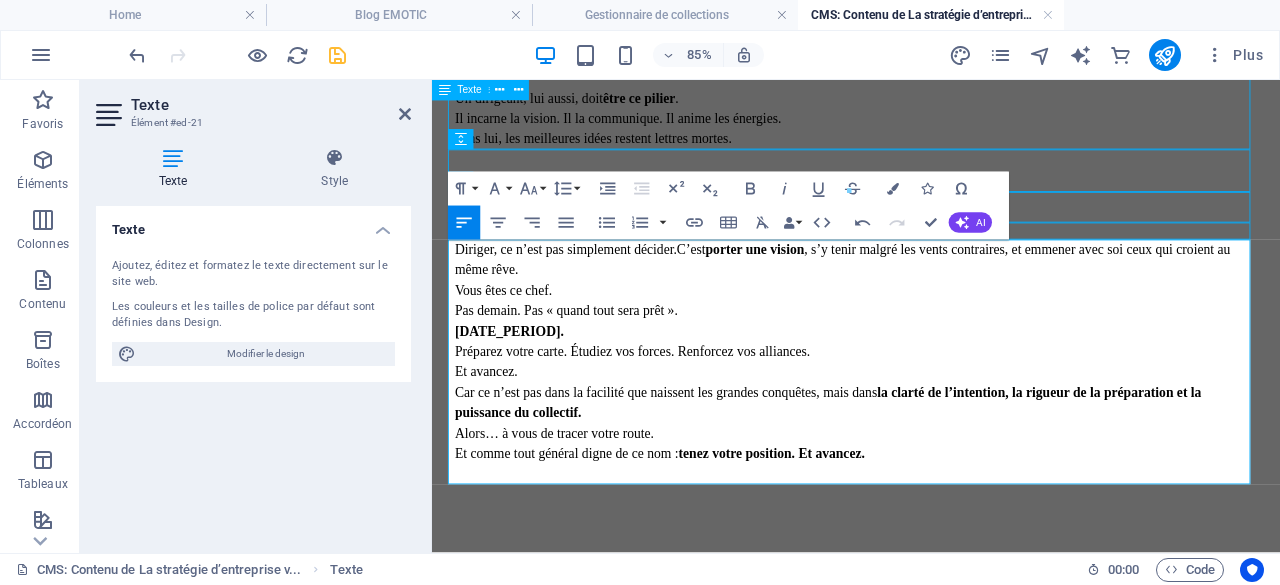 type 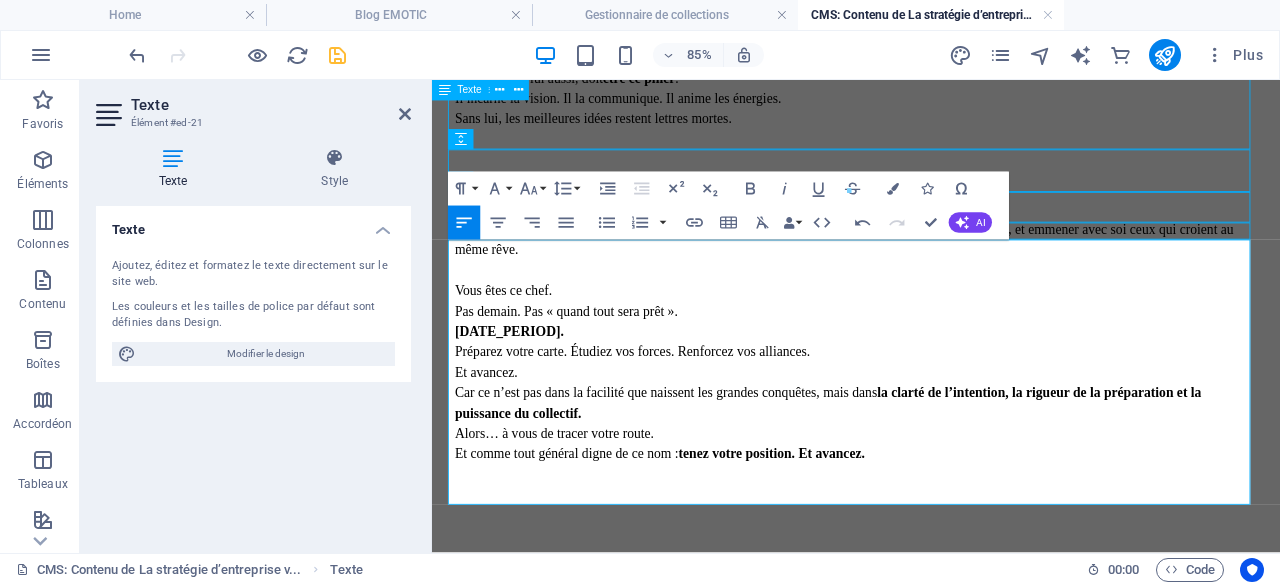 click on "Vous êtes ce chef. Pas demain. Pas « quand tout sera prêt ». Aujourd’hui." at bounding box center (931, 352) 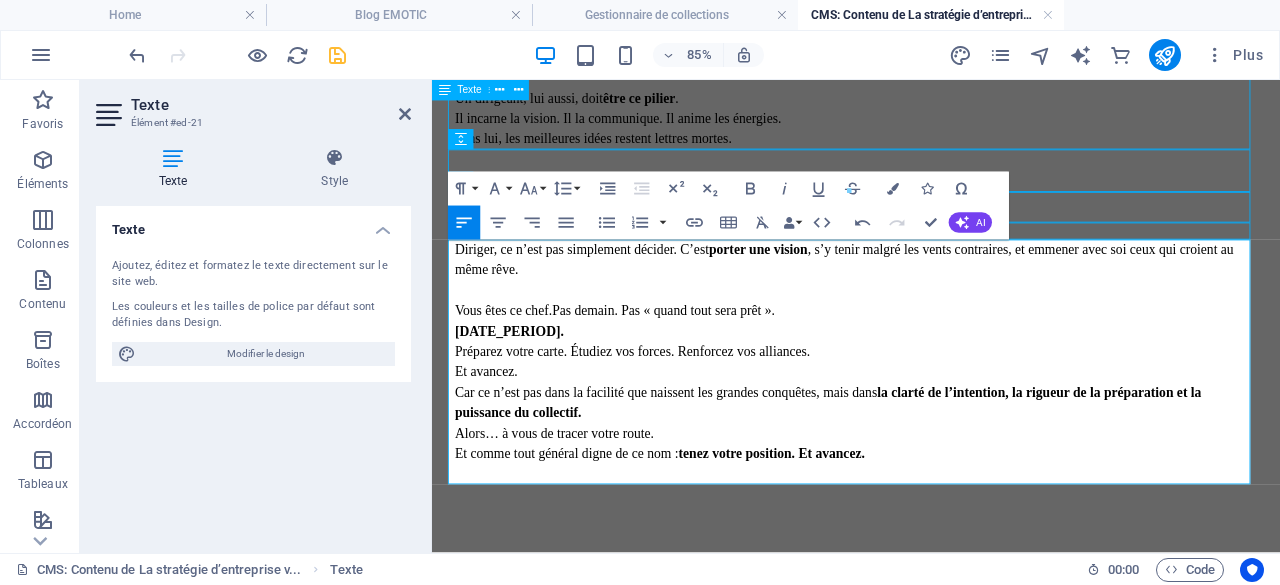 click on "Vous êtes ce chef.  Pas demain. Pas « quand tout sera prêt ».   Aujourd’hui." at bounding box center (931, 364) 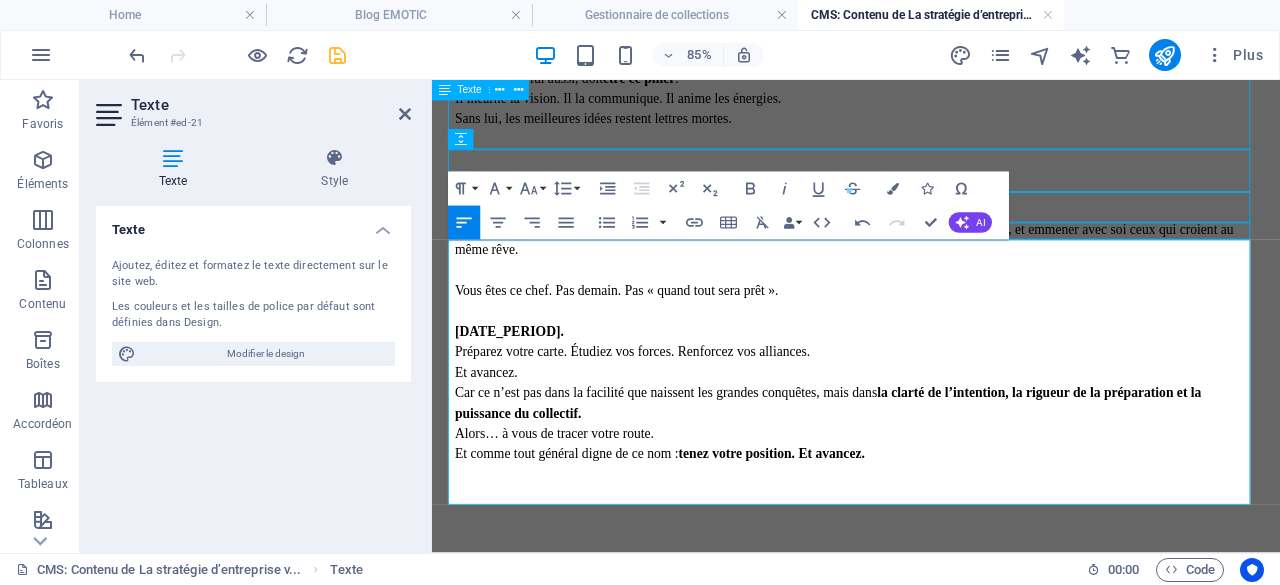 click on "Préparez votre carte. Étudiez vos forces. Renforcez vos alliances.  Et avancez." at bounding box center (931, 412) 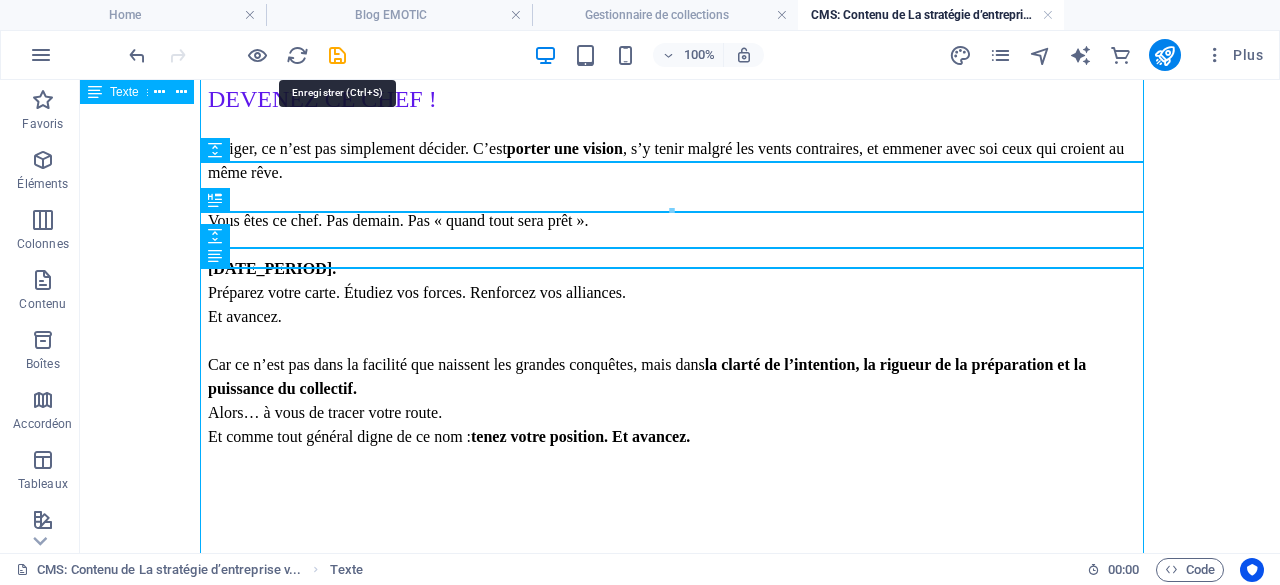 click at bounding box center (337, 55) 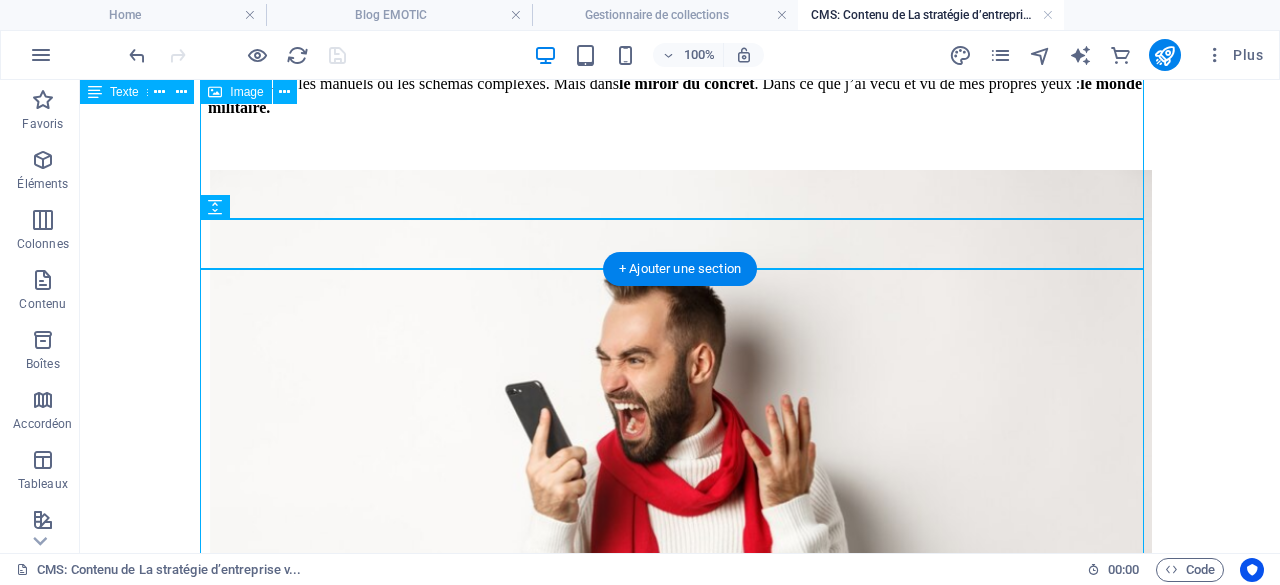scroll, scrollTop: 300, scrollLeft: 0, axis: vertical 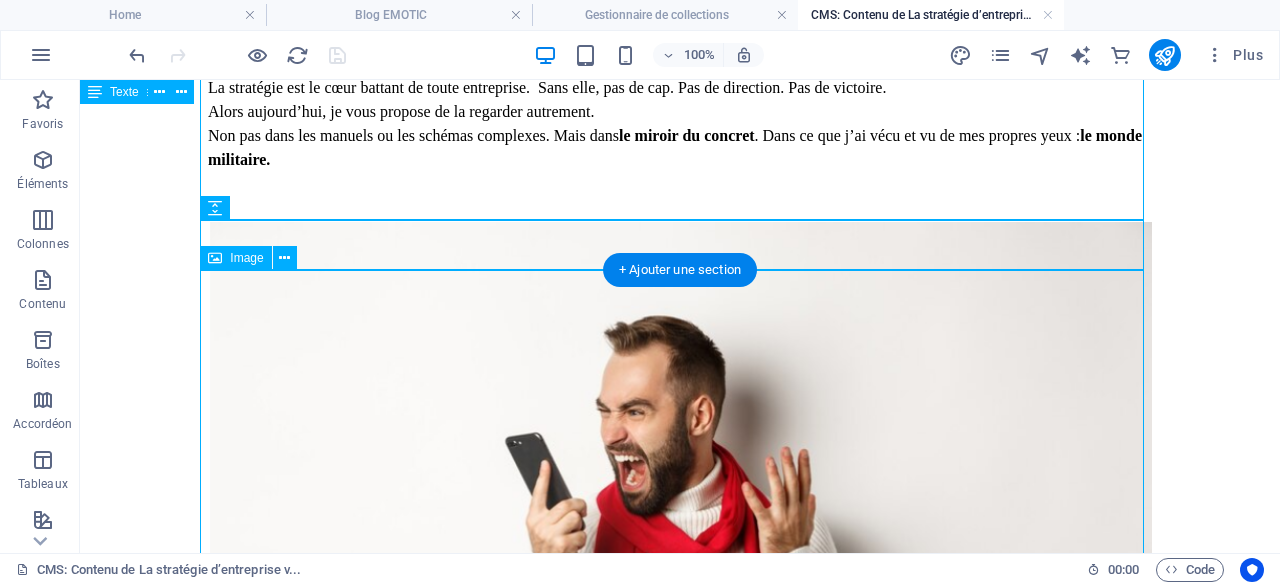 click at bounding box center (680, 533) 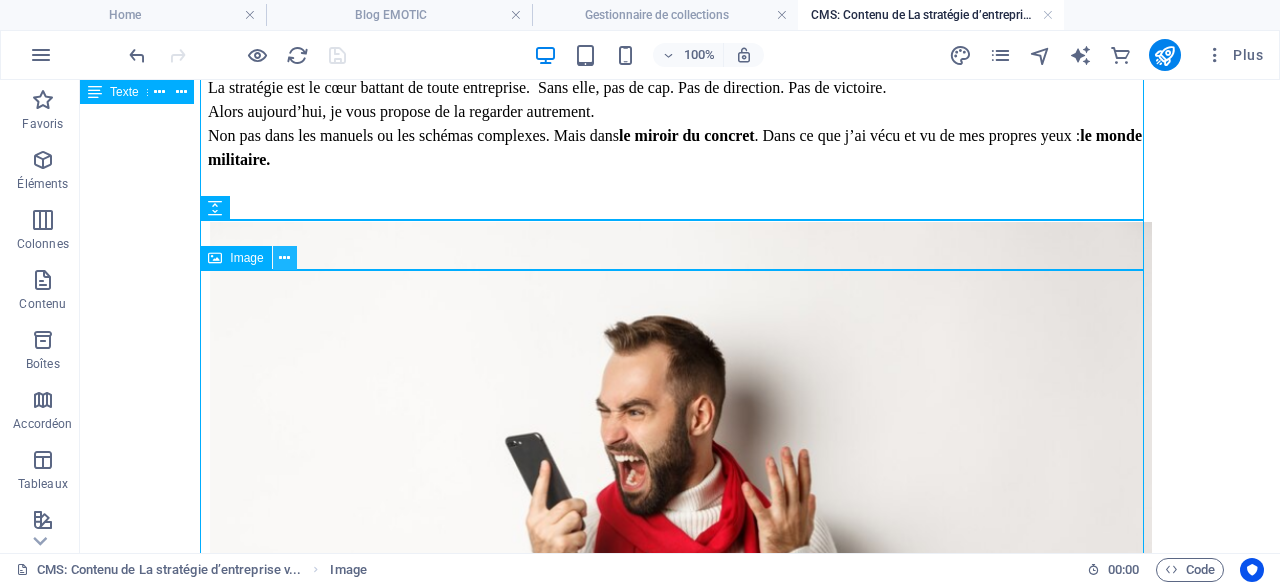 click at bounding box center (284, 258) 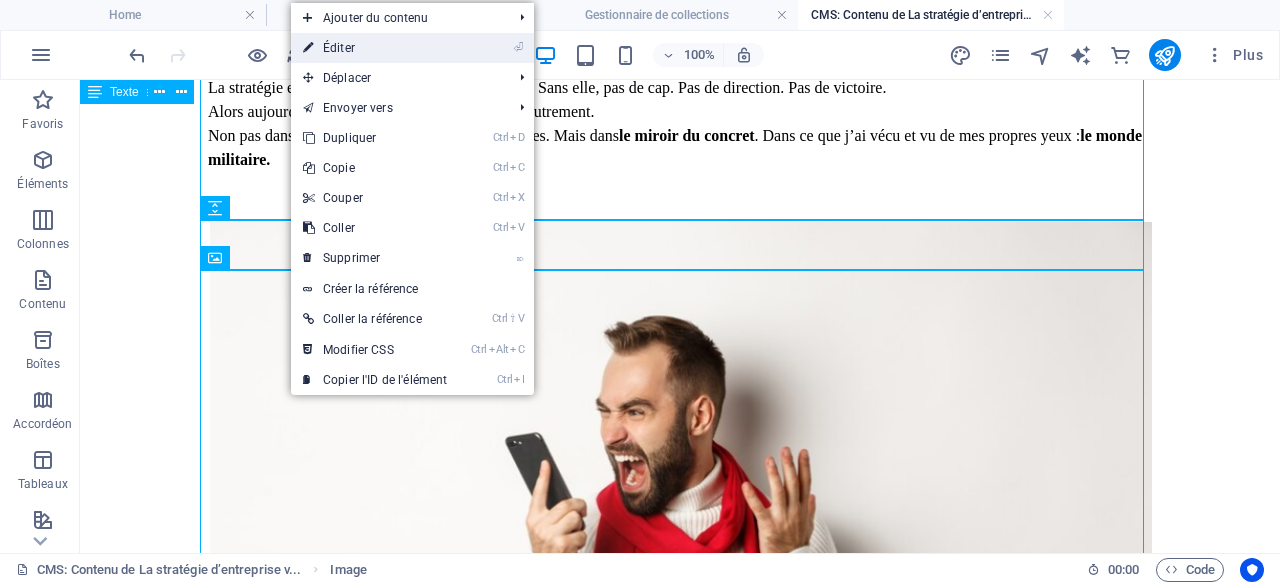 click on "⏎  Éditer" at bounding box center (375, 48) 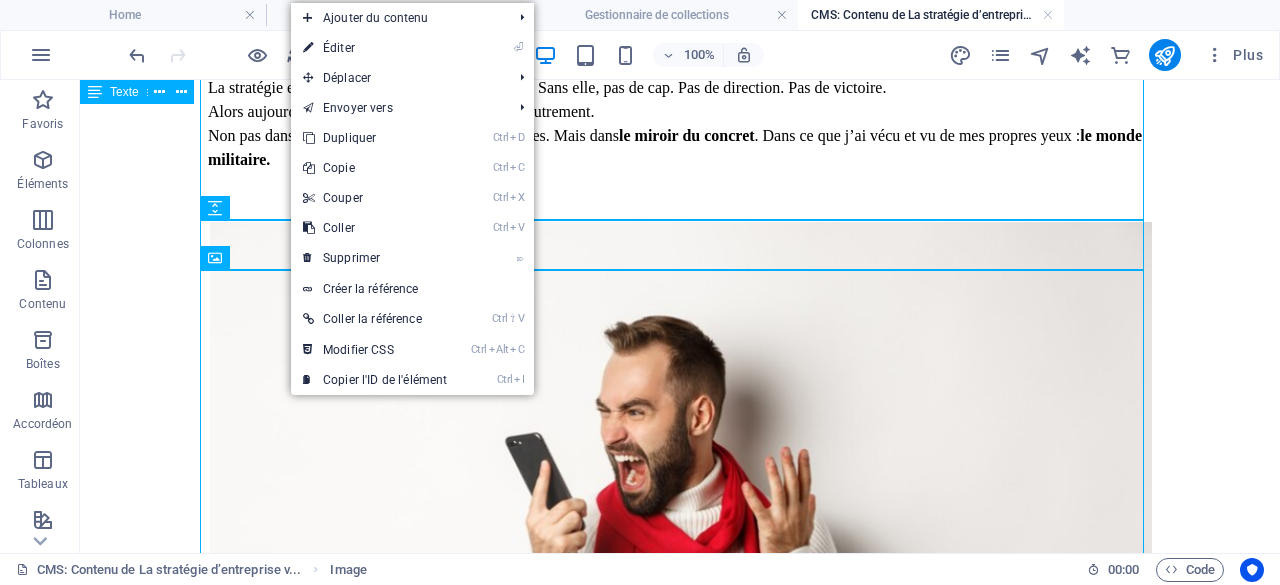 select on "%" 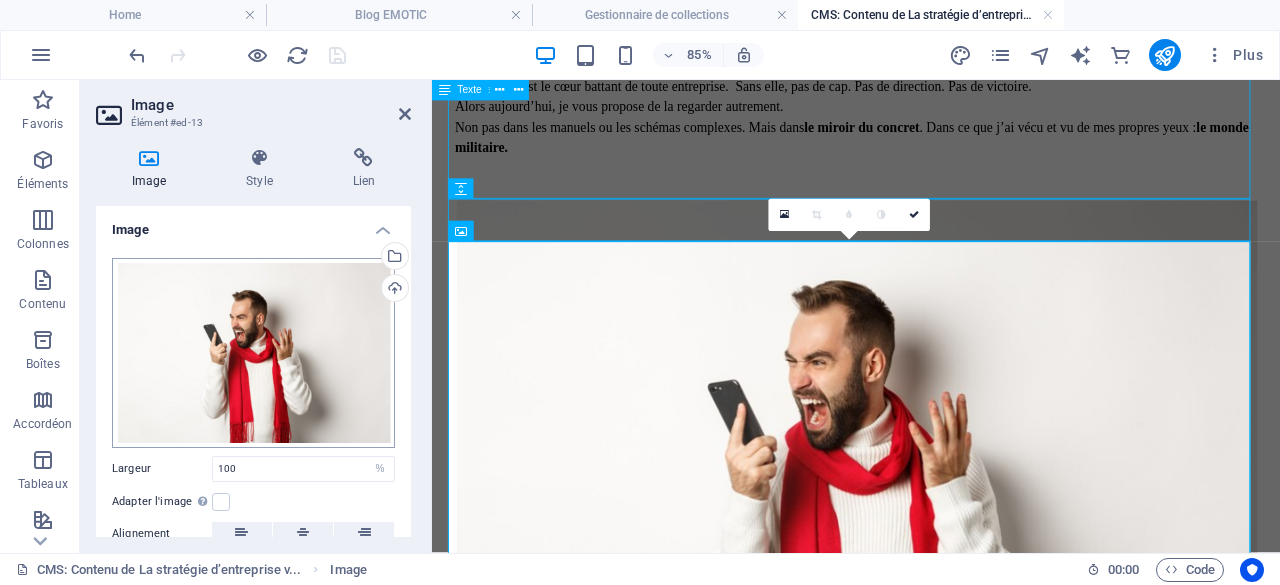scroll, scrollTop: 0, scrollLeft: 0, axis: both 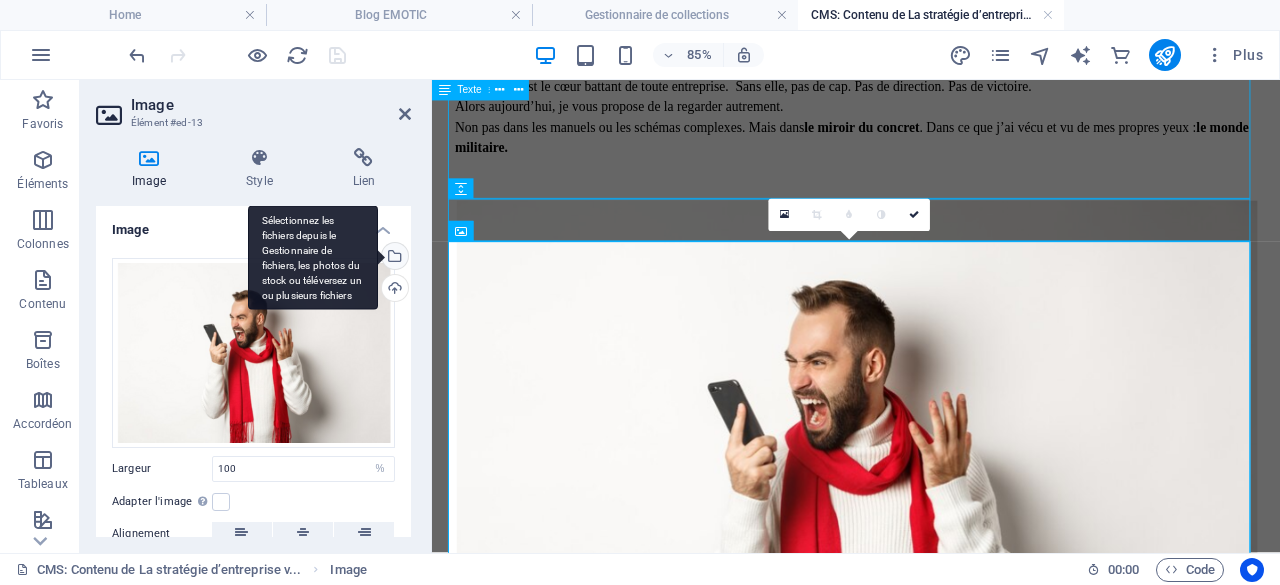 click on "Sélectionnez les fichiers depuis le Gestionnaire de fichiers, les photos du stock ou téléversez un ou plusieurs fichiers" at bounding box center [393, 258] 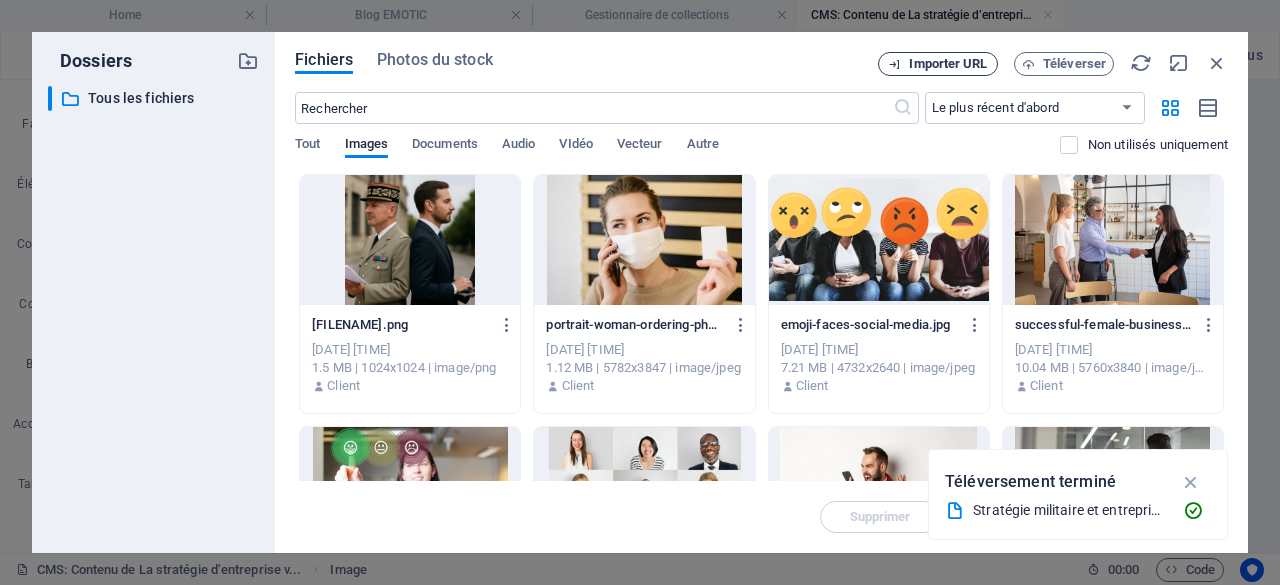 click on "Importer URL" at bounding box center (948, 64) 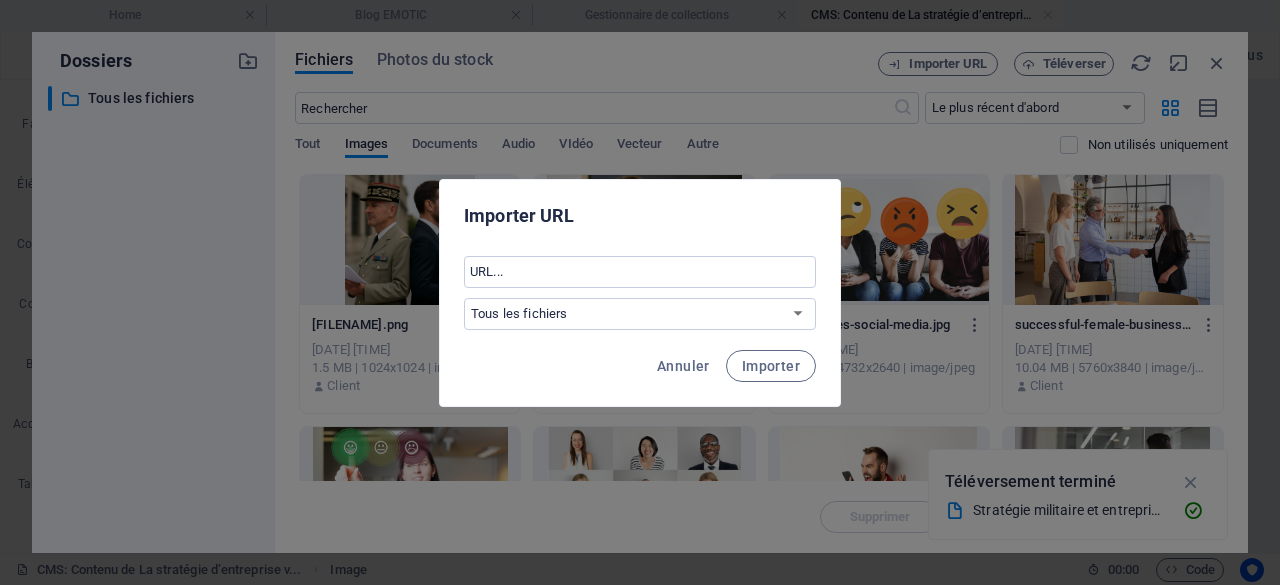 drag, startPoint x: 705, startPoint y: 364, endPoint x: 877, endPoint y: 246, distance: 208.58571 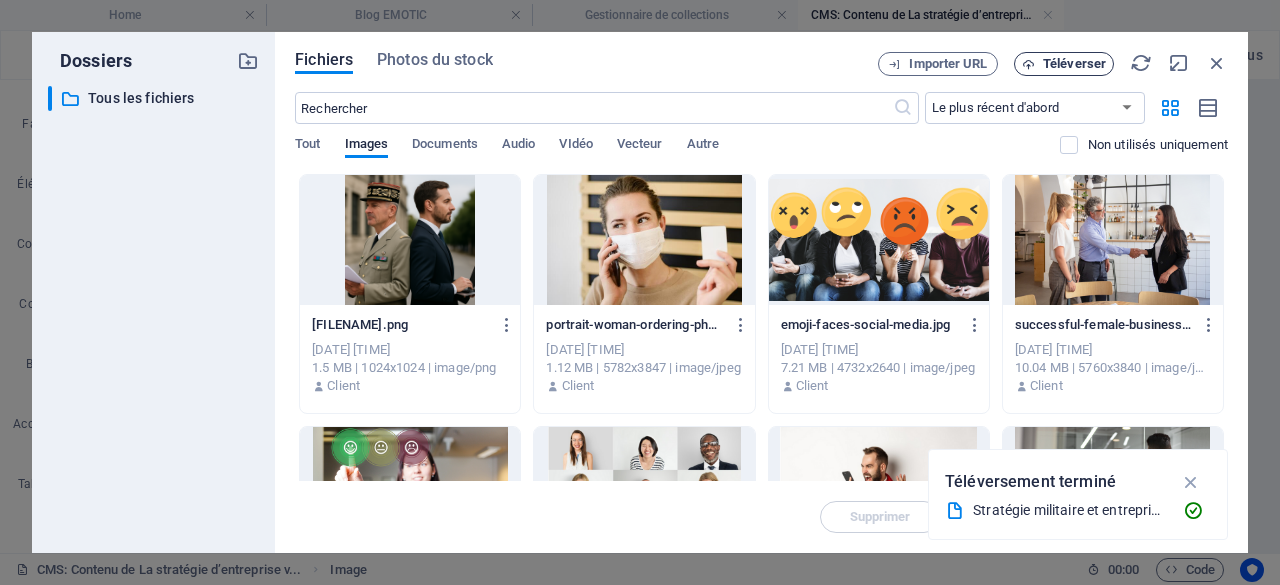 click on "Téléverser" at bounding box center [1074, 64] 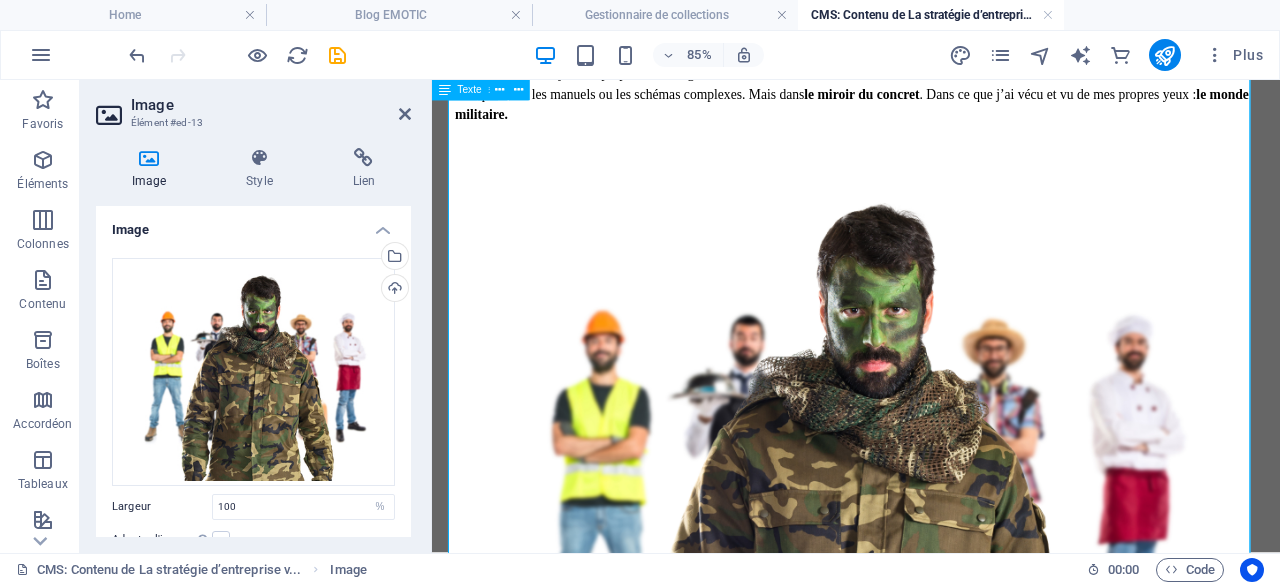 scroll, scrollTop: 300, scrollLeft: 0, axis: vertical 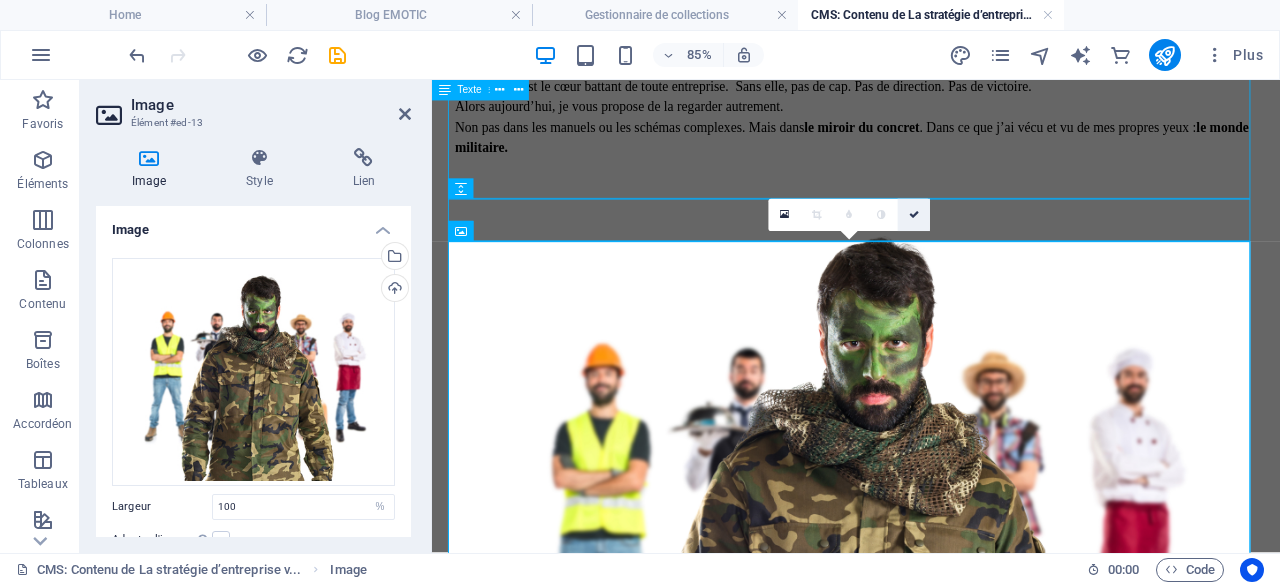 click at bounding box center [914, 215] 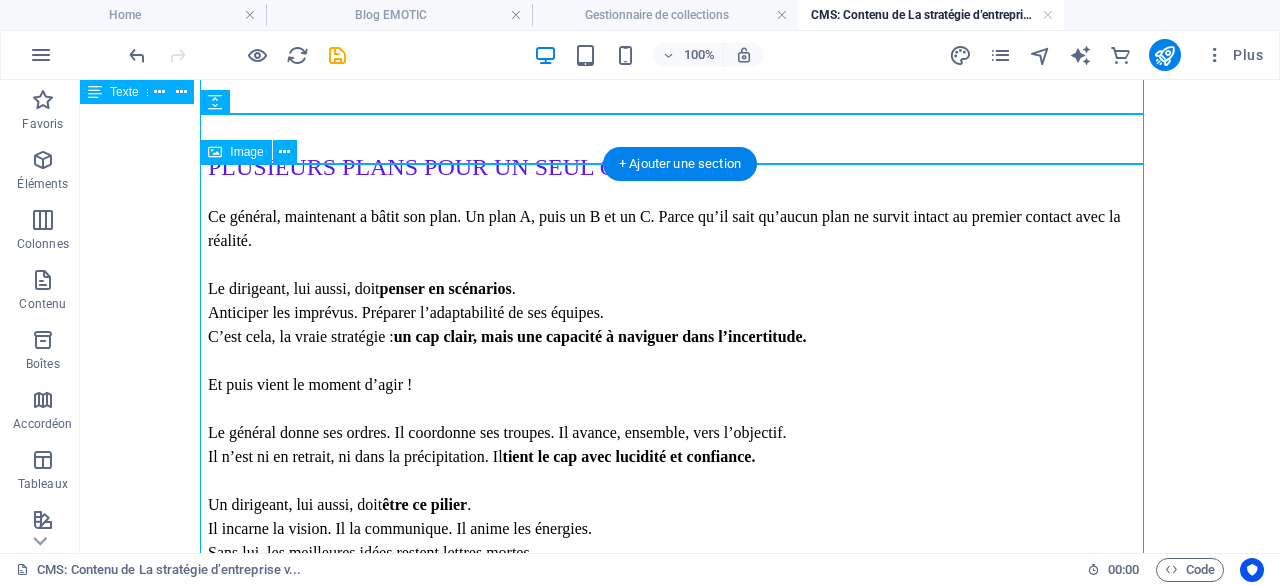 scroll, scrollTop: 2000, scrollLeft: 0, axis: vertical 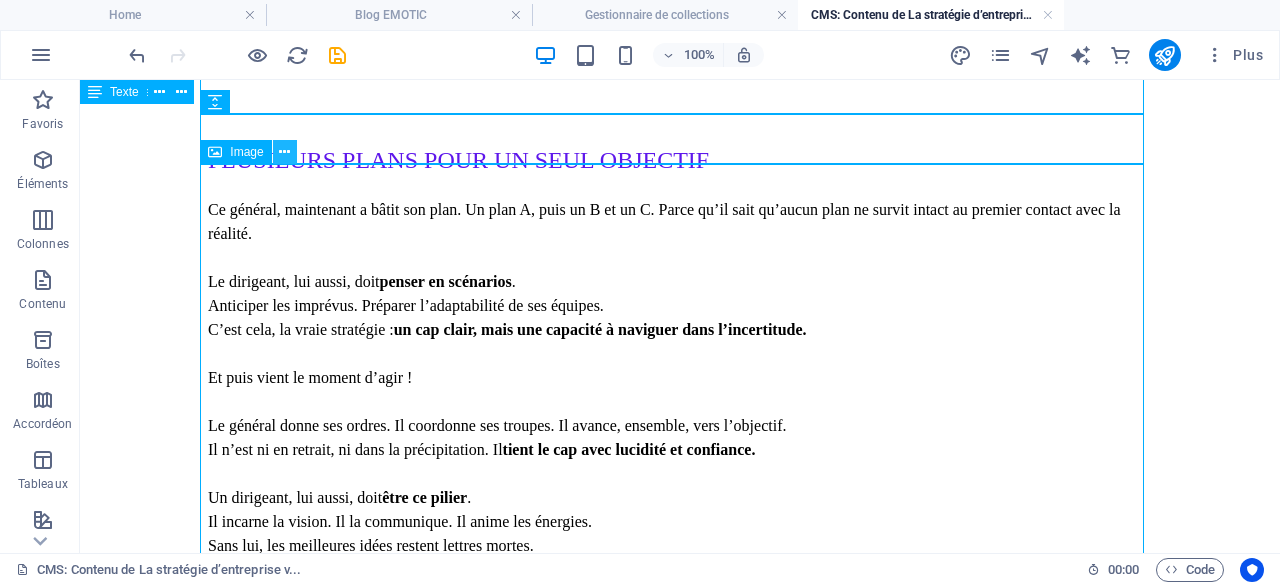 click at bounding box center [284, 152] 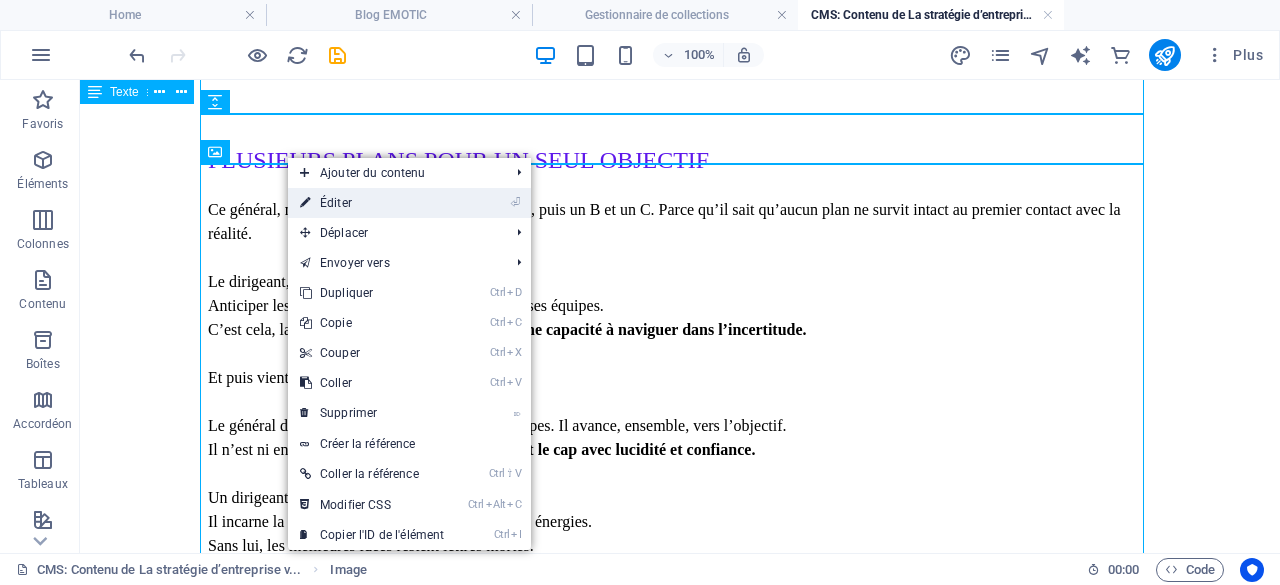 click on "⏎  Éditer" at bounding box center [372, 203] 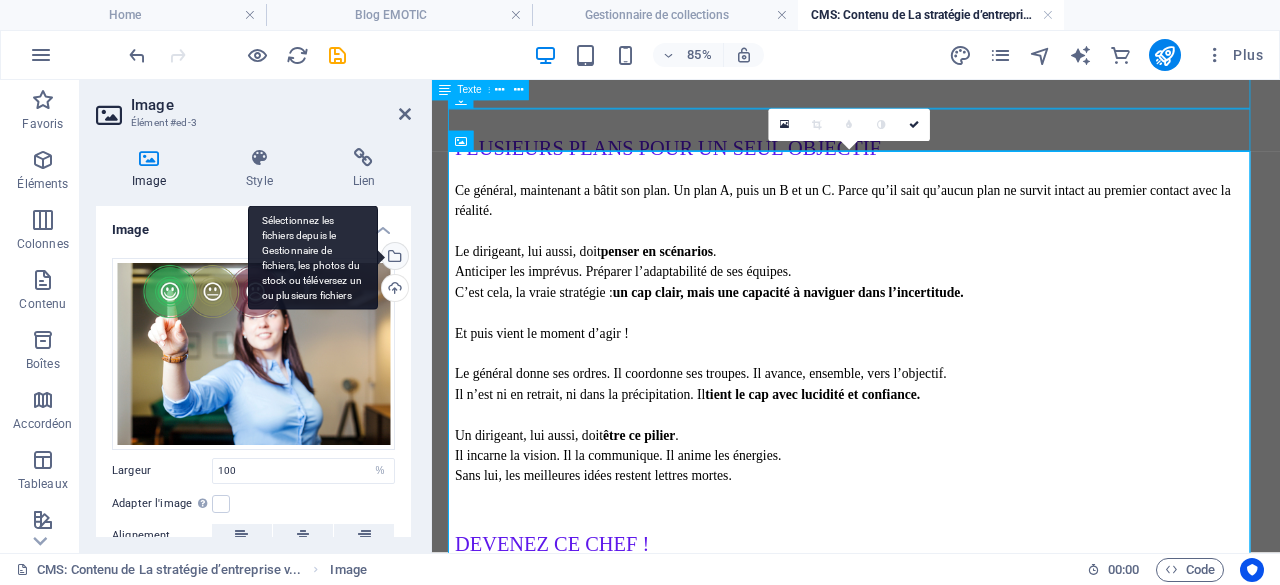 click on "Sélectionnez les fichiers depuis le Gestionnaire de fichiers, les photos du stock ou téléversez un ou plusieurs fichiers" at bounding box center [313, 257] 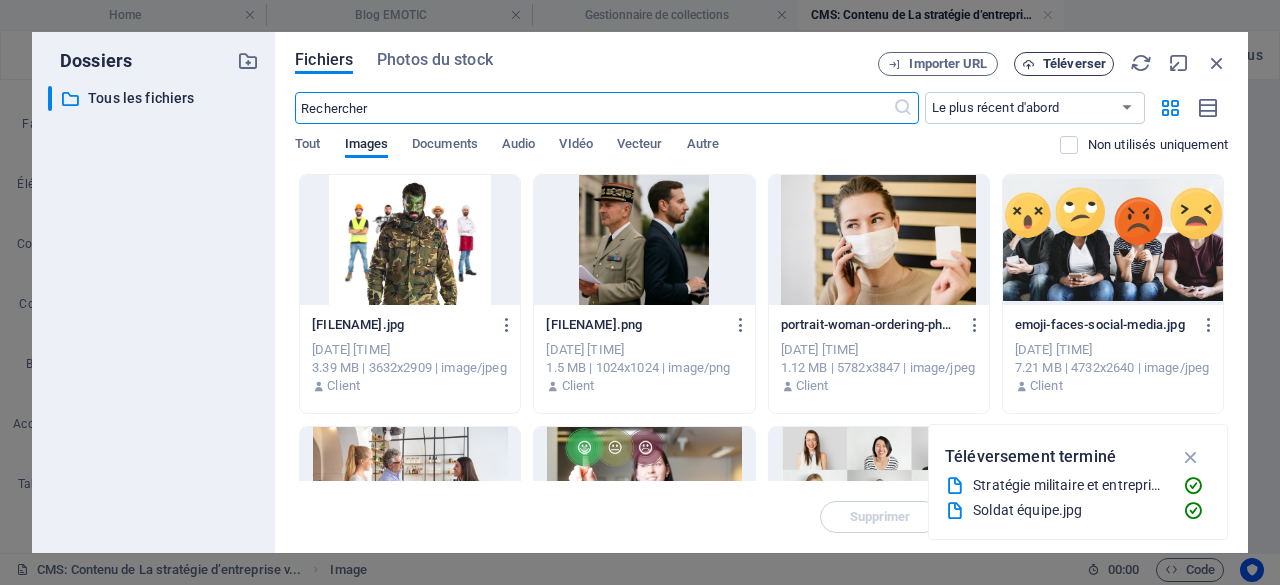 click on "Téléverser" at bounding box center [1074, 64] 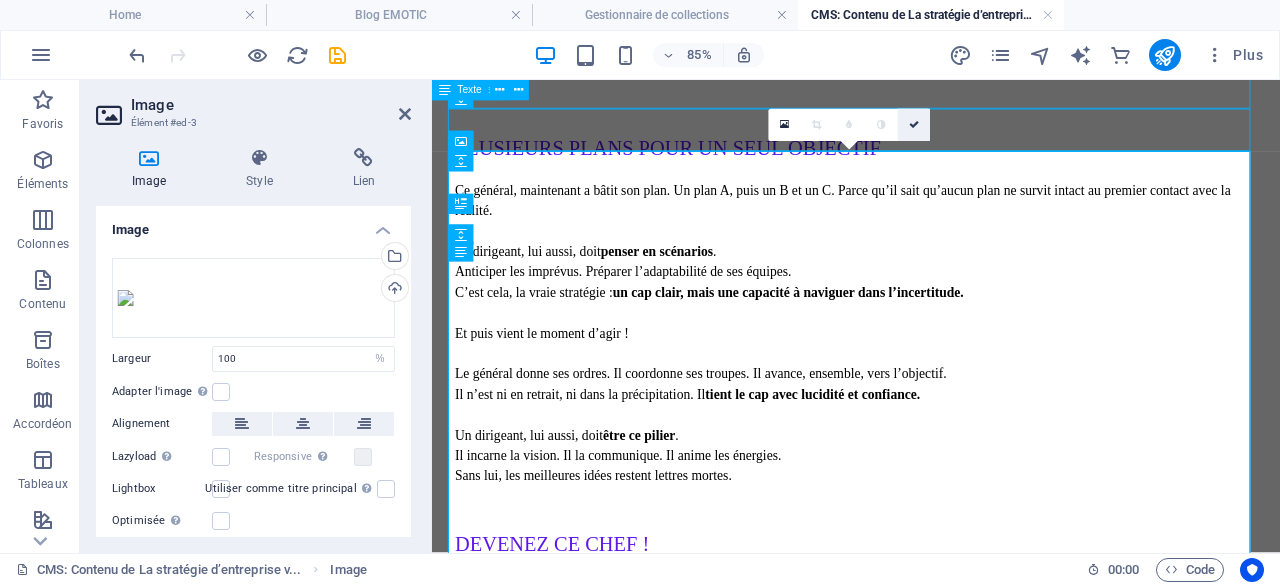 click at bounding box center (914, 125) 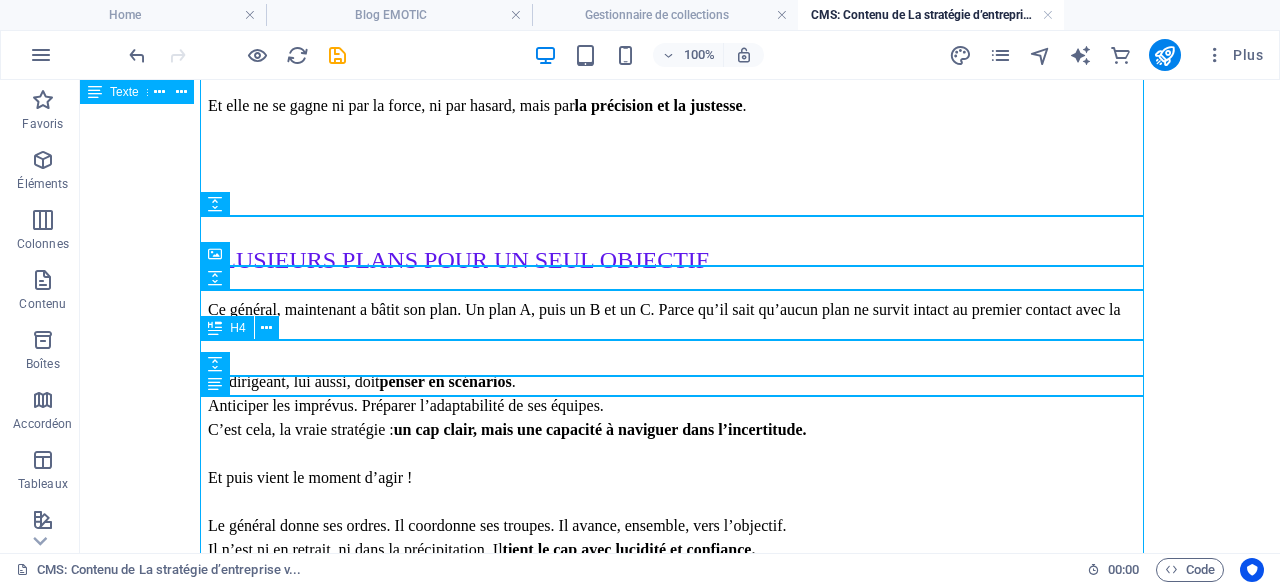 scroll, scrollTop: 1700, scrollLeft: 0, axis: vertical 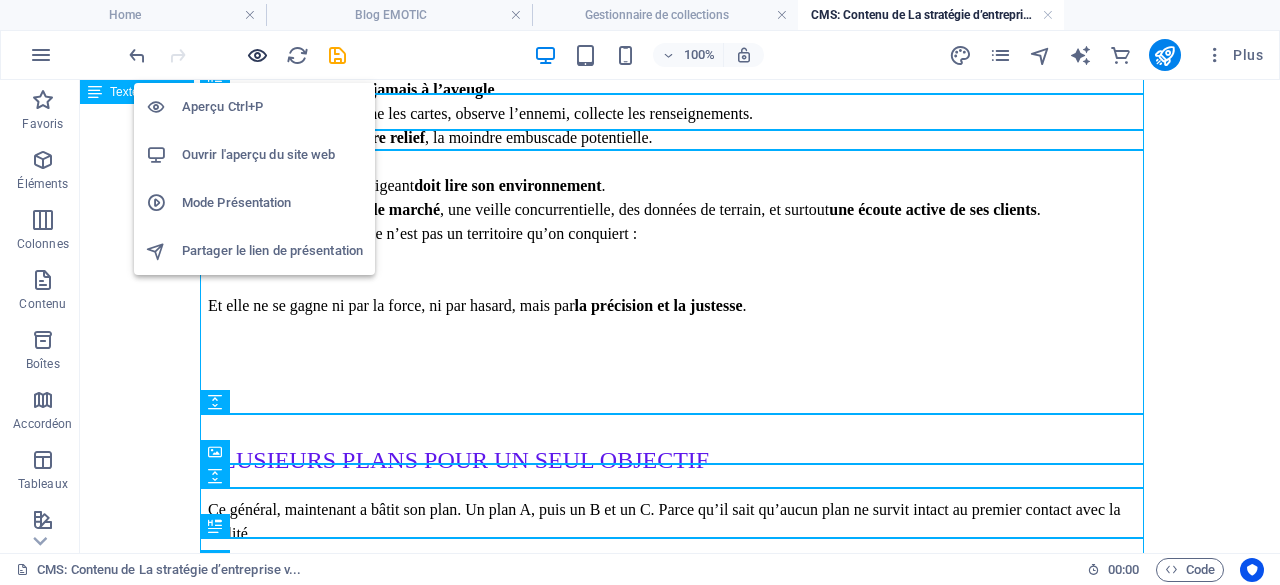 click at bounding box center [257, 55] 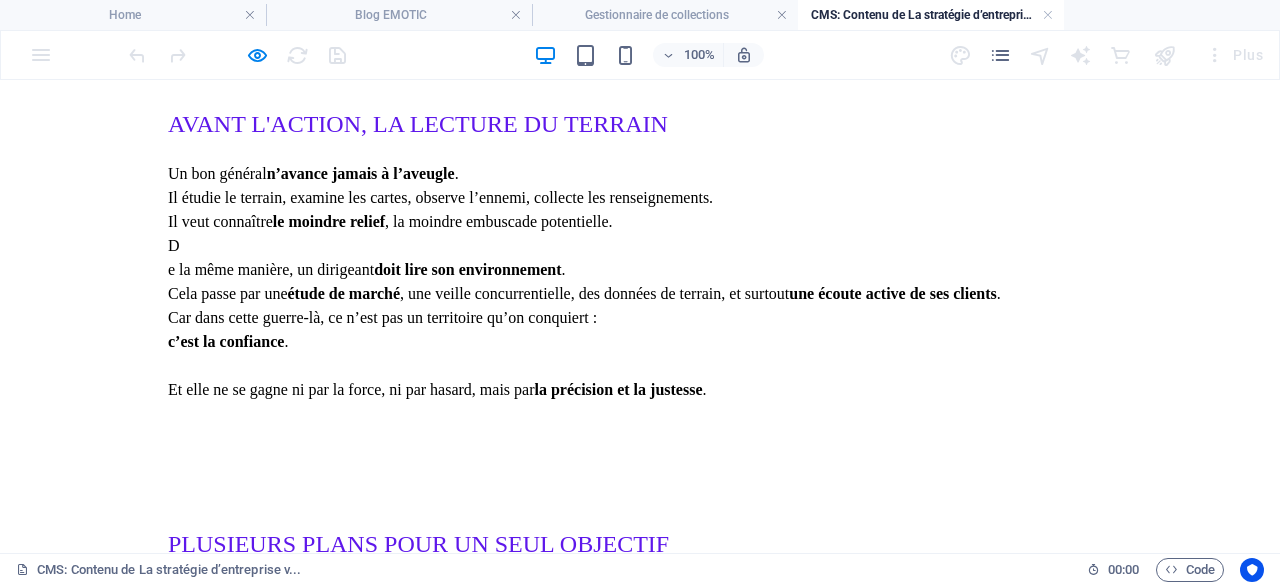 scroll, scrollTop: 1522, scrollLeft: 0, axis: vertical 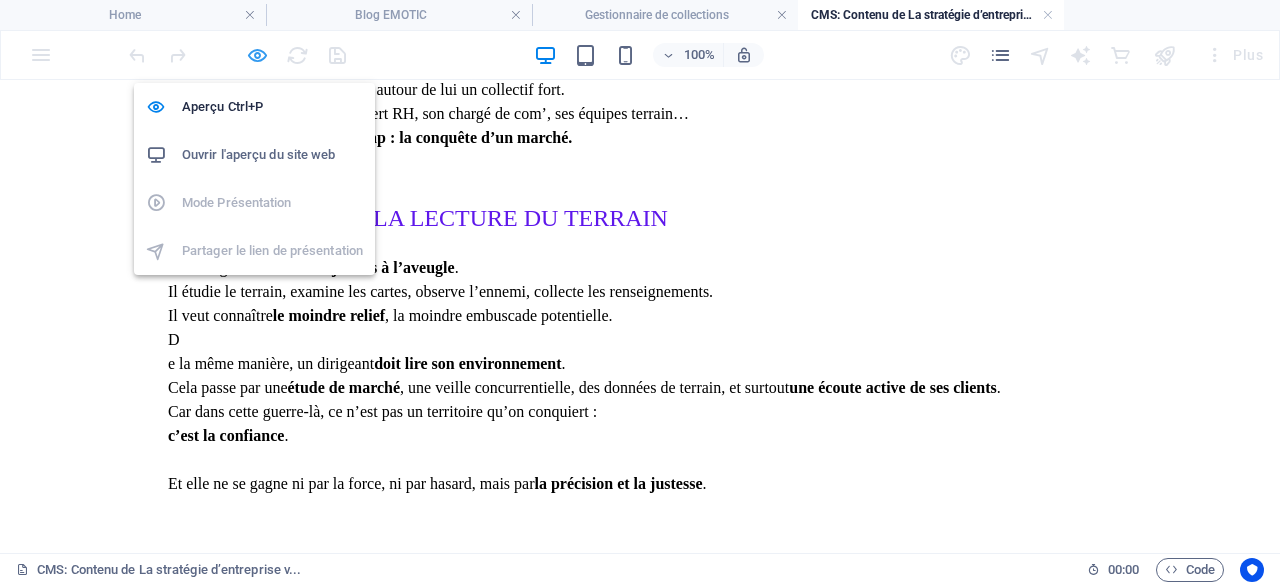 click at bounding box center (257, 55) 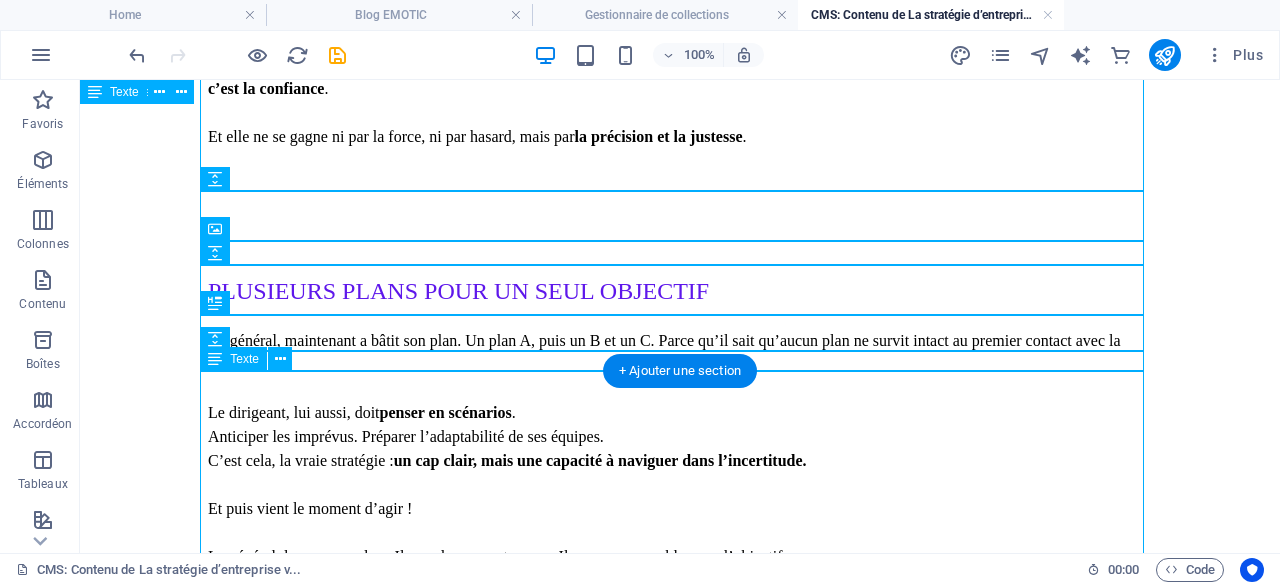 scroll, scrollTop: 1922, scrollLeft: 0, axis: vertical 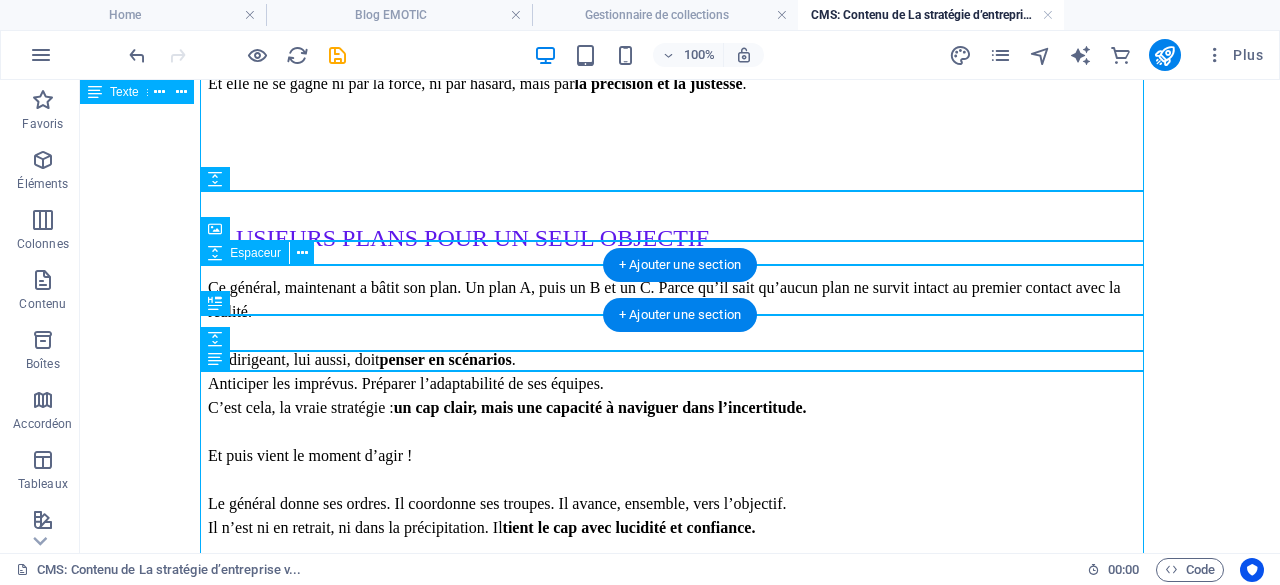click at bounding box center [680, 195] 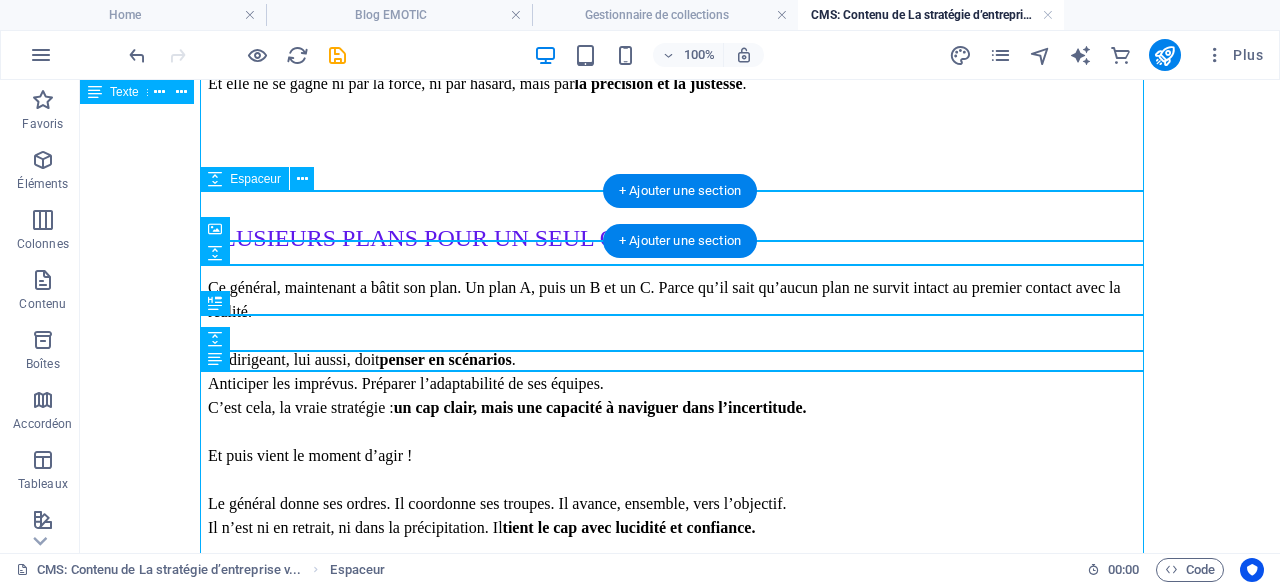 click at bounding box center [680, 121] 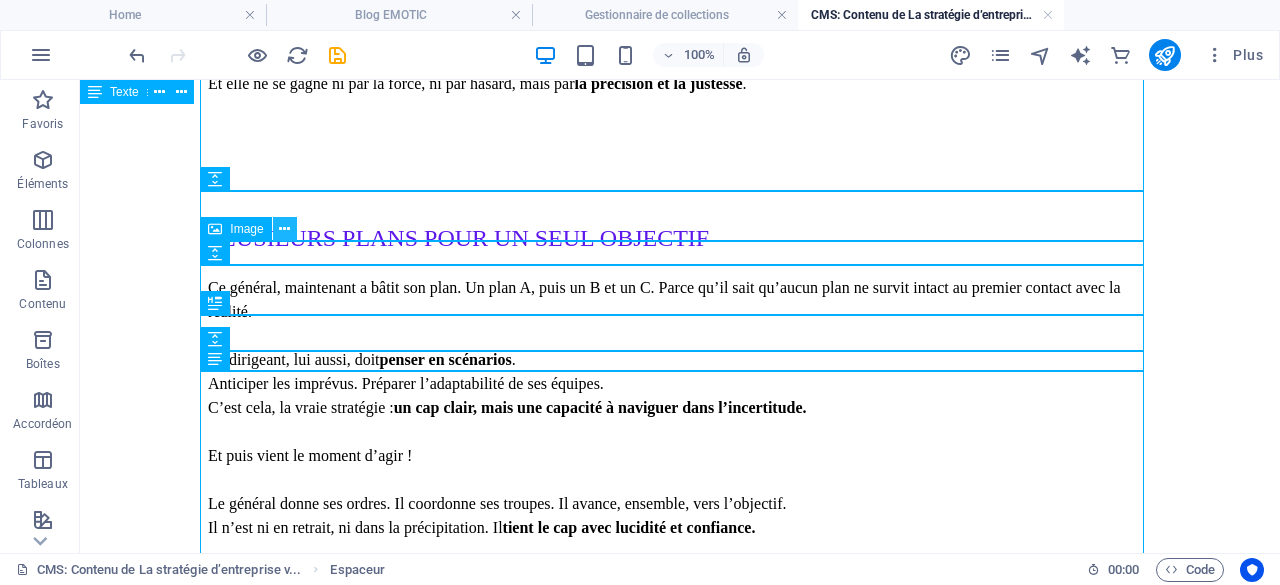 click at bounding box center (285, 229) 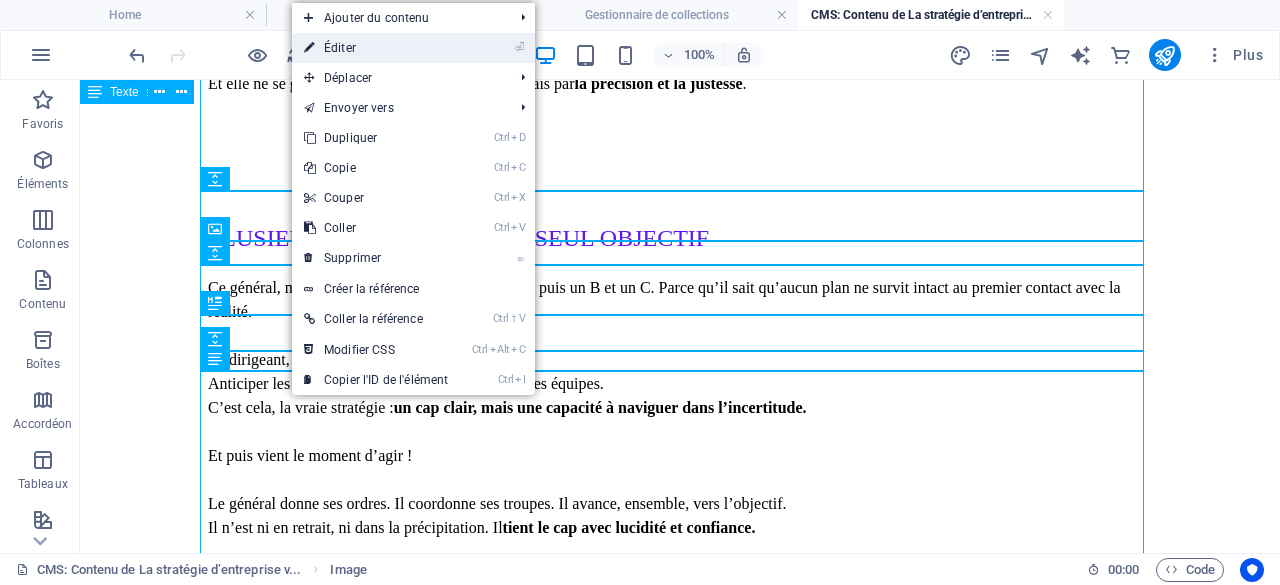 click on "⏎  Éditer" at bounding box center [376, 48] 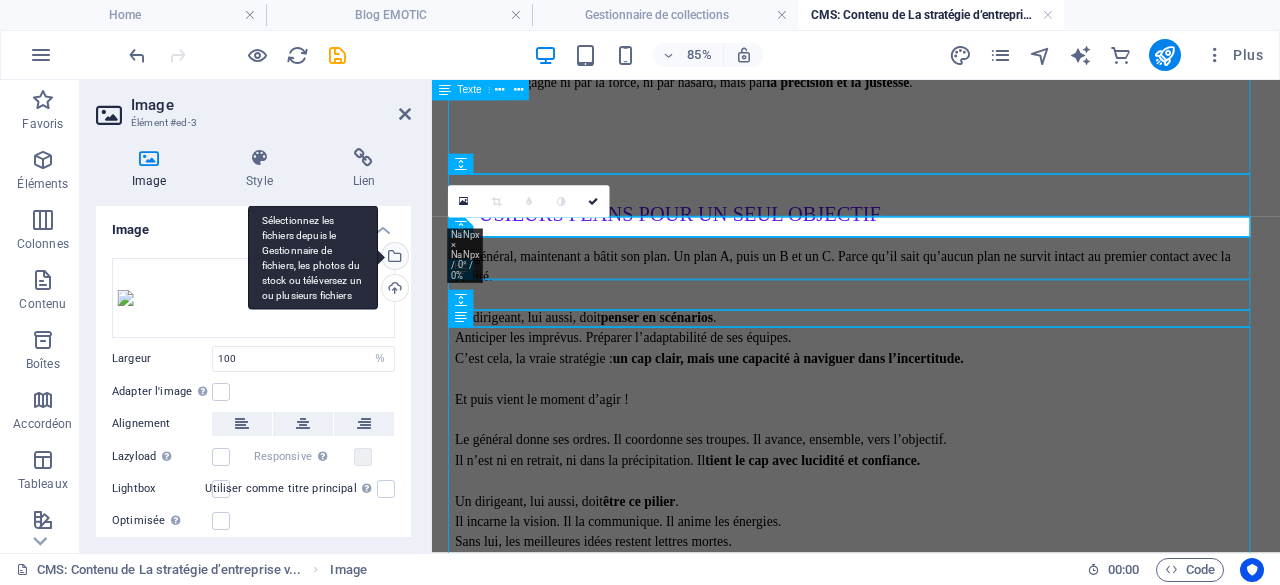 click on "Sélectionnez les fichiers depuis le Gestionnaire de fichiers, les photos du stock ou téléversez un ou plusieurs fichiers" at bounding box center (393, 258) 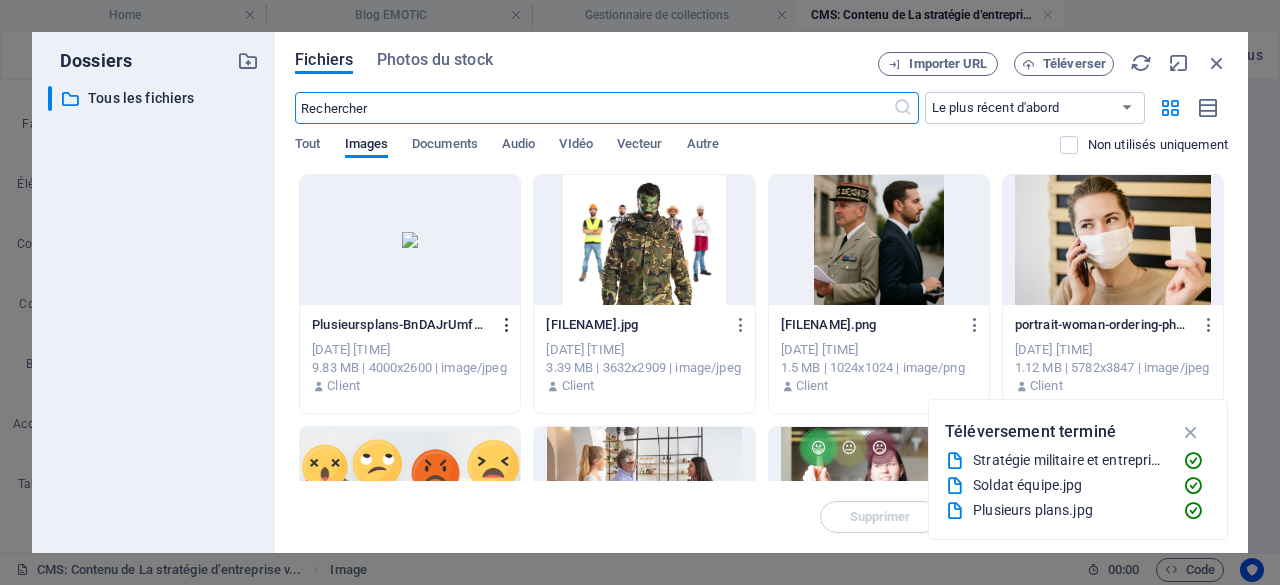 click at bounding box center (507, 325) 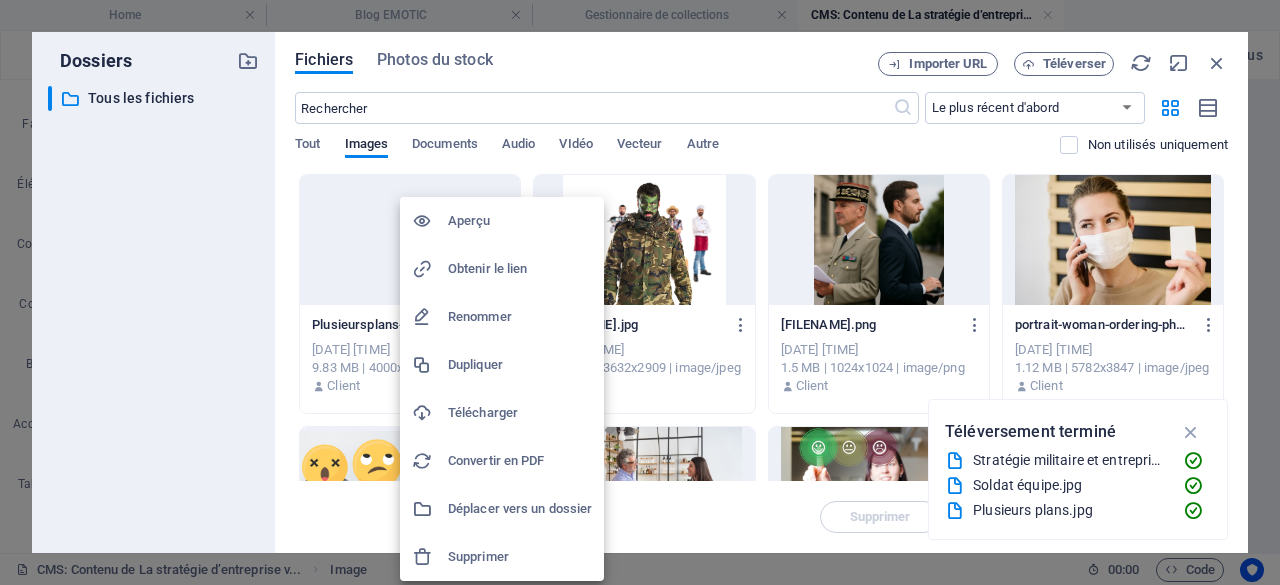 click on "Supprimer" at bounding box center (520, 557) 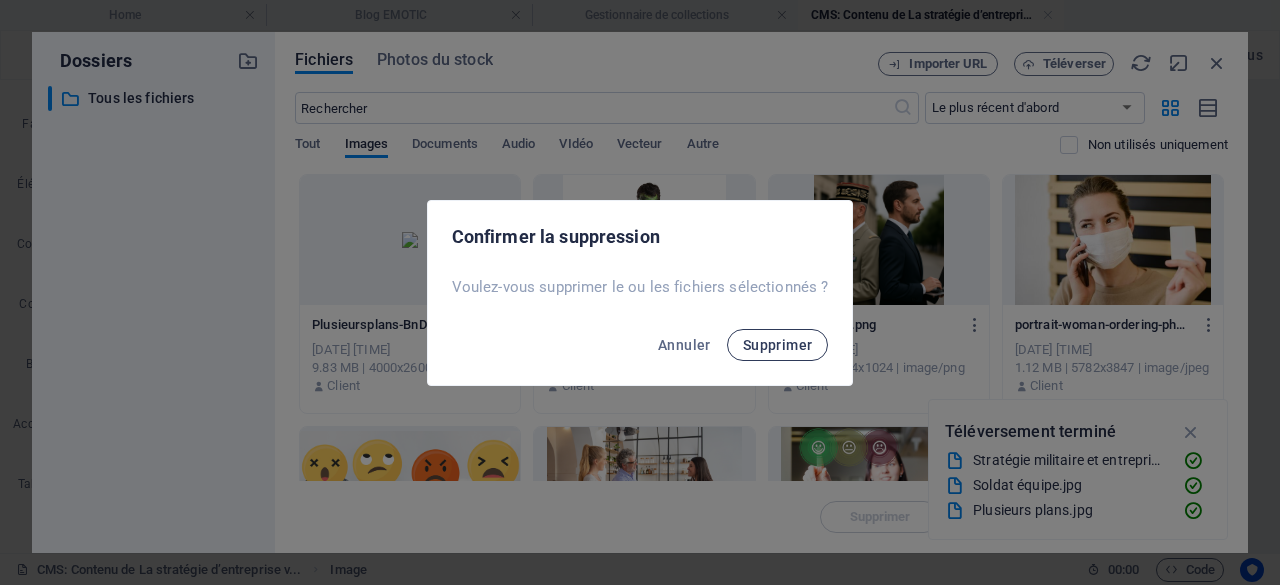 click on "Supprimer" at bounding box center (778, 345) 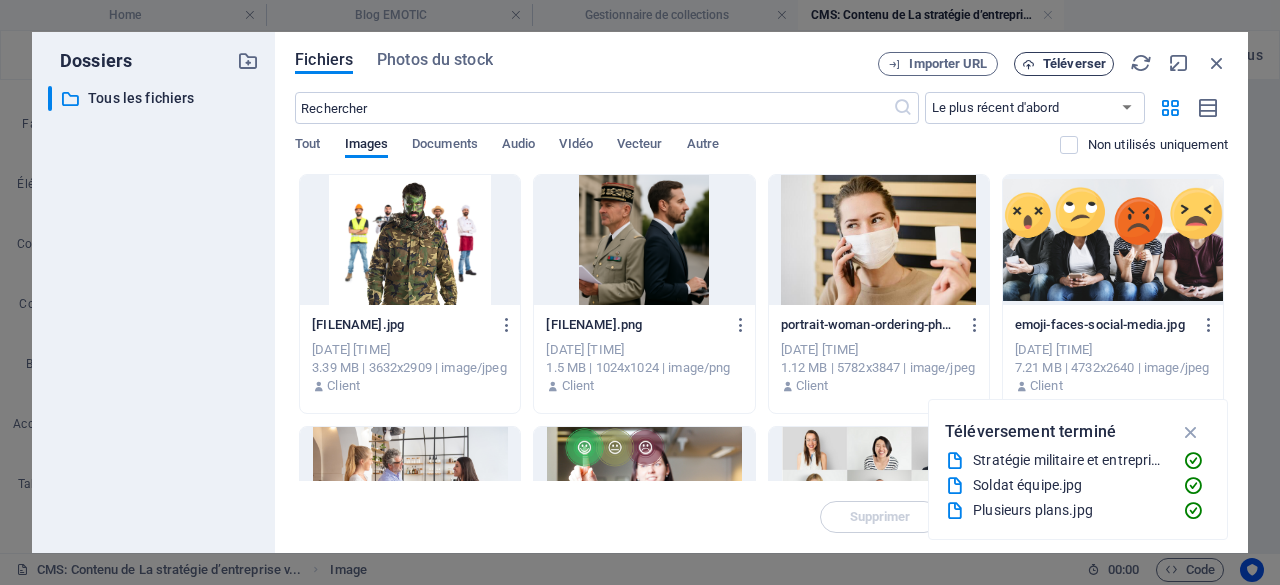click on "Téléverser" at bounding box center (1074, 64) 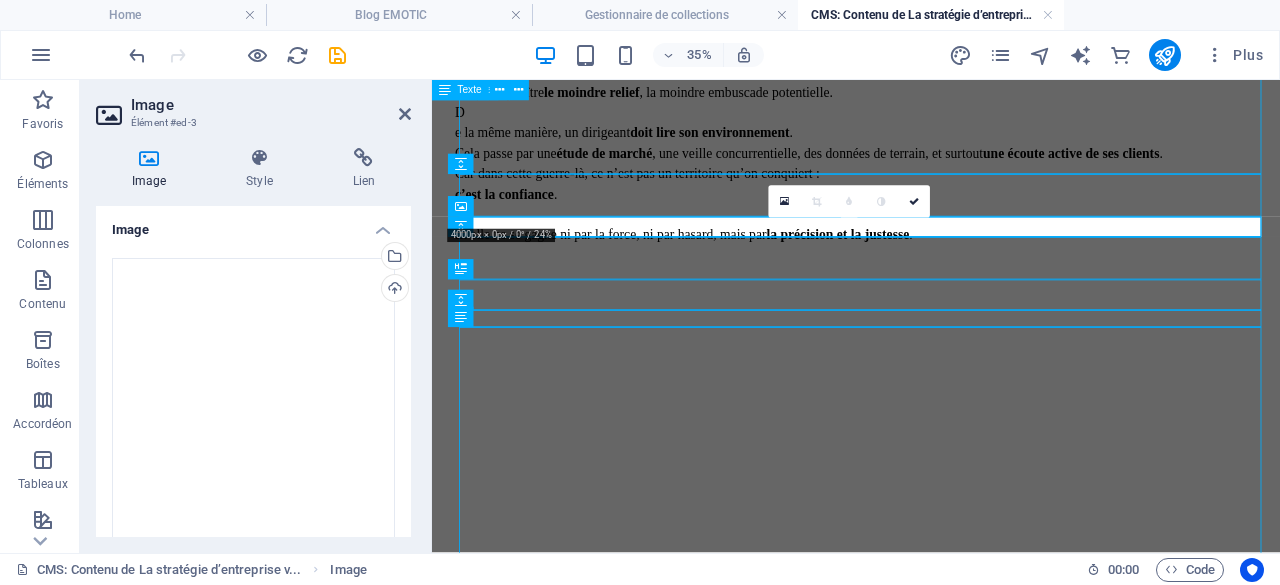 scroll, scrollTop: 1922, scrollLeft: 0, axis: vertical 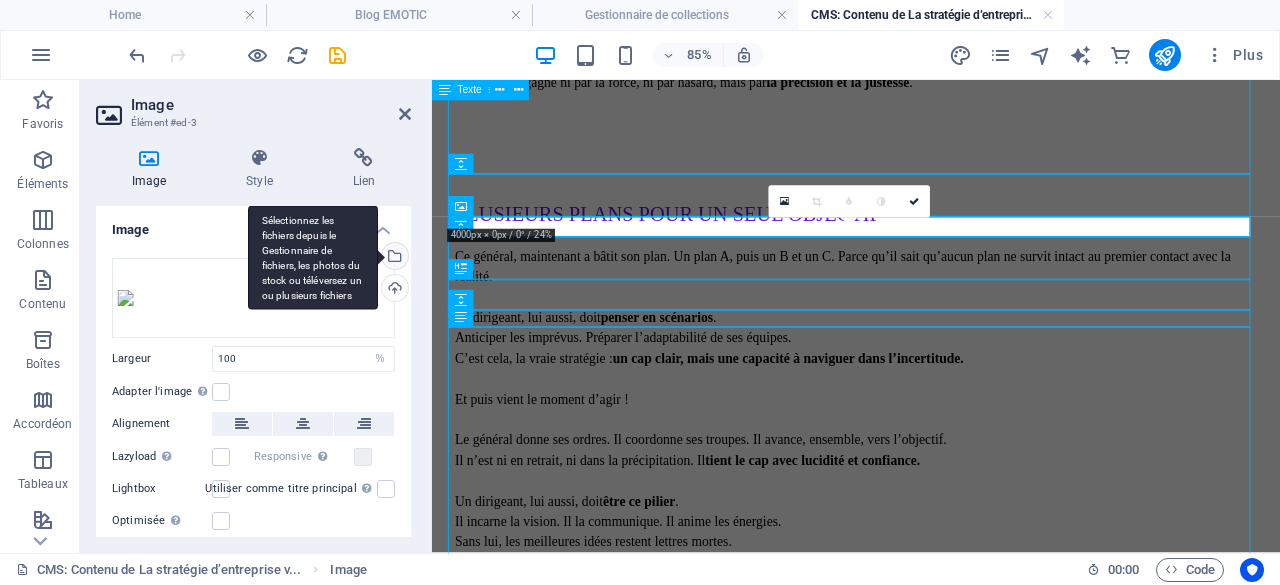 click on "Sélectionnez les fichiers depuis le Gestionnaire de fichiers, les photos du stock ou téléversez un ou plusieurs fichiers" at bounding box center (393, 258) 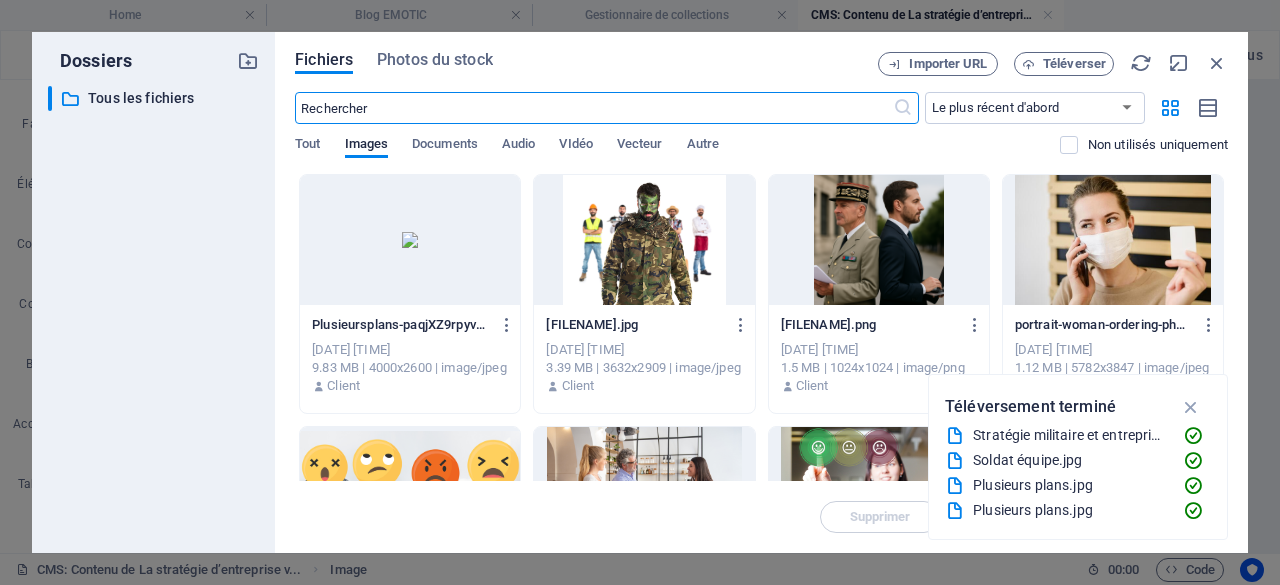 scroll, scrollTop: 1743, scrollLeft: 0, axis: vertical 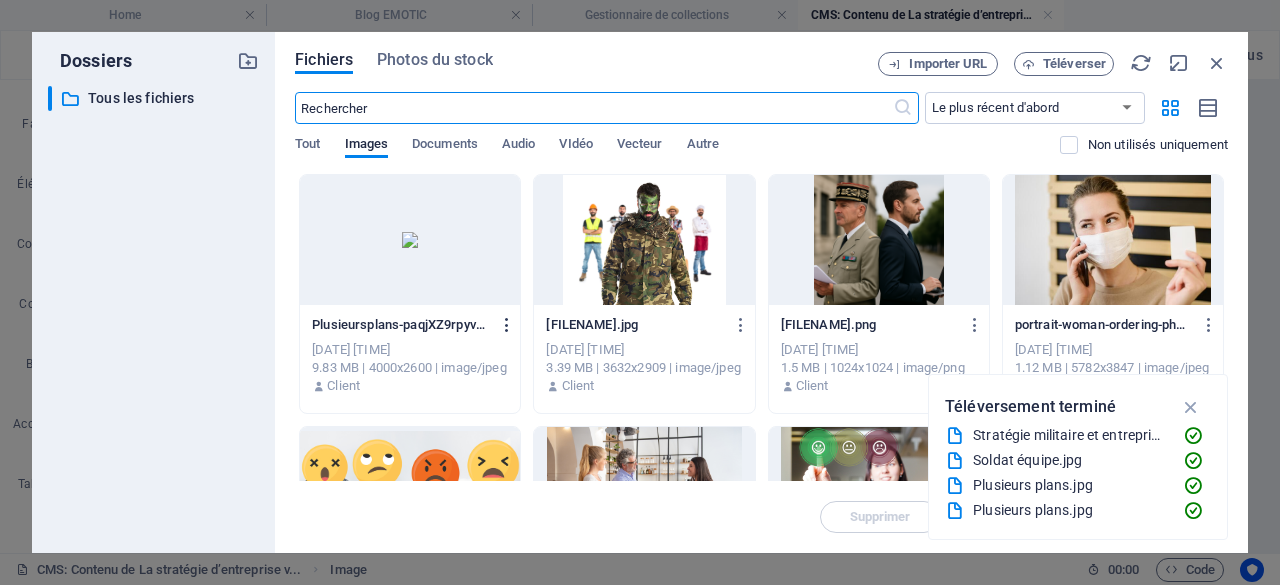 click at bounding box center (507, 325) 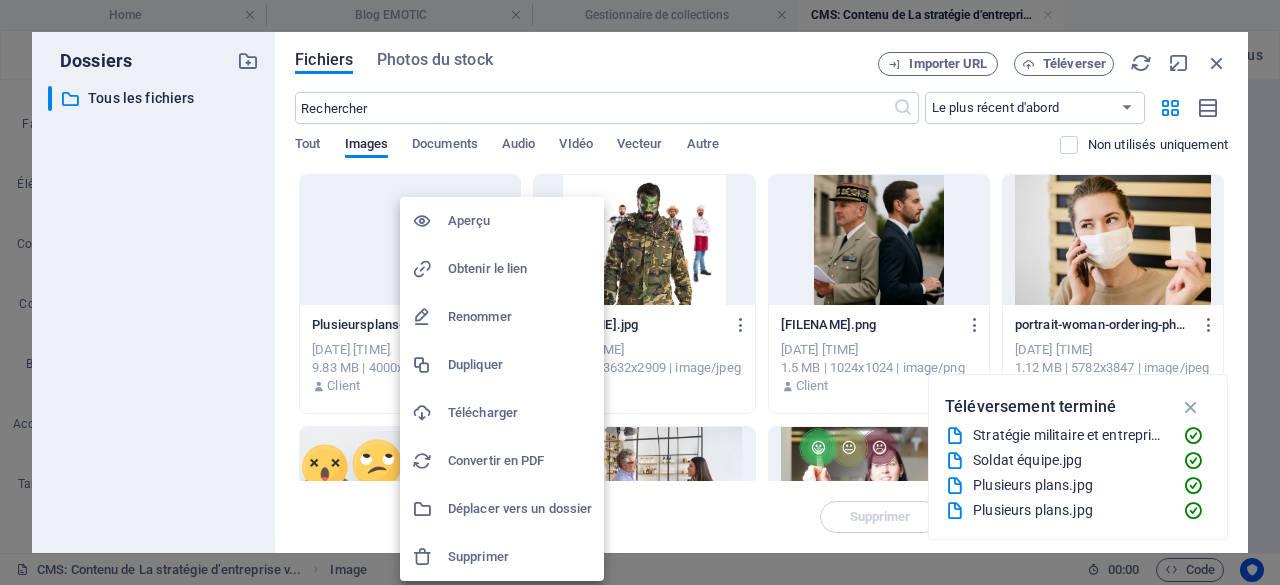 click on "Supprimer" at bounding box center (520, 557) 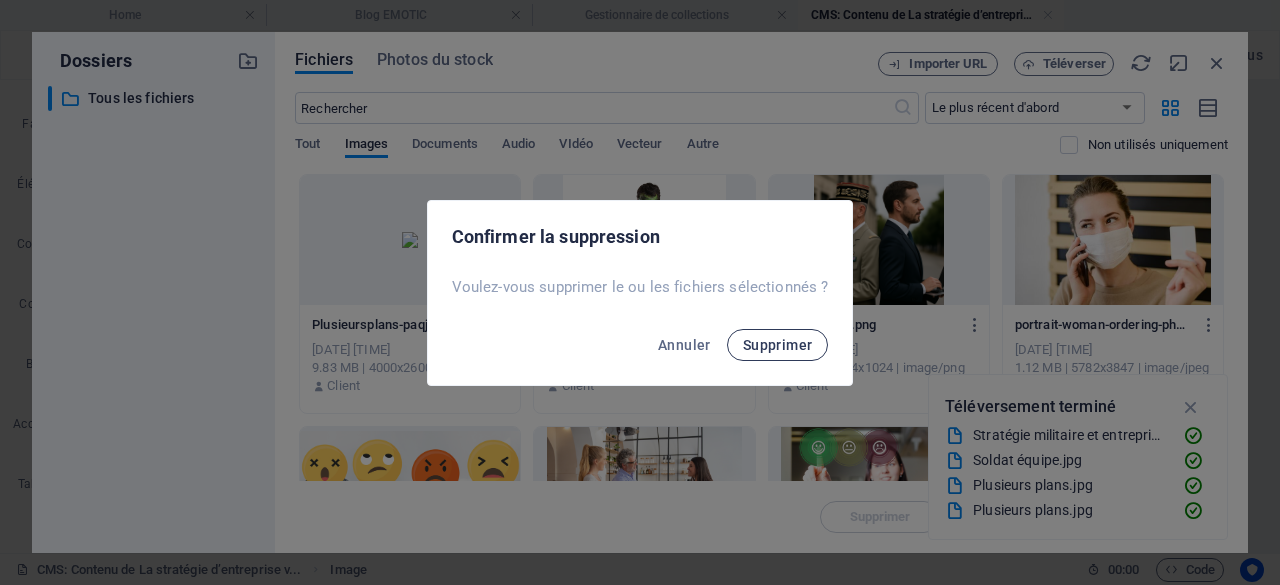 click on "Supprimer" at bounding box center [778, 345] 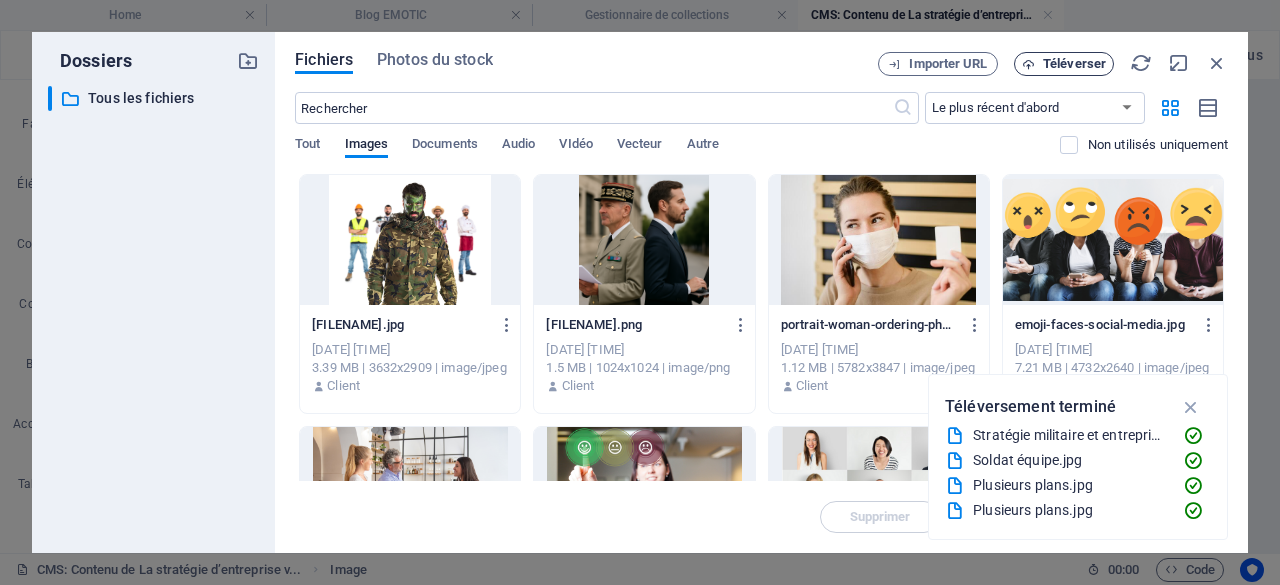 click on "Téléverser" at bounding box center (1074, 64) 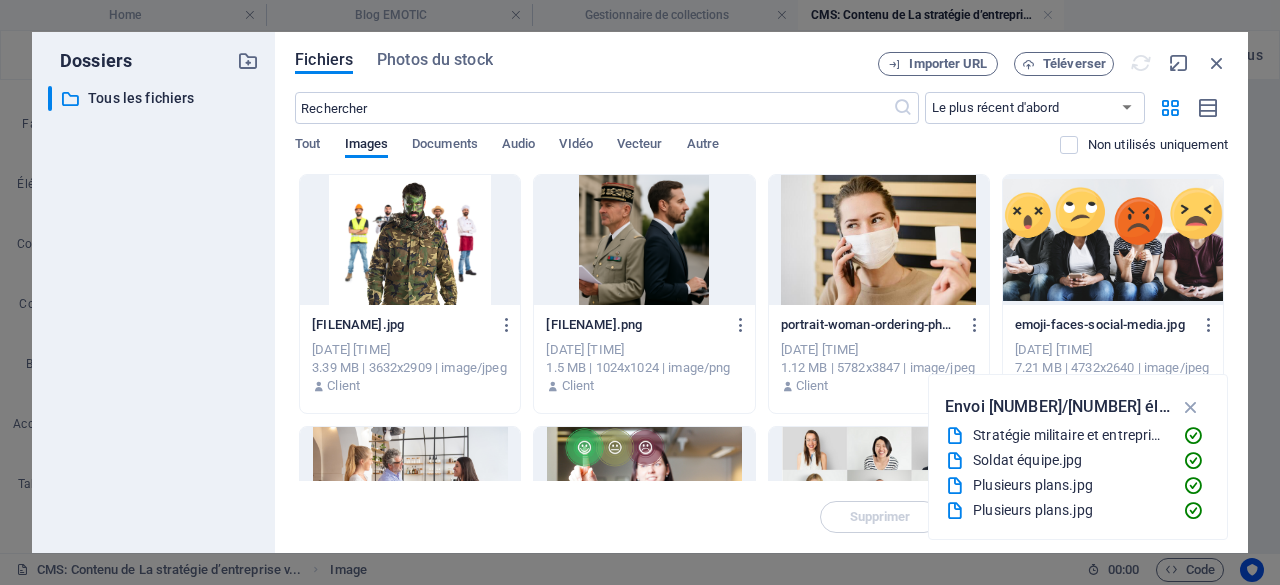 scroll, scrollTop: 1922, scrollLeft: 0, axis: vertical 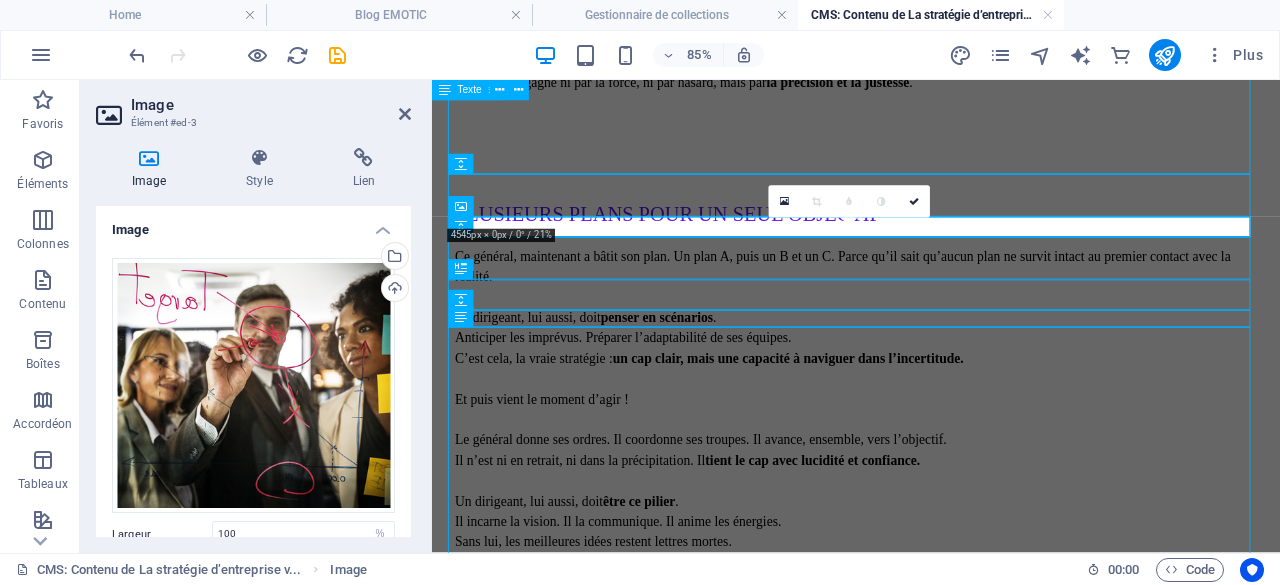 click at bounding box center [221, 567] 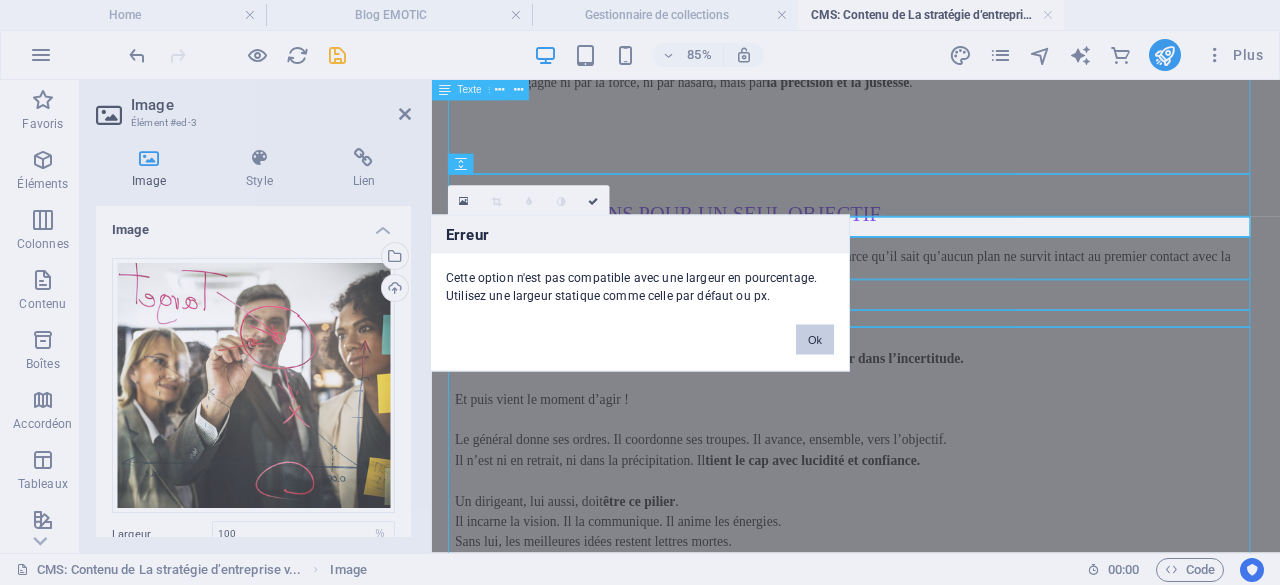 click on "Ok" at bounding box center [815, 339] 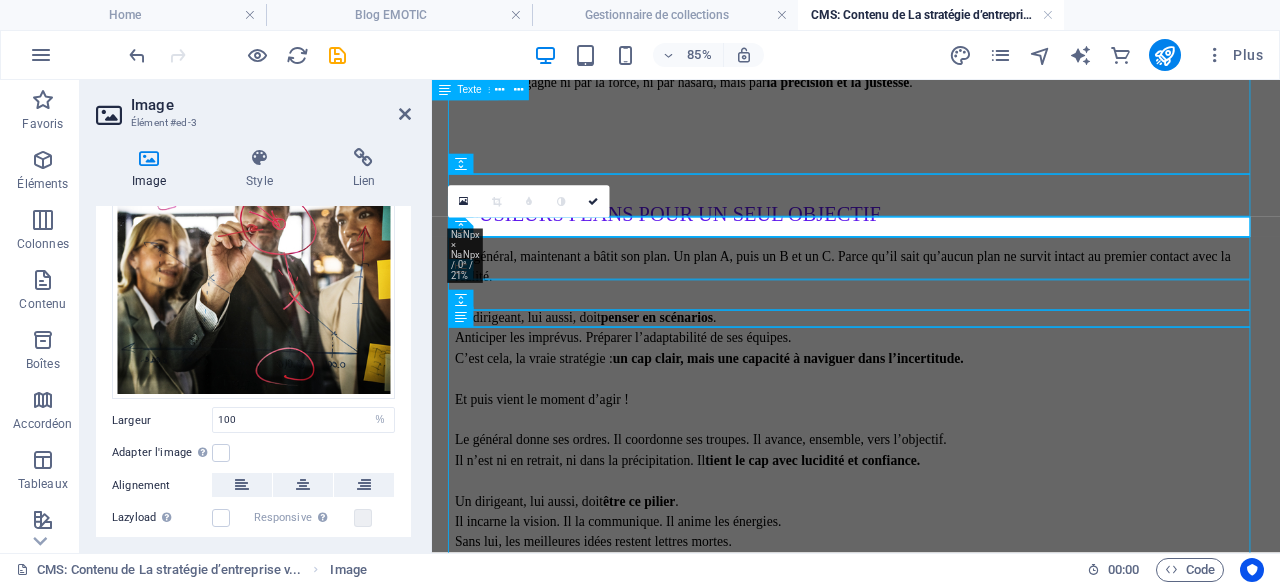 scroll, scrollTop: 0, scrollLeft: 0, axis: both 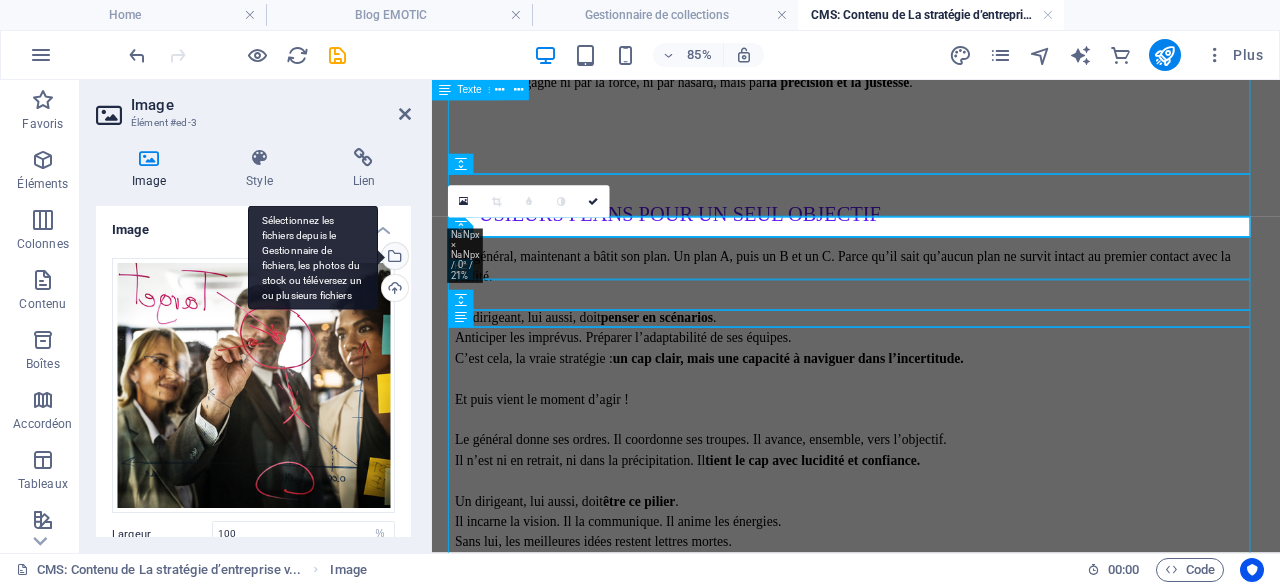 click on "Sélectionnez les fichiers depuis le Gestionnaire de fichiers, les photos du stock ou téléversez un ou plusieurs fichiers" at bounding box center (393, 258) 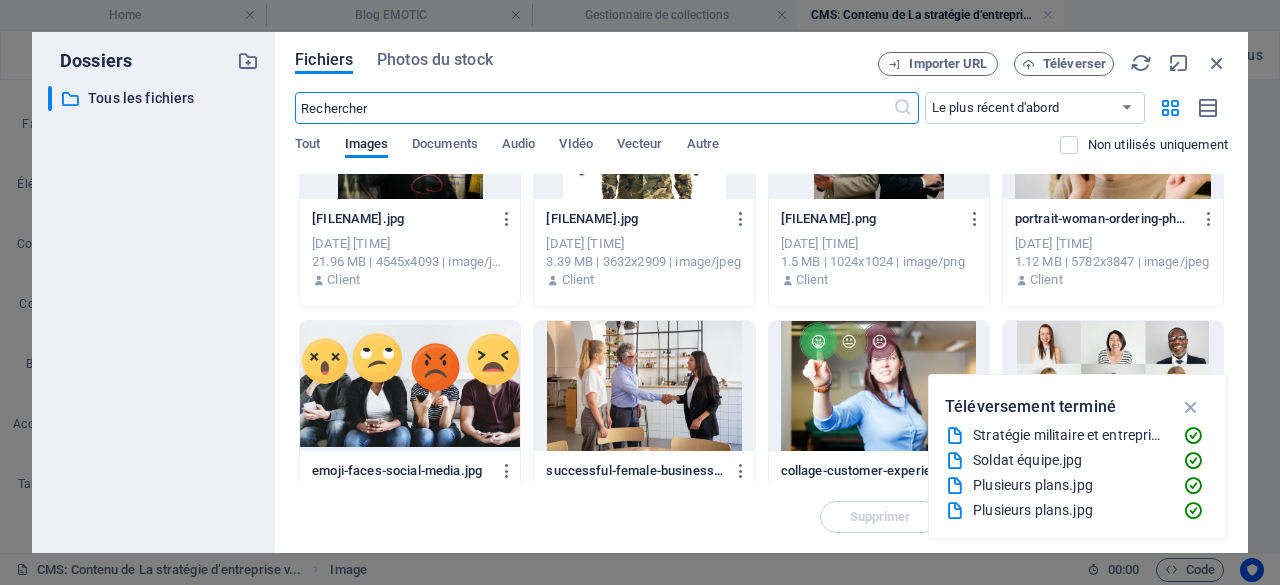 scroll, scrollTop: 200, scrollLeft: 0, axis: vertical 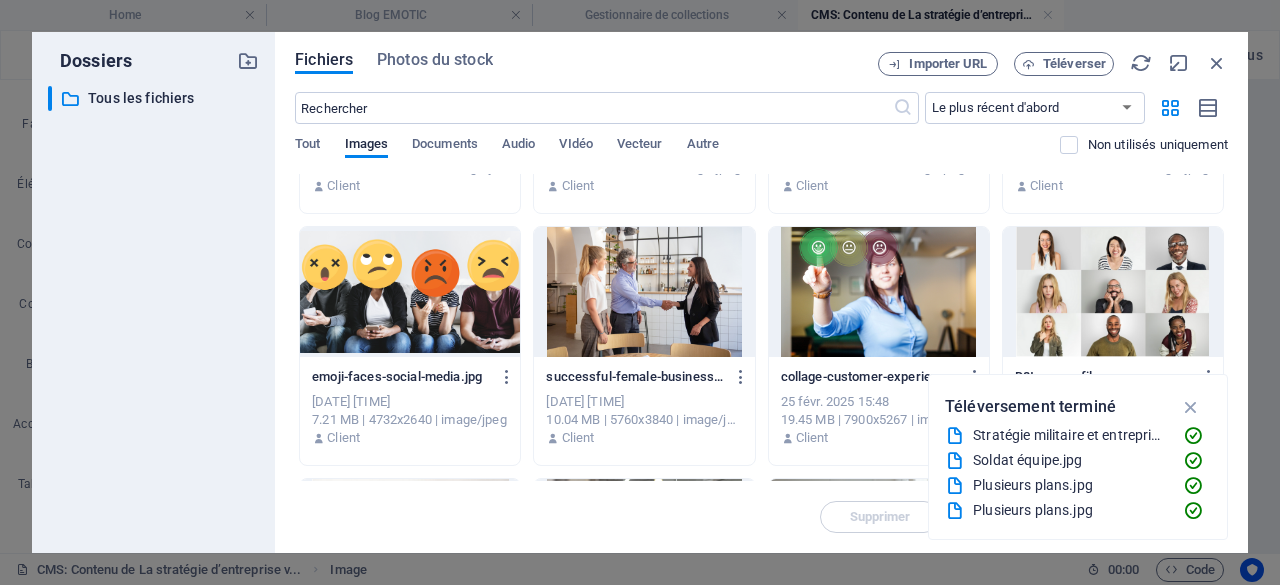 click at bounding box center [1113, 292] 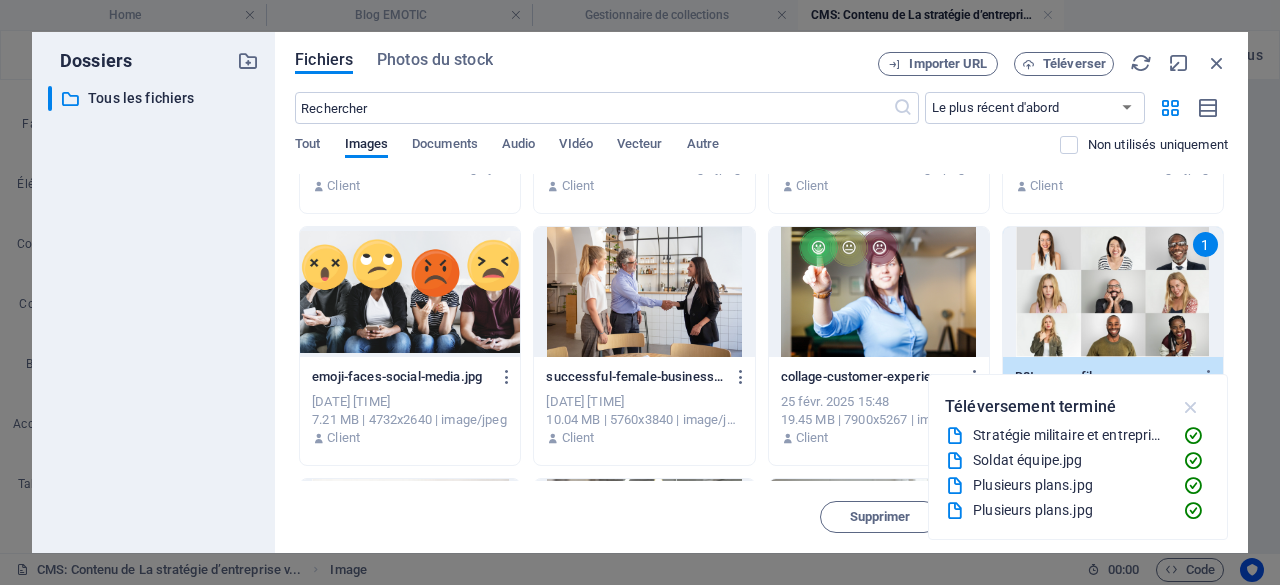 click at bounding box center [1191, 407] 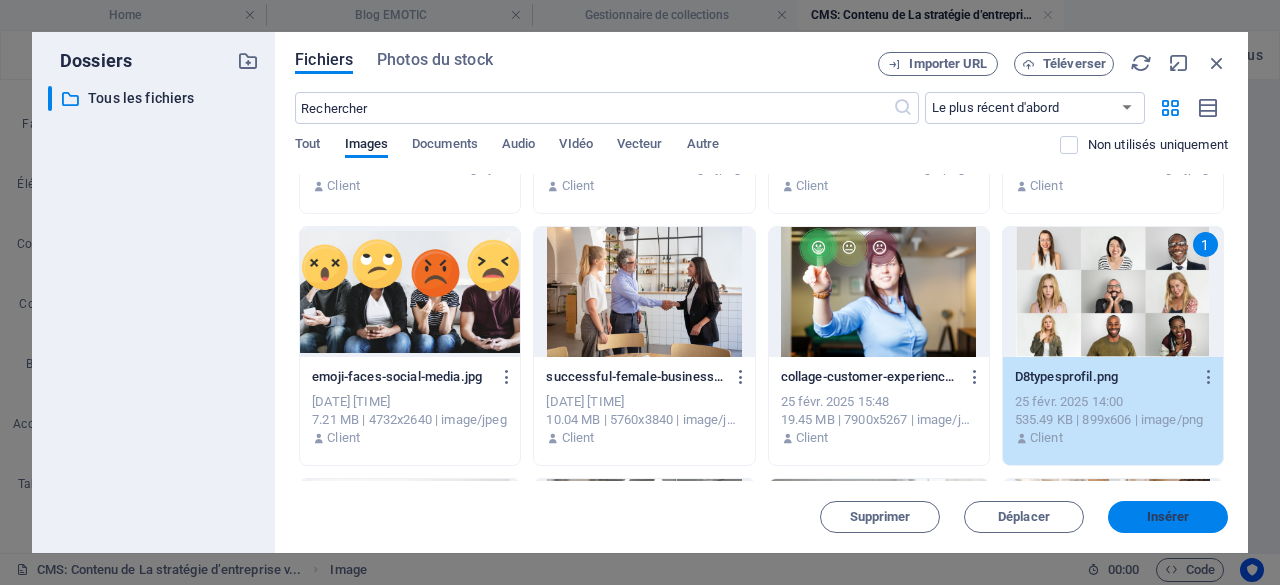 click on "Insérer" at bounding box center (1168, 517) 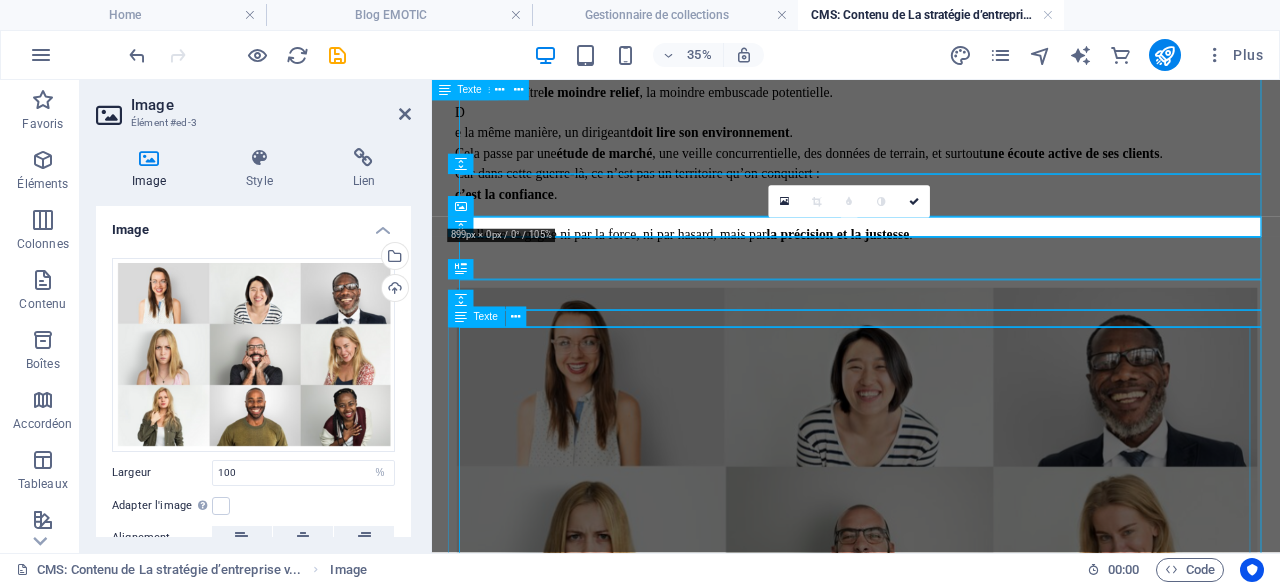 scroll, scrollTop: 1922, scrollLeft: 0, axis: vertical 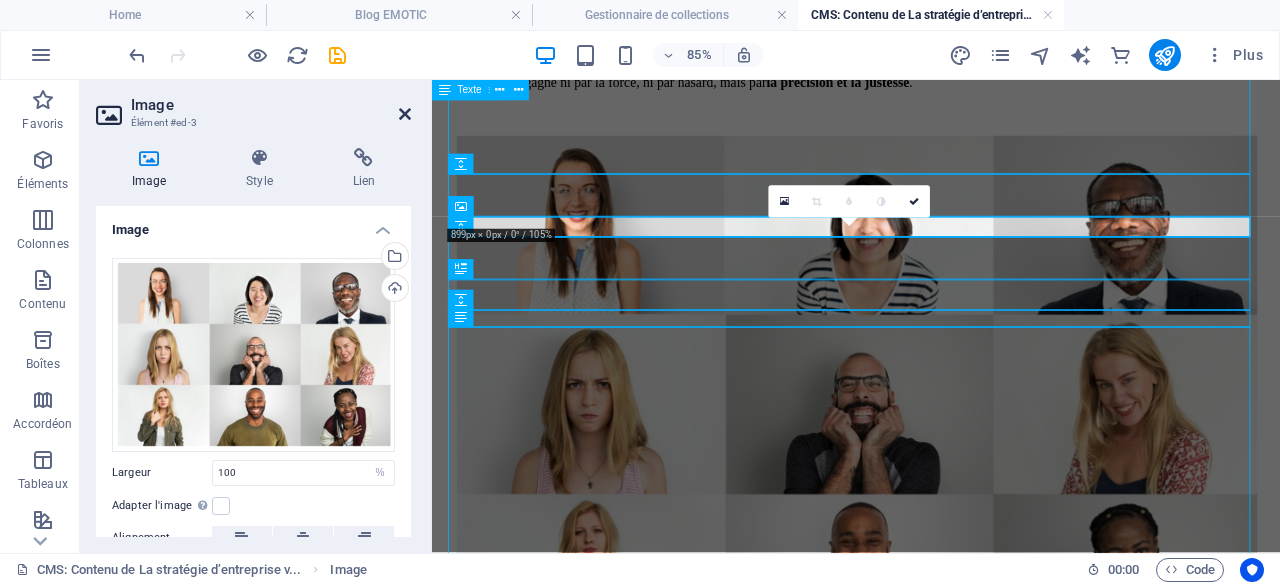 click at bounding box center [405, 114] 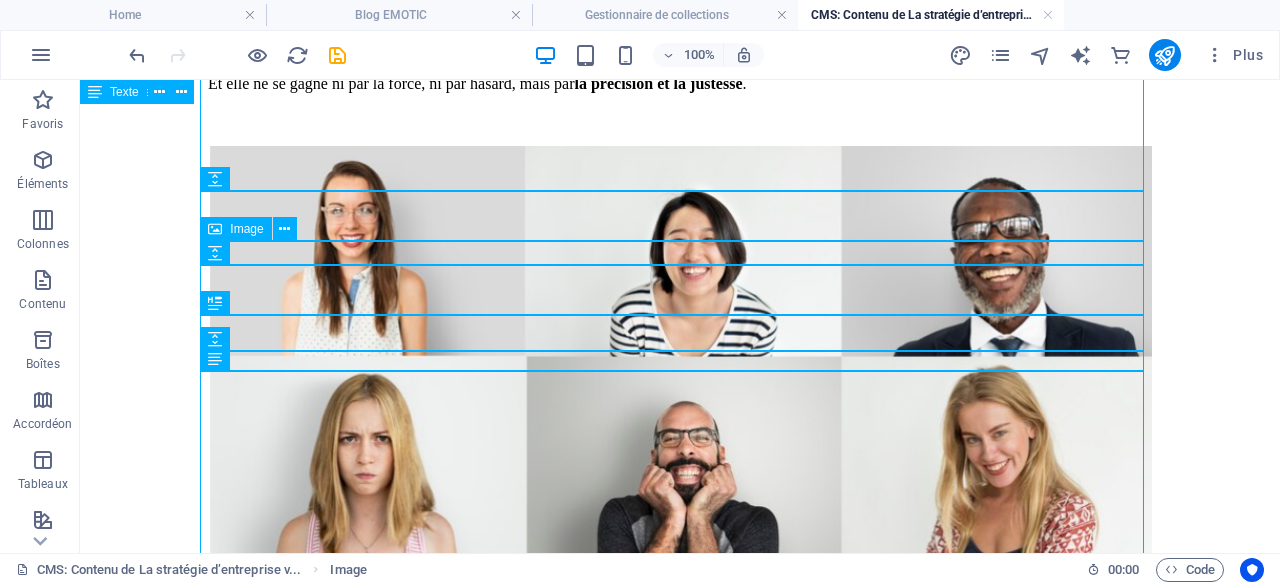 click at bounding box center (680, 464) 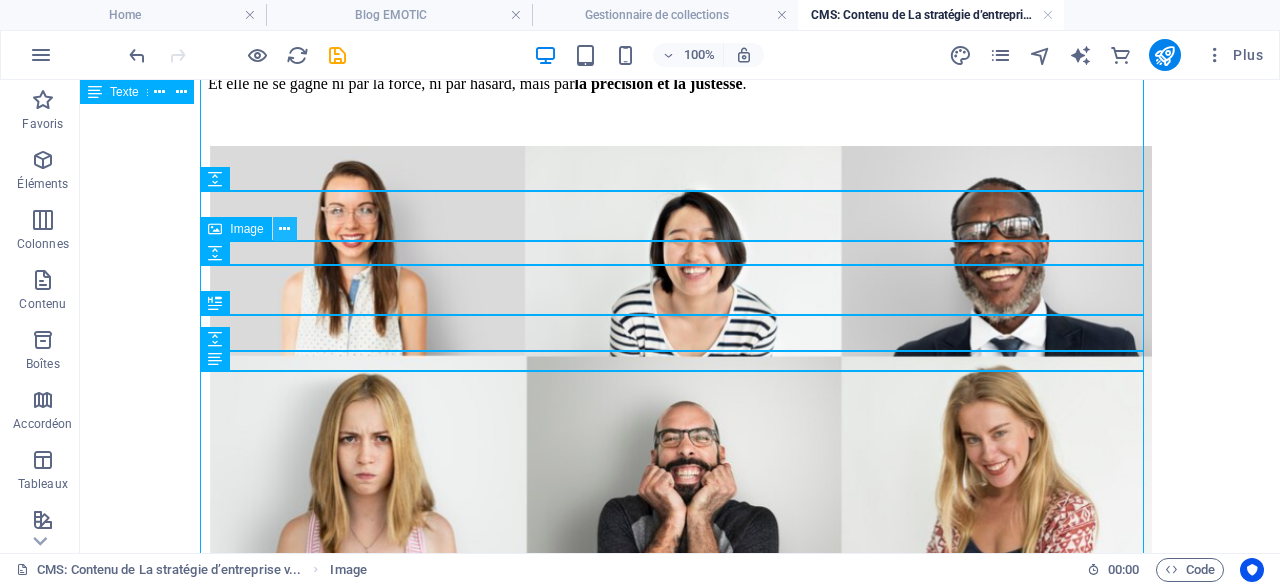 click at bounding box center (284, 229) 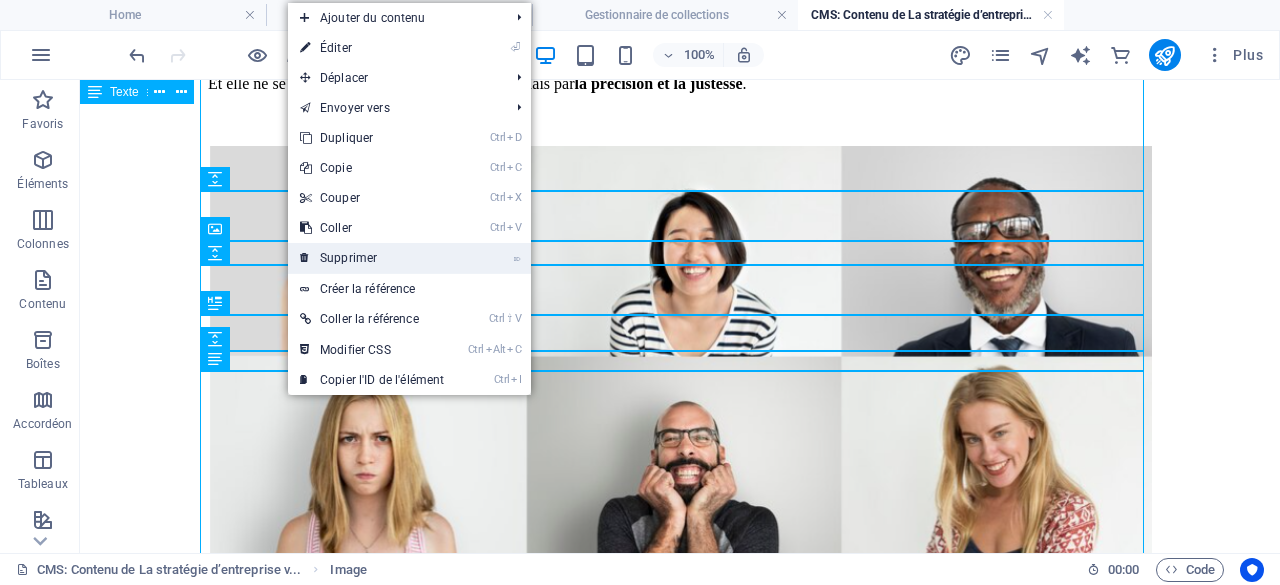click on "⌦  Supprimer" at bounding box center (372, 258) 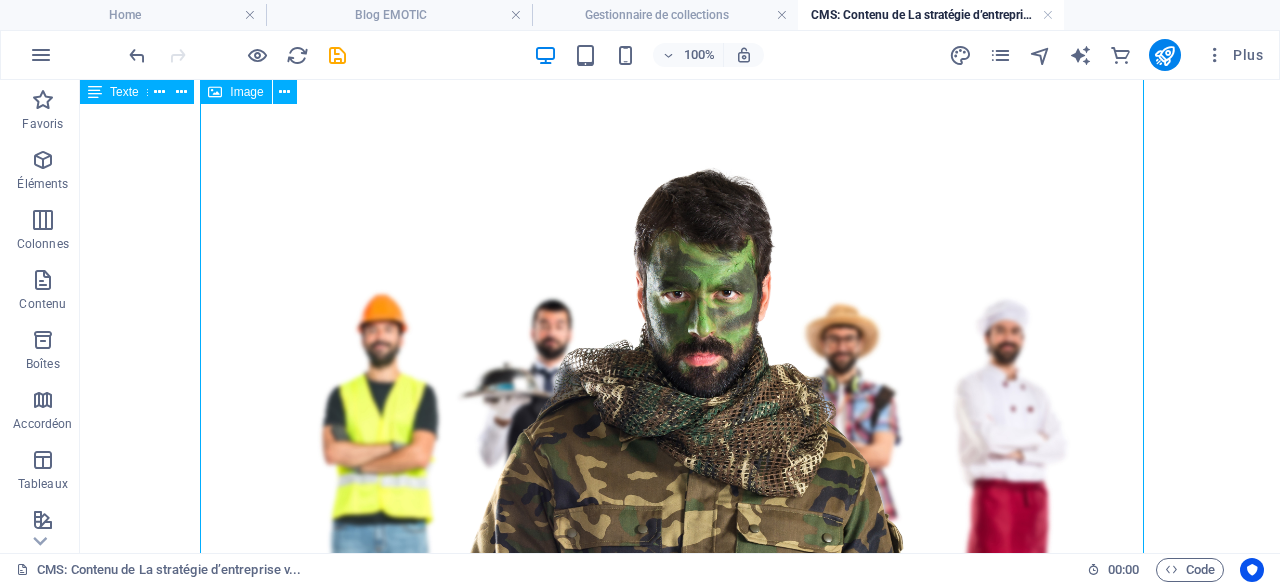 scroll, scrollTop: 322, scrollLeft: 0, axis: vertical 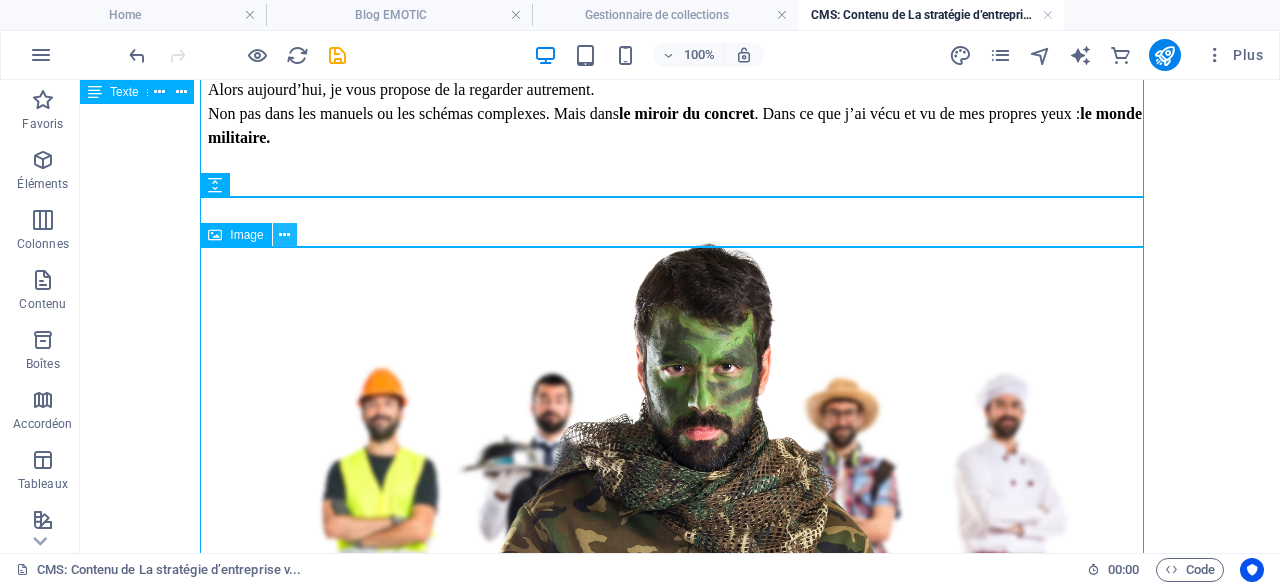 click at bounding box center (285, 235) 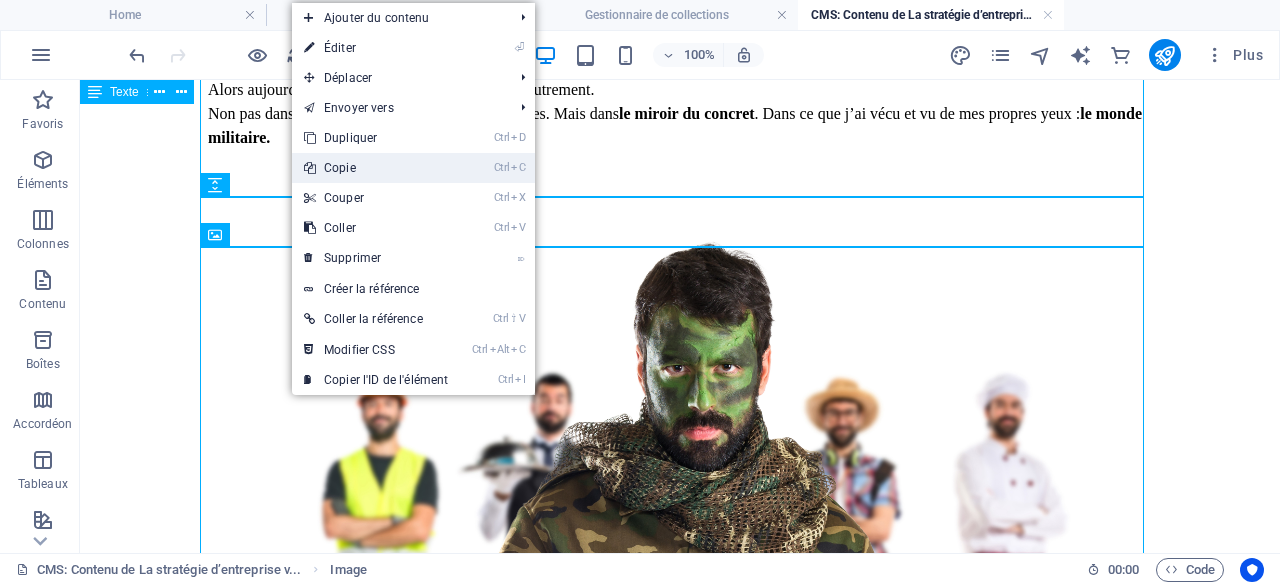 click on "Ctrl C  Copie" at bounding box center [376, 168] 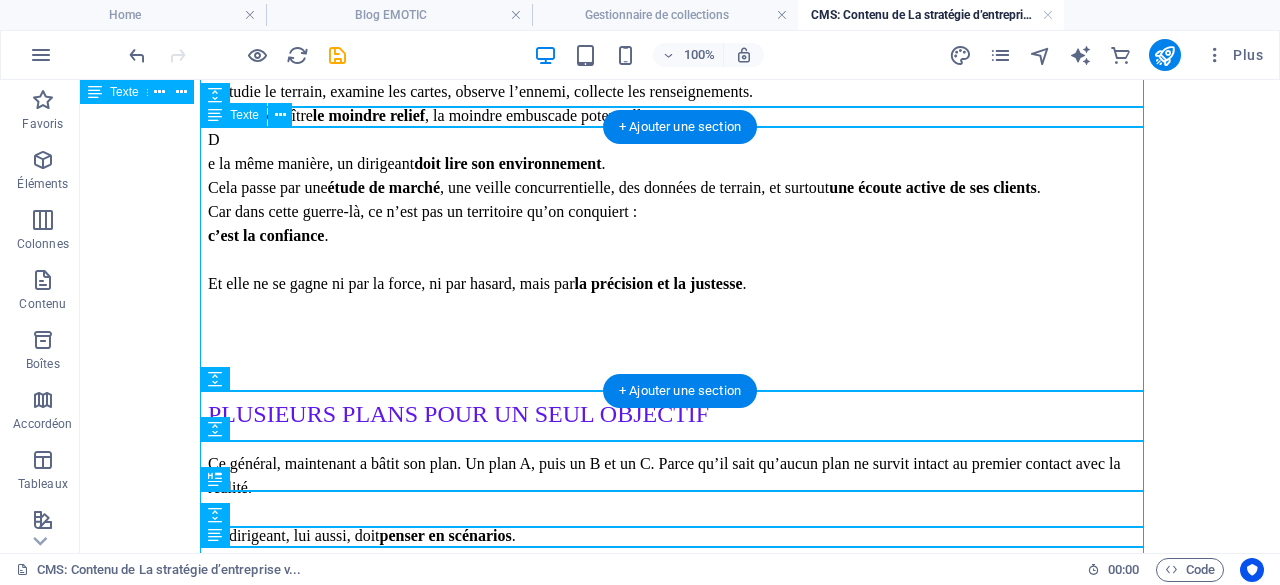 scroll, scrollTop: 1822, scrollLeft: 0, axis: vertical 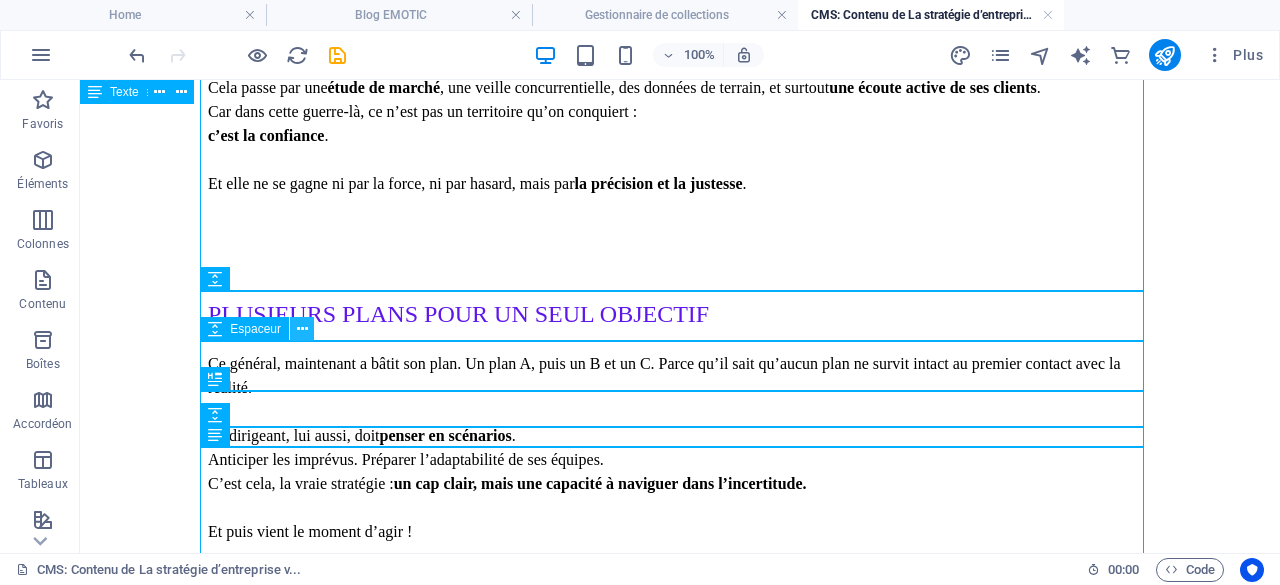 click at bounding box center (302, 329) 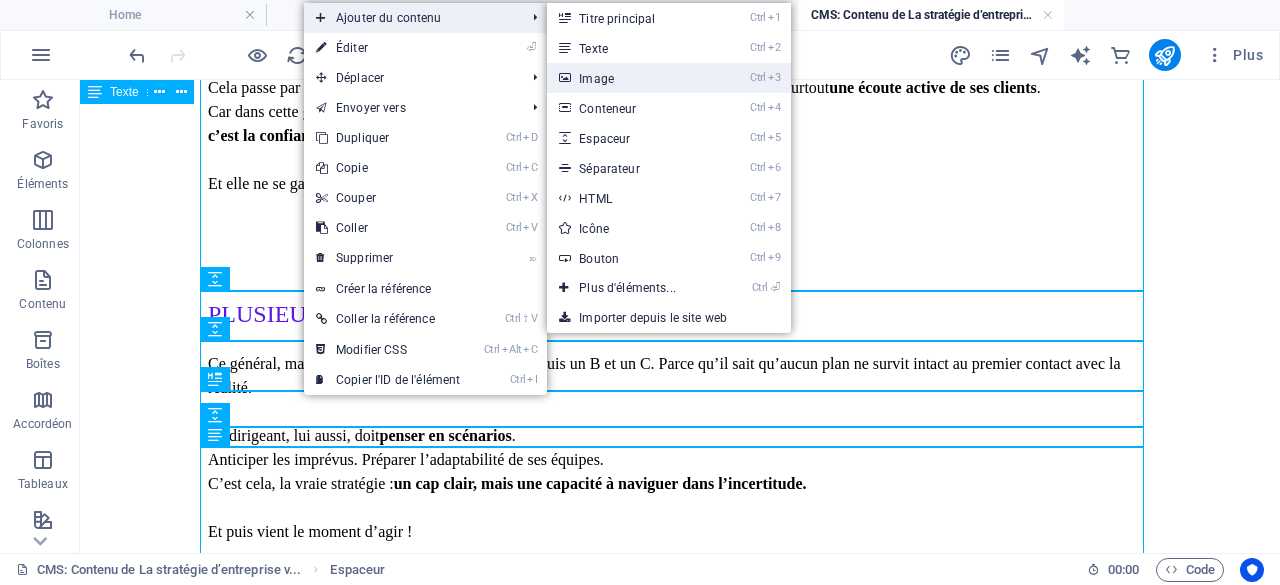 click on "Ctrl 3  Image" at bounding box center [631, 78] 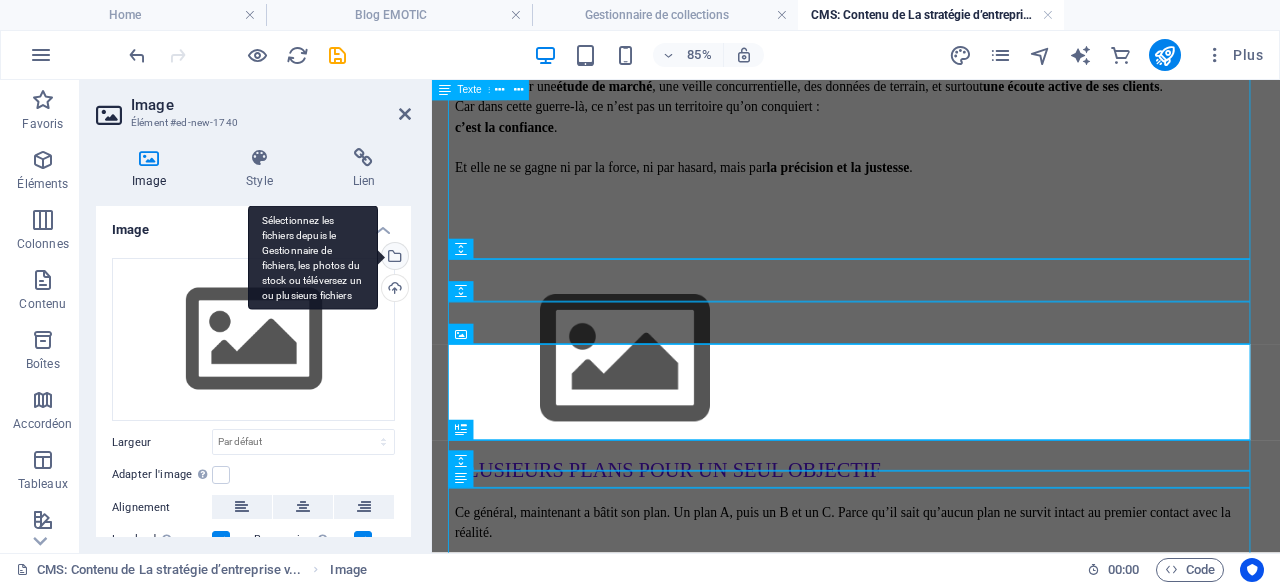 click on "Sélectionnez les fichiers depuis le Gestionnaire de fichiers, les photos du stock ou téléversez un ou plusieurs fichiers" at bounding box center (393, 258) 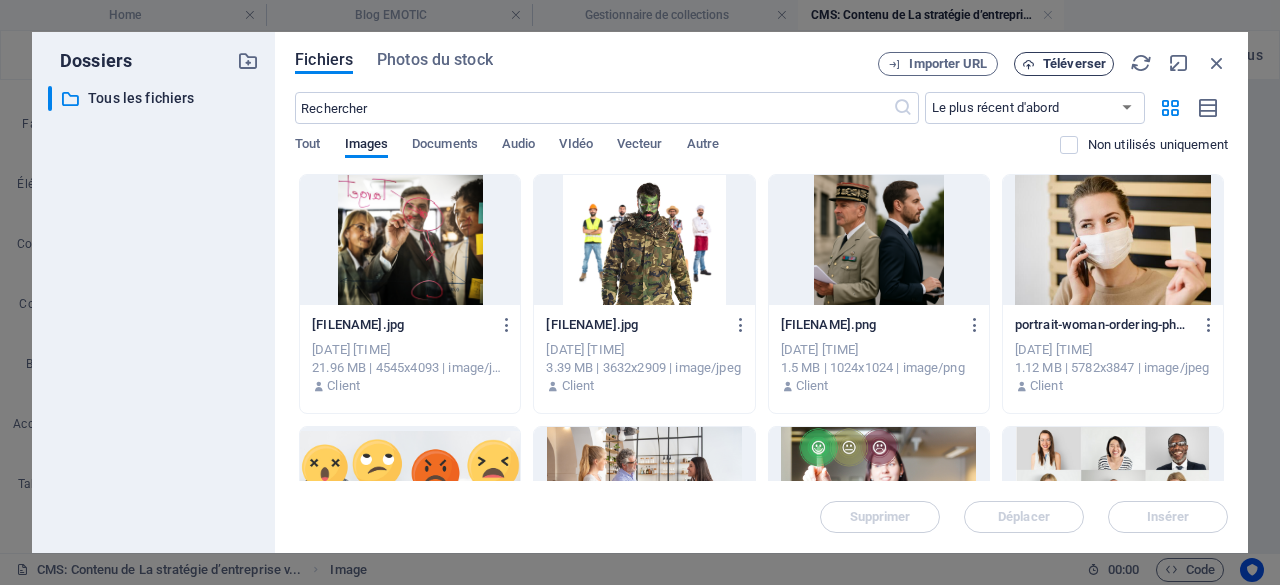 click on "Téléverser" at bounding box center (1074, 64) 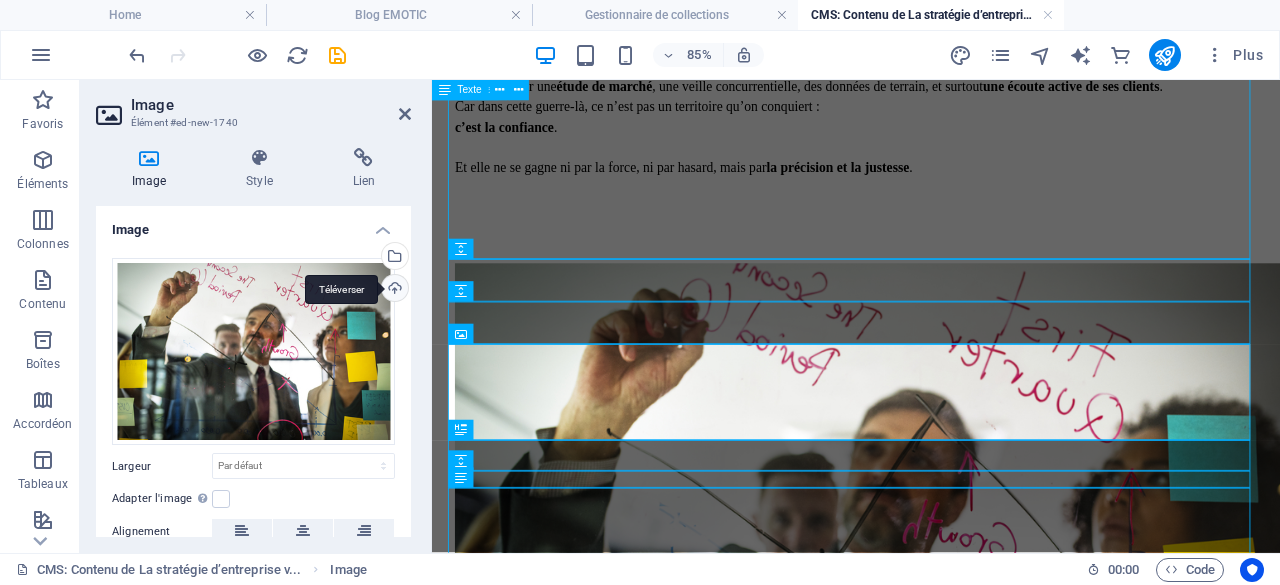 click on "Téléverser" at bounding box center (393, 290) 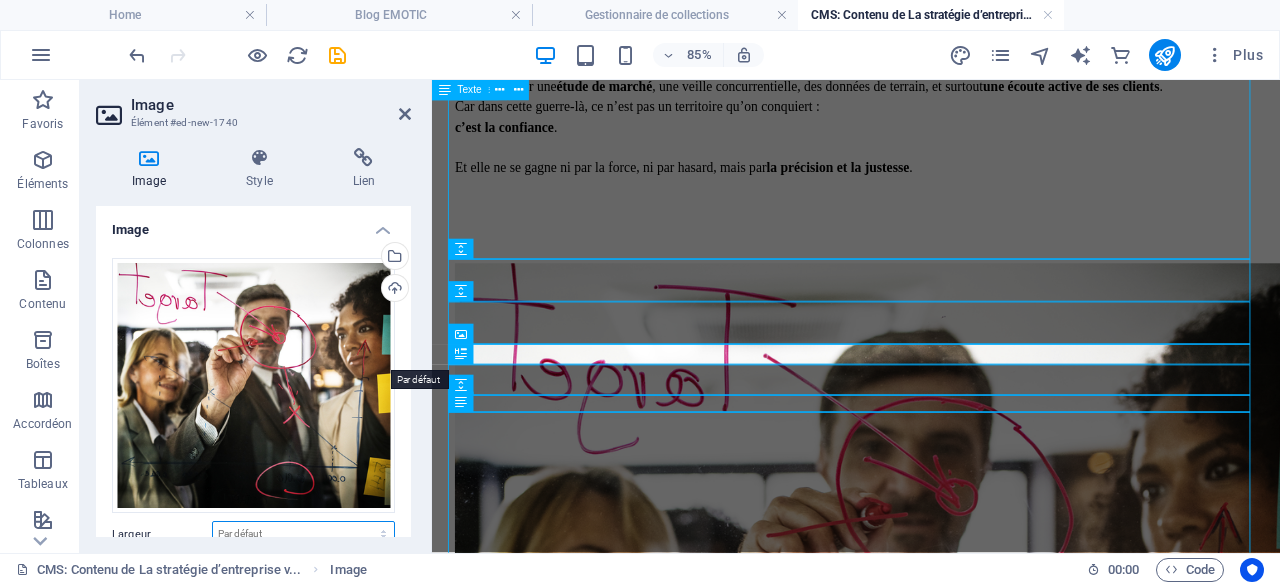 click on "Par défaut auto px rem % em vh vw" at bounding box center (303, 534) 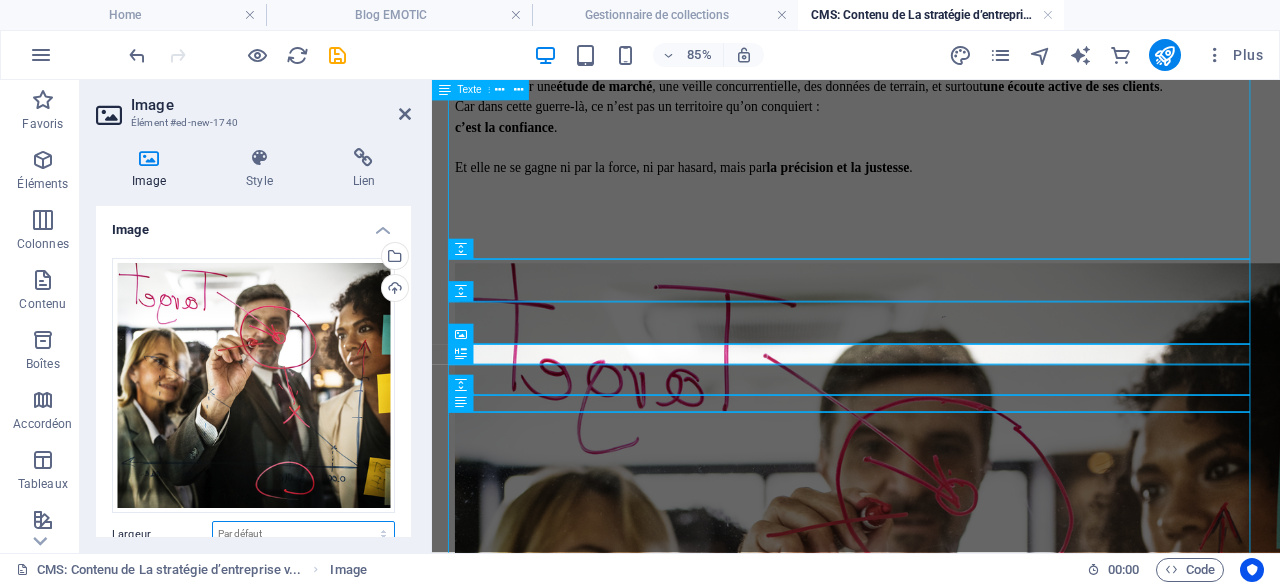 select on "%" 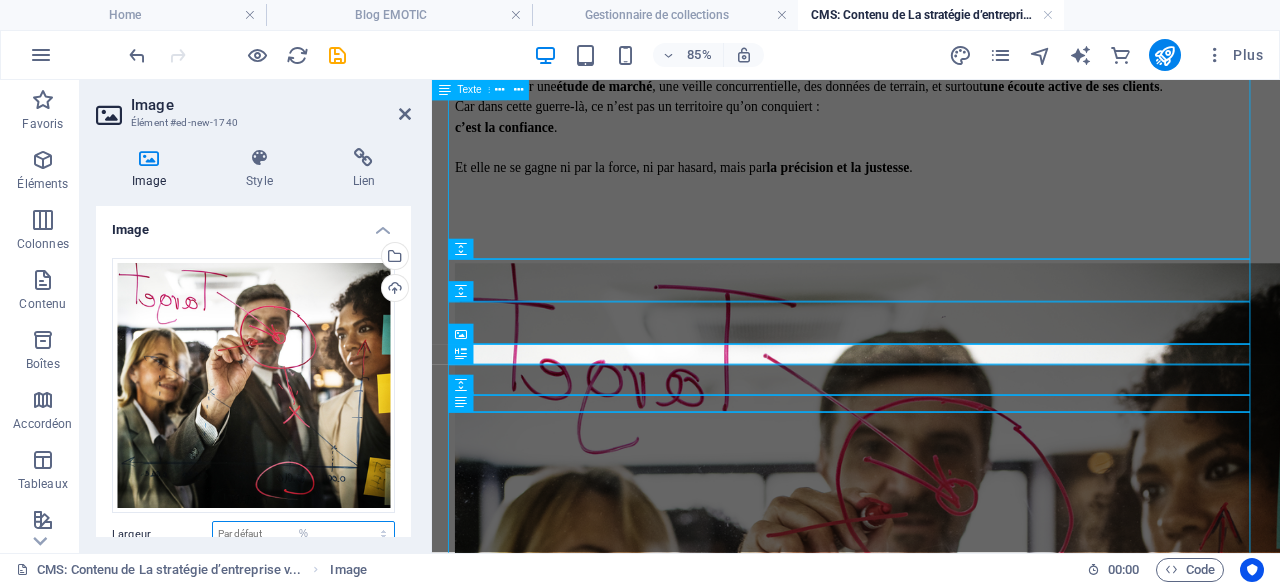 click on "Par défaut auto px rem % em vh vw" at bounding box center [303, 534] 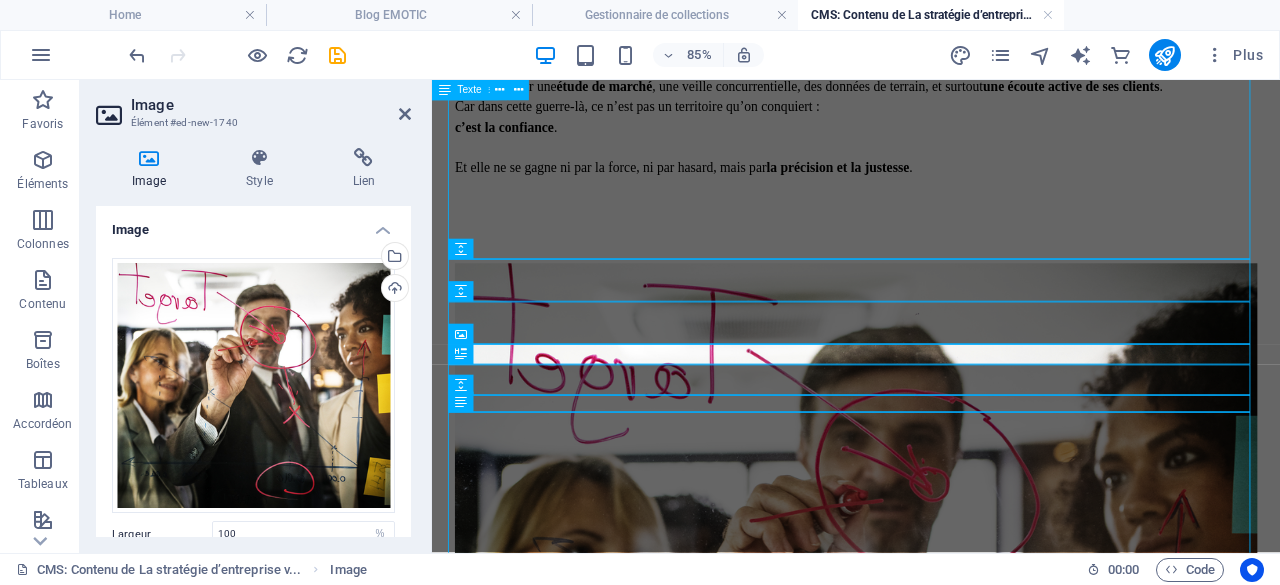 click on "Glissez les fichiers ici, cliquez pour choisir les fichiers ou  sélectionnez les fichiers depuis Fichiers ou depuis notre stock gratuit de photos et de vidéos Sélectionnez les fichiers depuis le Gestionnaire de fichiers, les photos du stock ou téléversez un ou plusieurs fichiers Téléverser Largeur 100 Par défaut auto px rem % em vh vw Adapter l'image Adapter automatiquement l'image à une largeur et une hauteur fixes Hauteur Par défaut auto px Alignement Lazyload Charger les images après la page améliore le temps de chargement (vitesse). Responsive Chargez automatiquement des images Retina et les formats optimisés pour les smartphones. Lightbox Utiliser comme titre principal Cette image sera incluse dans une balise titre H1. Utile pour donner au texte alternatif le poids d'un titre H1, par ex. pour le logo. Ne pas cocher si incertain. Optimisée Les images sont compressées pour améliorer la vitesse de la page. Position Direction Personnalisé Décalage X 50 px rem % vh vw Décalage Y 50 px rem %" at bounding box center (253, 483) 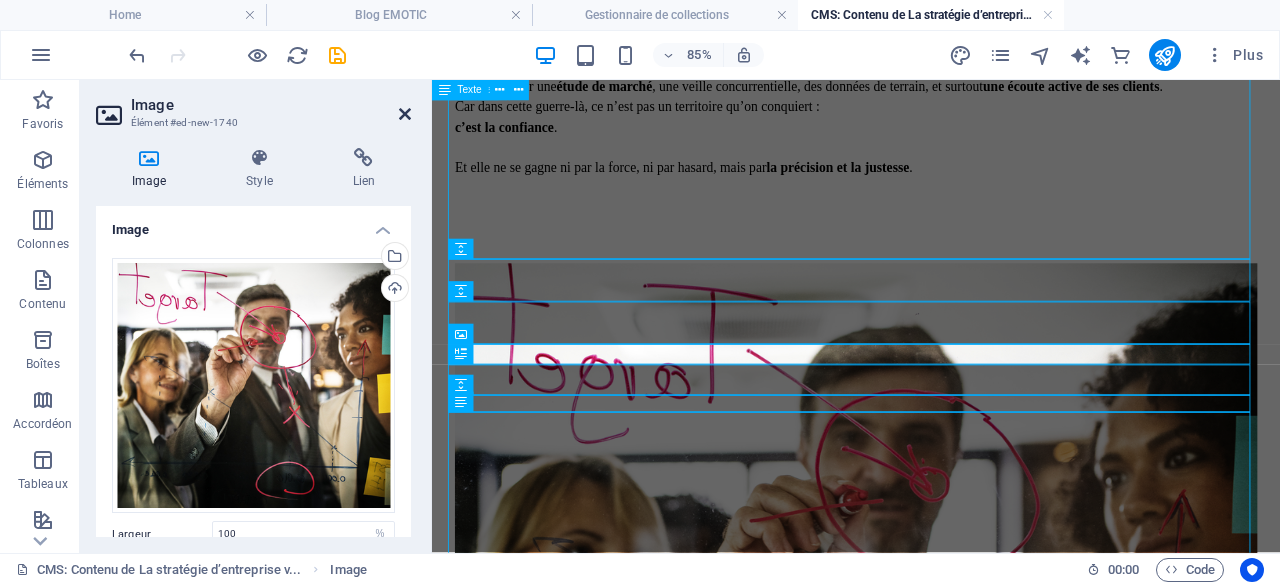 click at bounding box center (405, 114) 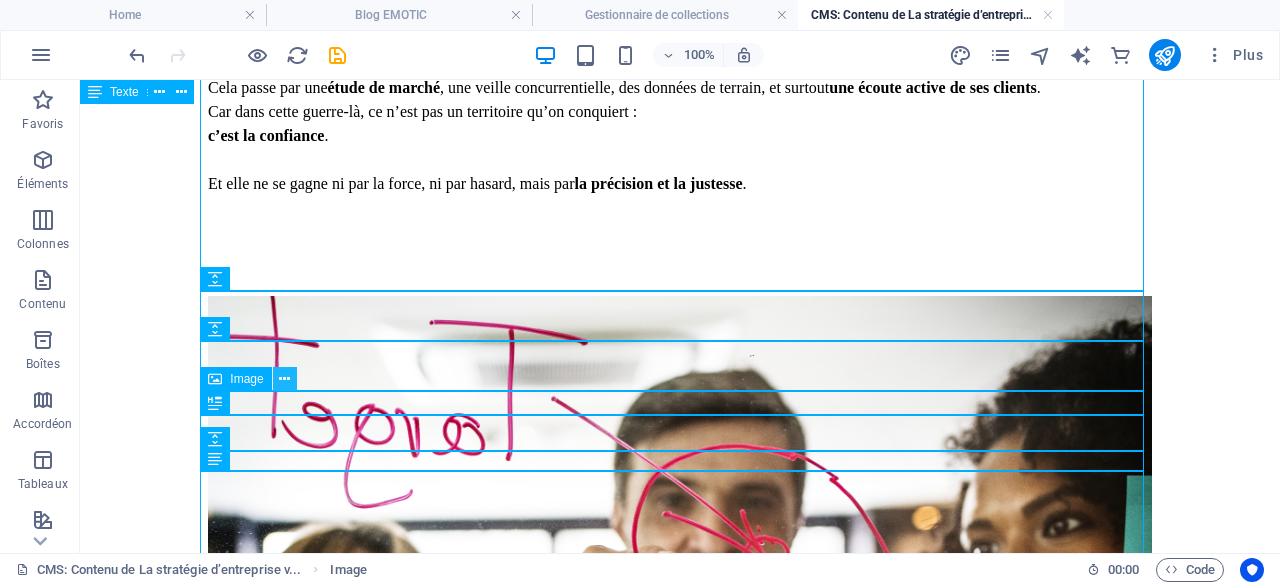click at bounding box center (284, 379) 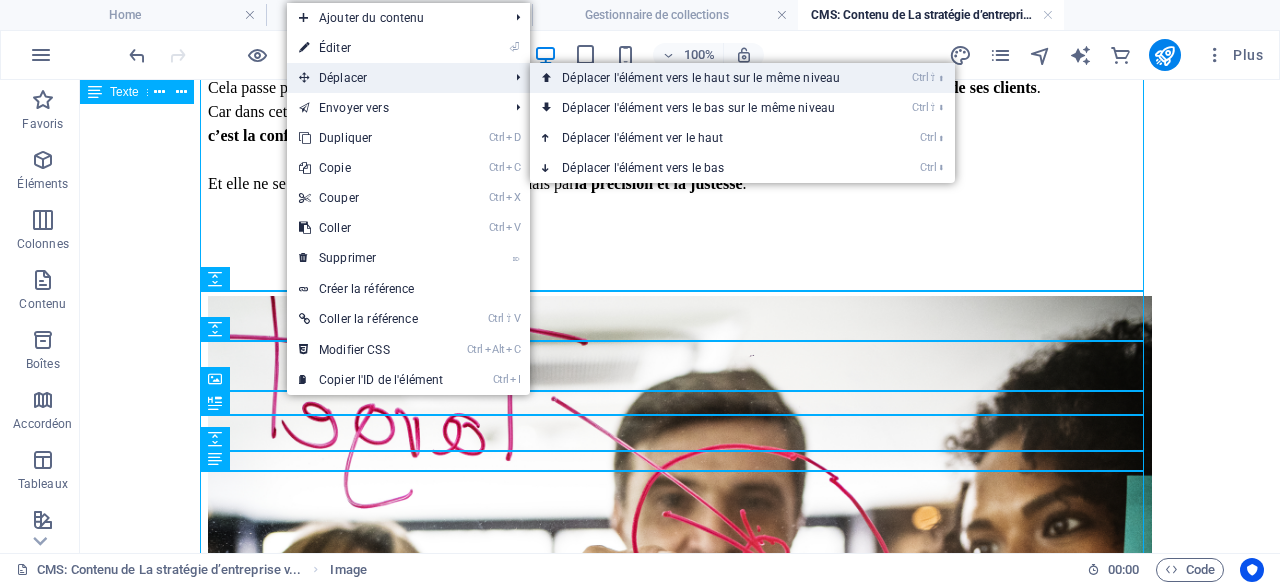 click on "Ctrl ⇧ ⬆  Déplacer l'élément vers le haut sur le même niveau" at bounding box center [705, 78] 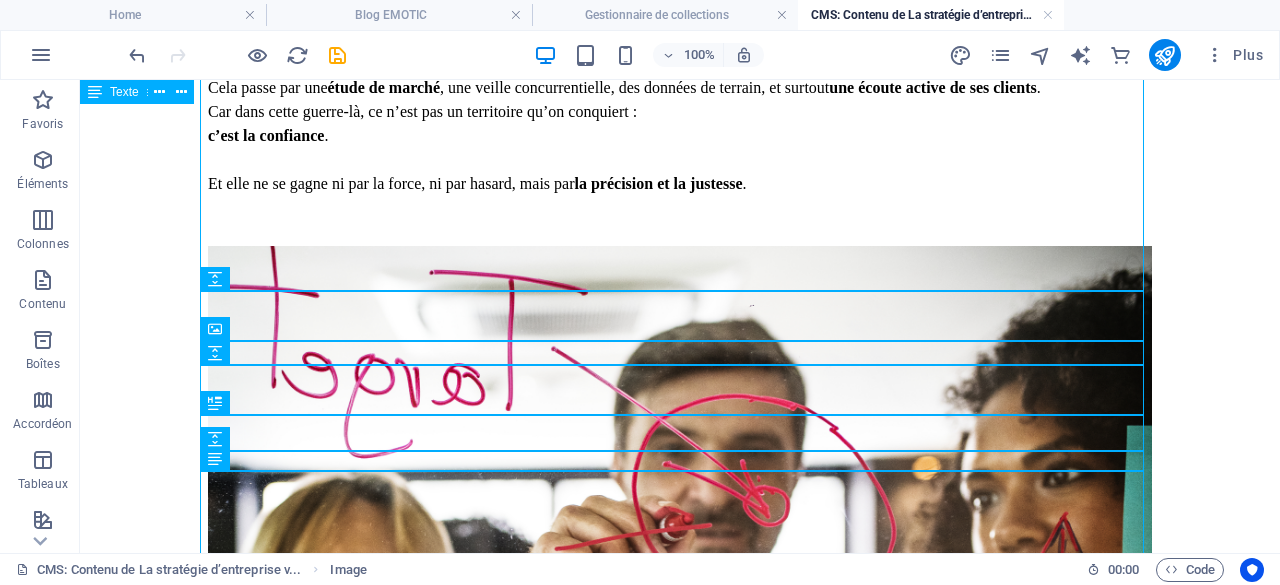 click on "GENERAL OU DIRIGEANT ? Il est des mots que l’on n’ose prononcer. Des termes qui impressionnent, qu’on laisse de côté, persuadé que d’autres sauront mieux s’en emparer. Parmi eux, il y a  la stratégie .  Ah, la stratégie… Peu de dirigeants en parlent. Trop abstraite. Trop conceptuelle. Trop éloignée, croient-ils, du feu de l’action. Et pourtant. La stratégie est le cœur battant de toute entreprise.  Sans elle, pas de cap. Pas de direction. Pas de victoire. Alors aujourd’hui, je vous propose de la regarder autrement.  Non pas dans les manuels ou les schémas complexes. Mais dans  le miroir du concret . Dans ce que j’ai vécu et vu de mes propres yeux :  le monde militaire. UNE GUERRE NE SE GAGNE PAS SEUL Imaginons... Un général d’armée a reçu sa mission :  reprendre une zone stratégique  tenue par l’ennemi. À ce moment-là, croyez-vous qu’il envoie un seul homme, même le meilleur de ses commandos, au front, seul, sans plan ? Certainement pas.  Alors il  Eh bien, un" at bounding box center (680, 171) 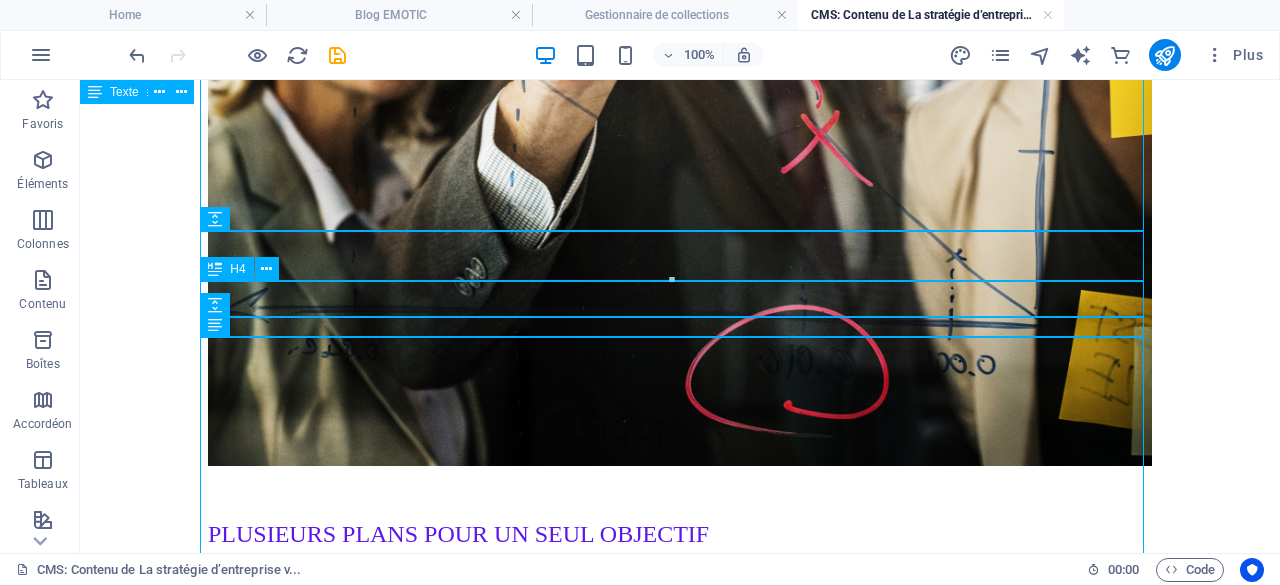 scroll, scrollTop: 2422, scrollLeft: 0, axis: vertical 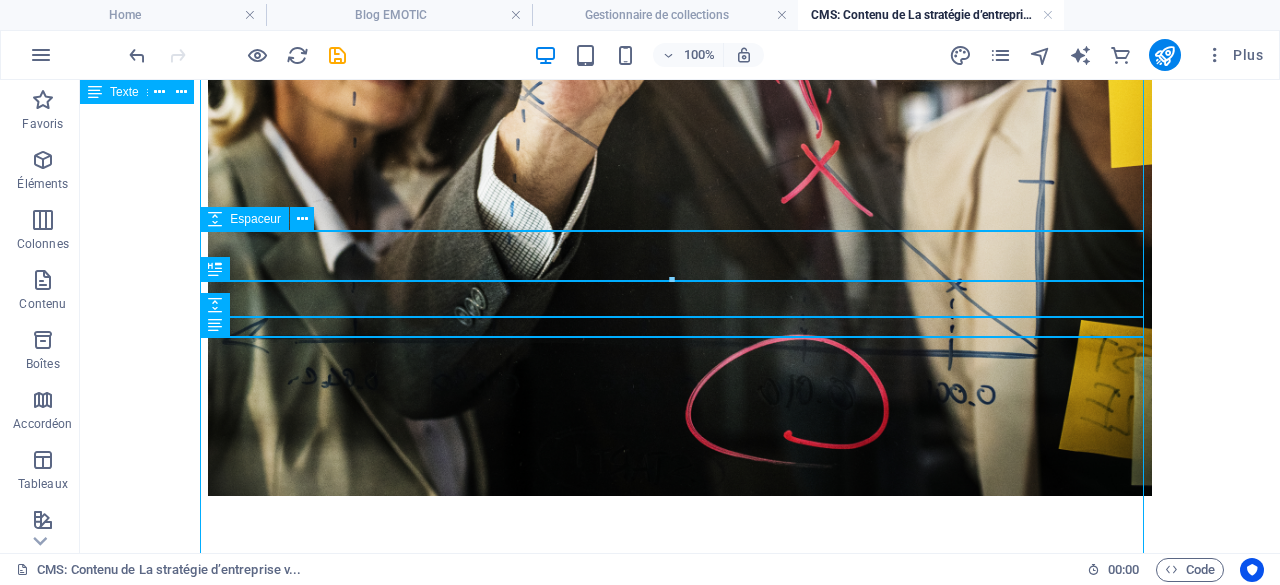 click at bounding box center (680, 987) 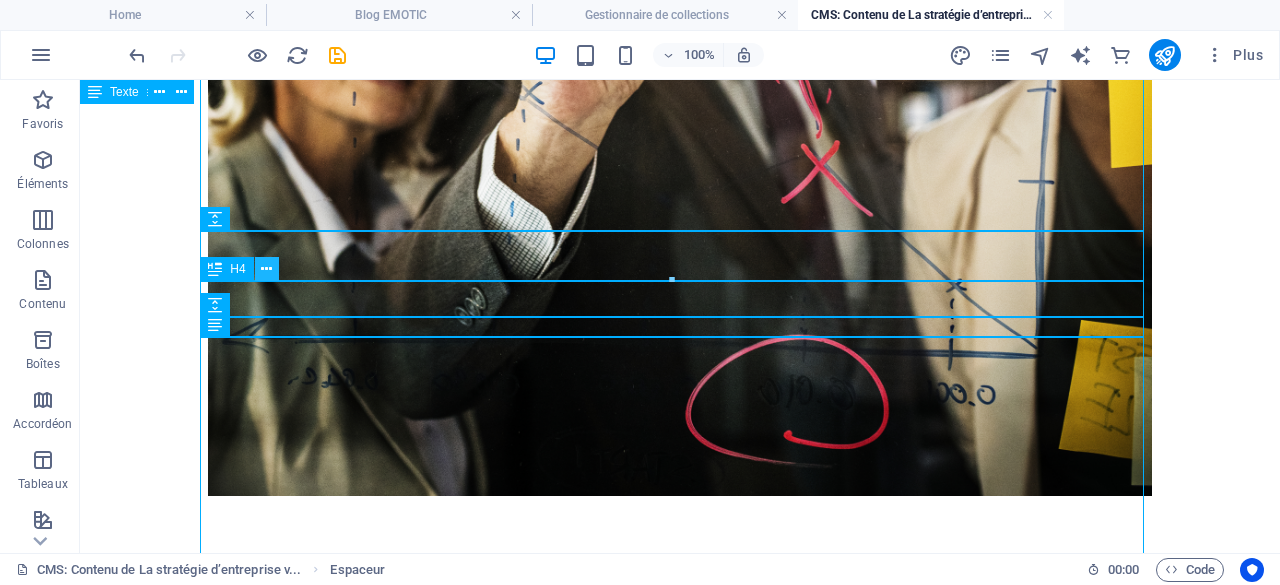 click at bounding box center [266, 269] 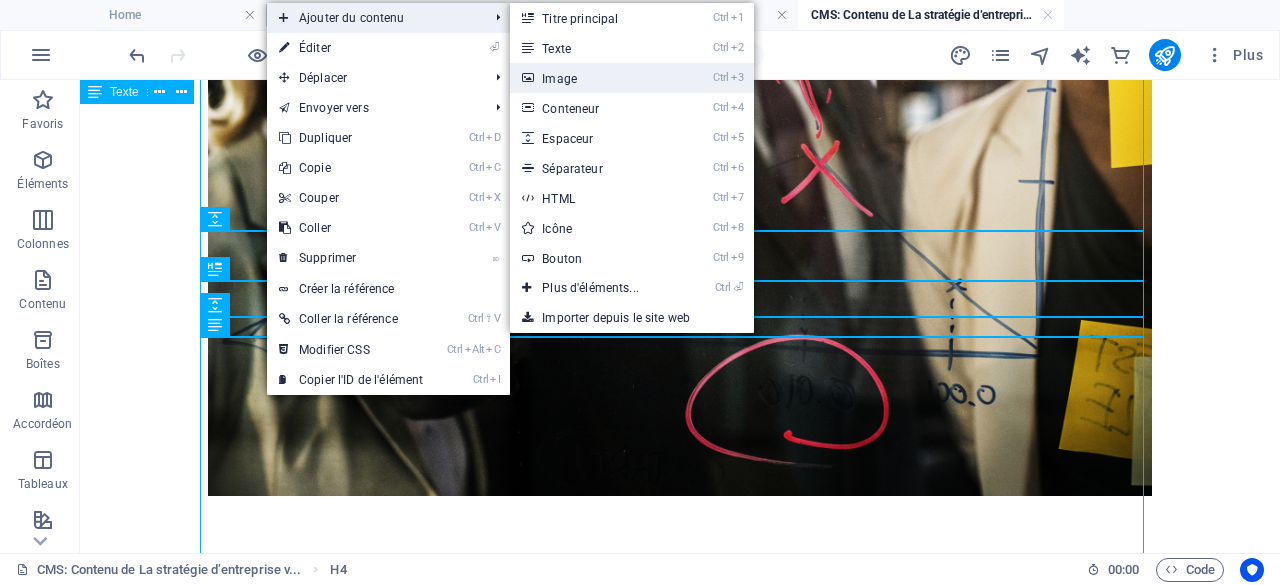 click on "Ctrl 3  Image" at bounding box center (594, 78) 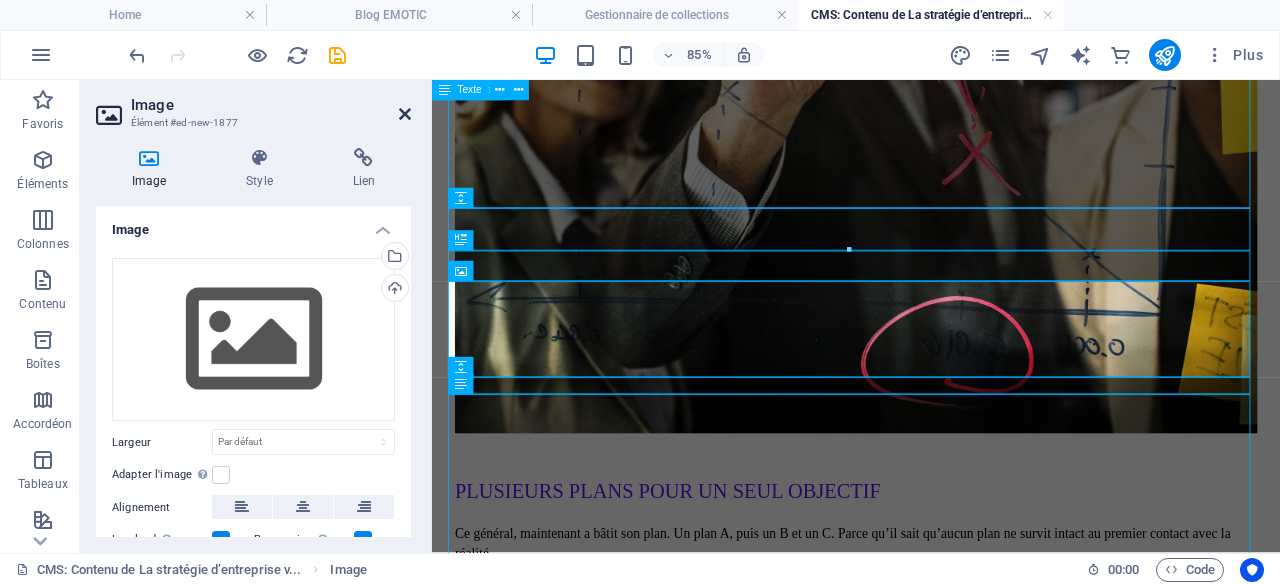 click at bounding box center [405, 114] 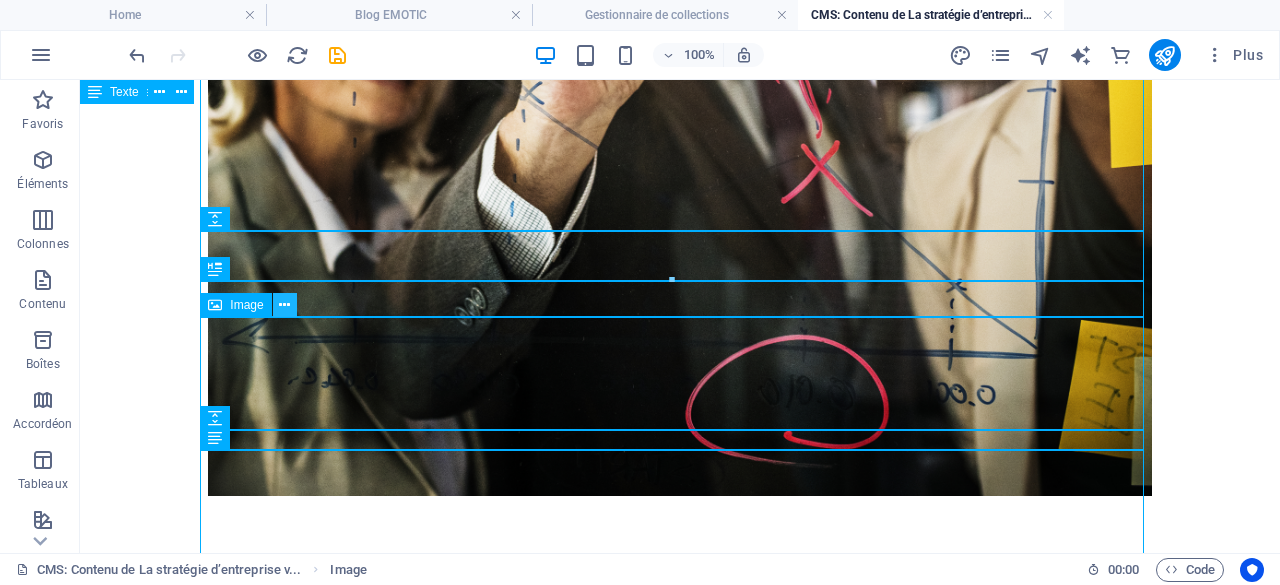 click at bounding box center [284, 305] 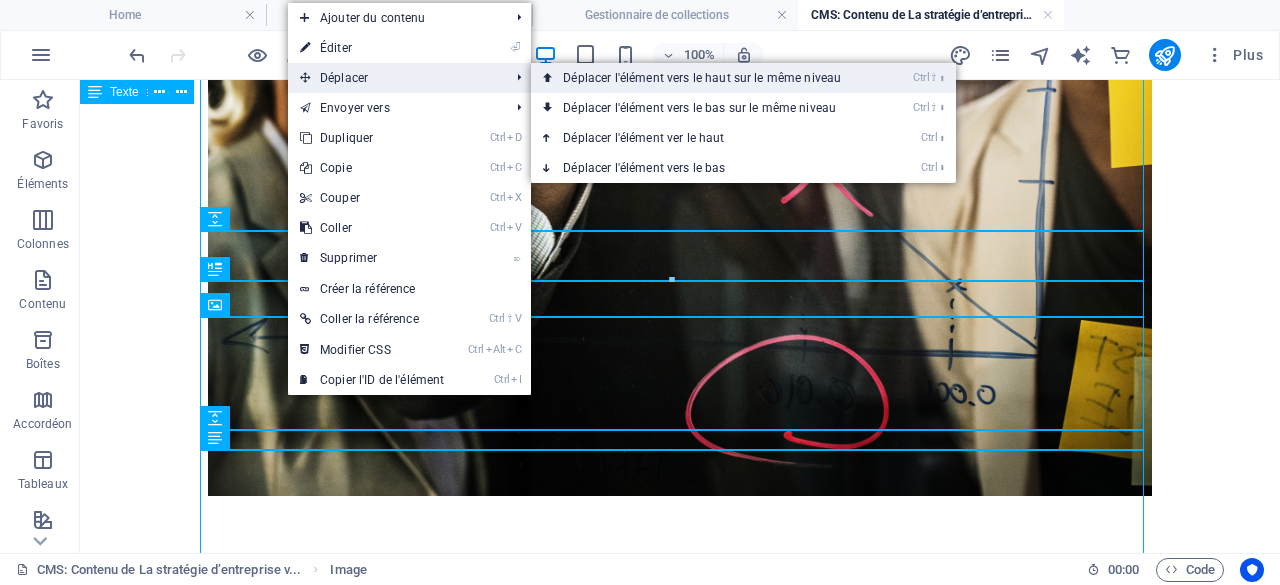 click on "Ctrl ⇧ ⬆  Déplacer l'élément vers le haut sur le même niveau" at bounding box center (706, 78) 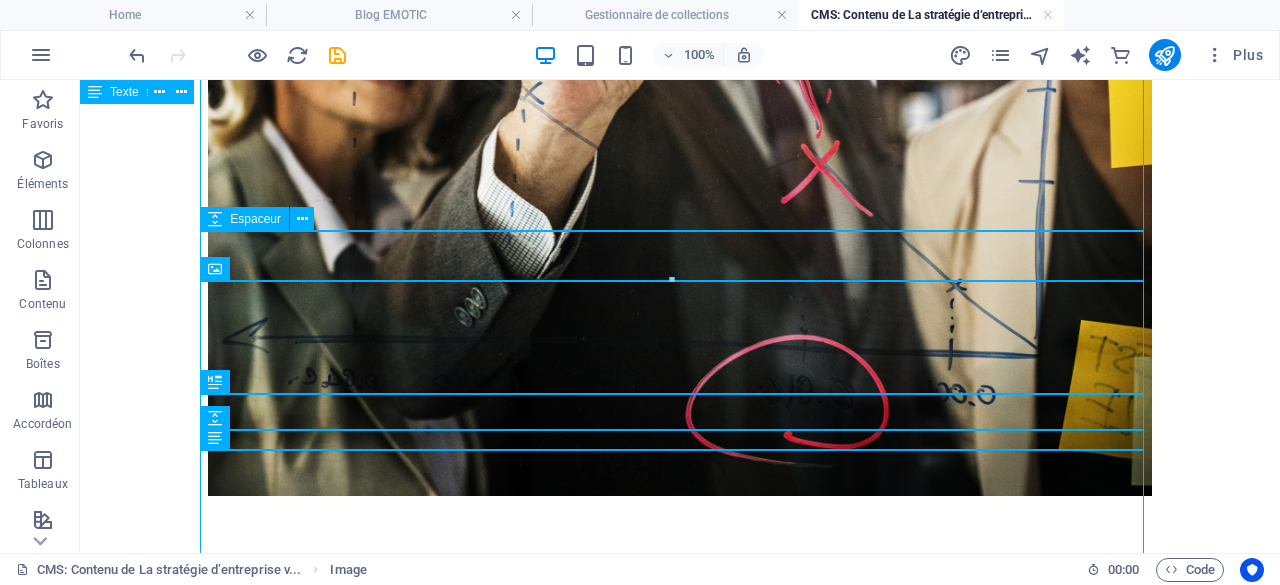 click at bounding box center (680, 987) 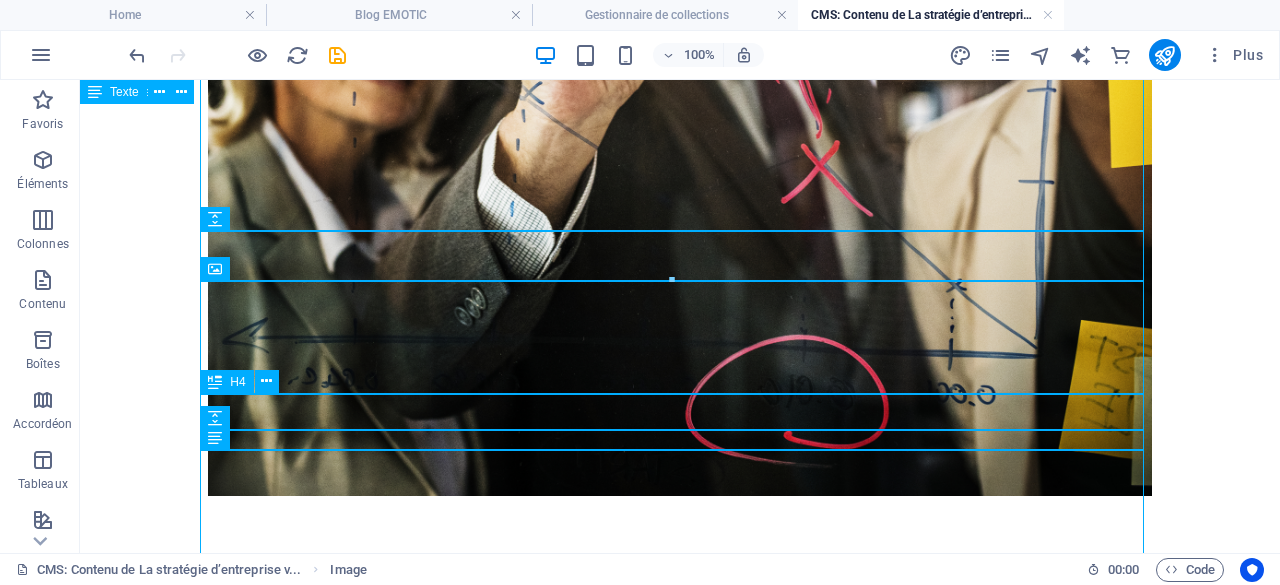 click on "DEVENEZ CE CHEF !" at bounding box center (680, 1143) 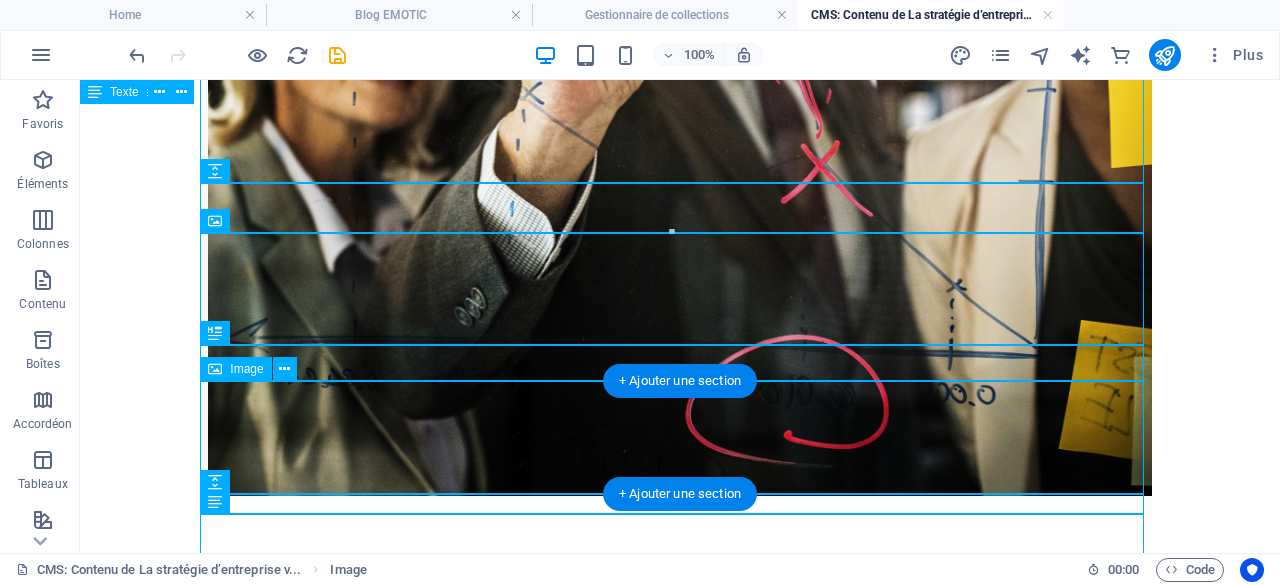 scroll, scrollTop: 2522, scrollLeft: 0, axis: vertical 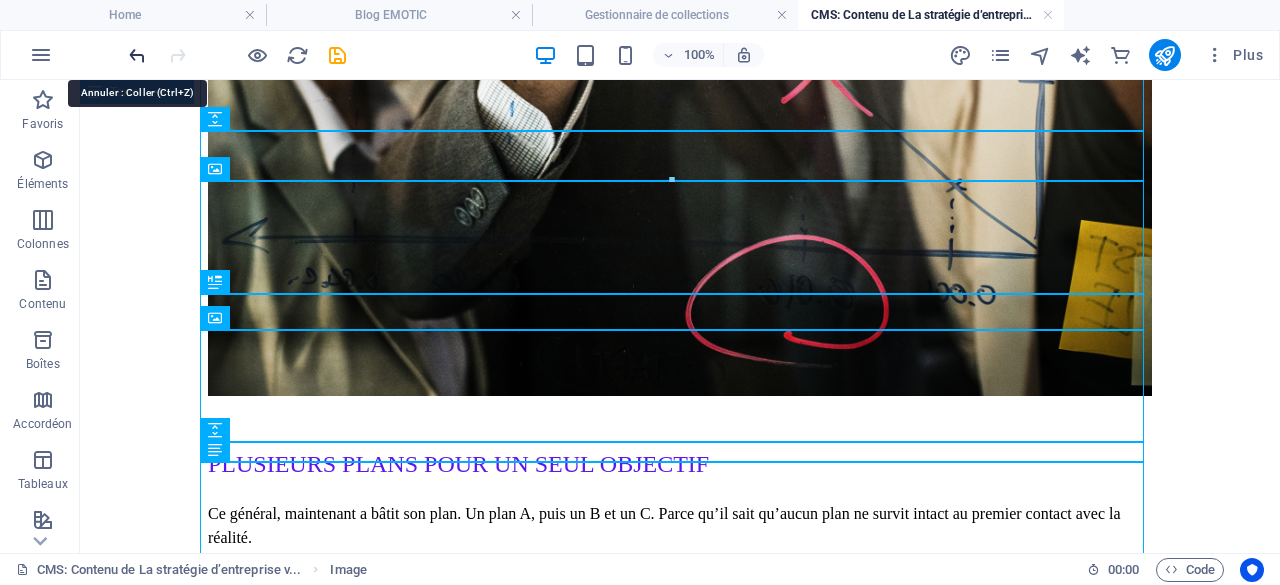 click at bounding box center [137, 55] 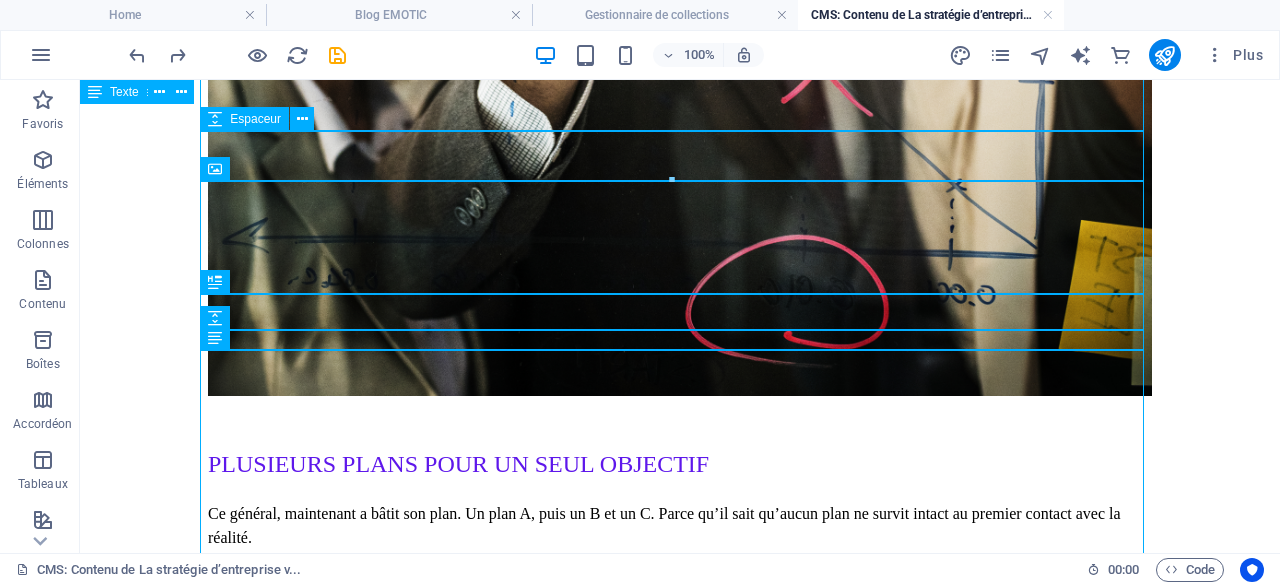 click at bounding box center (680, 887) 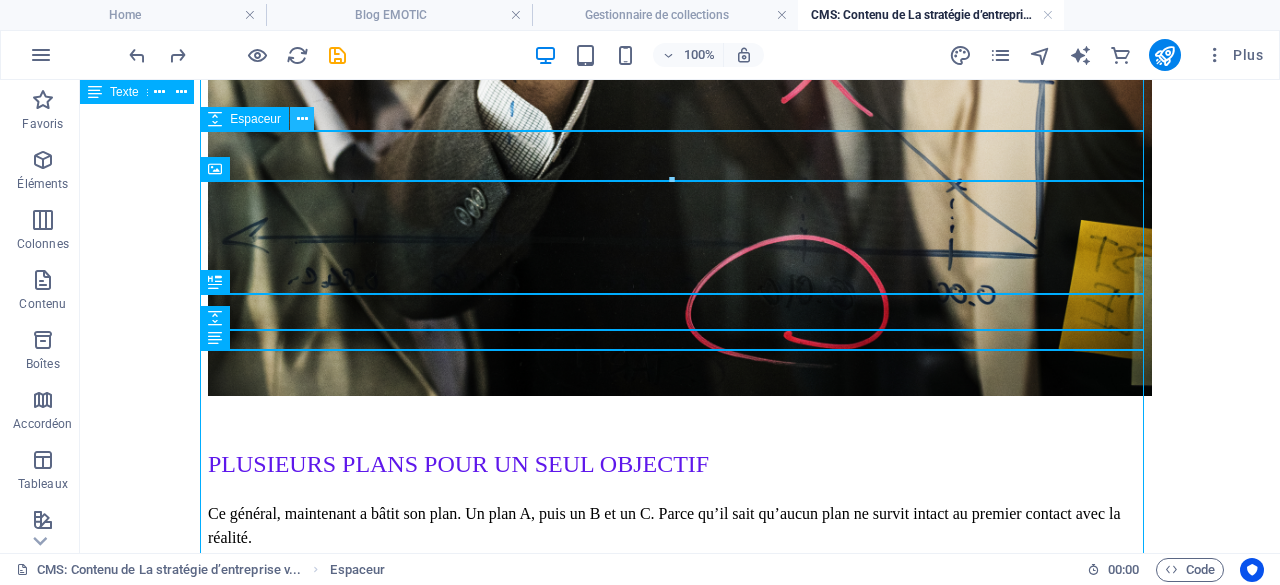 click at bounding box center [302, 119] 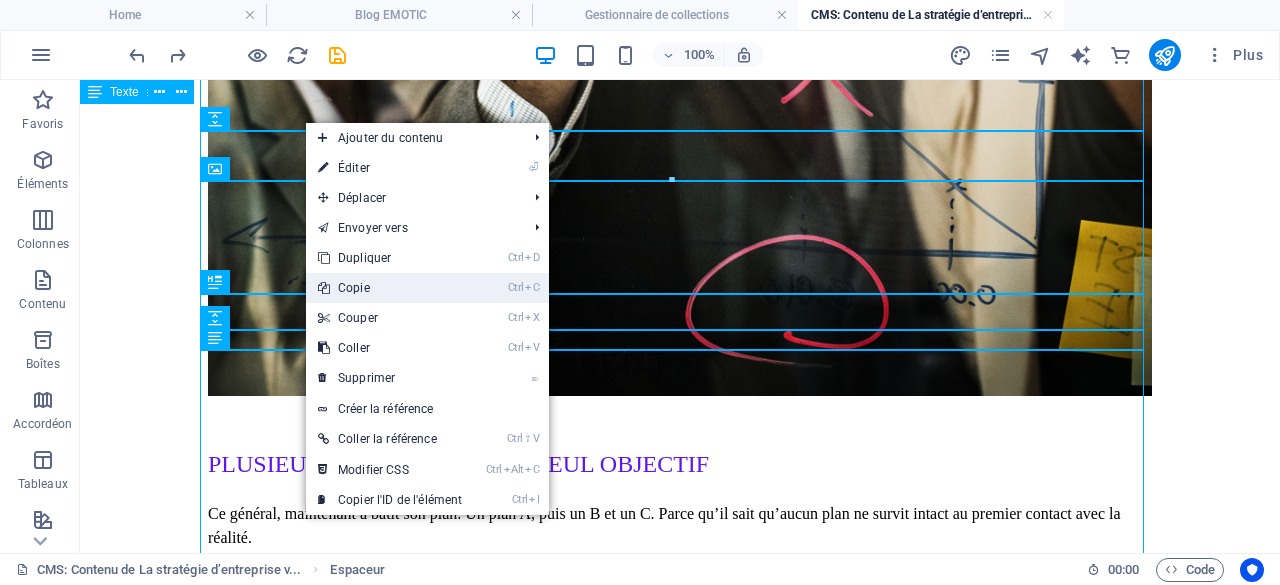 drag, startPoint x: 388, startPoint y: 283, endPoint x: 218, endPoint y: 247, distance: 173.76996 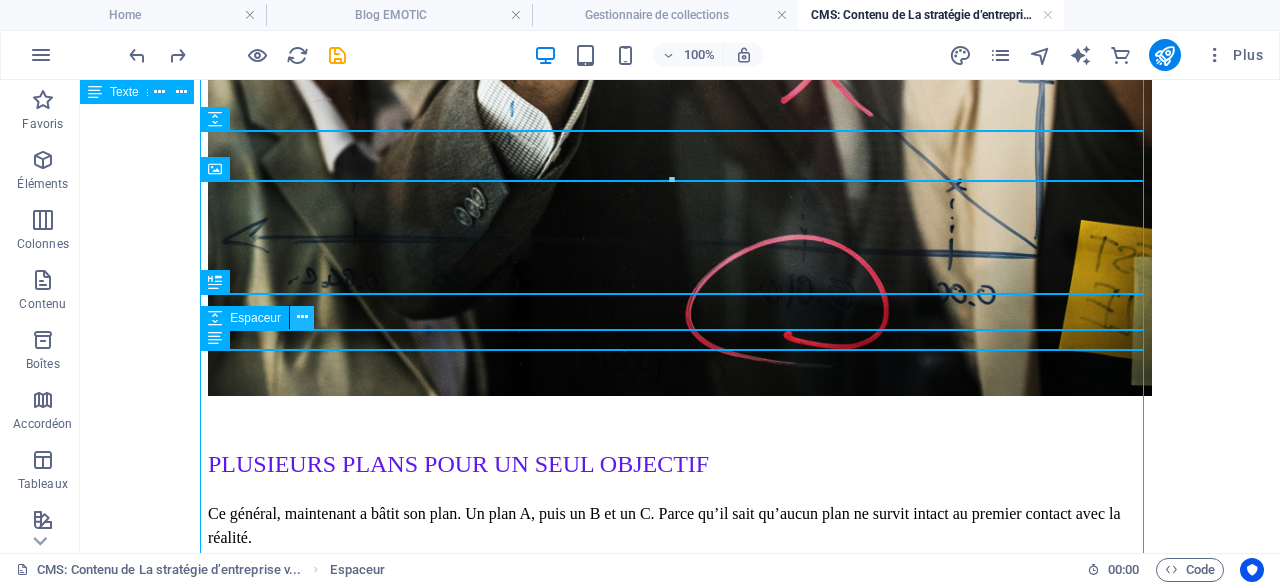 click at bounding box center [302, 318] 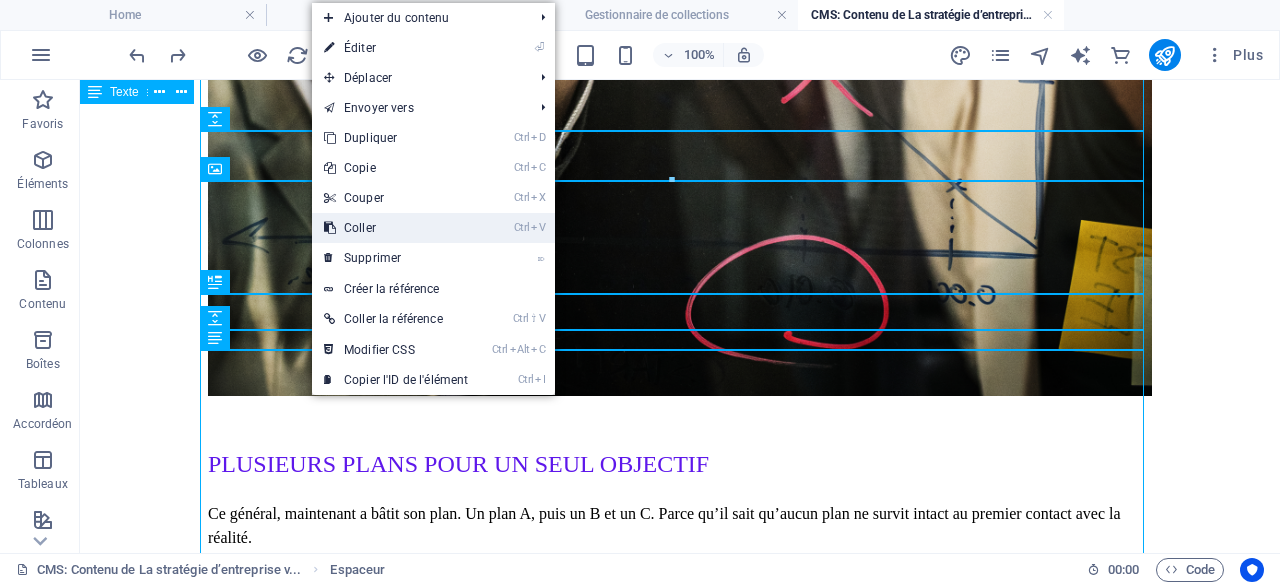 click on "Ctrl V  Coller" at bounding box center [396, 228] 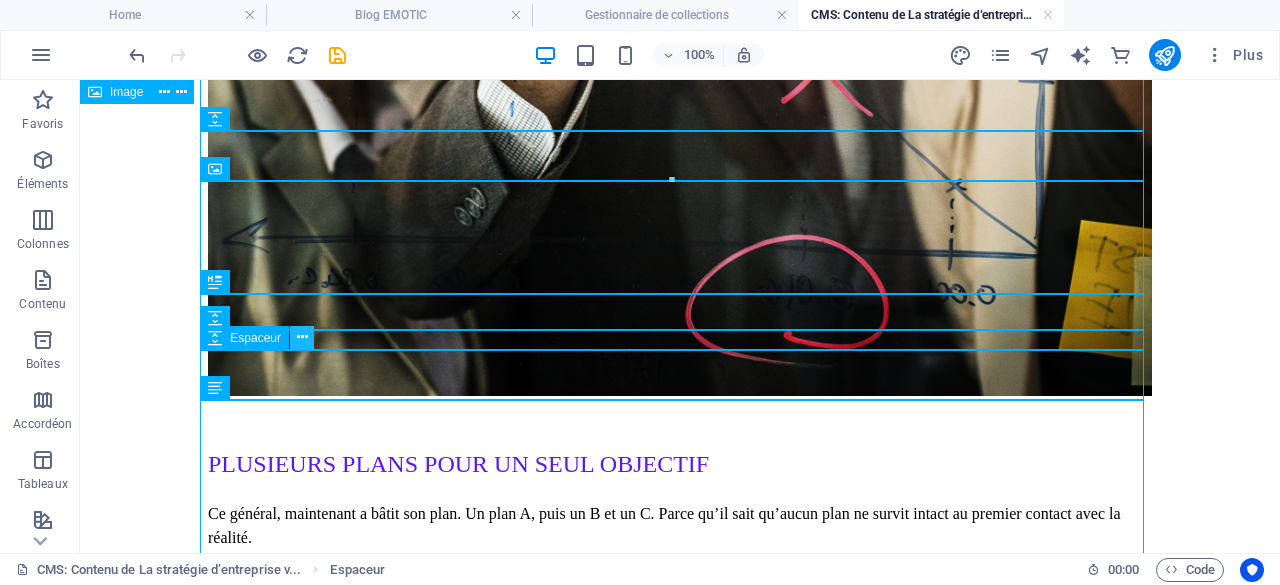 click at bounding box center [302, 338] 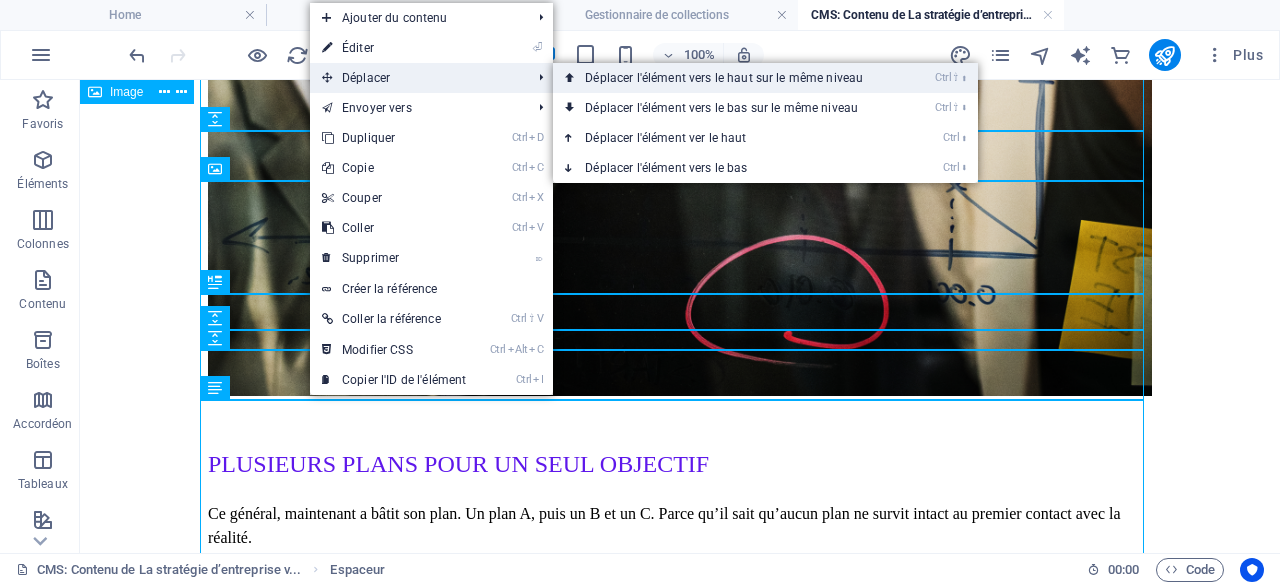 click on "Ctrl ⇧ ⬆  Déplacer l'élément vers le haut sur le même niveau" at bounding box center [728, 78] 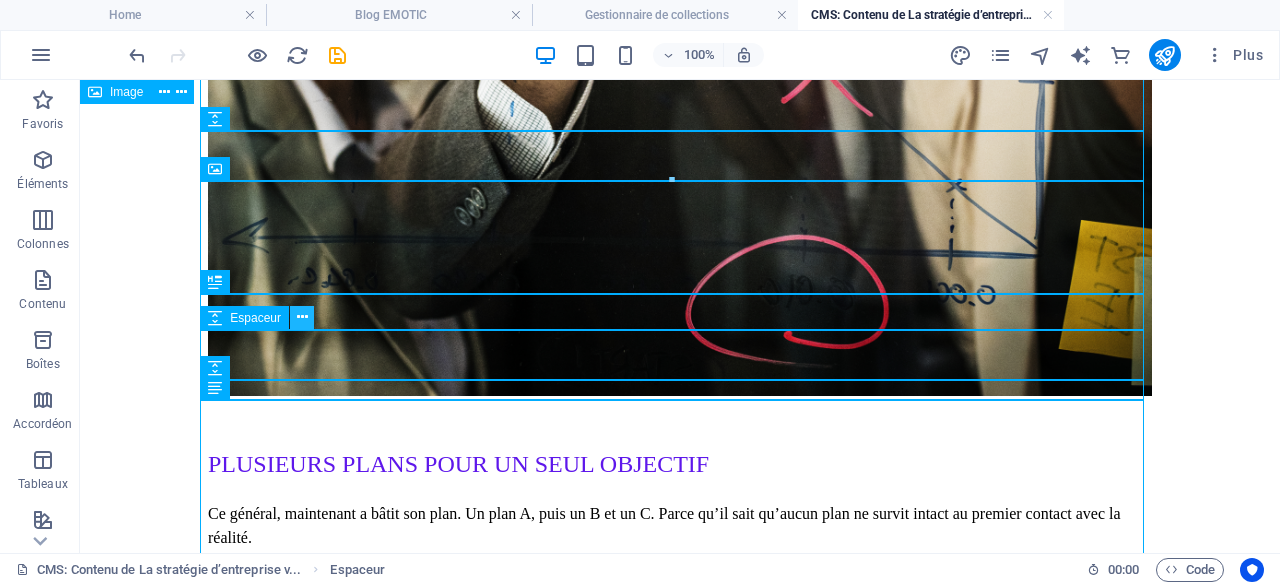 click at bounding box center [302, 317] 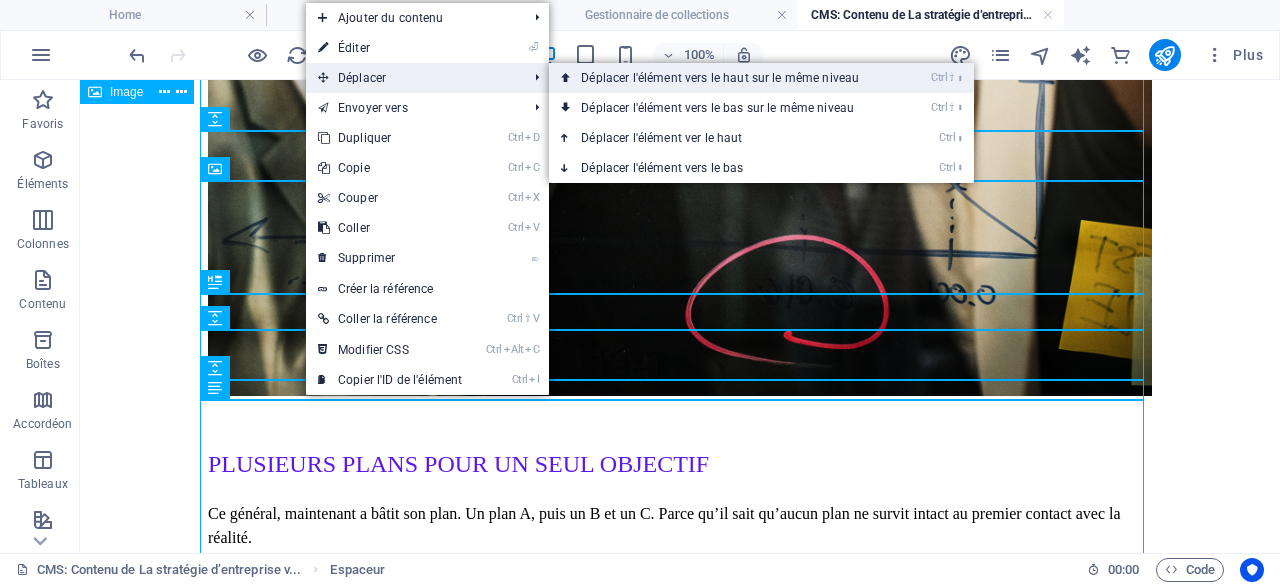 click on "Ctrl ⇧ ⬆  Déplacer l'élément vers le haut sur le même niveau" at bounding box center (724, 78) 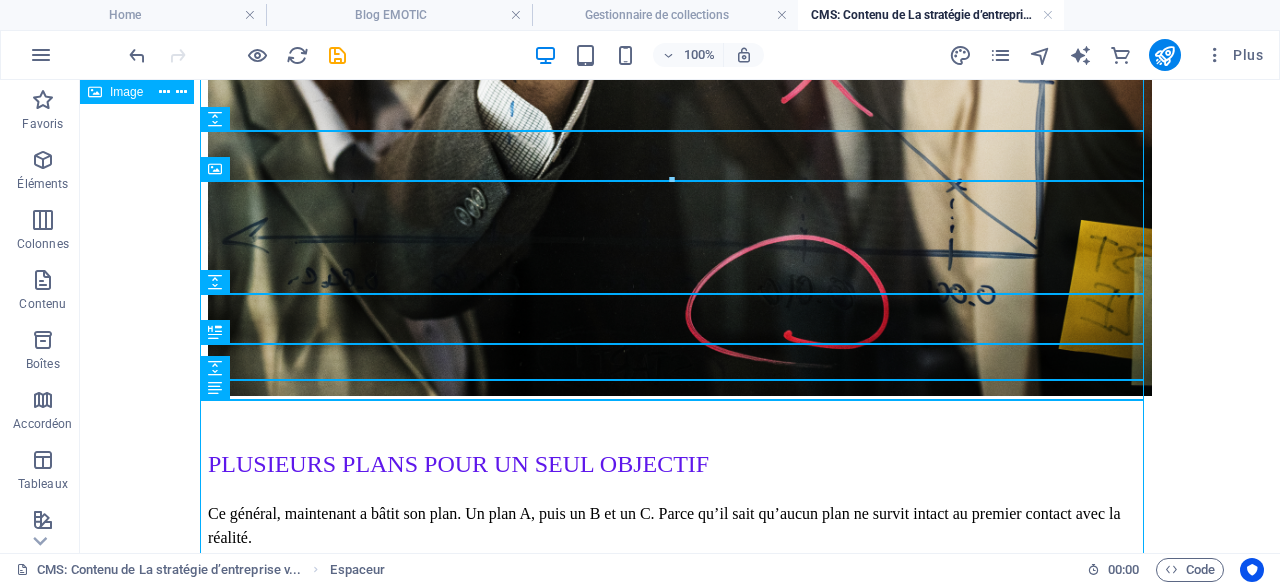 click on "GENERAL OU DIRIGEANT ? Il est des mots que l’on n’ose prononcer. Des termes qui impressionnent, qu’on laisse de côté, persuadé que d’autres sauront mieux s’en emparer. Parmi eux, il y a  la stratégie .  Ah, la stratégie… Peu de dirigeants en parlent. Trop abstraite. Trop conceptuelle. Trop éloignée, croient-ils, du feu de l’action. Et pourtant. La stratégie est le cœur battant de toute entreprise.  Sans elle, pas de cap. Pas de direction. Pas de victoire. Alors aujourd’hui, je vous propose de la regarder autrement.  Non pas dans les manuels ou les schémas complexes. Mais dans  le miroir du concret . Dans ce que j’ai vécu et vu de mes propres yeux :  le monde militaire. UNE GUERRE NE SE GAGNE PAS SEUL Imaginons... Un général d’armée a reçu sa mission :  reprendre une zone stratégique  tenue par l’ennemi. À ce moment-là, croyez-vous qu’il envoie un seul homme, même le meilleur de ses commandos, au front, seul, sans plan ? Certainement pas.  Alors il  Eh bien, un" at bounding box center [680, -448] 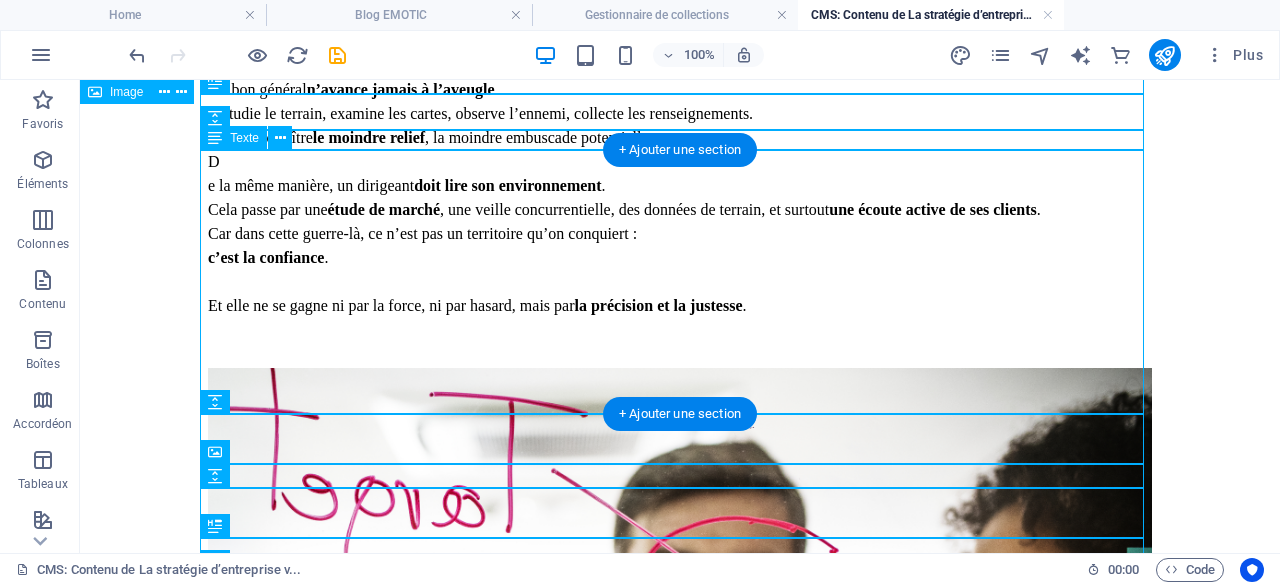 scroll, scrollTop: 1800, scrollLeft: 0, axis: vertical 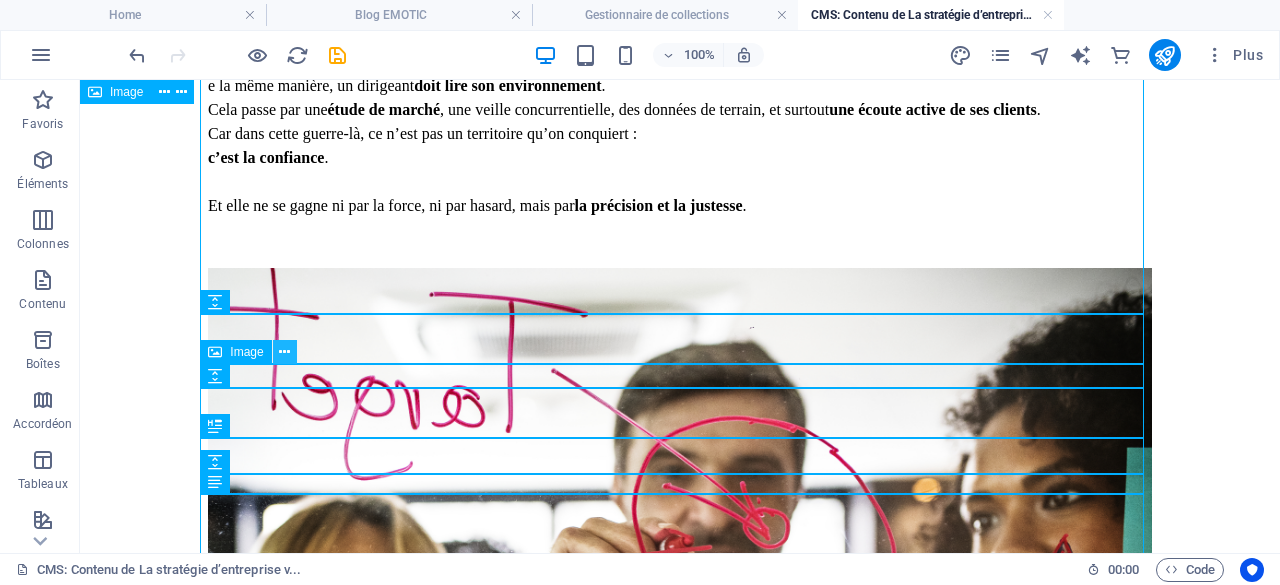 click at bounding box center [284, 352] 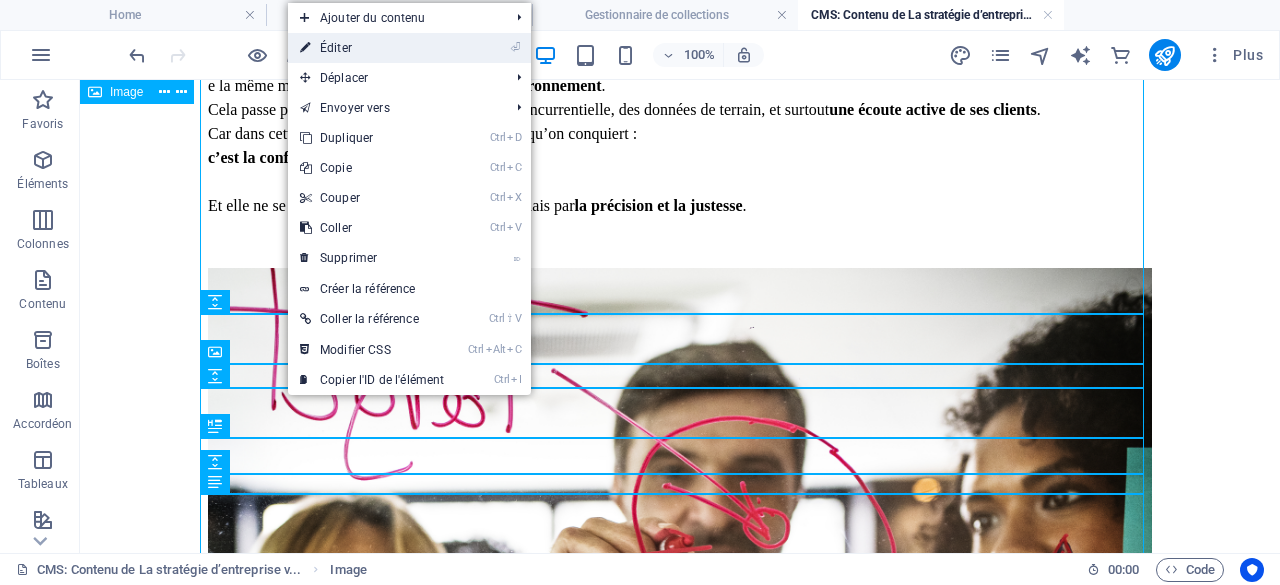 click on "⏎  Éditer" at bounding box center (372, 48) 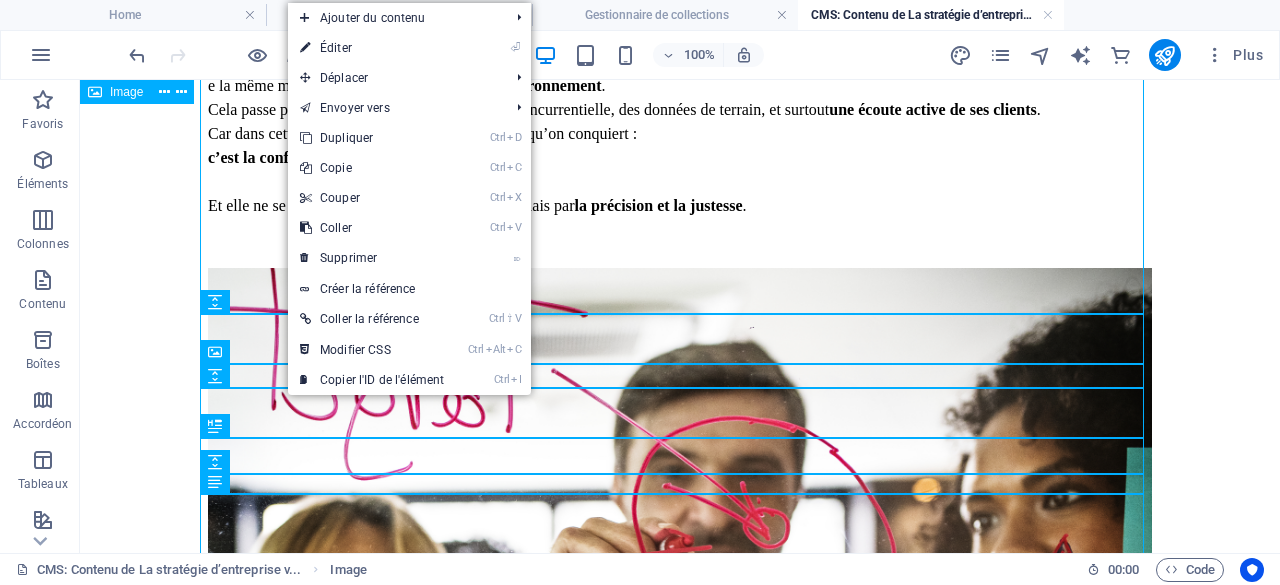 select on "%" 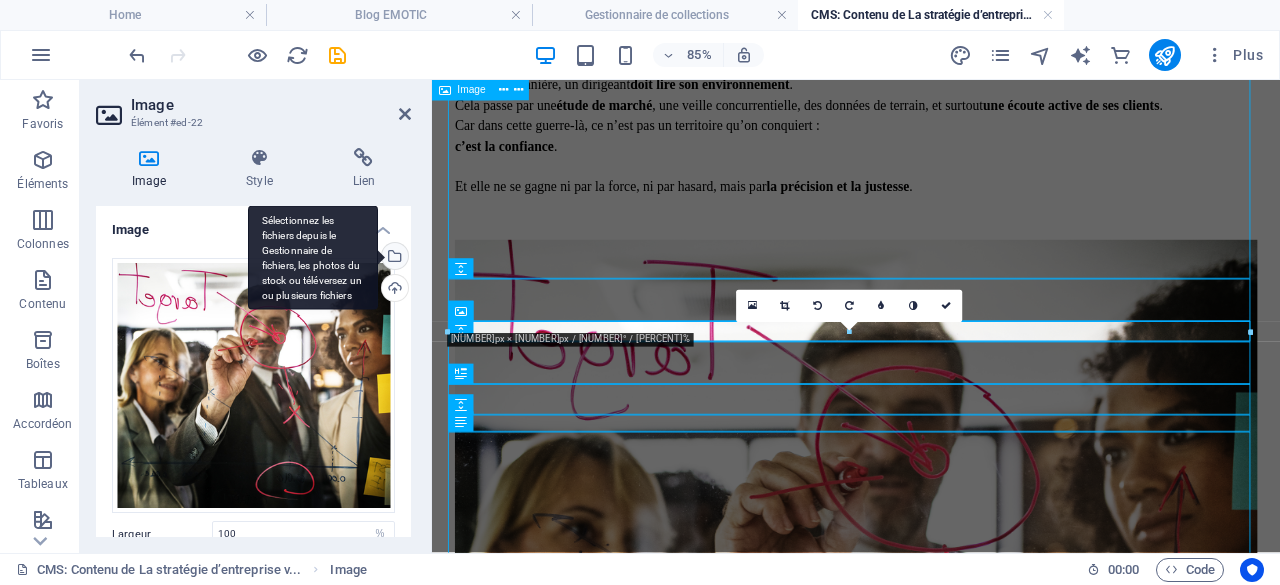 click on "Sélectionnez les fichiers depuis le Gestionnaire de fichiers, les photos du stock ou téléversez un ou plusieurs fichiers" at bounding box center (393, 258) 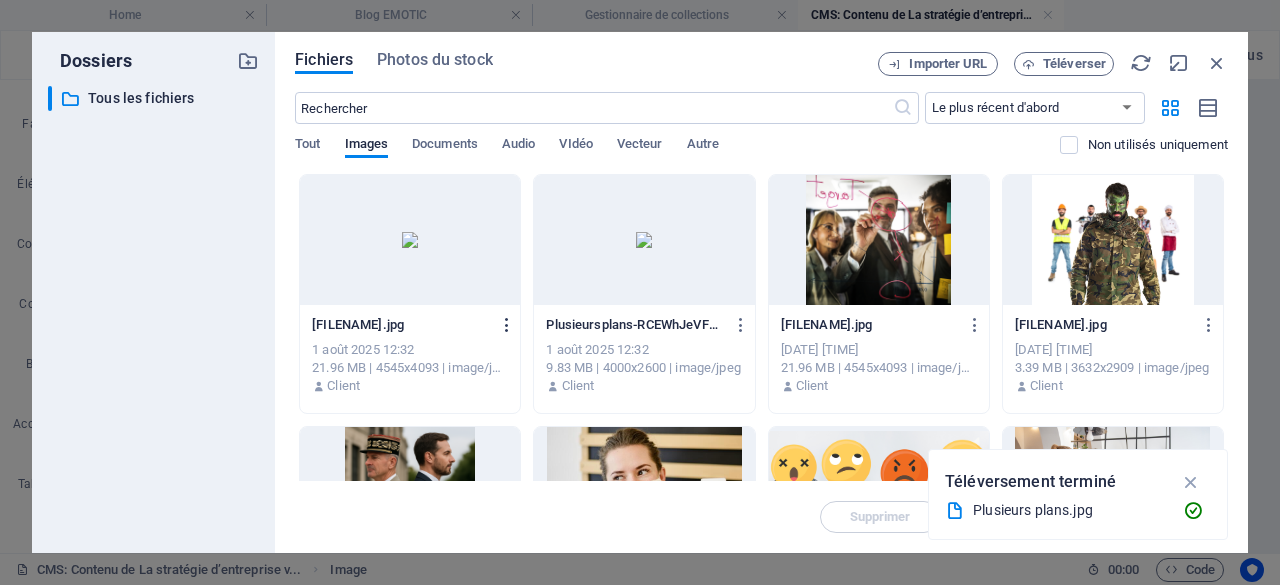 click at bounding box center [507, 325] 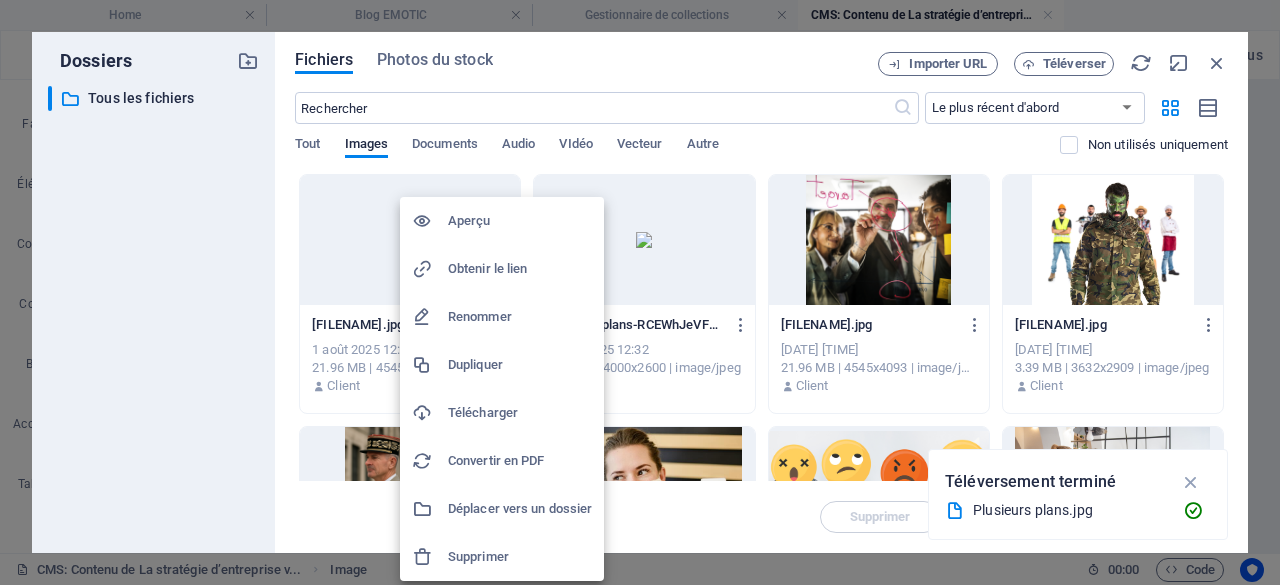click on "Supprimer" at bounding box center (520, 557) 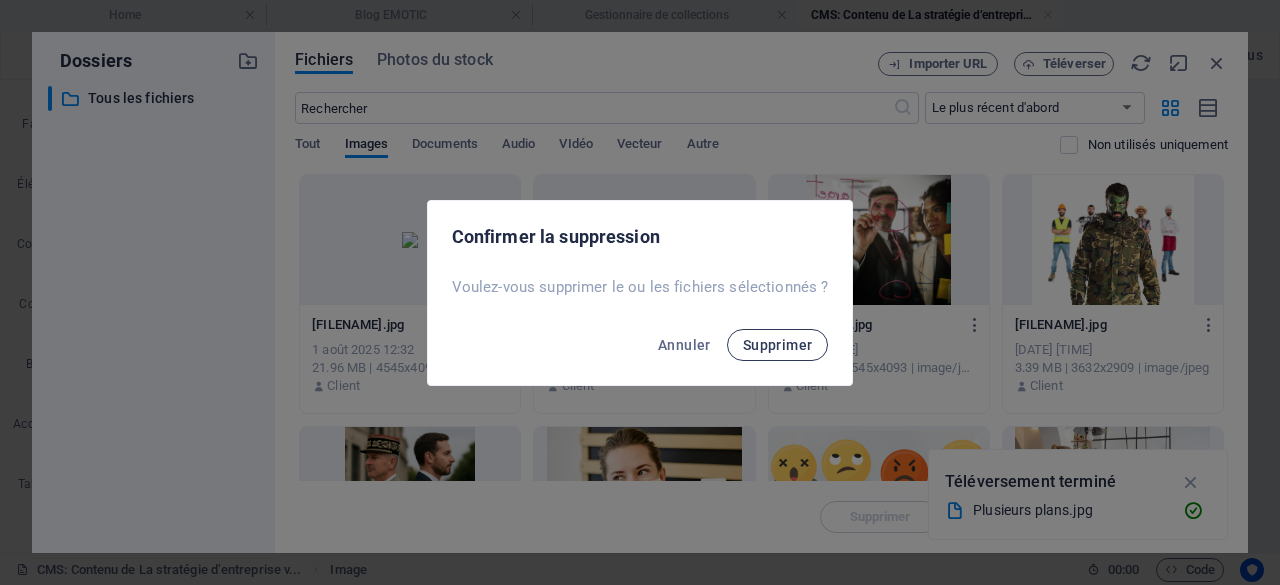 drag, startPoint x: 763, startPoint y: 347, endPoint x: 738, endPoint y: 351, distance: 25.317978 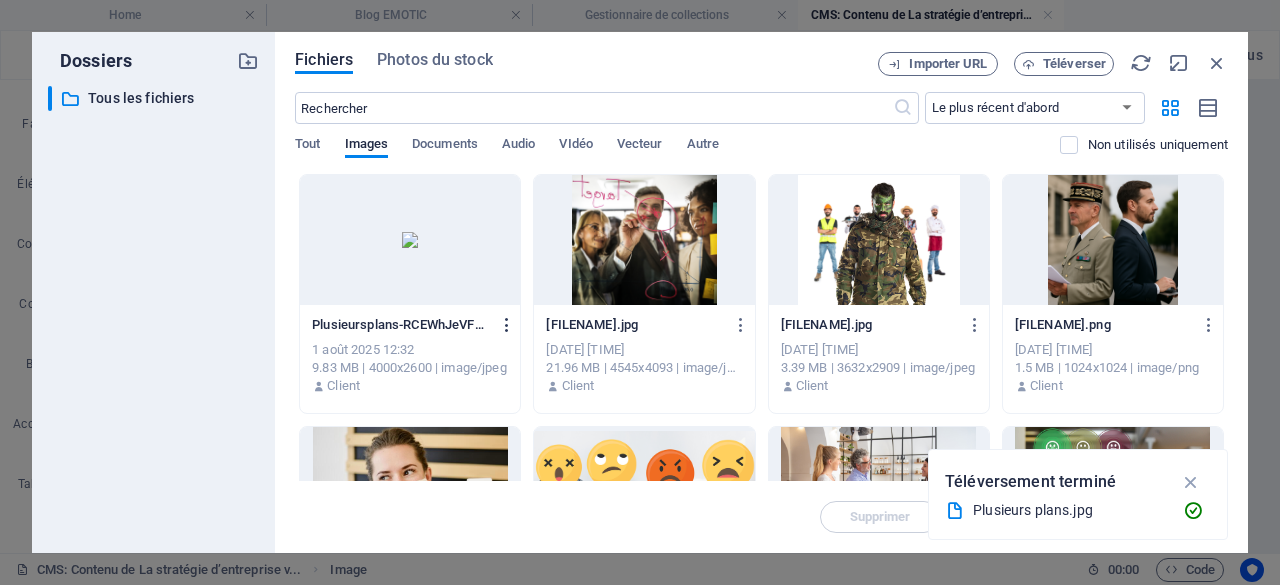 click at bounding box center (507, 325) 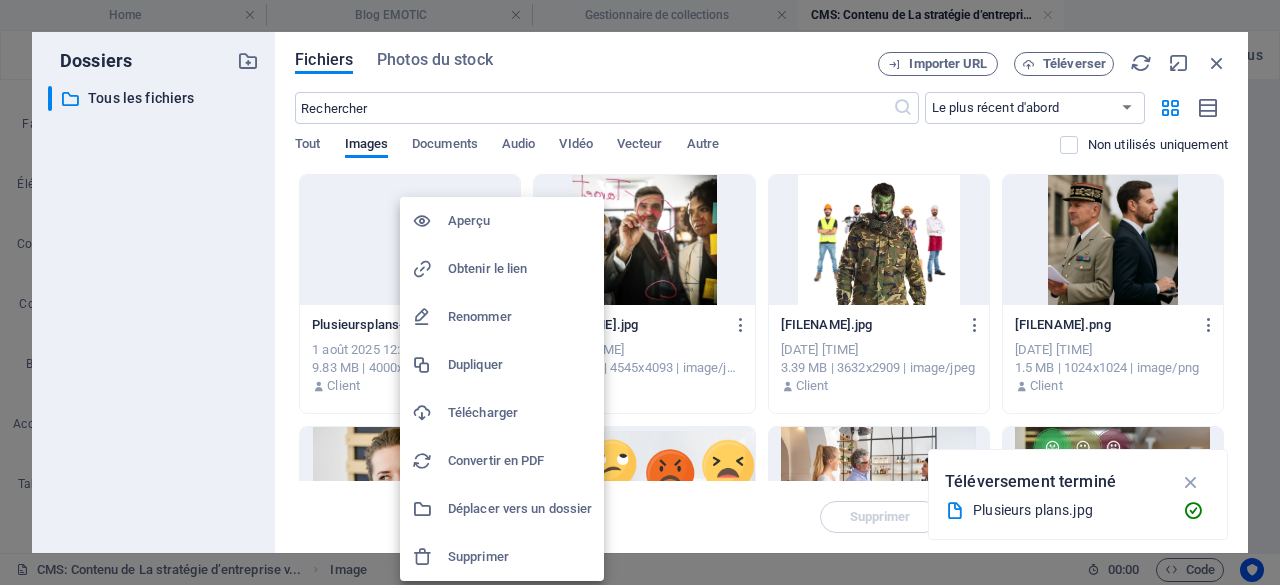 click on "Supprimer" at bounding box center [520, 557] 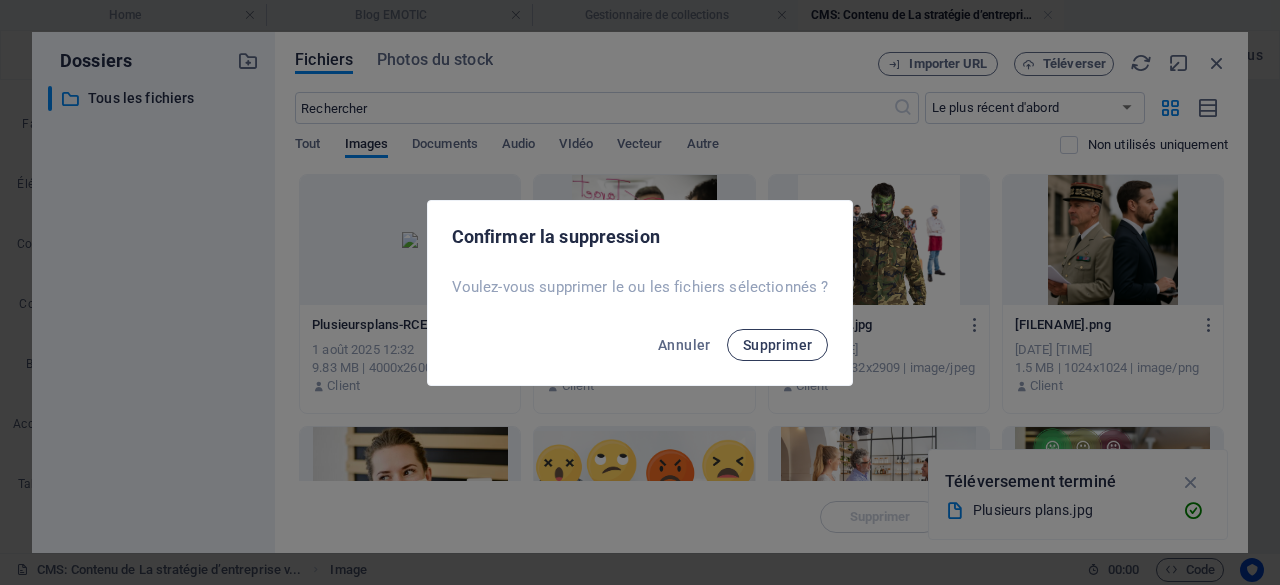 click on "Supprimer" at bounding box center (778, 345) 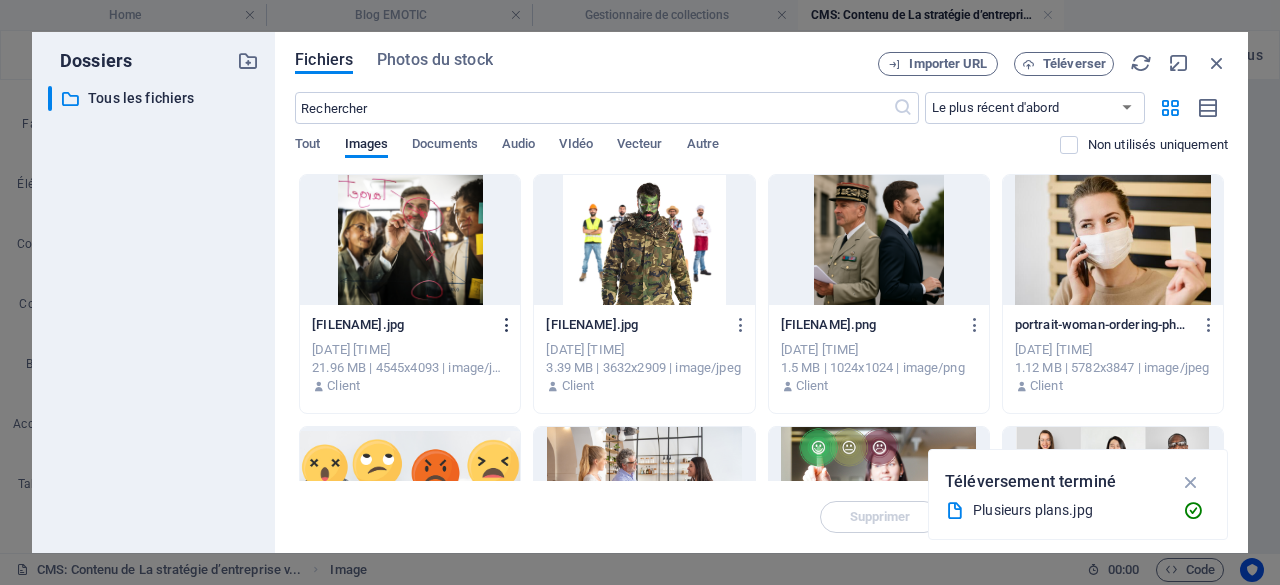 click at bounding box center [507, 325] 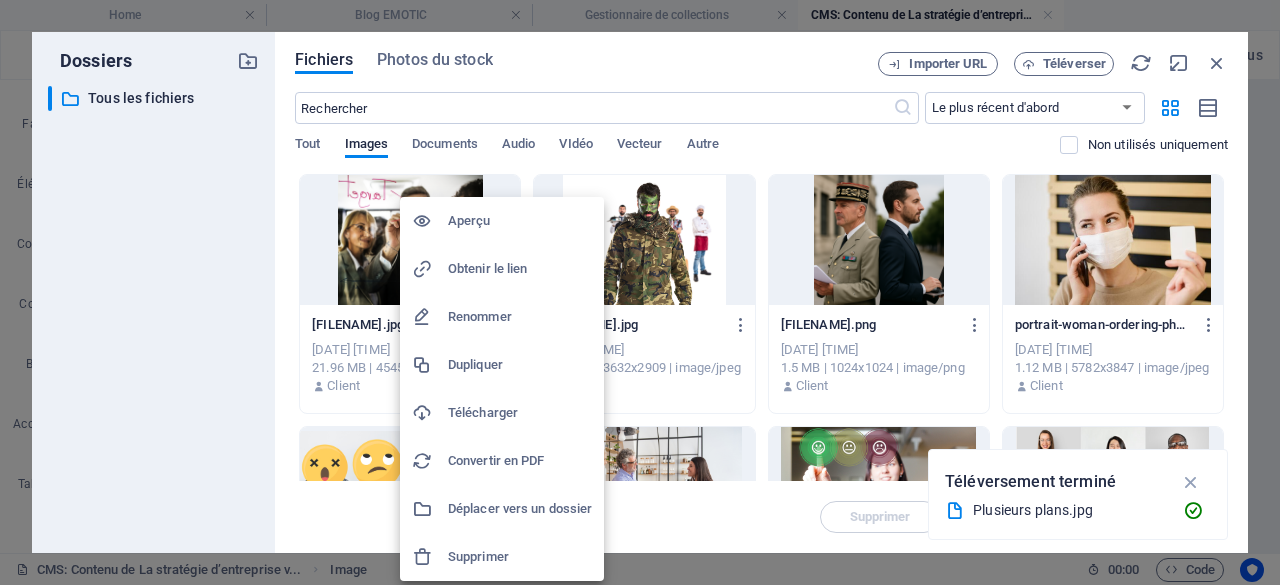 click on "Supprimer" at bounding box center (520, 557) 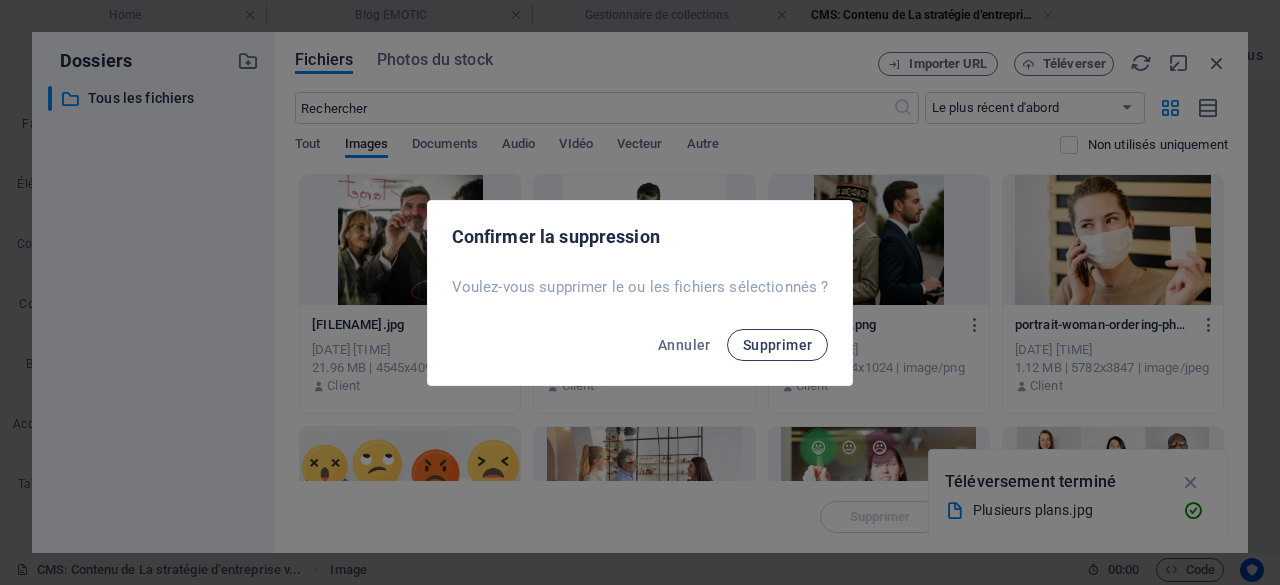 click on "Supprimer" at bounding box center (778, 345) 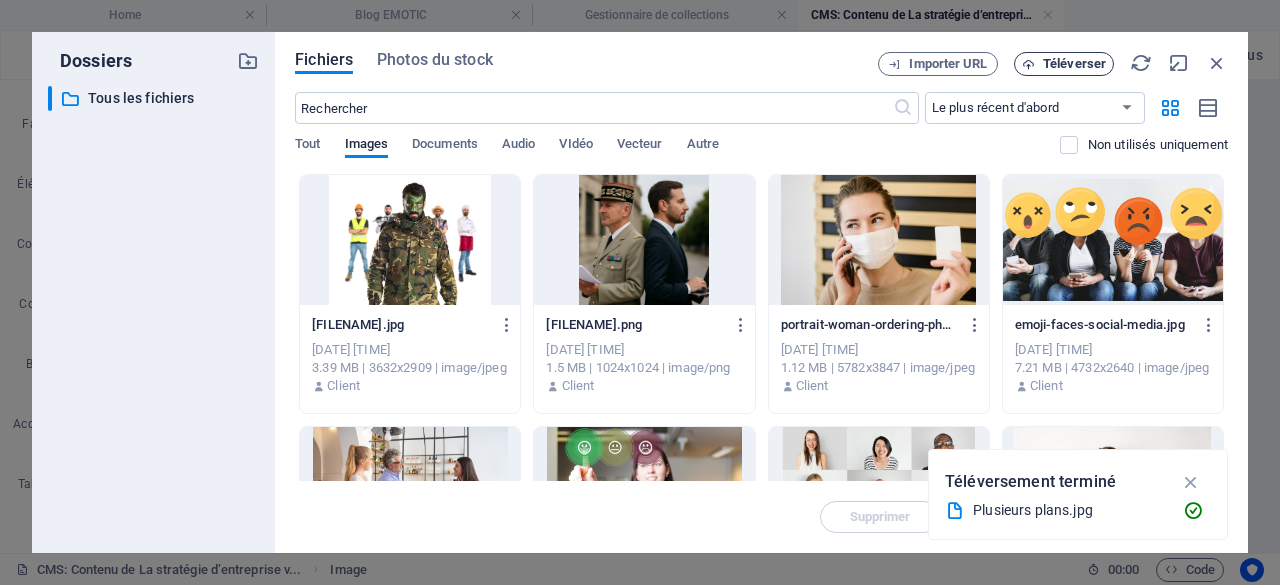 click on "Téléverser" at bounding box center (1074, 64) 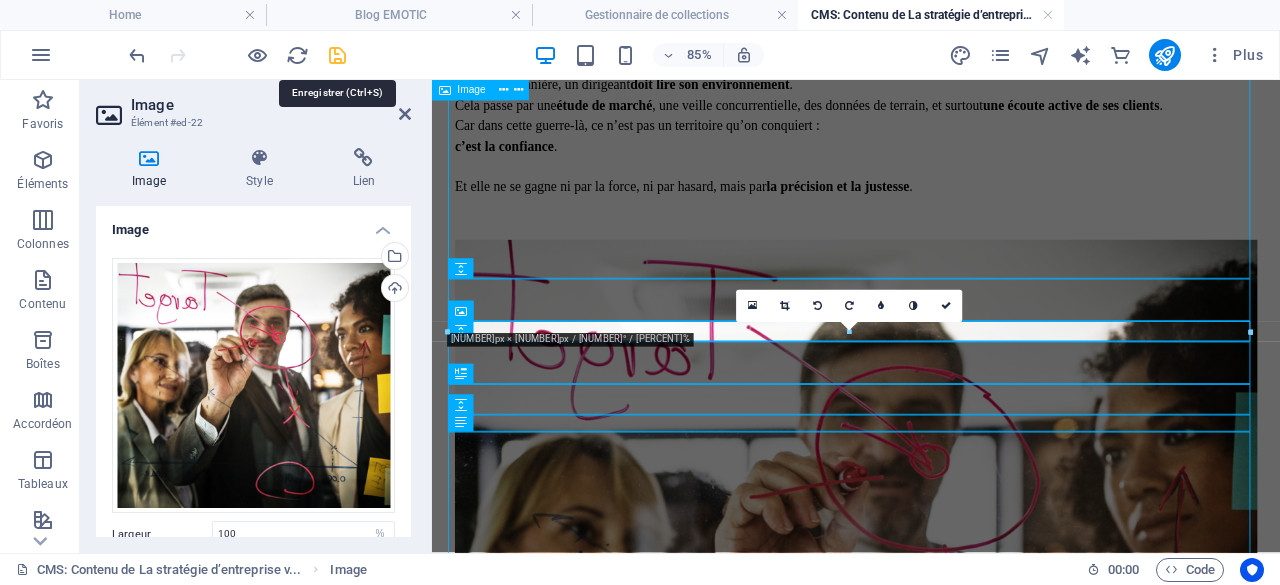 click at bounding box center (337, 55) 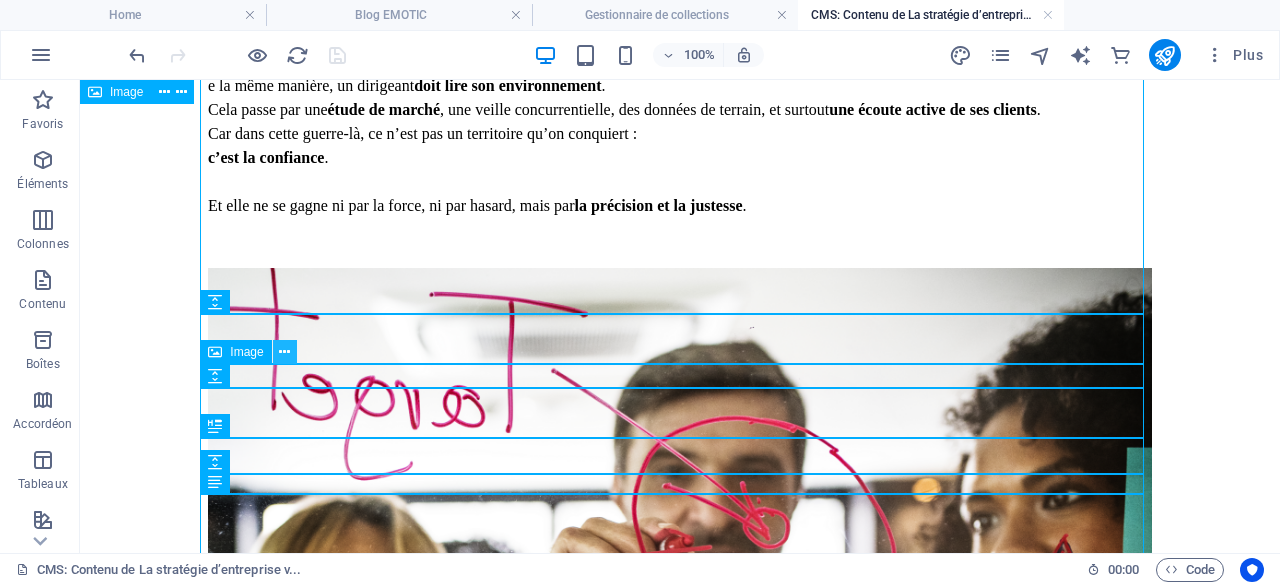 click at bounding box center [284, 352] 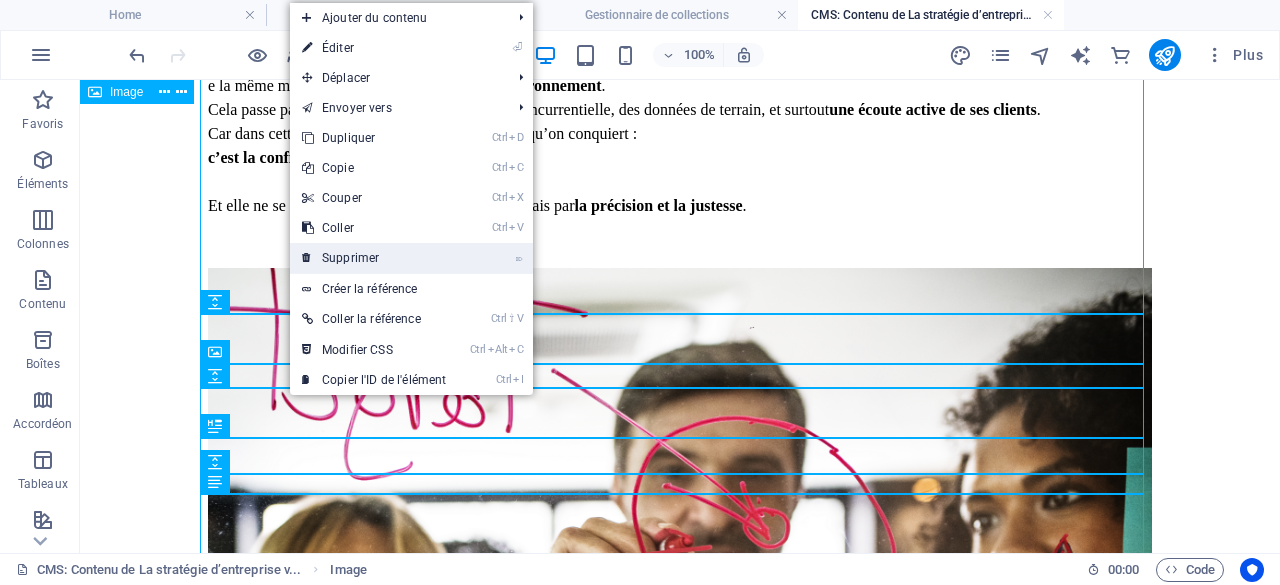 click on "⌦  Supprimer" at bounding box center [374, 258] 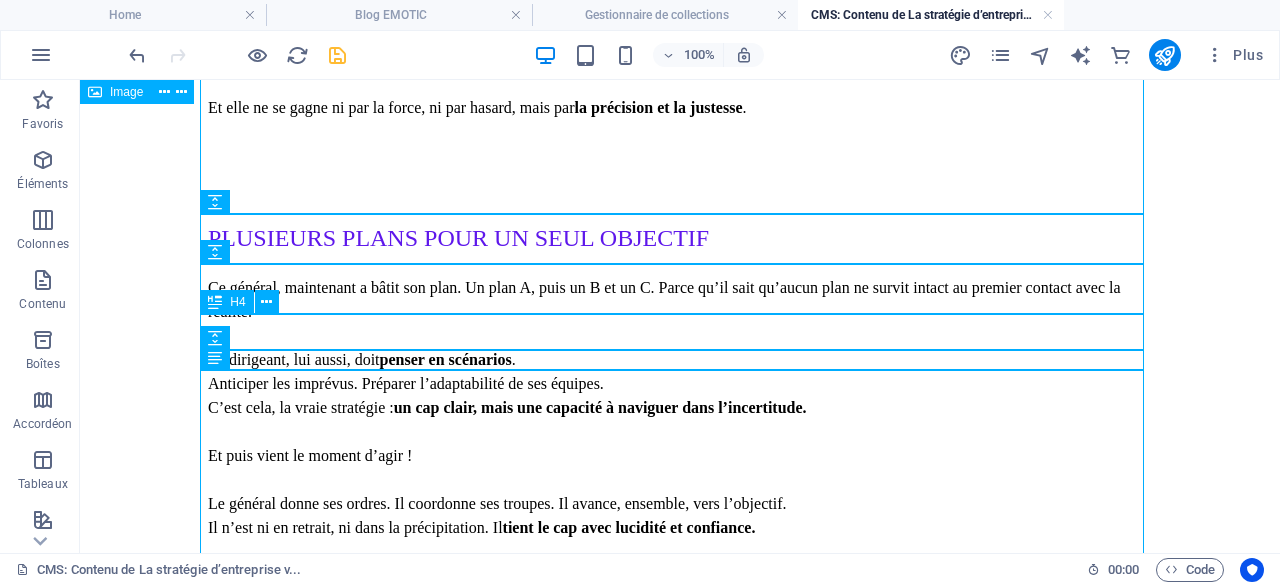 scroll, scrollTop: 1900, scrollLeft: 0, axis: vertical 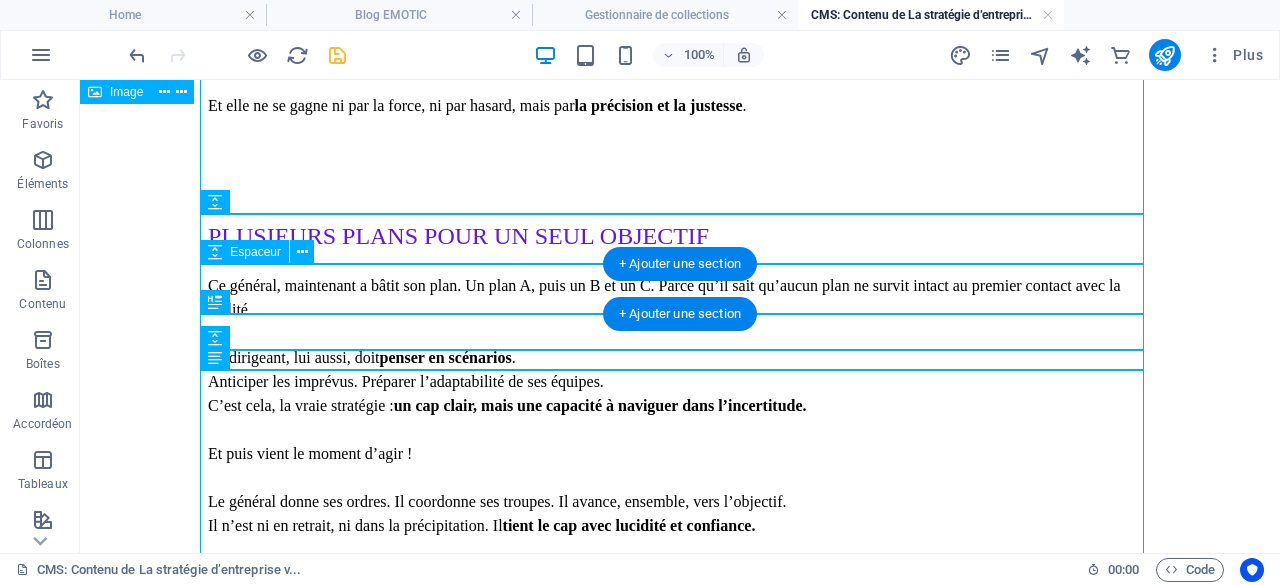 click at bounding box center (680, 193) 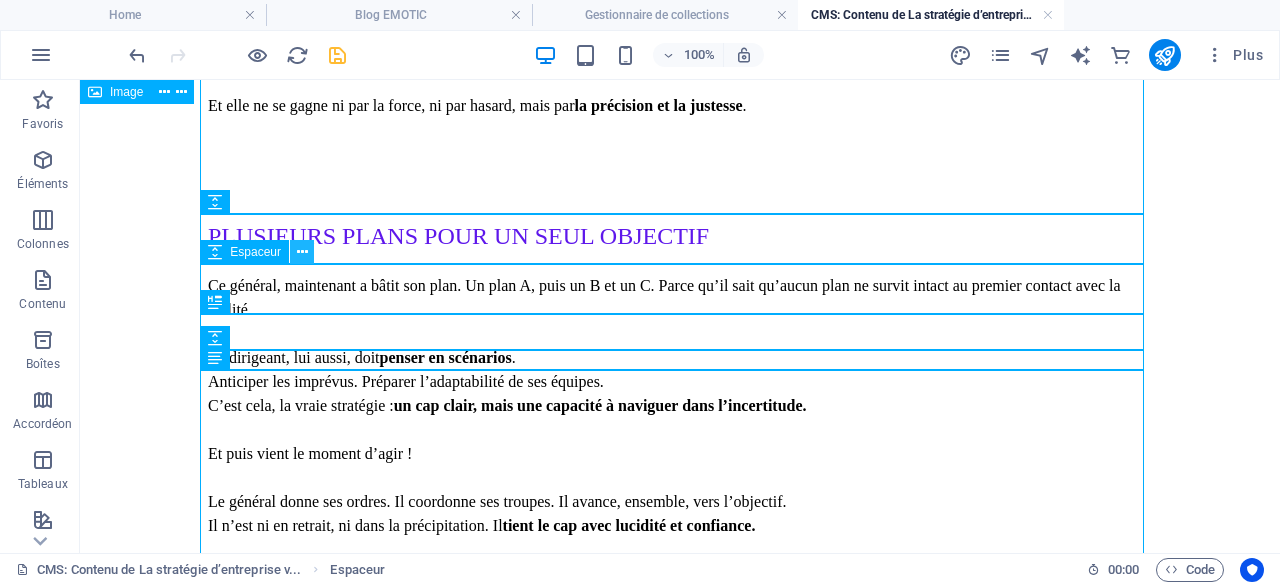 click at bounding box center (302, 252) 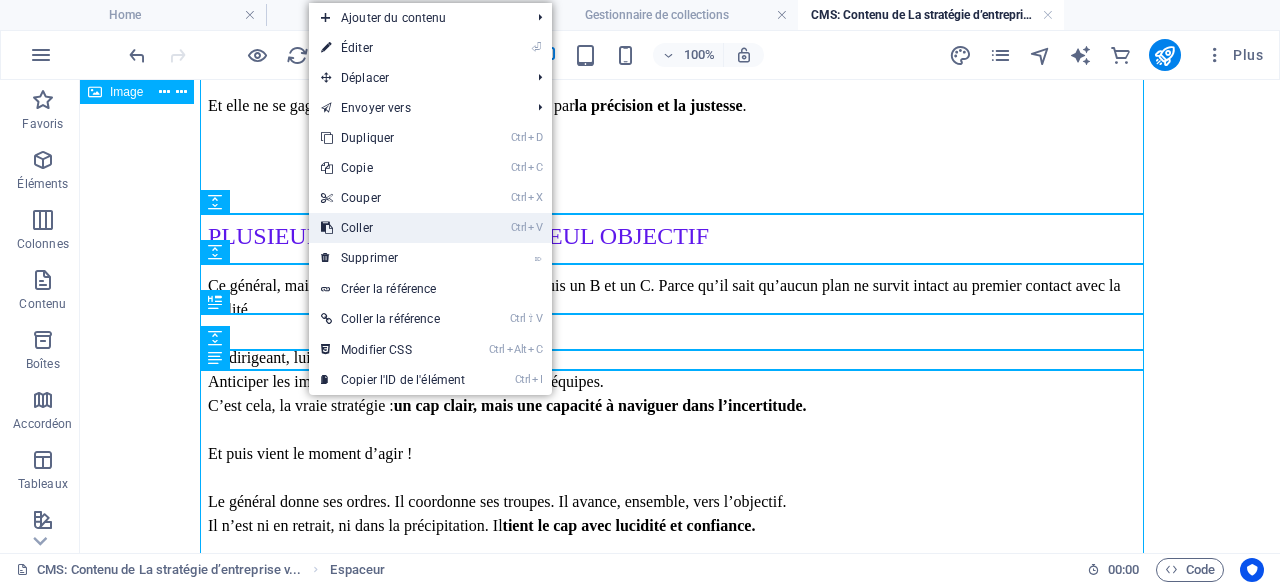 click on "Ctrl V  Coller" at bounding box center [393, 228] 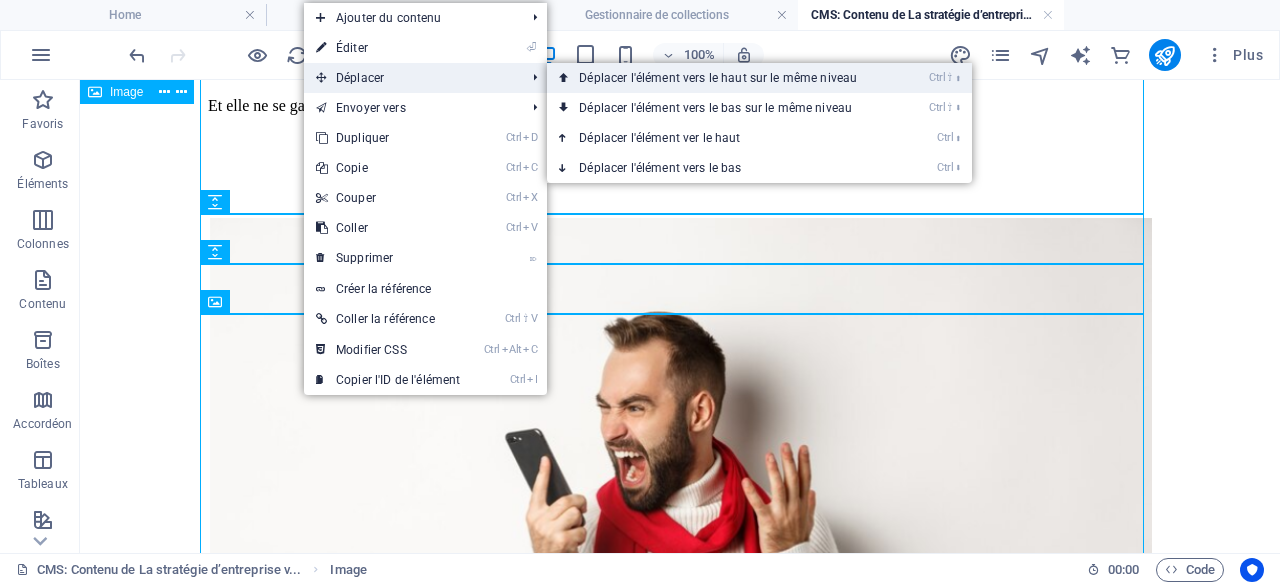 click on "Ctrl ⇧ ⬆  Déplacer l'élément vers le haut sur le même niveau" at bounding box center [722, 78] 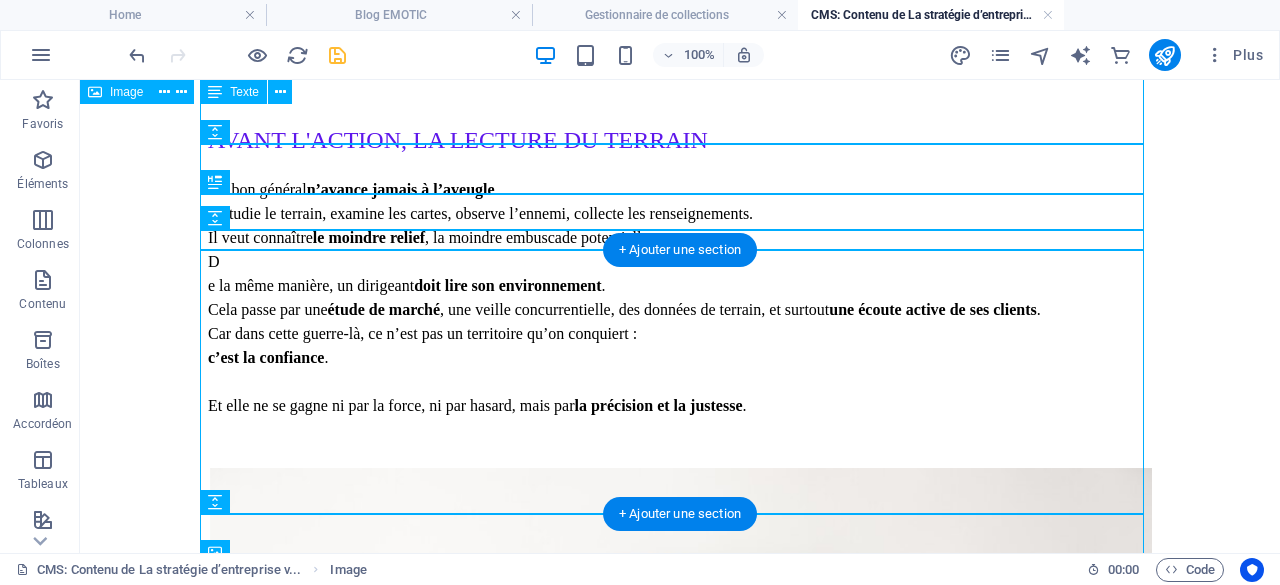 scroll, scrollTop: 1600, scrollLeft: 0, axis: vertical 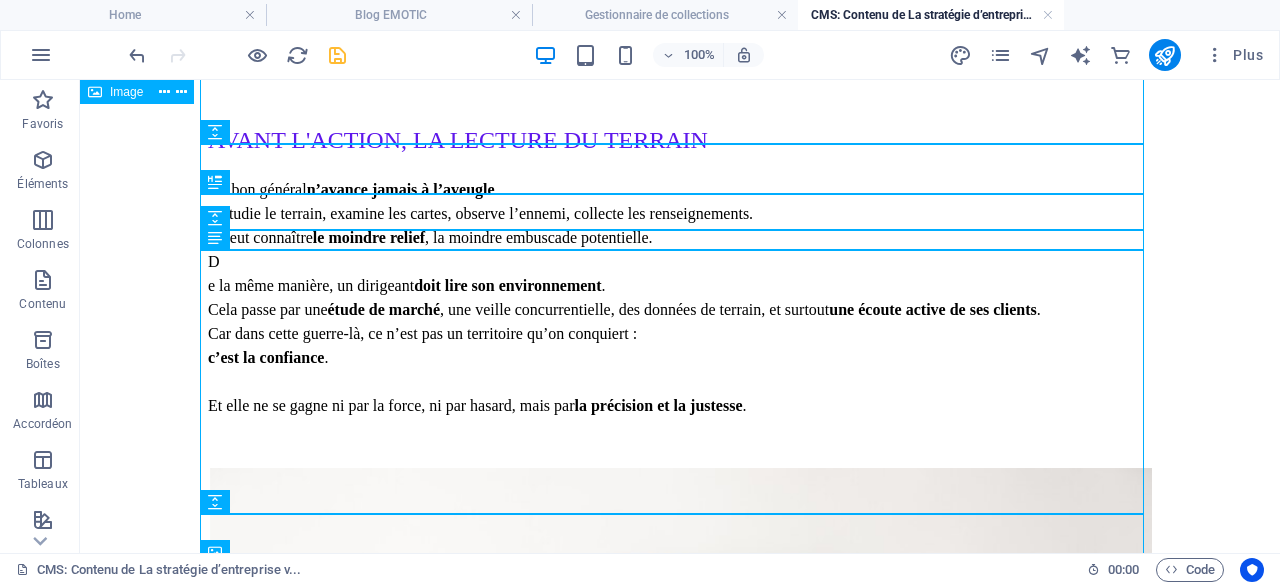 drag, startPoint x: 1228, startPoint y: 301, endPoint x: 1203, endPoint y: 299, distance: 25.079872 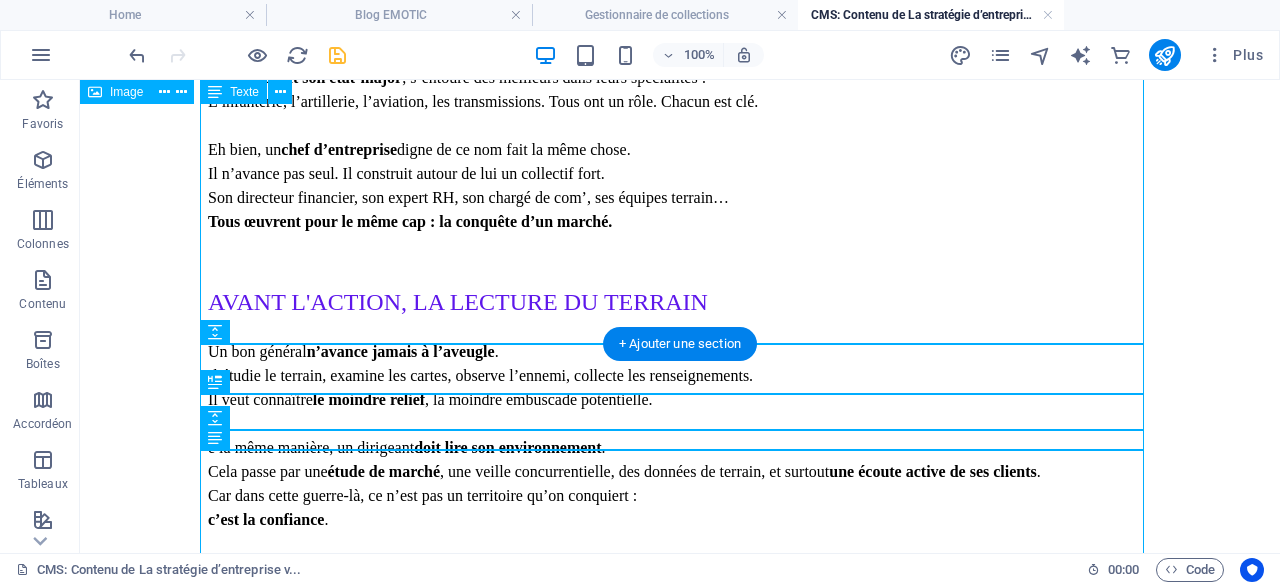 scroll, scrollTop: 1400, scrollLeft: 0, axis: vertical 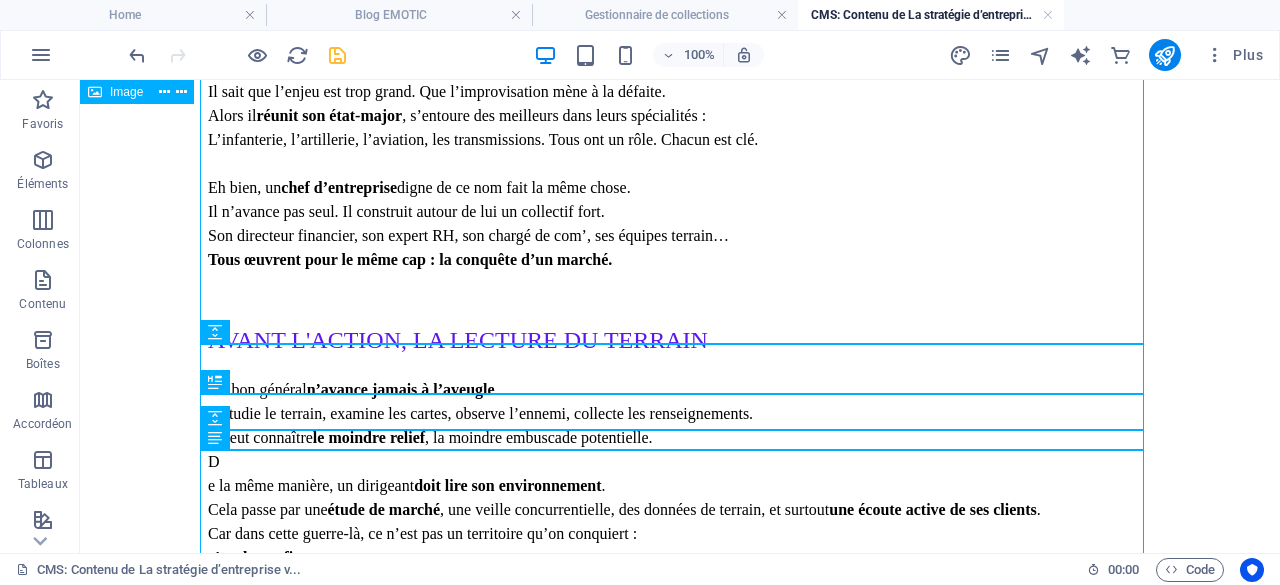 click on "GENERAL OU DIRIGEANT ? Il est des mots que l’on n’ose prononcer. Des termes qui impressionnent, qu’on laisse de côté, persuadé que d’autres sauront mieux s’en emparer. Parmi eux, il y a  la stratégie .  Ah, la stratégie… Peu de dirigeants en parlent. Trop abstraite. Trop conceptuelle. Trop éloignée, croient-ils, du feu de l’action. Et pourtant. La stratégie est le cœur battant de toute entreprise.  Sans elle, pas de cap. Pas de direction. Pas de victoire. Alors aujourd’hui, je vous propose de la regarder autrement.  Non pas dans les manuels ou les schémas complexes. Mais dans  le miroir du concret . Dans ce que j’ai vécu et vu de mes propres yeux :  le monde militaire. UNE GUERRE NE SE GAGNE PAS SEUL Imaginons... Un général d’armée a reçu sa mission :  reprendre une zone stratégique  tenue par l’ennemi. À ce moment-là, croyez-vous qu’il envoie un seul homme, même le meilleur de ses commandos, au front, seul, sans plan ? Certainement pas.  Alors il  Eh bien, un" at bounding box center [680, 560] 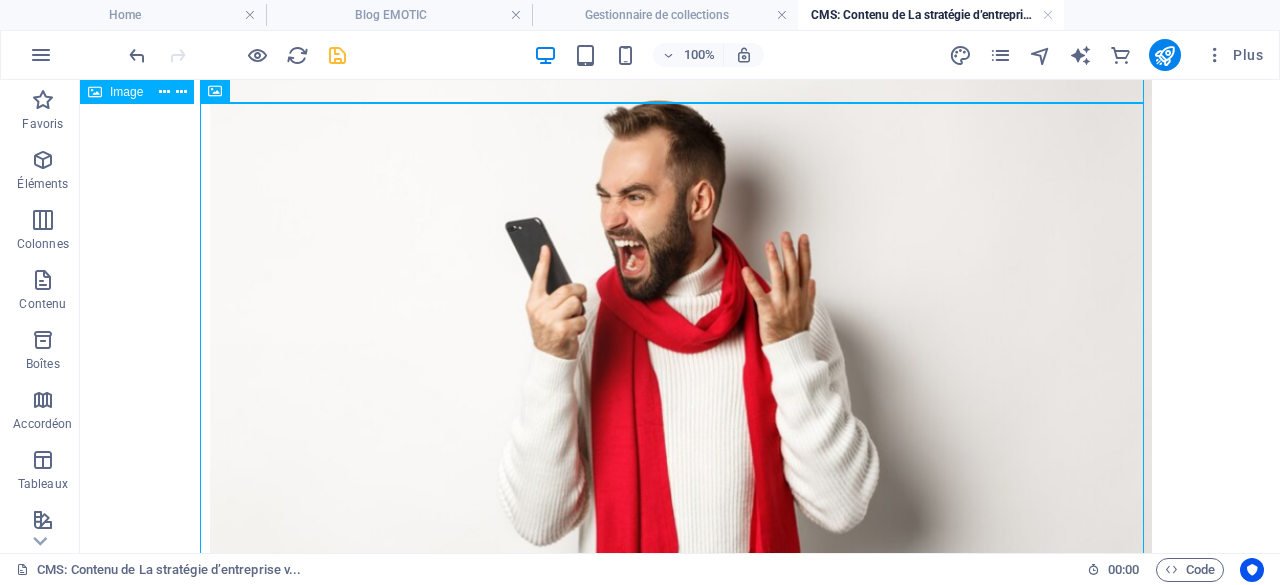 scroll, scrollTop: 2000, scrollLeft: 0, axis: vertical 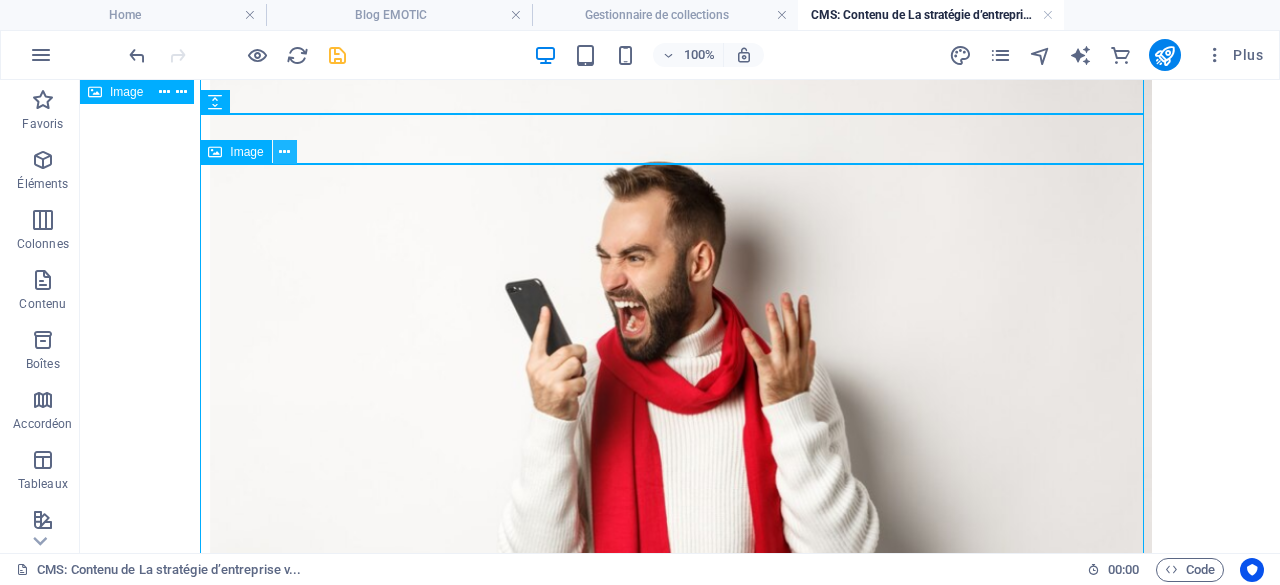 click at bounding box center (284, 152) 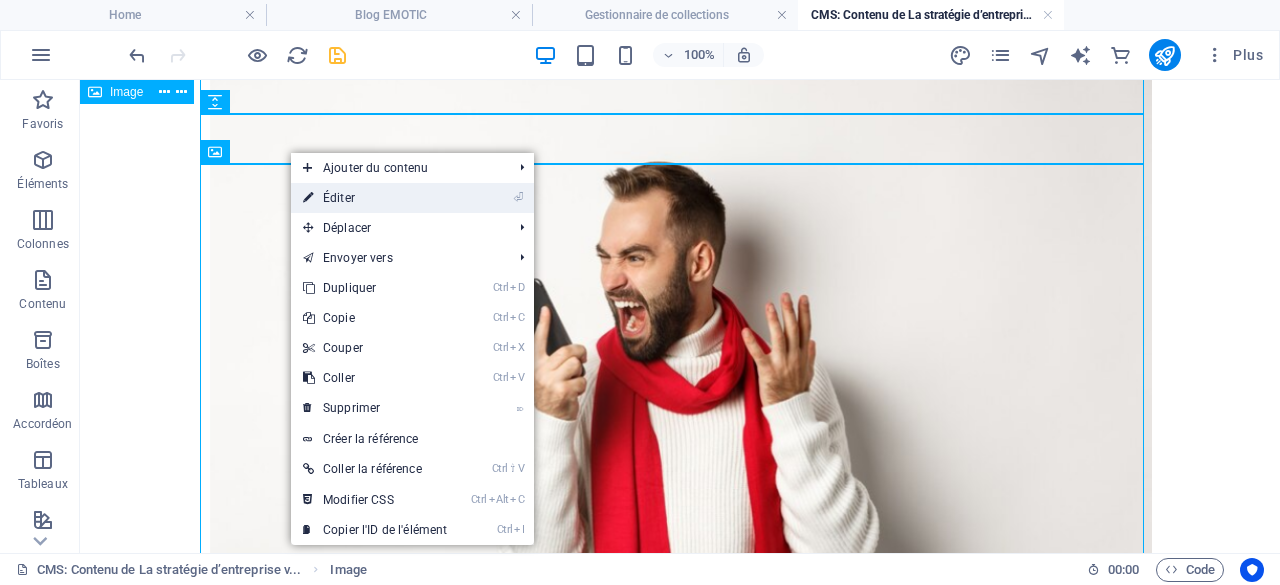 click on "⏎  Éditer" at bounding box center [375, 198] 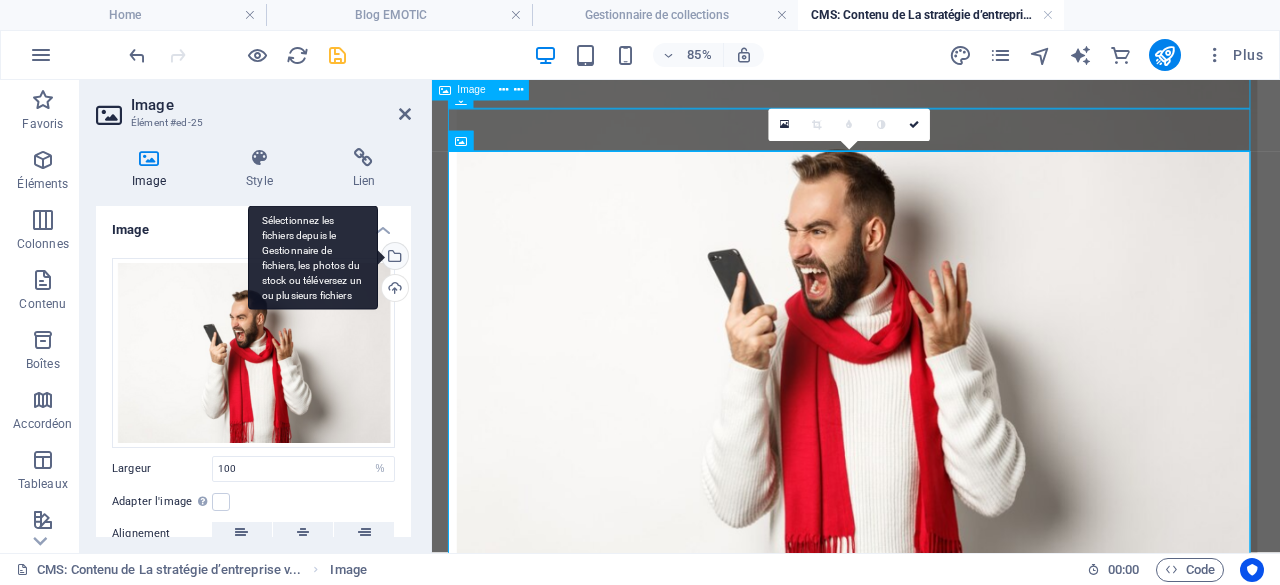 click on "Sélectionnez les fichiers depuis le Gestionnaire de fichiers, les photos du stock ou téléversez un ou plusieurs fichiers" at bounding box center (313, 257) 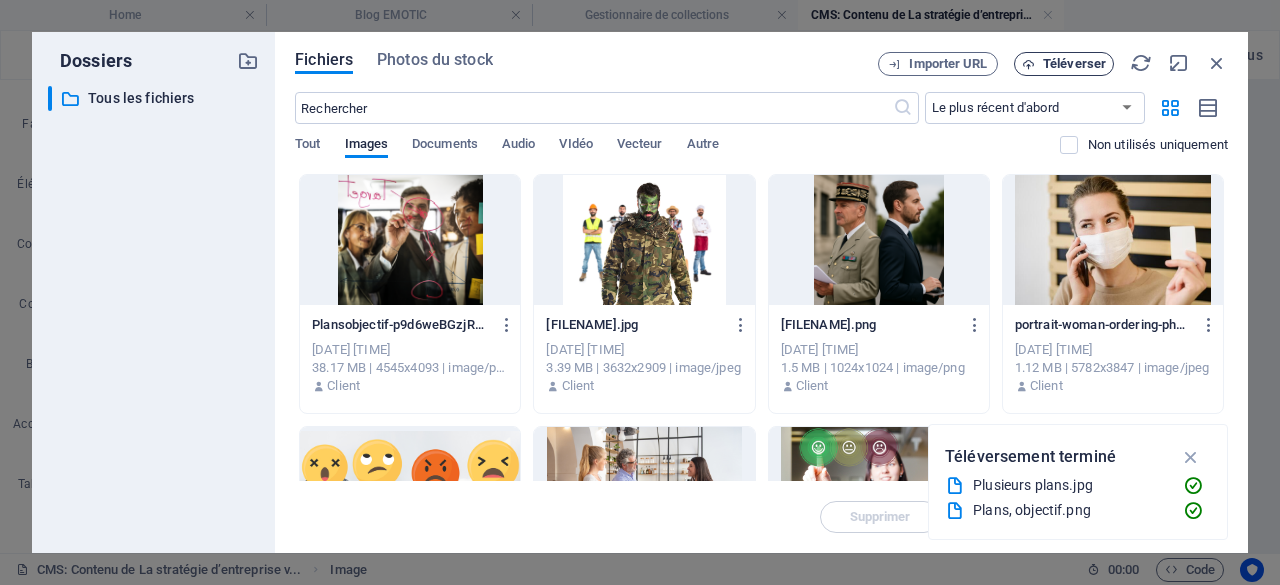 click on "Téléverser" at bounding box center (1074, 64) 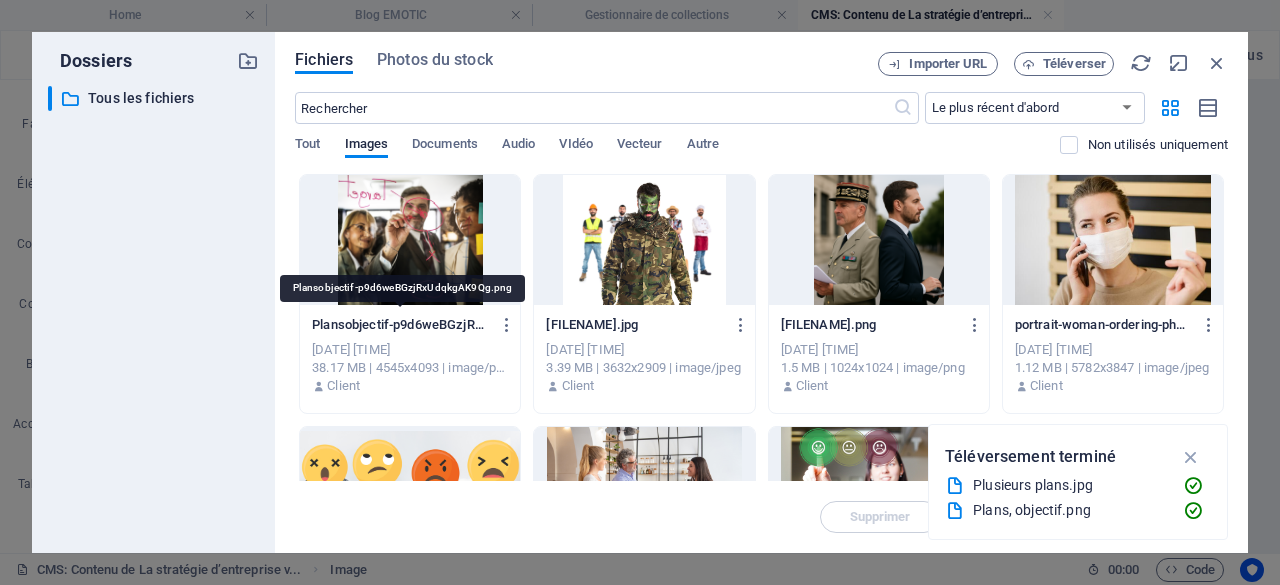 click on "Plansobjectif-p9d6weBGzjRxUdqkgAK9Qg.png" at bounding box center (401, 325) 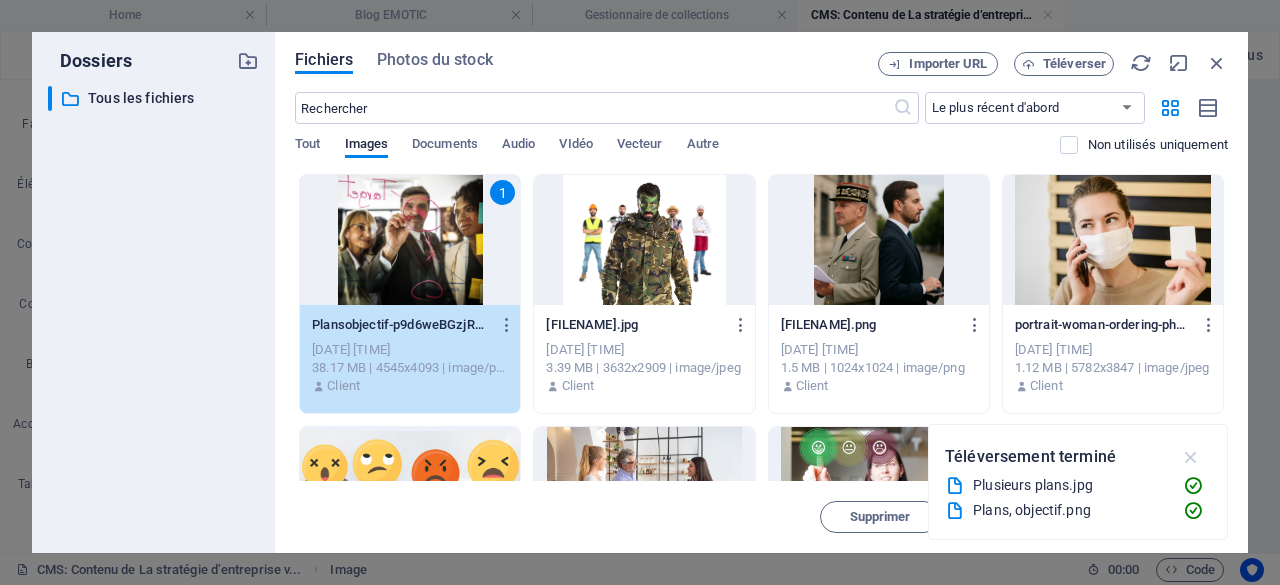 click at bounding box center (1191, 457) 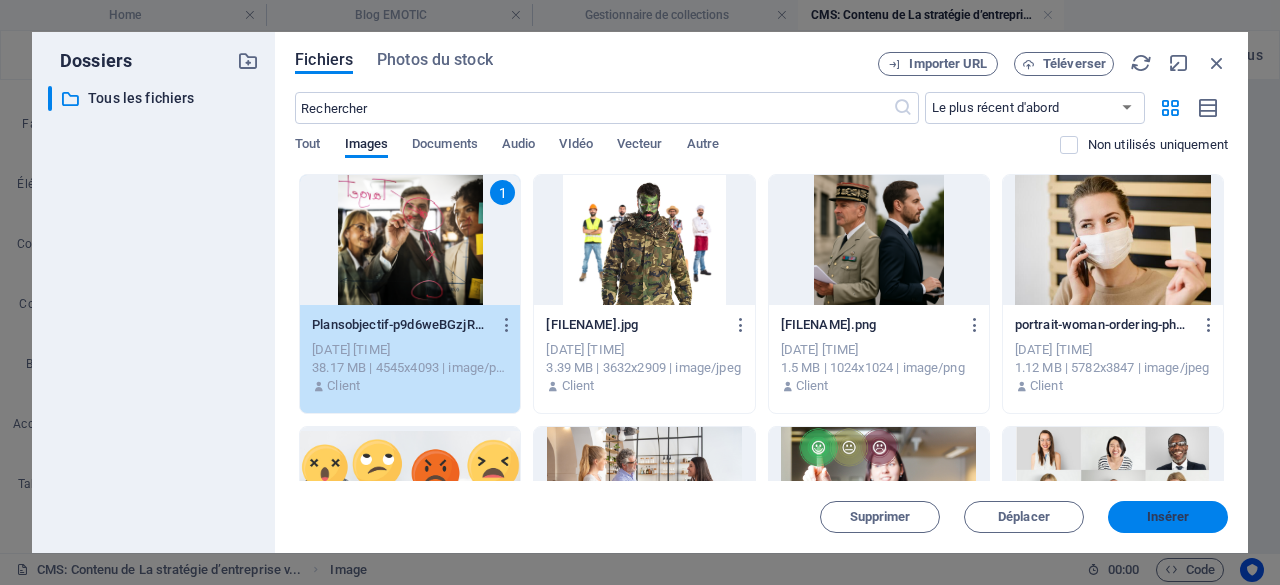click on "Insérer" at bounding box center [1168, 517] 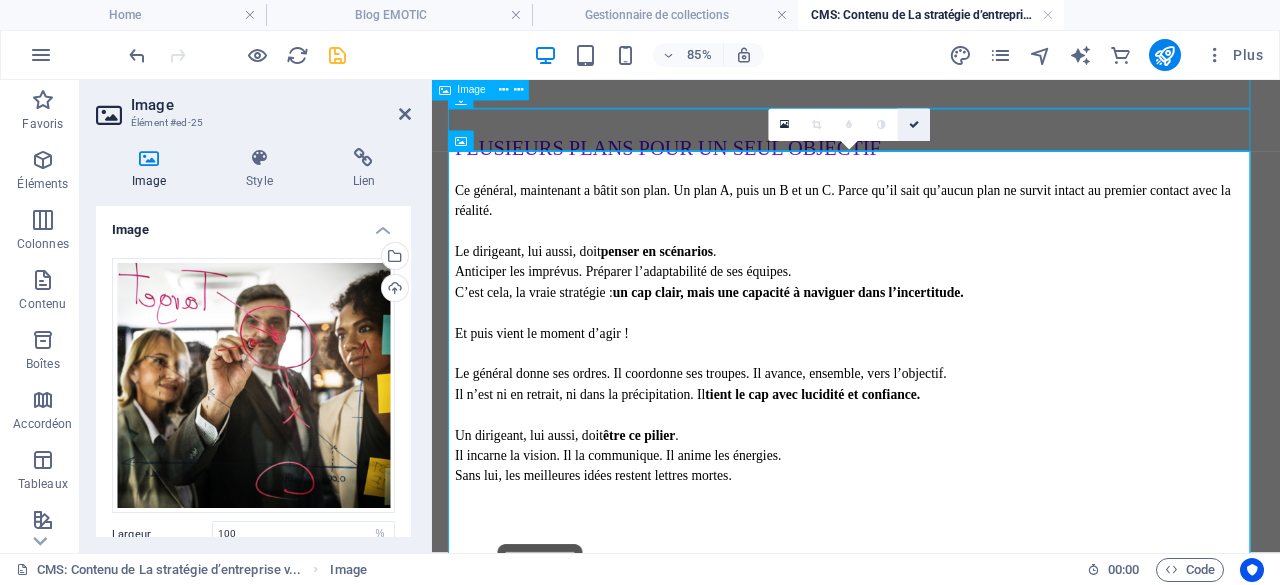 drag, startPoint x: 831, startPoint y: 43, endPoint x: 911, endPoint y: 123, distance: 113.137085 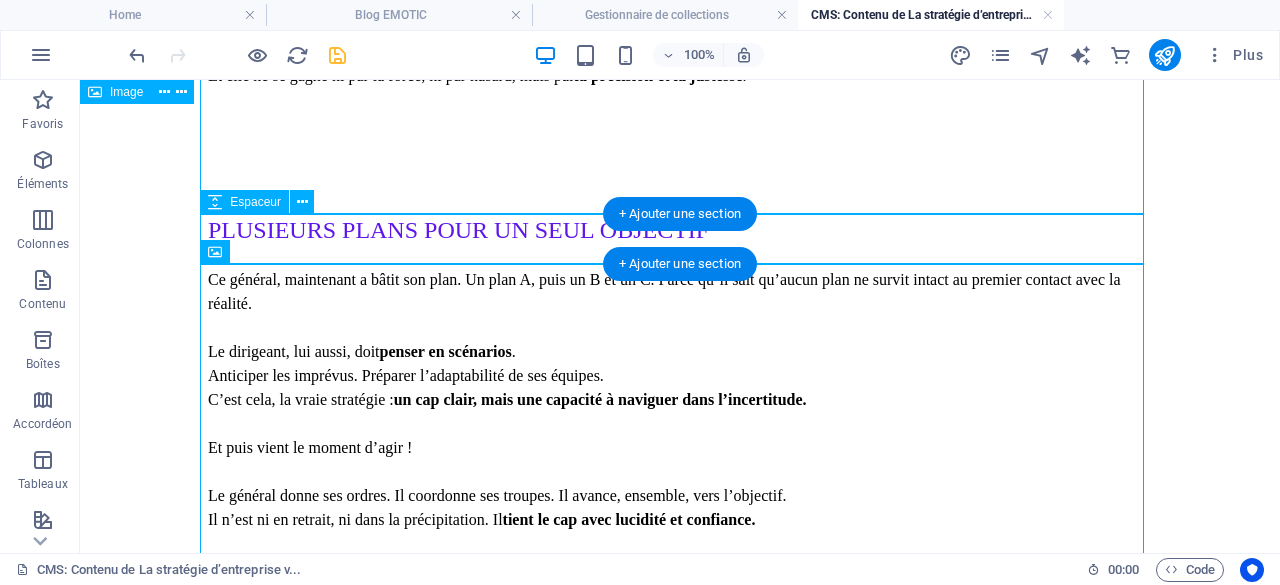 scroll, scrollTop: 1900, scrollLeft: 0, axis: vertical 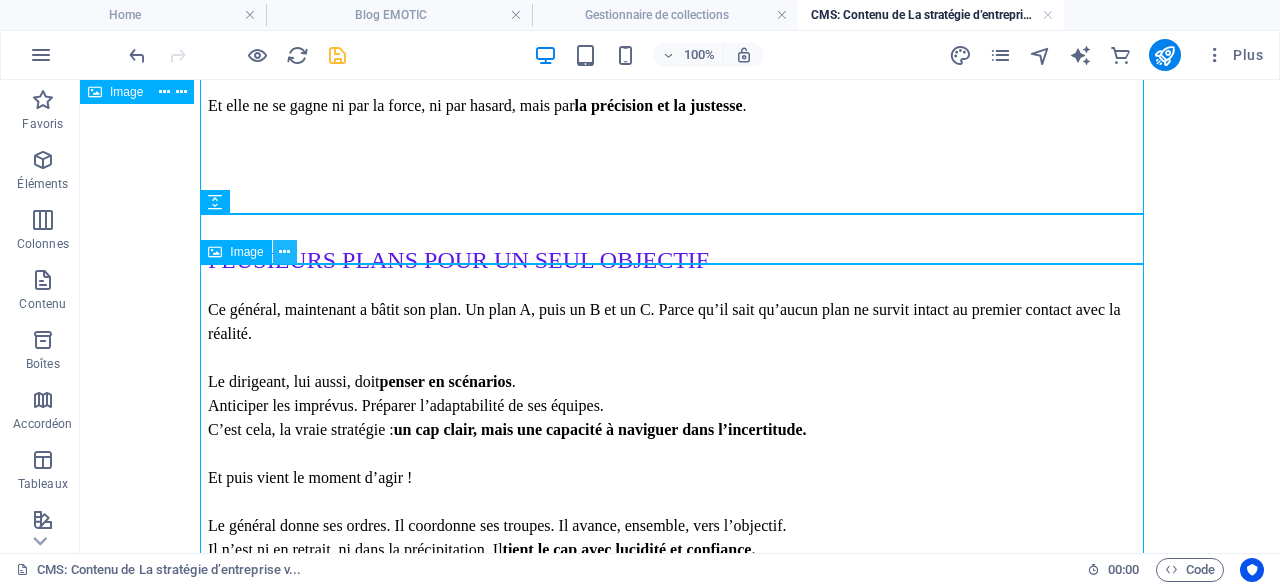 click at bounding box center (284, 252) 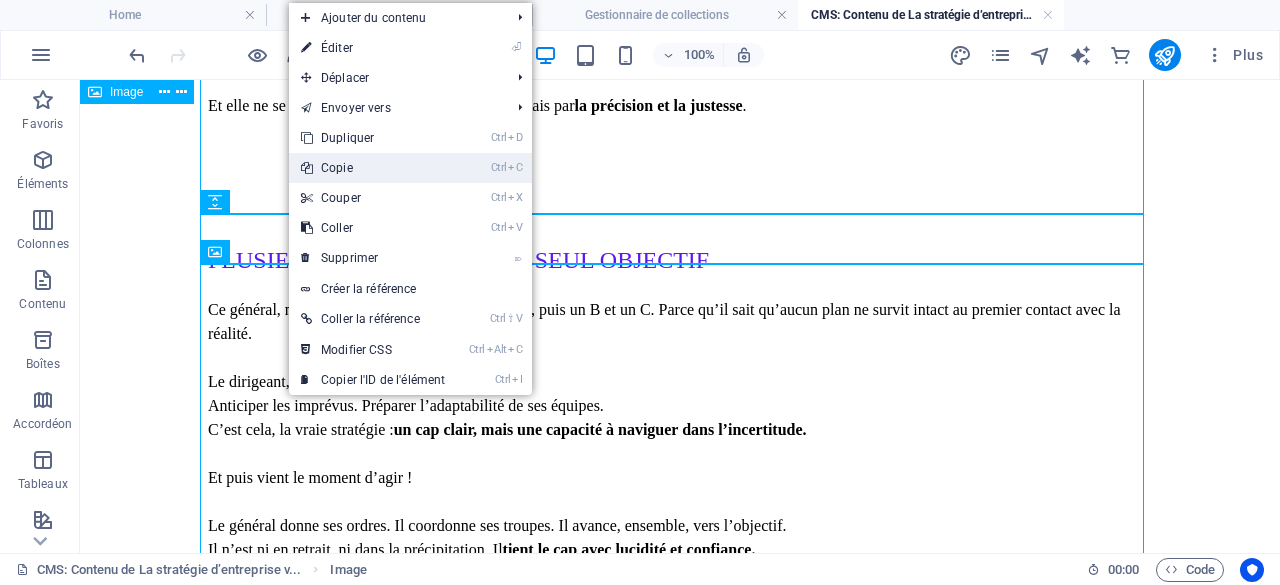 drag, startPoint x: 353, startPoint y: 165, endPoint x: 293, endPoint y: 85, distance: 100 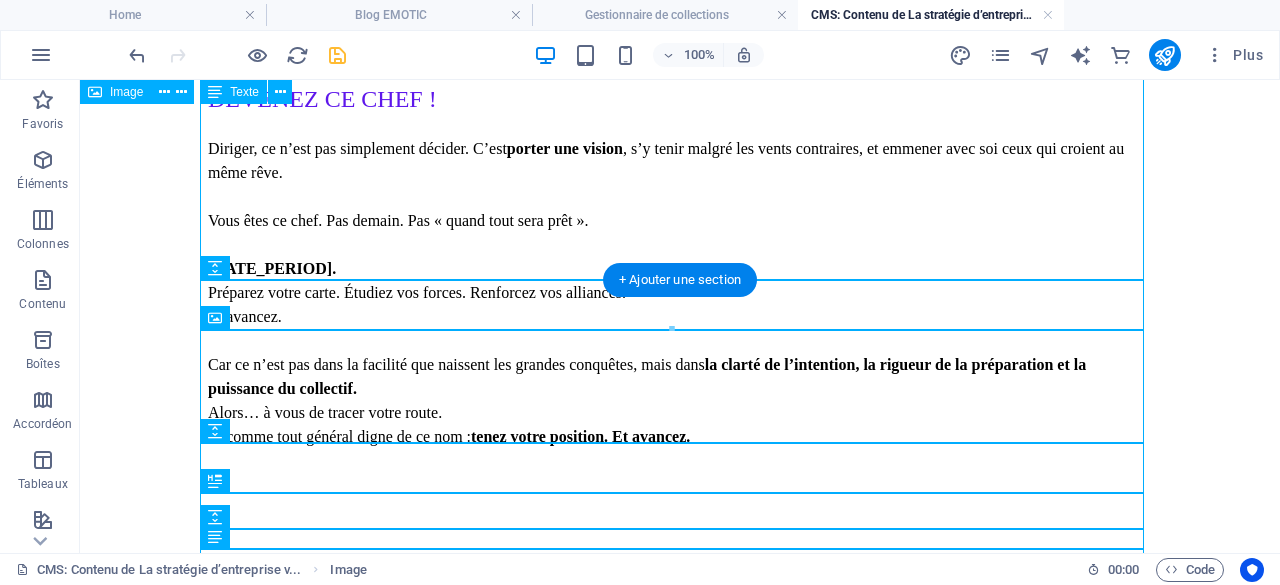 scroll, scrollTop: 3300, scrollLeft: 0, axis: vertical 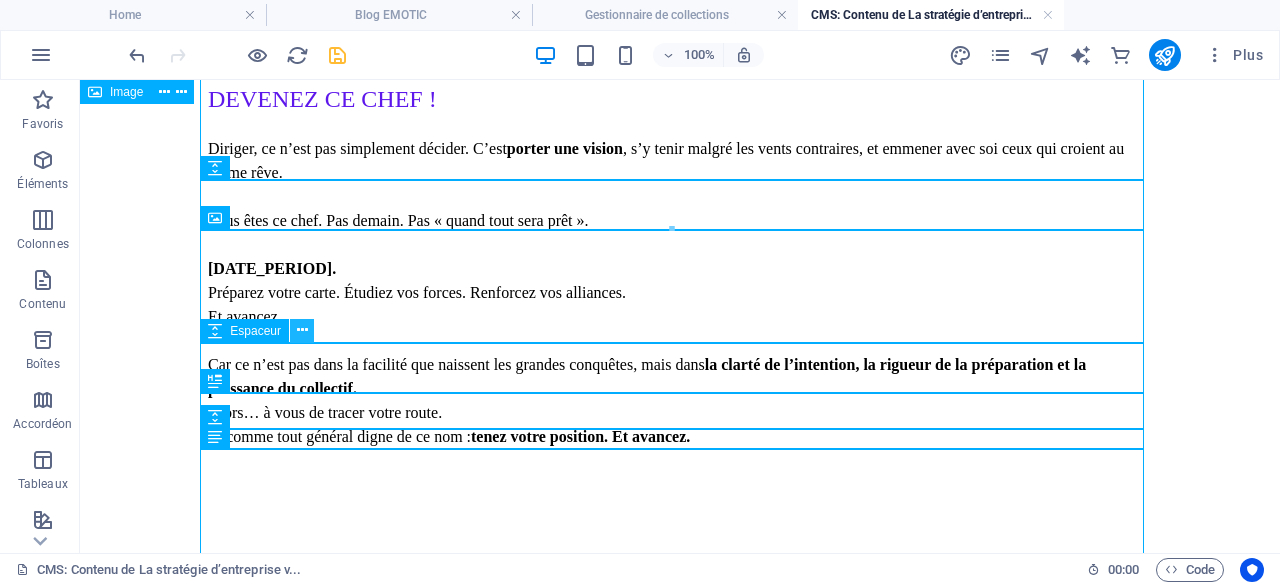 click at bounding box center (302, 330) 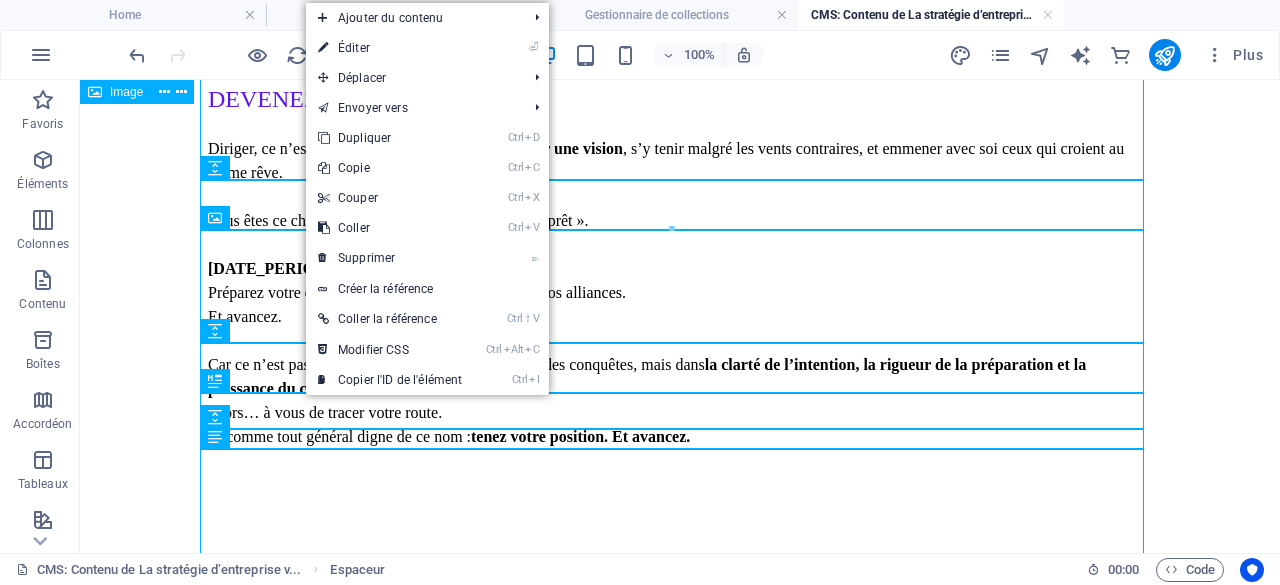 click on "Ctrl V  Coller" at bounding box center [390, 228] 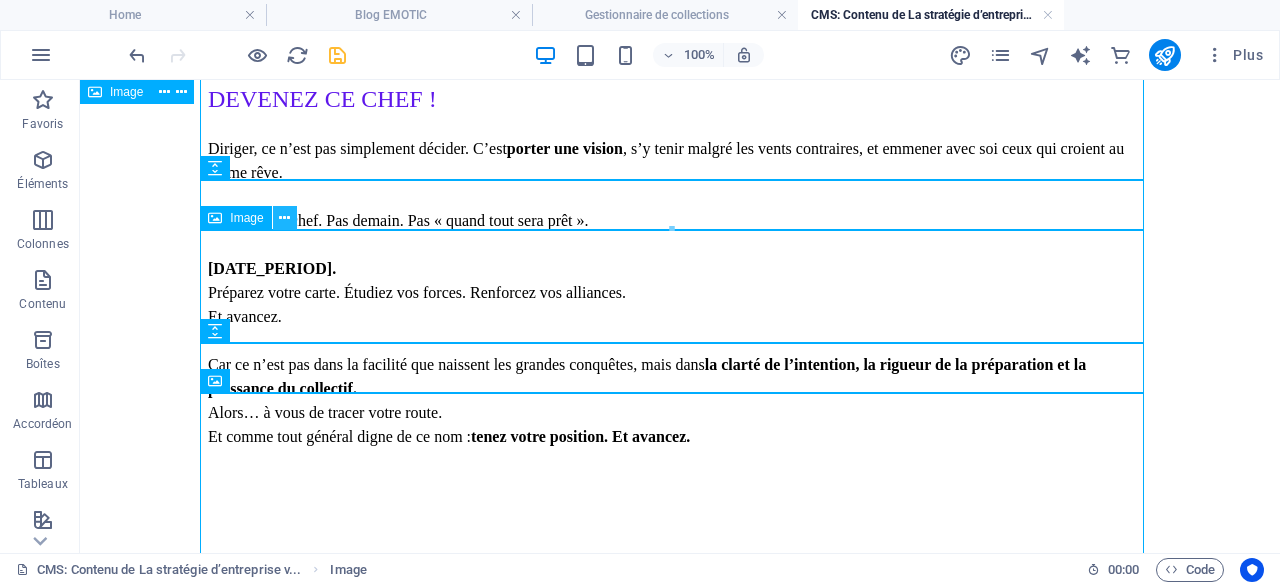 click at bounding box center (284, 218) 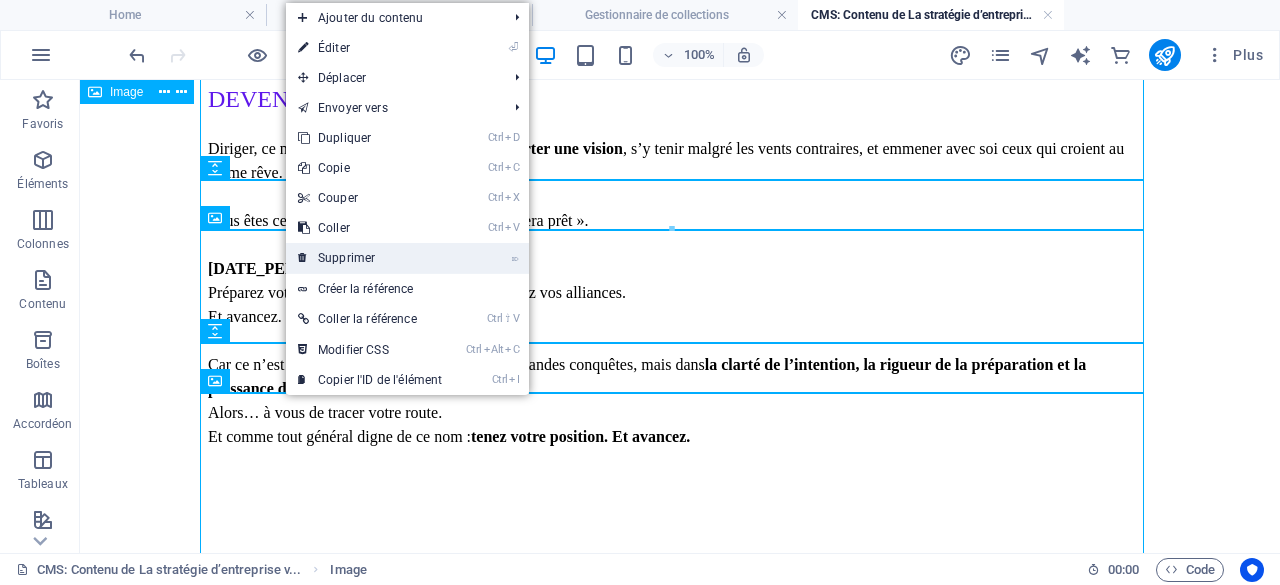 click on "⌦  Supprimer" at bounding box center (370, 258) 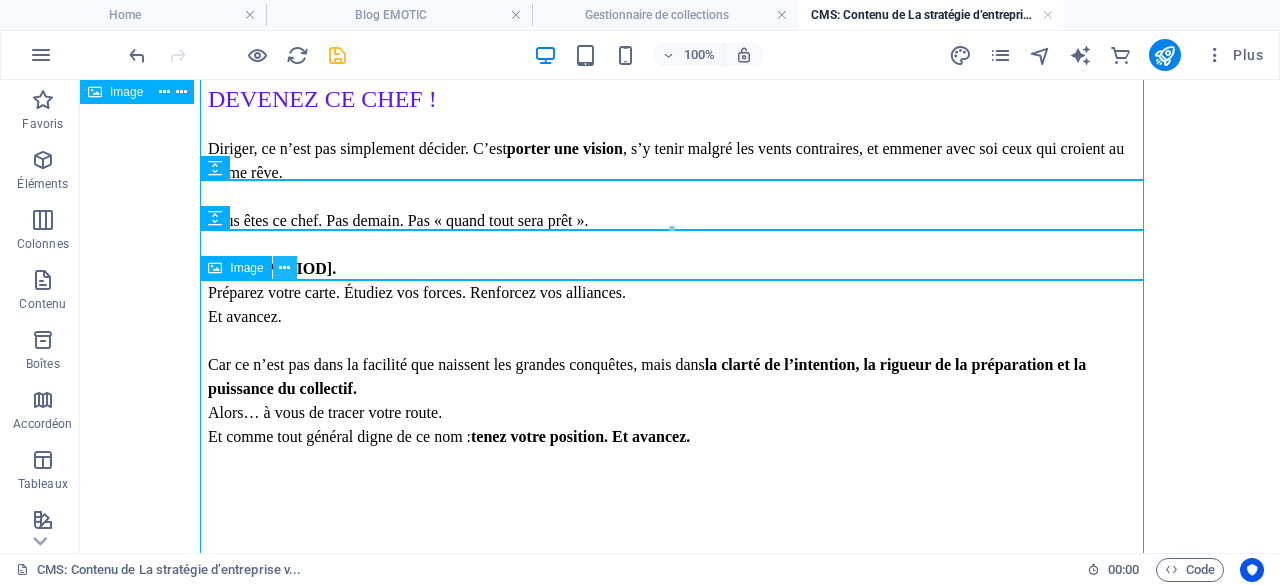 click at bounding box center [284, 268] 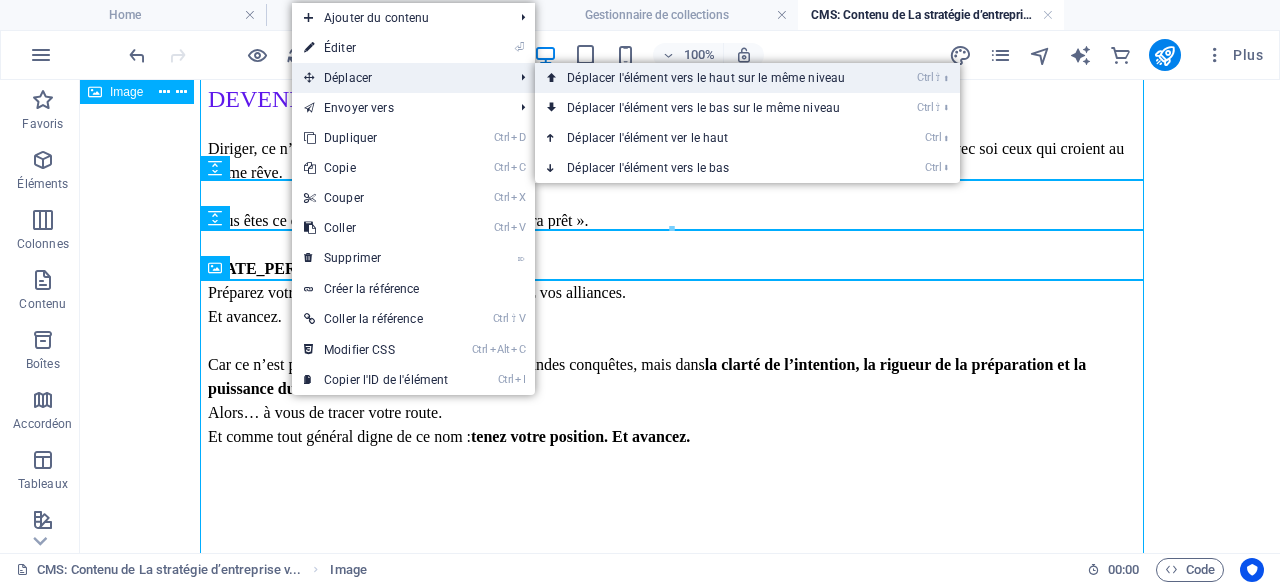 click on "Ctrl ⇧ ⬆  Déplacer l'élément vers le haut sur le même niveau" at bounding box center (710, 78) 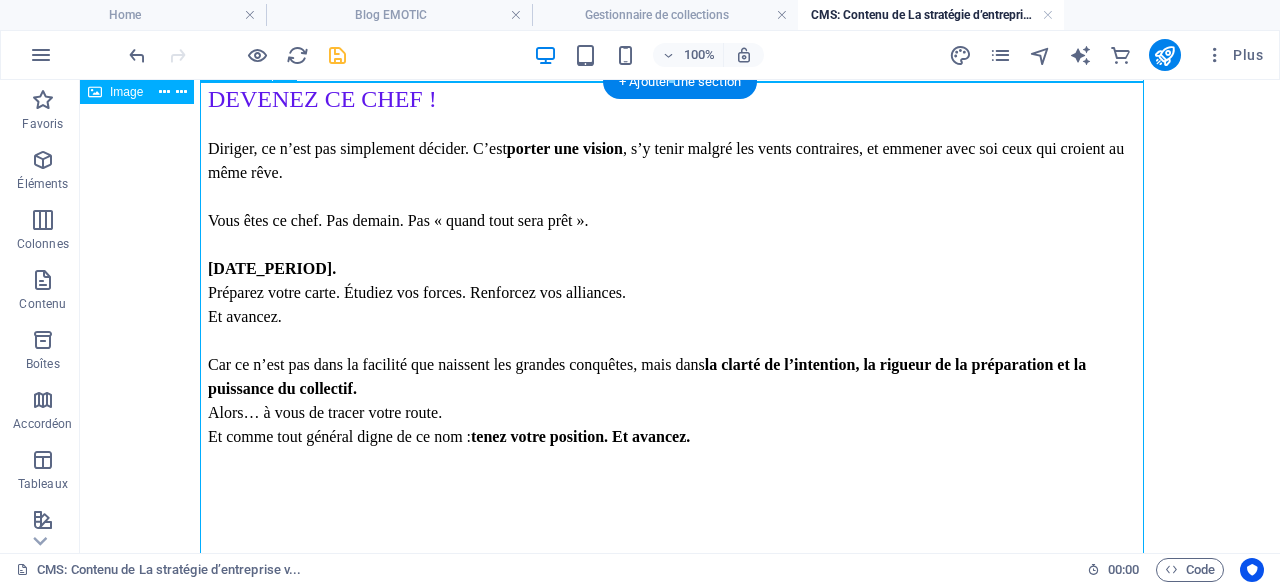 scroll, scrollTop: 3248, scrollLeft: 0, axis: vertical 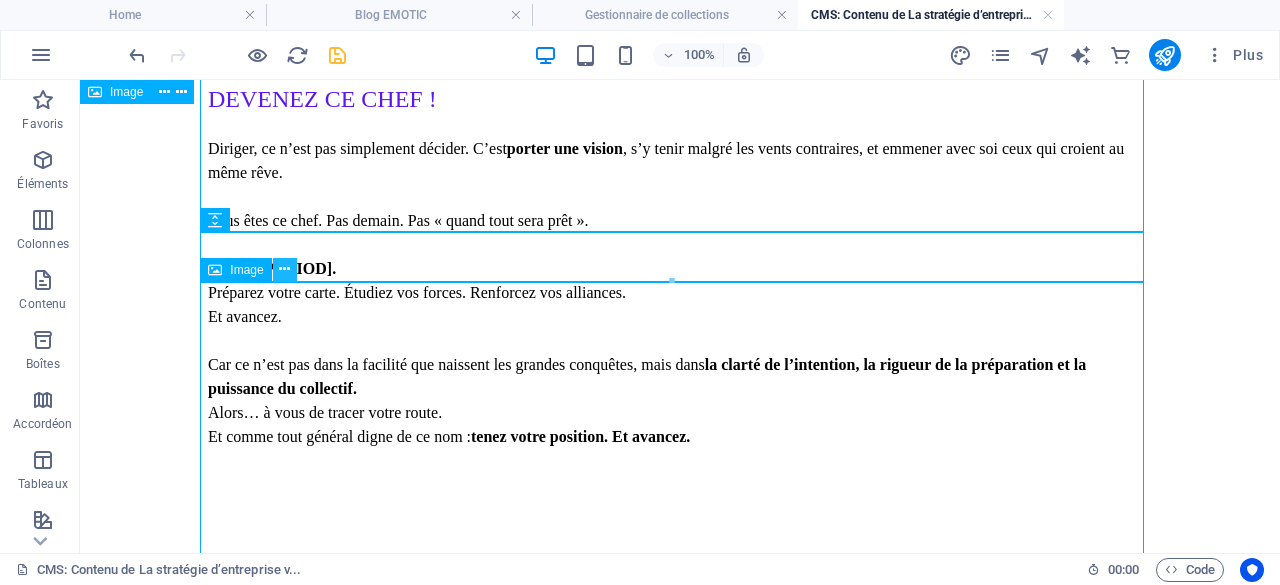 click at bounding box center [284, 269] 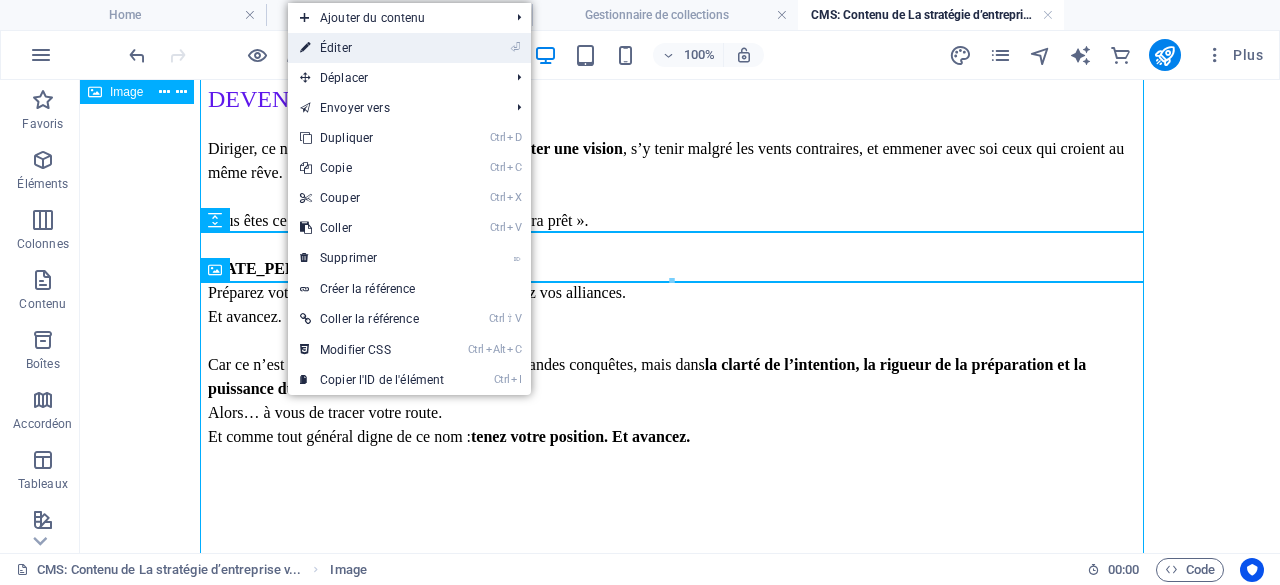 click on "⏎  Éditer" at bounding box center [372, 48] 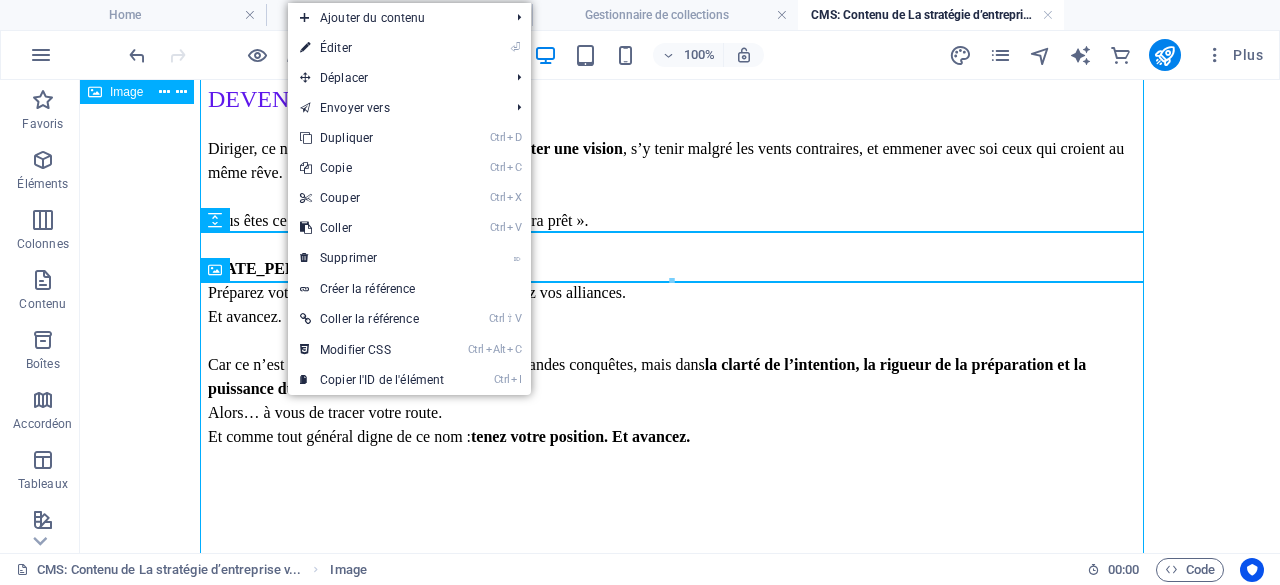 select on "%" 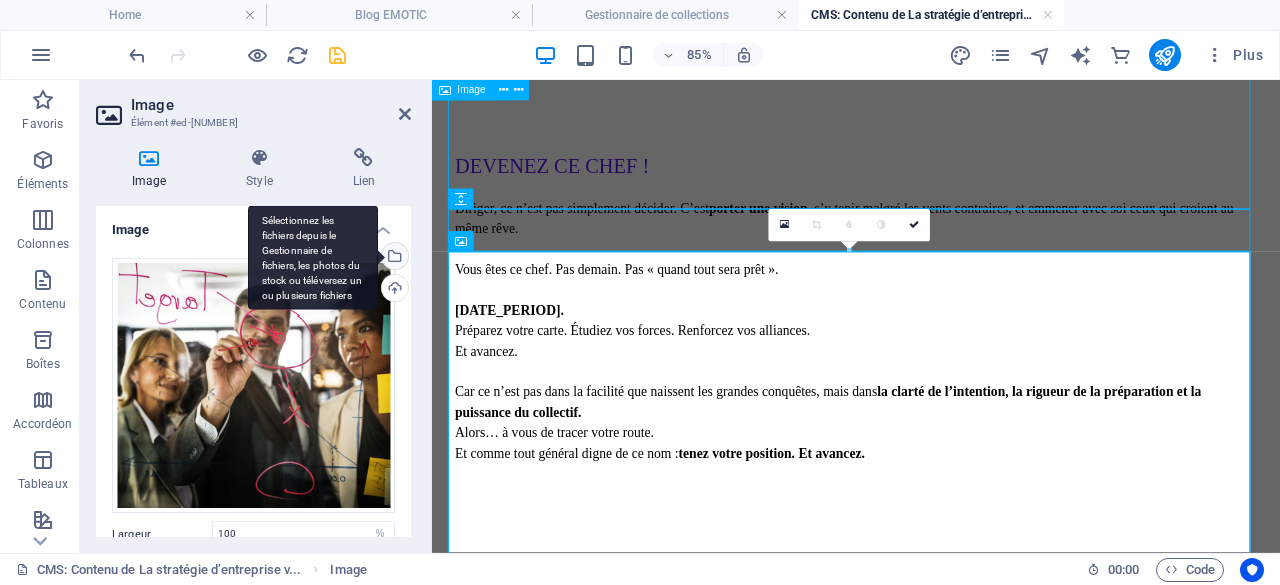 click on "Sélectionnez les fichiers depuis le Gestionnaire de fichiers, les photos du stock ou téléversez un ou plusieurs fichiers" at bounding box center [393, 258] 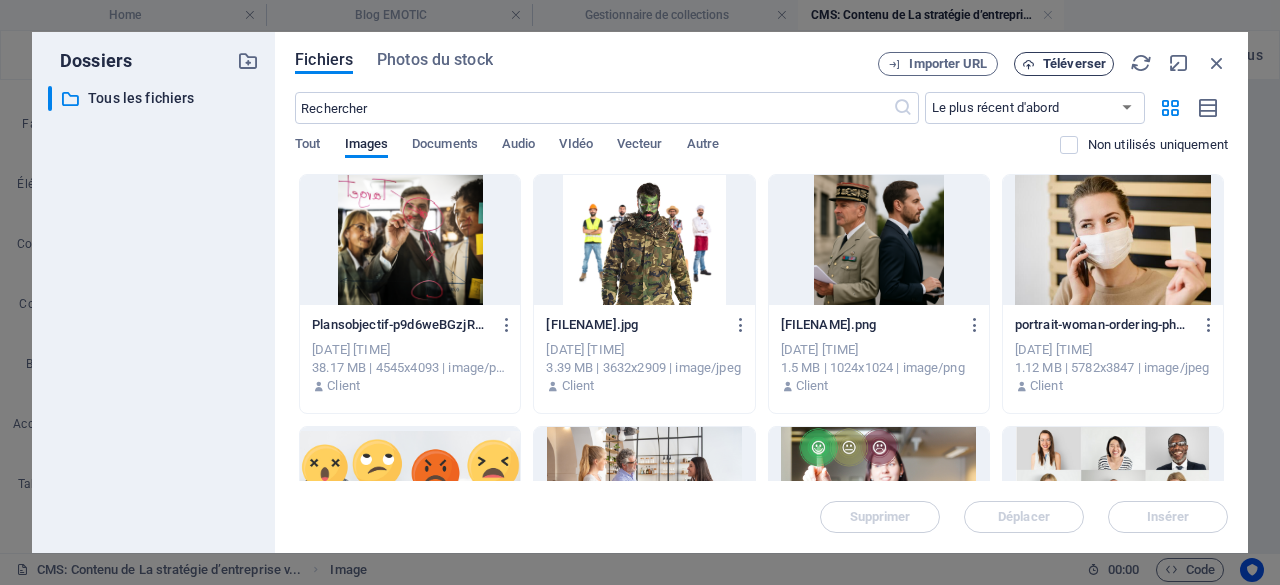 click on "Téléverser" at bounding box center [1074, 64] 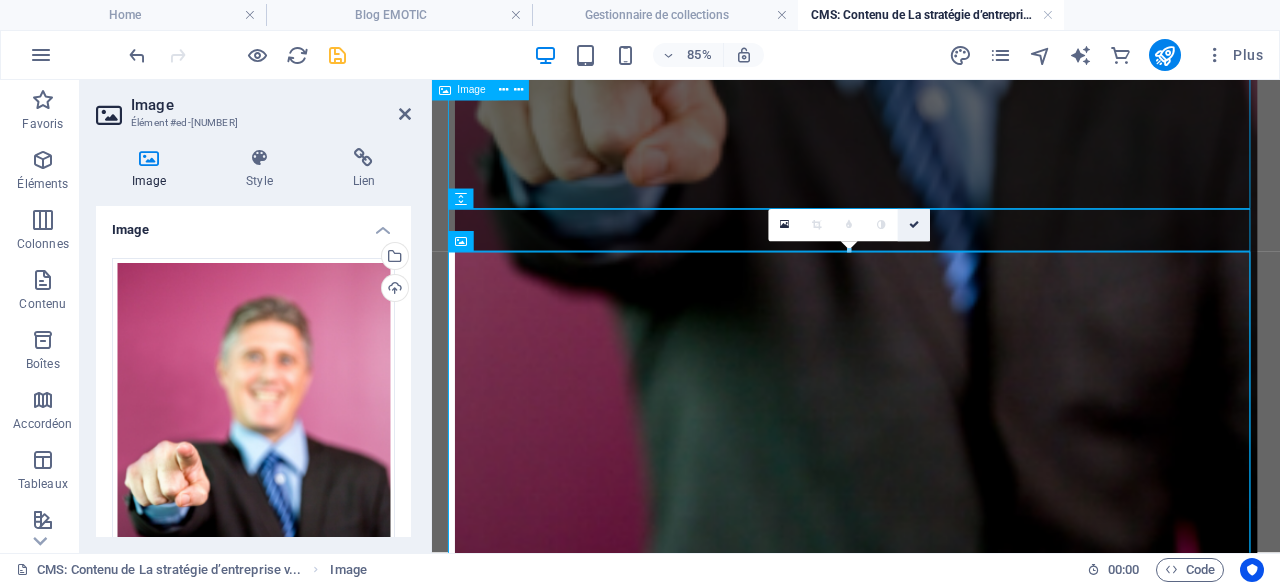 drag, startPoint x: 916, startPoint y: 222, endPoint x: 900, endPoint y: 213, distance: 18.35756 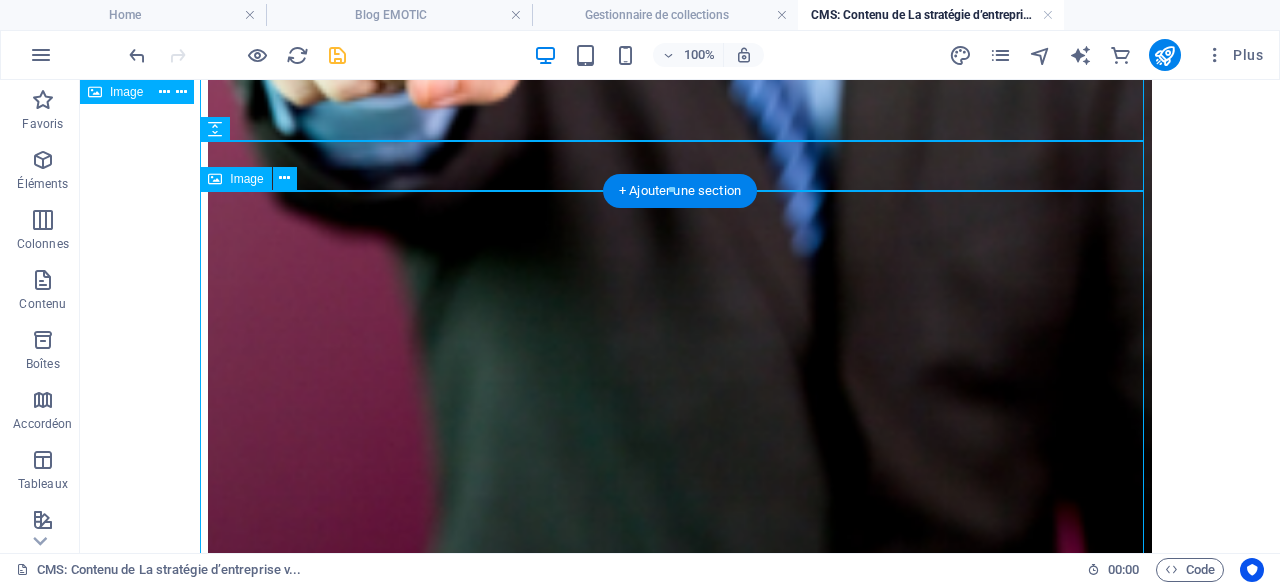 scroll, scrollTop: 3339, scrollLeft: 0, axis: vertical 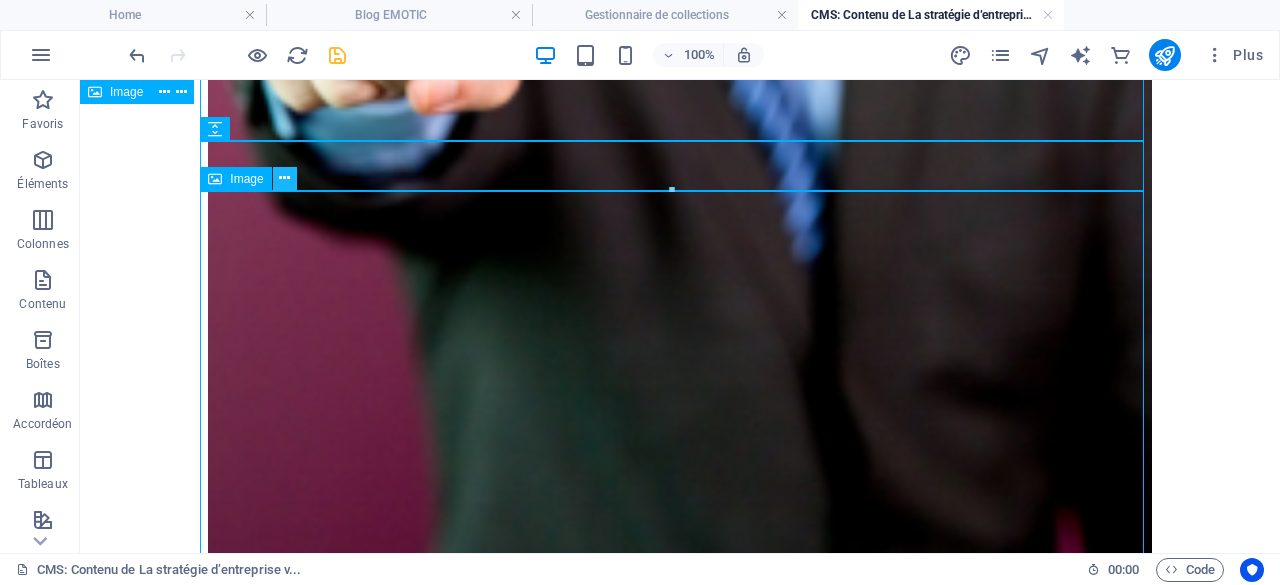 click at bounding box center [284, 178] 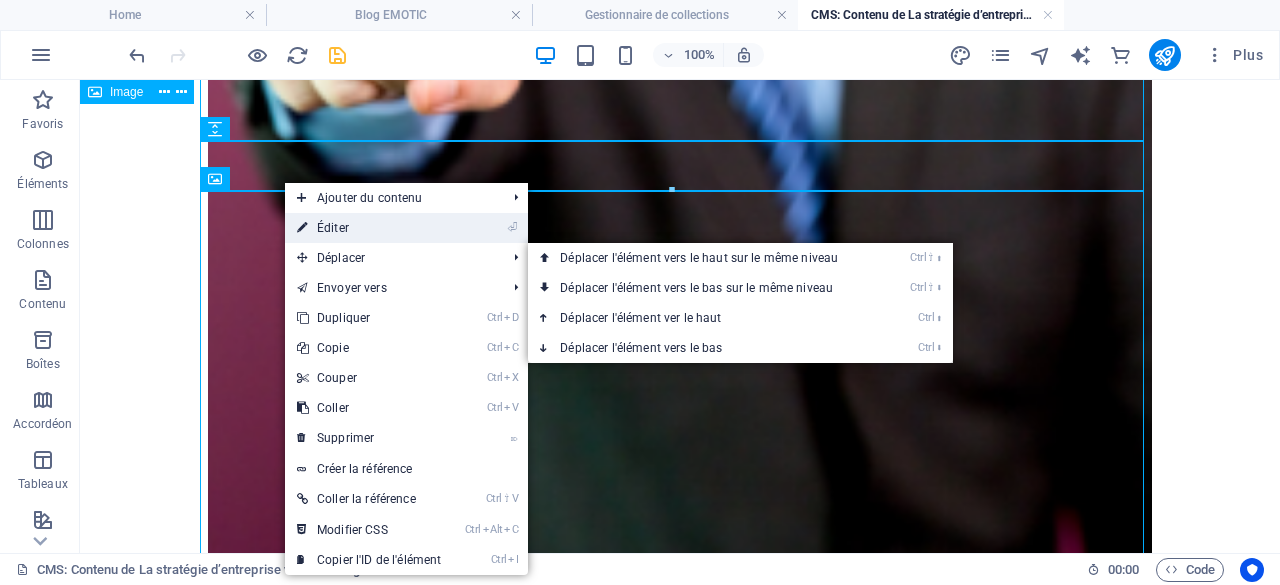 click on "⏎  Éditer" at bounding box center (369, 228) 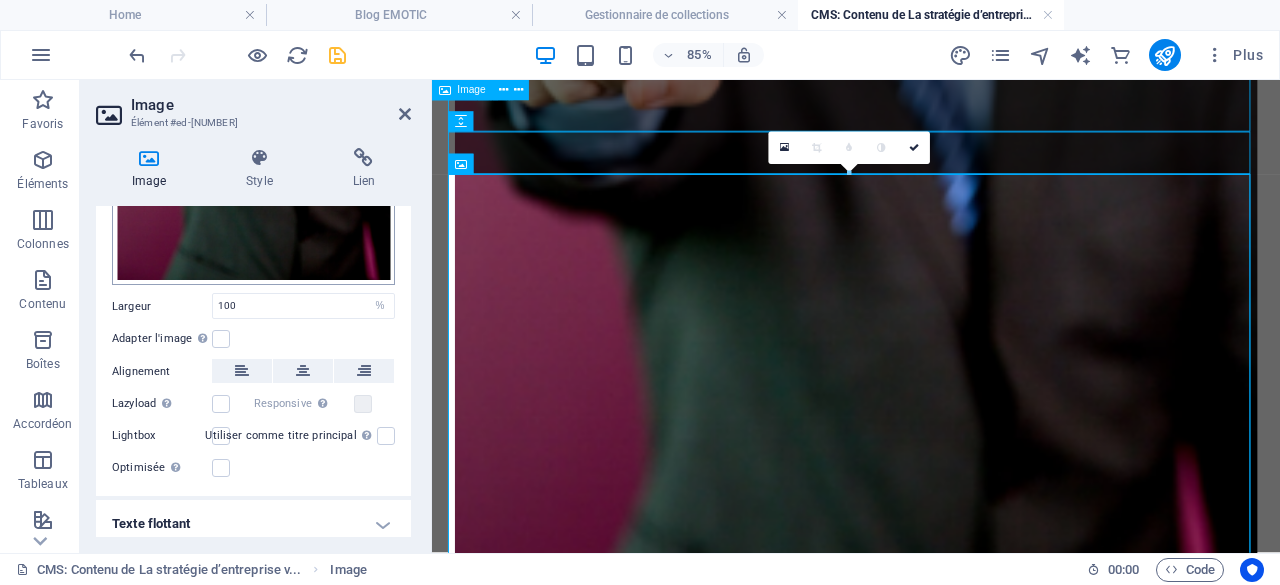 scroll, scrollTop: 400, scrollLeft: 0, axis: vertical 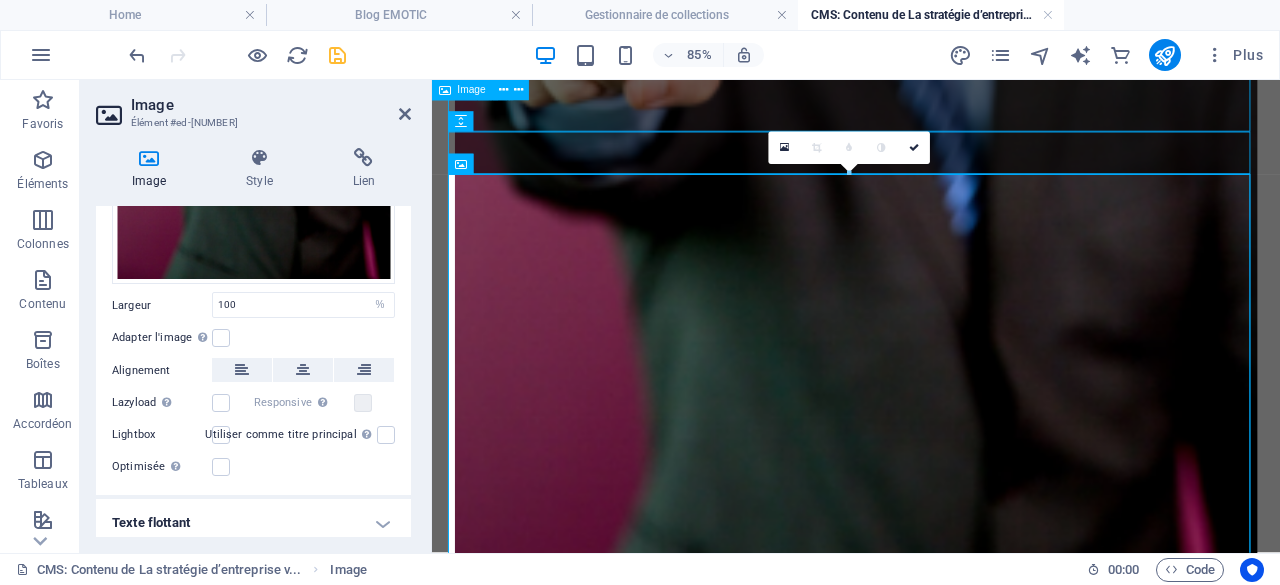 click on "Adapter l'image Adapter automatiquement l'image à une largeur et une hauteur fixes" at bounding box center (162, 338) 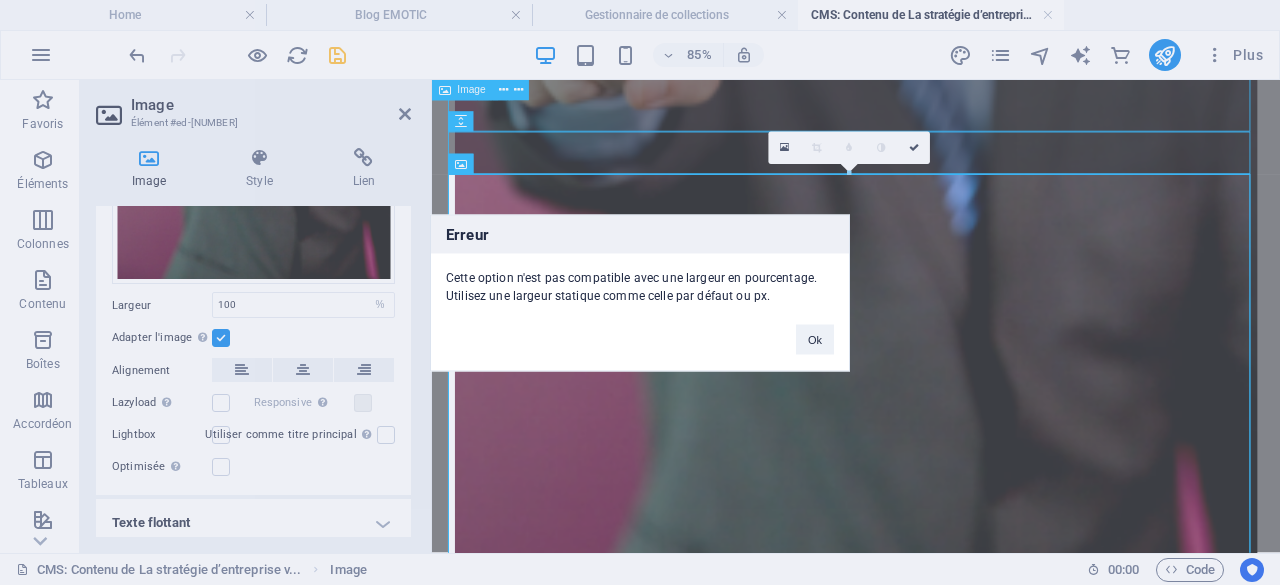 click on "Ok" at bounding box center [815, 329] 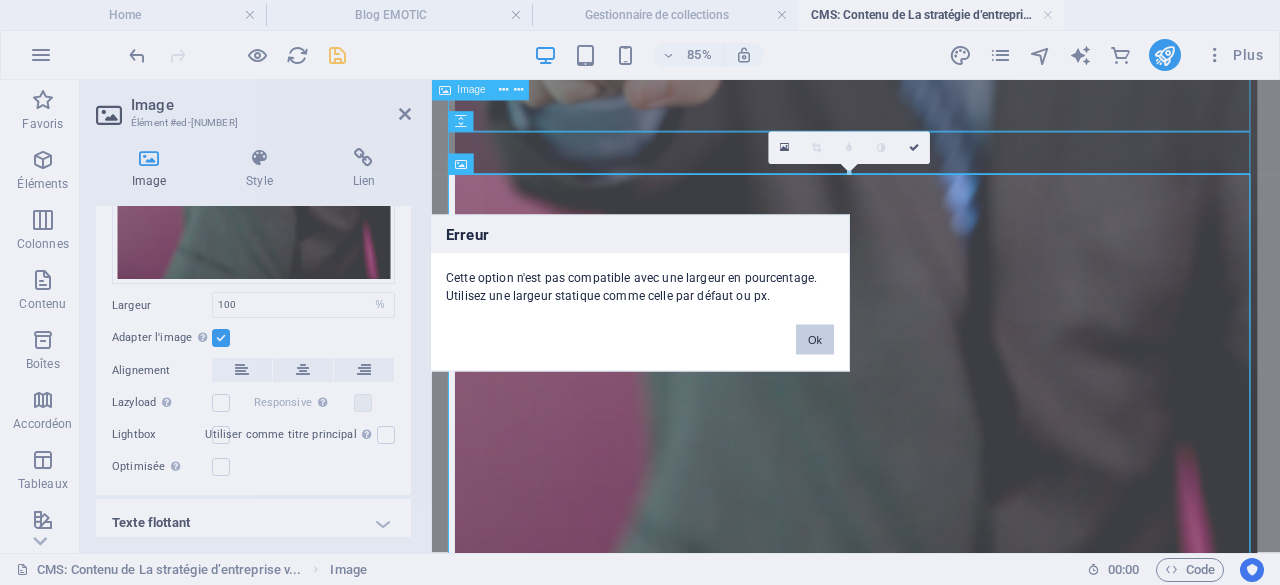 click on "Ok" at bounding box center (815, 339) 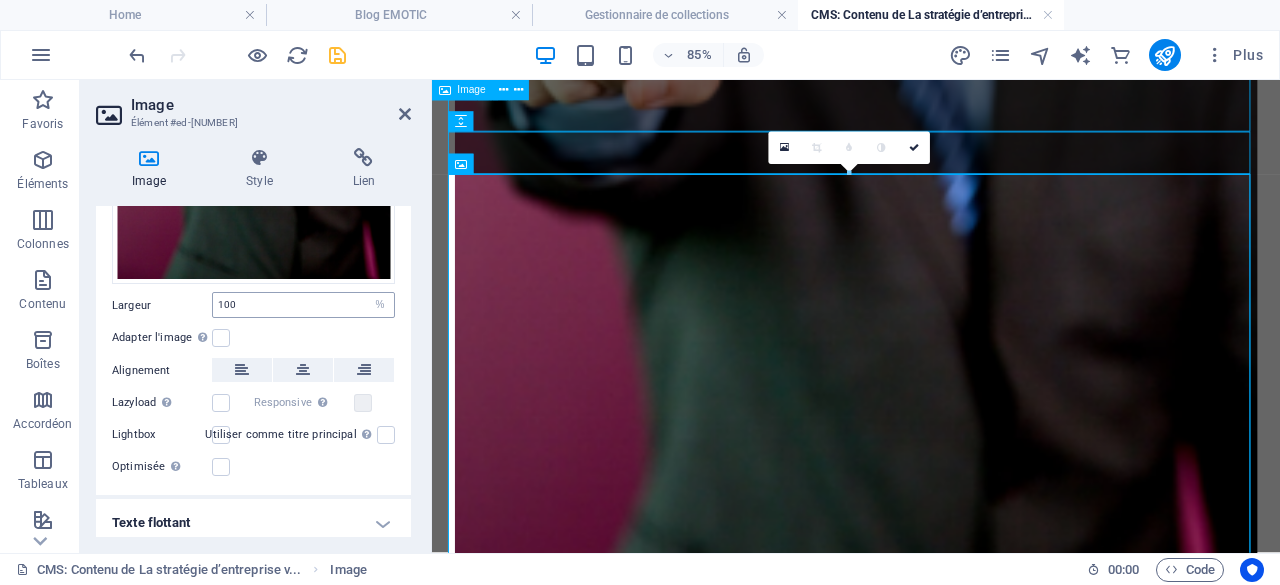 click on "100 Par défaut auto px rem % em vh vw" at bounding box center [303, 305] 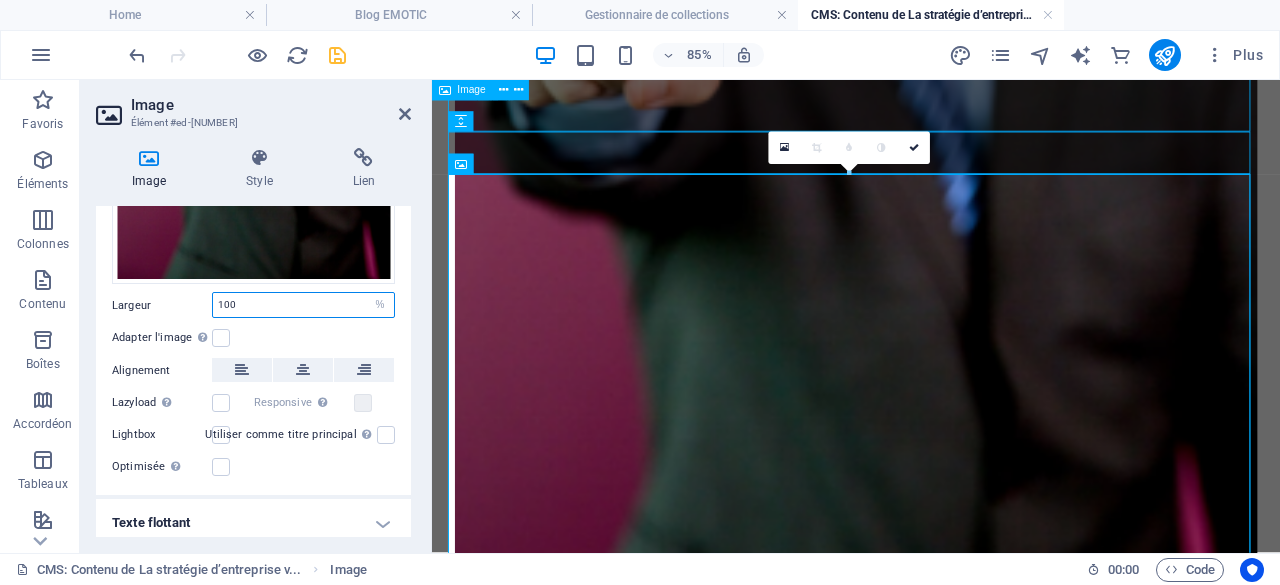 click on "100" at bounding box center (303, 305) 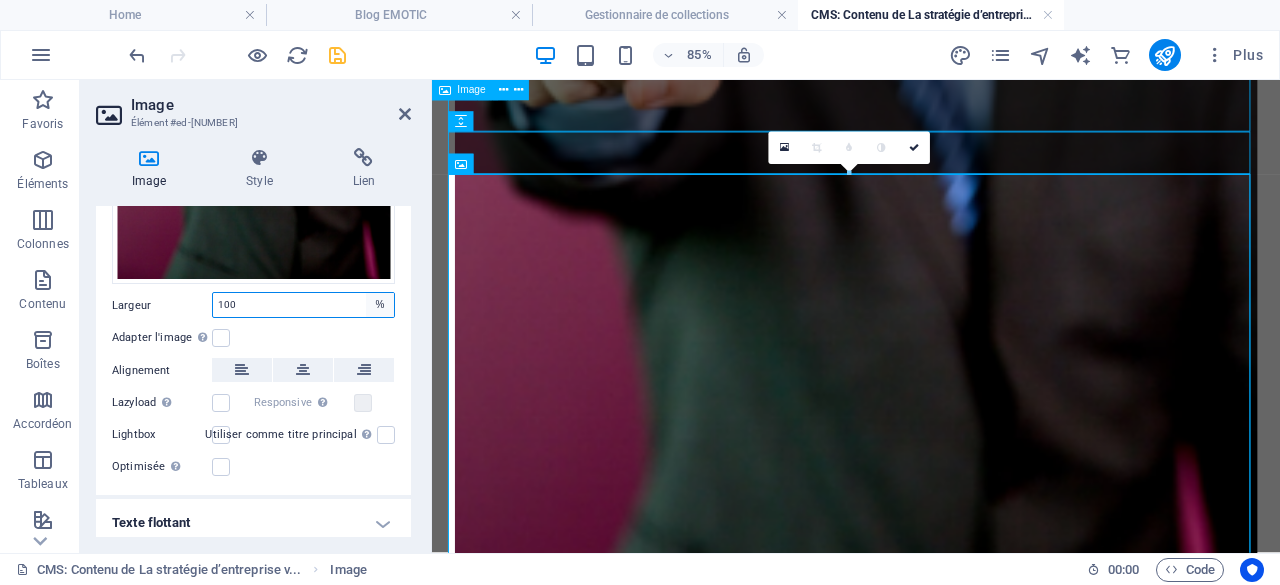 click on "Par défaut auto px rem % em vh vw" at bounding box center [380, 305] 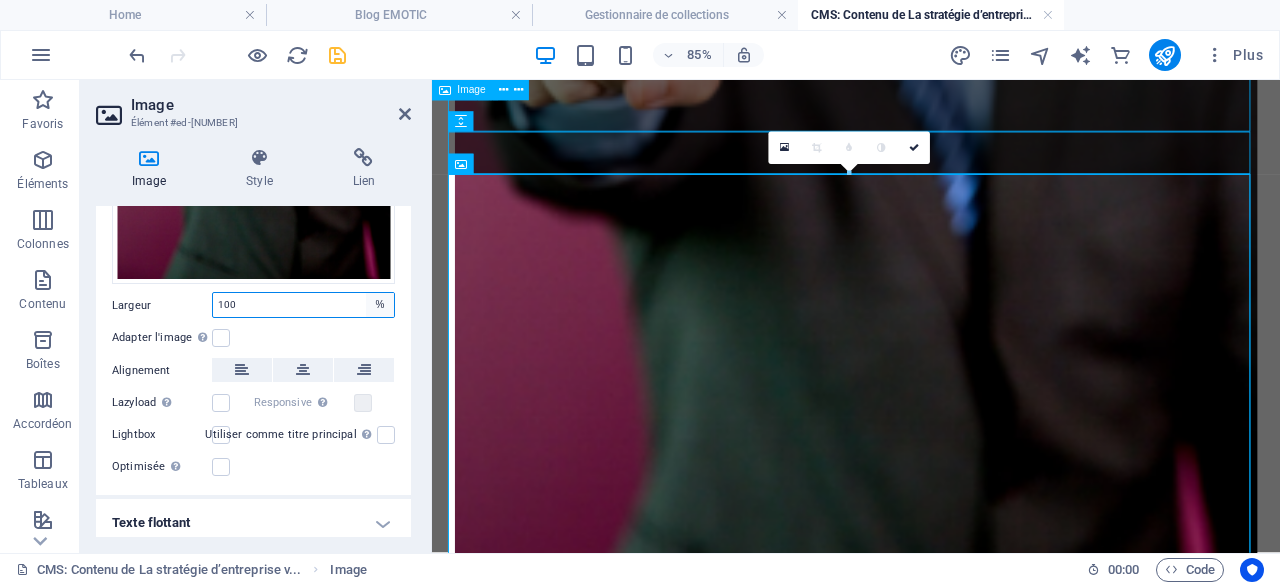 select on "auto" 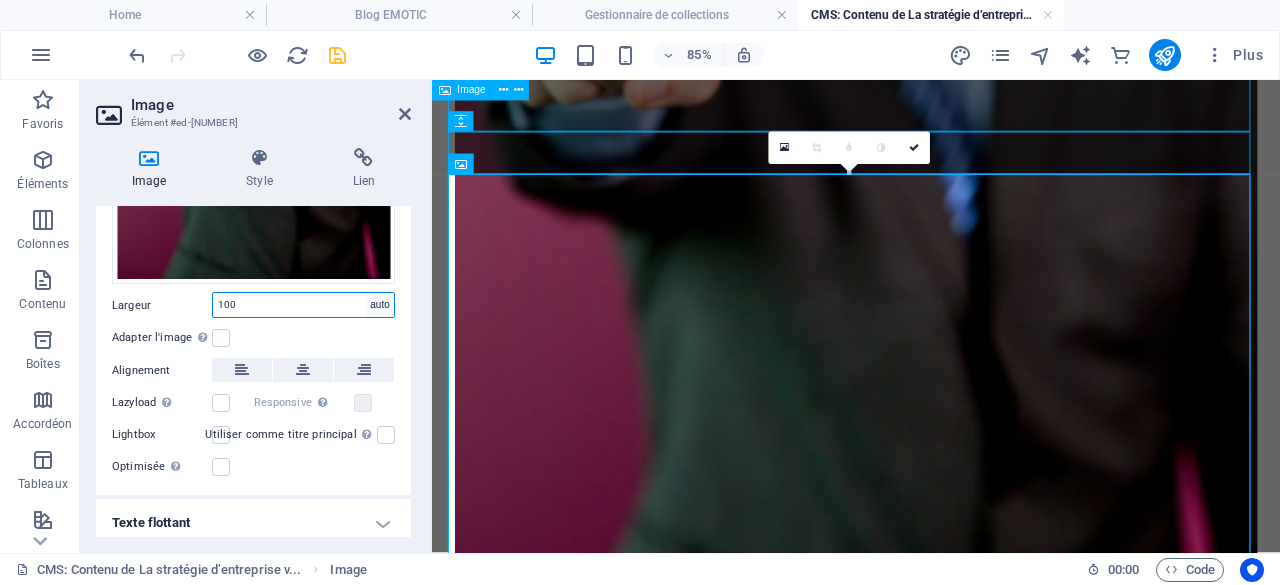 click on "Par défaut auto px rem % em vh vw" at bounding box center (380, 305) 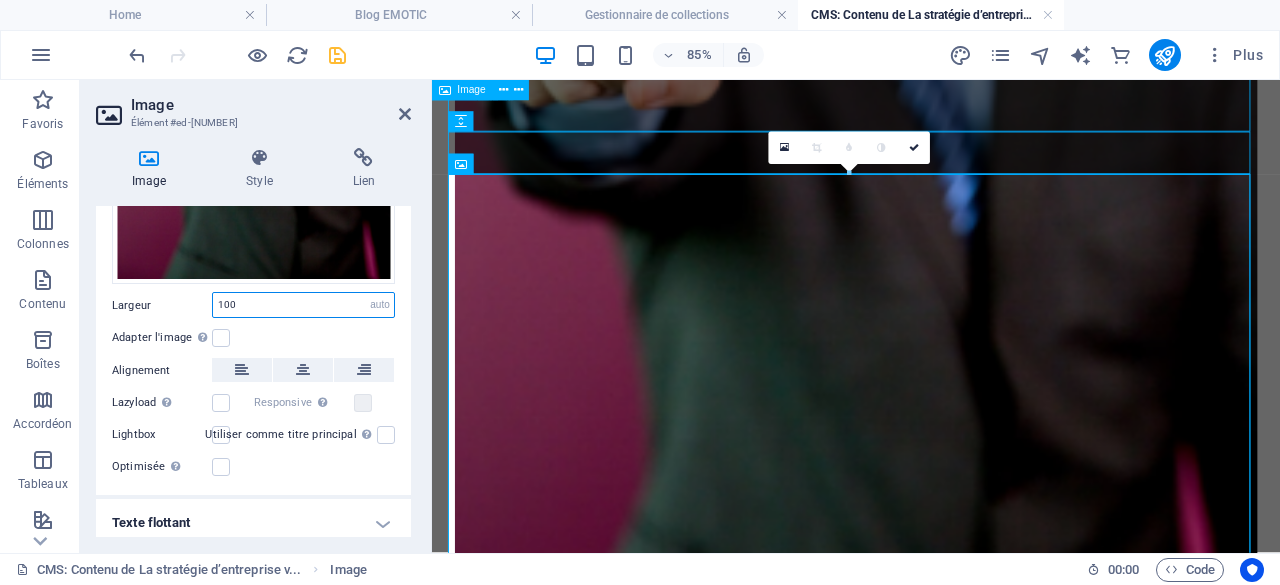 type 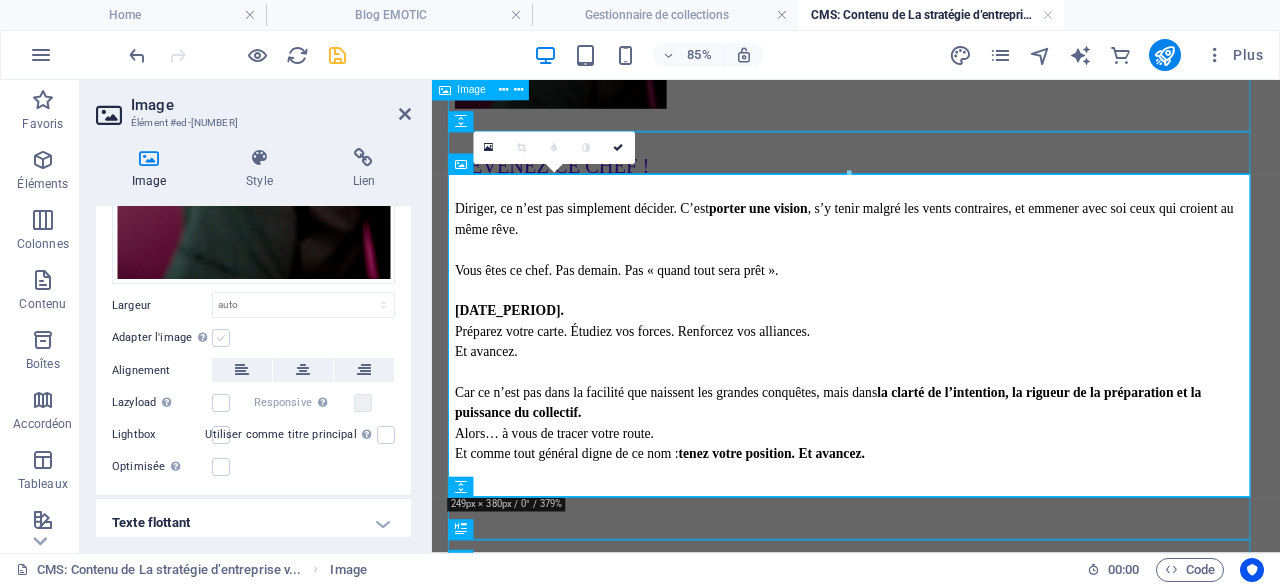 click at bounding box center (221, 338) 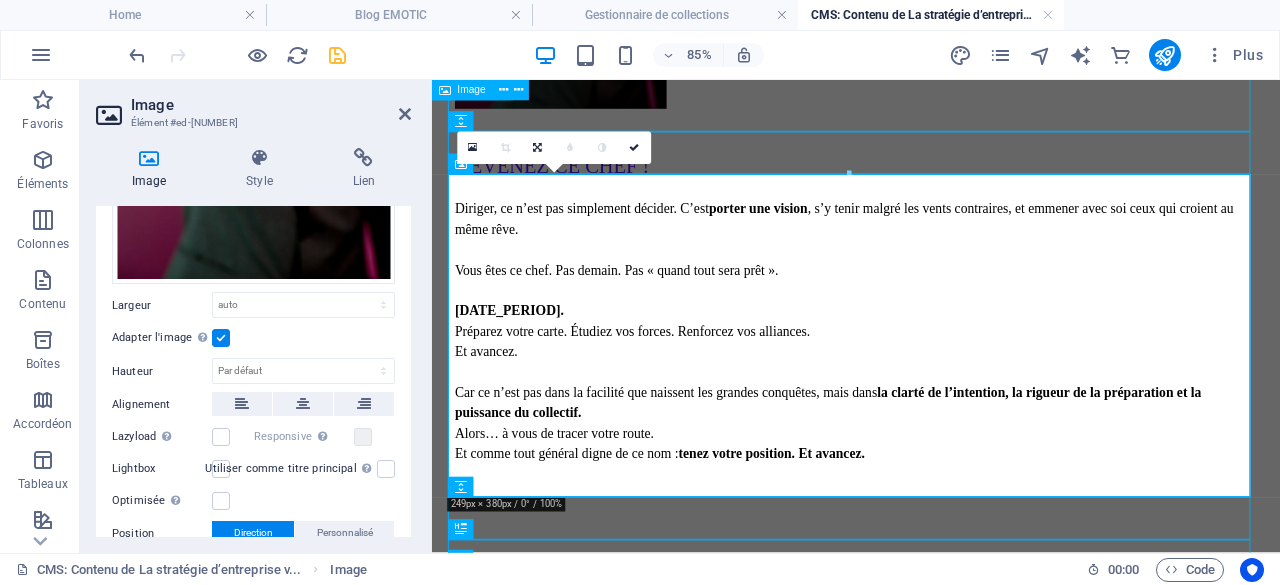 click at bounding box center [221, 338] 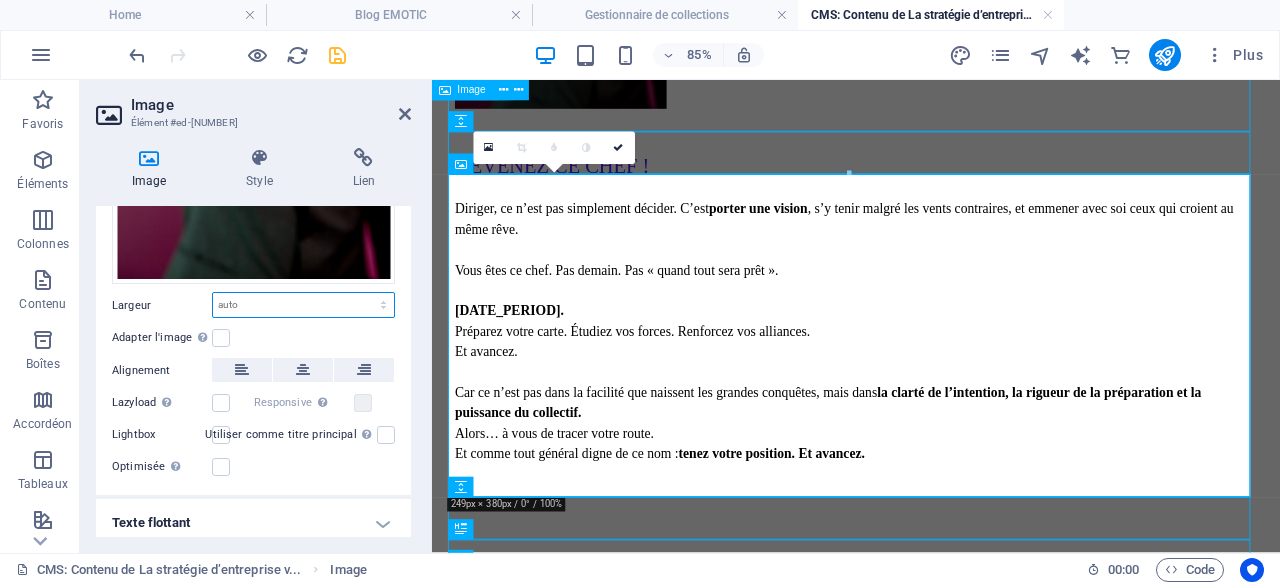 click on "Par défaut auto px rem % em vh vw" at bounding box center (303, 305) 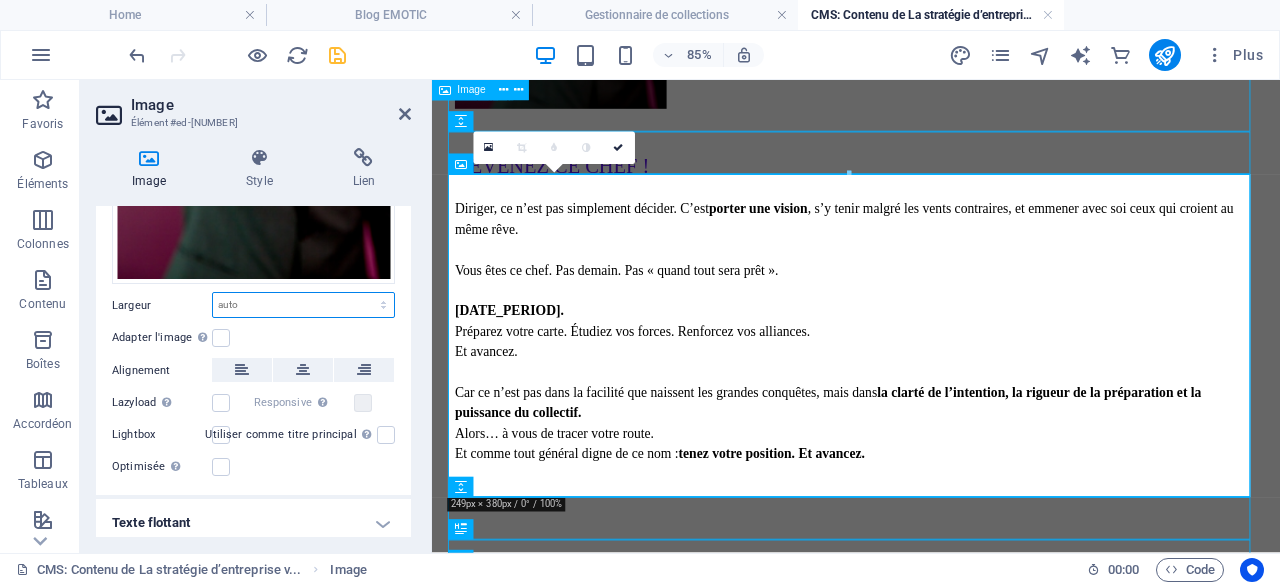 select on "%" 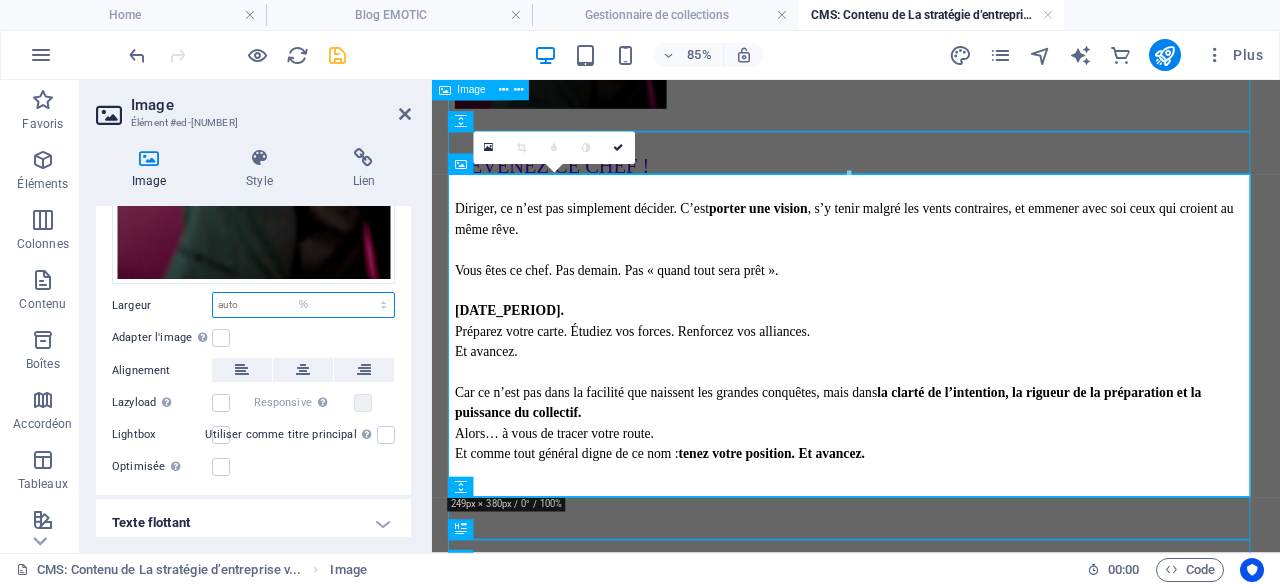 click on "Par défaut auto px rem % em vh vw" at bounding box center [303, 305] 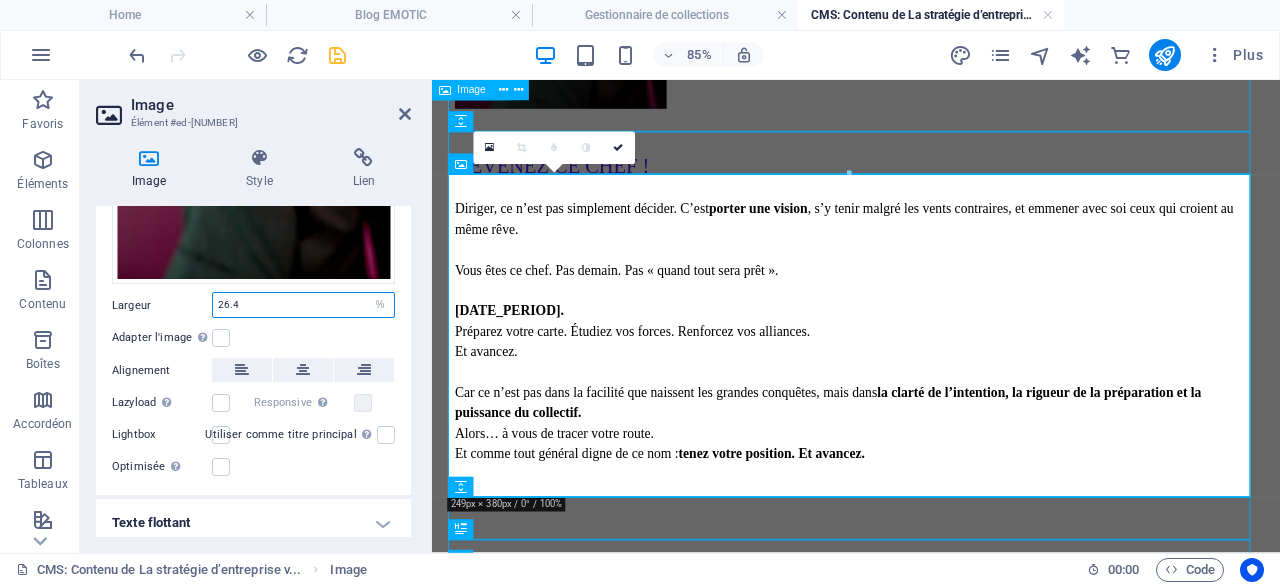 click on "26.4" at bounding box center (303, 305) 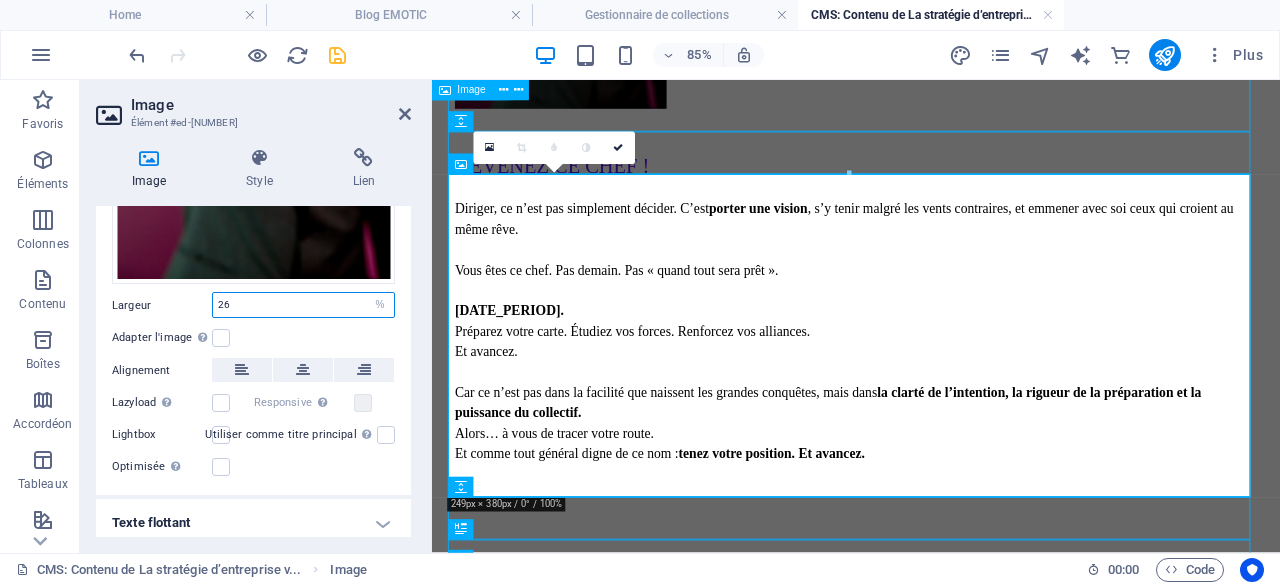 type on "2" 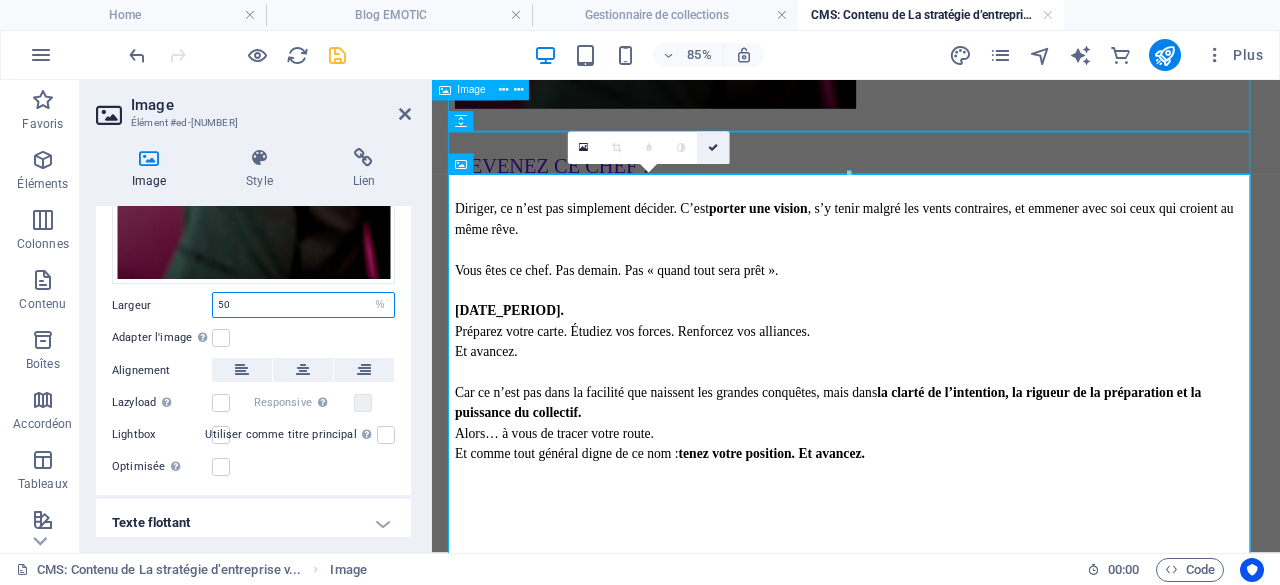 type on "50" 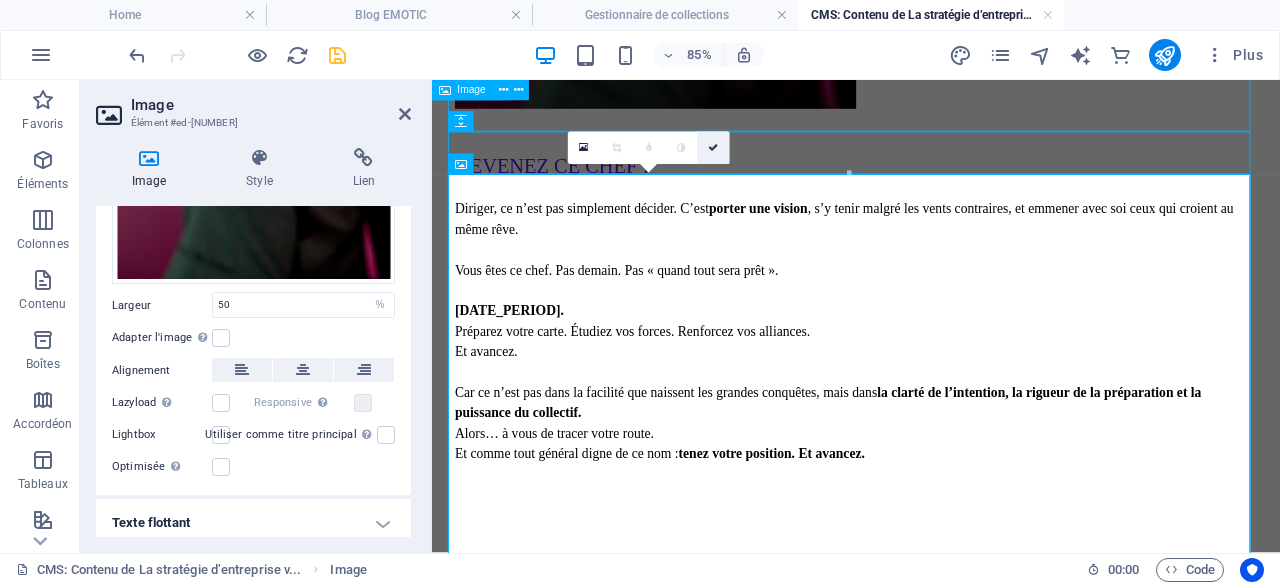 drag, startPoint x: 713, startPoint y: 145, endPoint x: 620, endPoint y: 83, distance: 111.77209 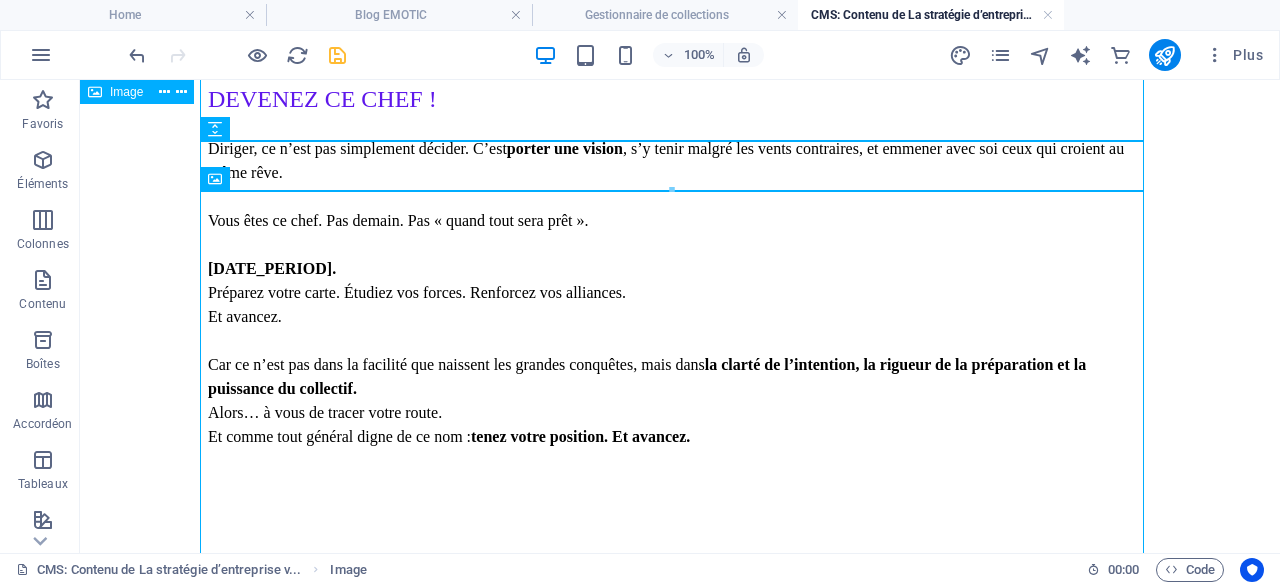 click on "GENERAL OU DIRIGEANT ? Il est des mots que l’on n’ose prononcer. Des termes qui impressionnent, qu’on laisse de côté, persuadé que d’autres sauront mieux s’en emparer. Parmi eux, il y a  la stratégie .  Ah, la stratégie… Peu de dirigeants en parlent. Trop abstraite. Trop conceptuelle. Trop éloignée, croient-ils, du feu de l’action. Et pourtant. La stratégie est le cœur battant de toute entreprise.  Sans elle, pas de cap. Pas de direction. Pas de victoire. Alors aujourd’hui, je vous propose de la regarder autrement.  Non pas dans les manuels ou les schémas complexes. Mais dans  le miroir du concret . Dans ce que j’ai vécu et vu de mes propres yeux :  le monde militaire. UNE GUERRE NE SE GAGNE PAS SEUL Imaginons... Un général d’armée a reçu sa mission :  reprendre une zone stratégique  tenue par l’ennemi. À ce moment-là, croyez-vous qu’il envoie un seul homme, même le meilleur de ses commandos, au front, seul, sans plan ? Certainement pas.  Alors il  Eh bien, un" at bounding box center [680, -1332] 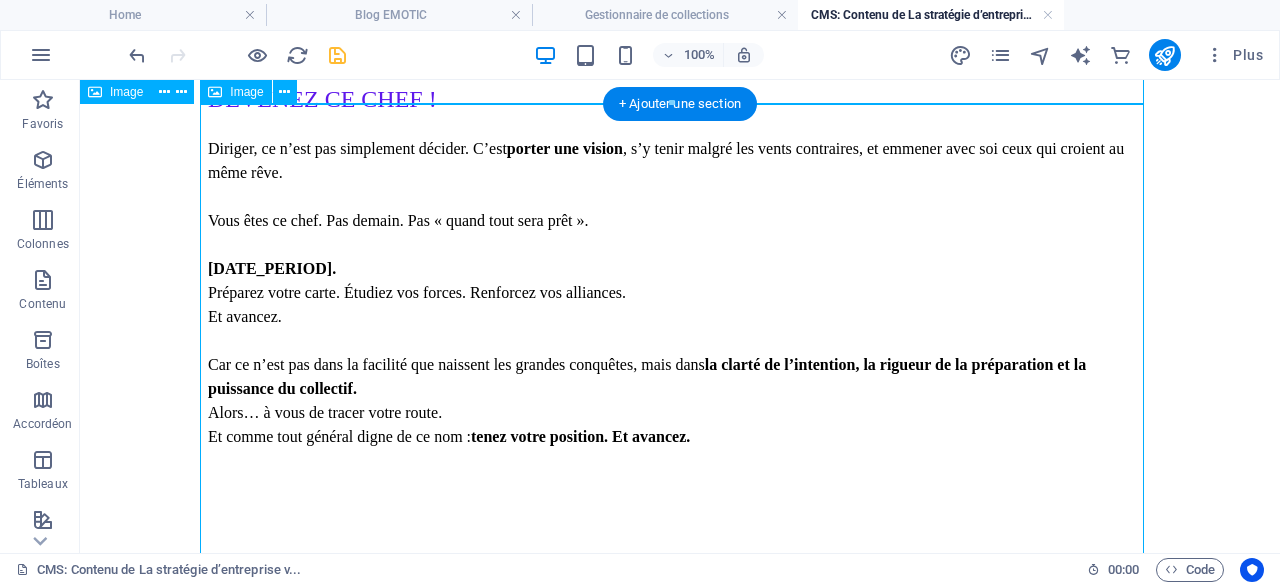 scroll, scrollTop: 3419, scrollLeft: 0, axis: vertical 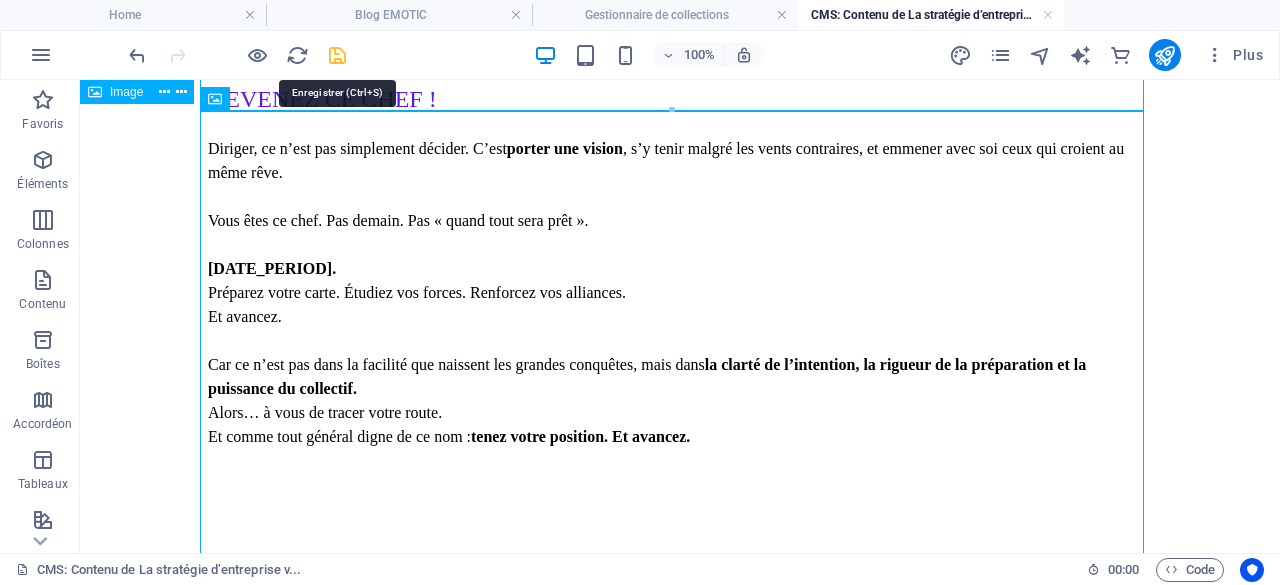 drag, startPoint x: 339, startPoint y: 57, endPoint x: 485, endPoint y: 199, distance: 203.6664 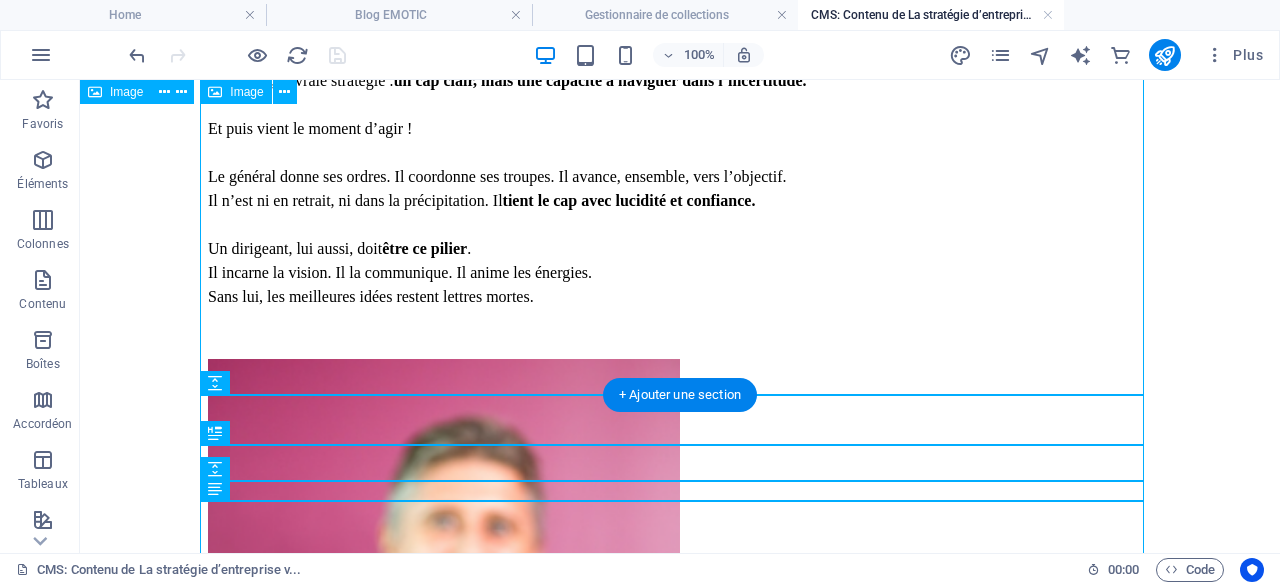 scroll, scrollTop: 2219, scrollLeft: 0, axis: vertical 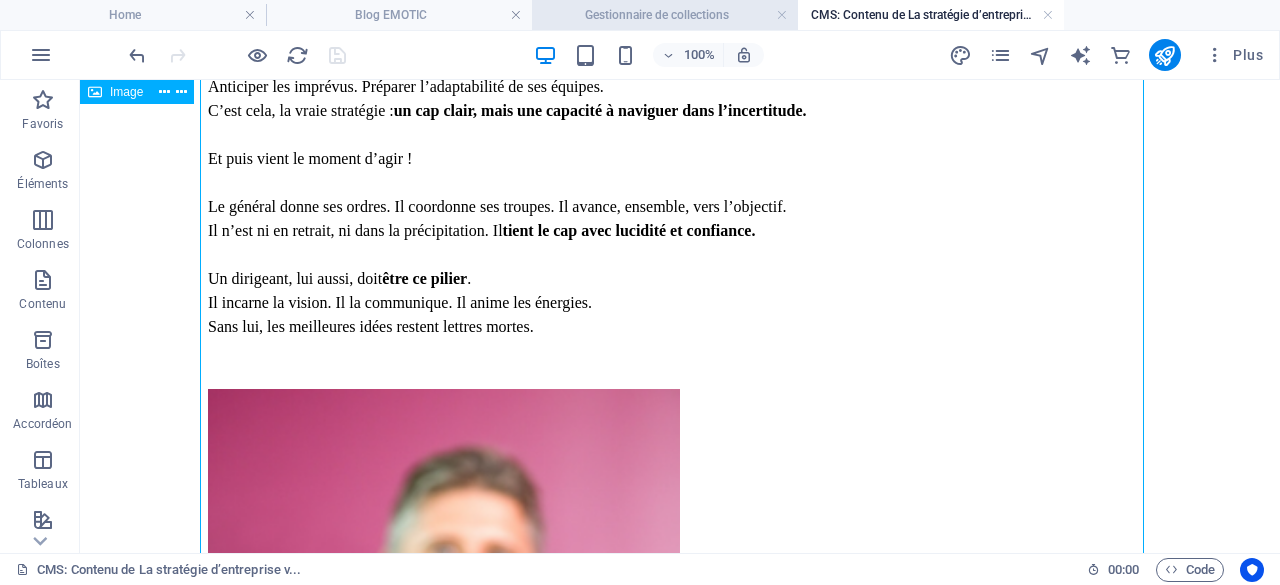 click on "Gestionnaire de collections" at bounding box center [665, 15] 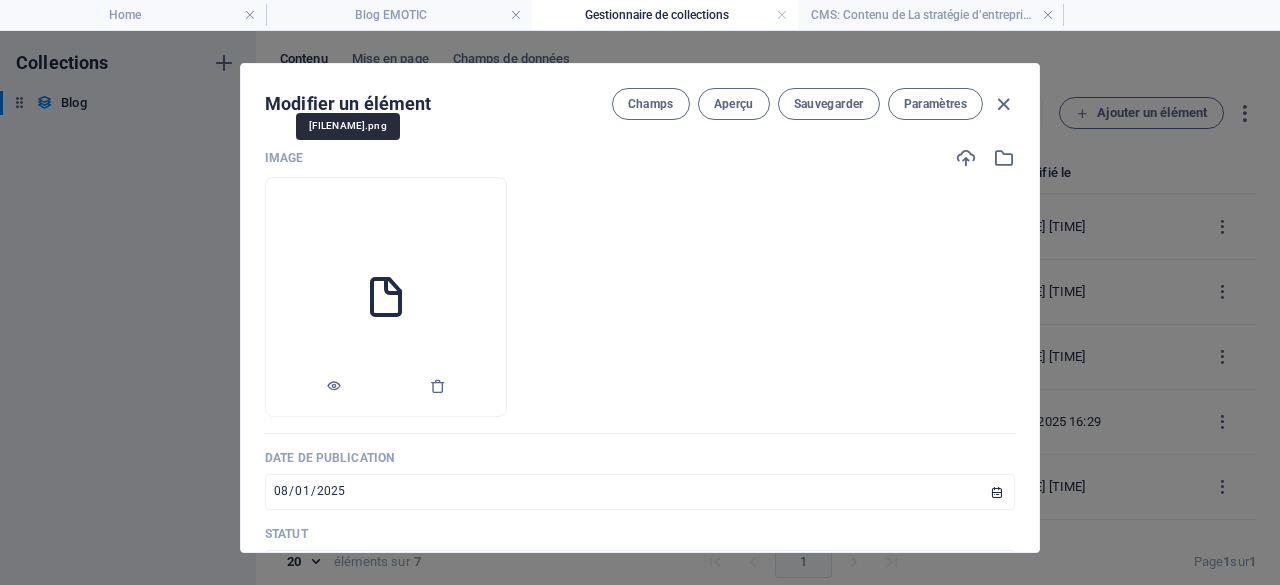 scroll, scrollTop: 700, scrollLeft: 0, axis: vertical 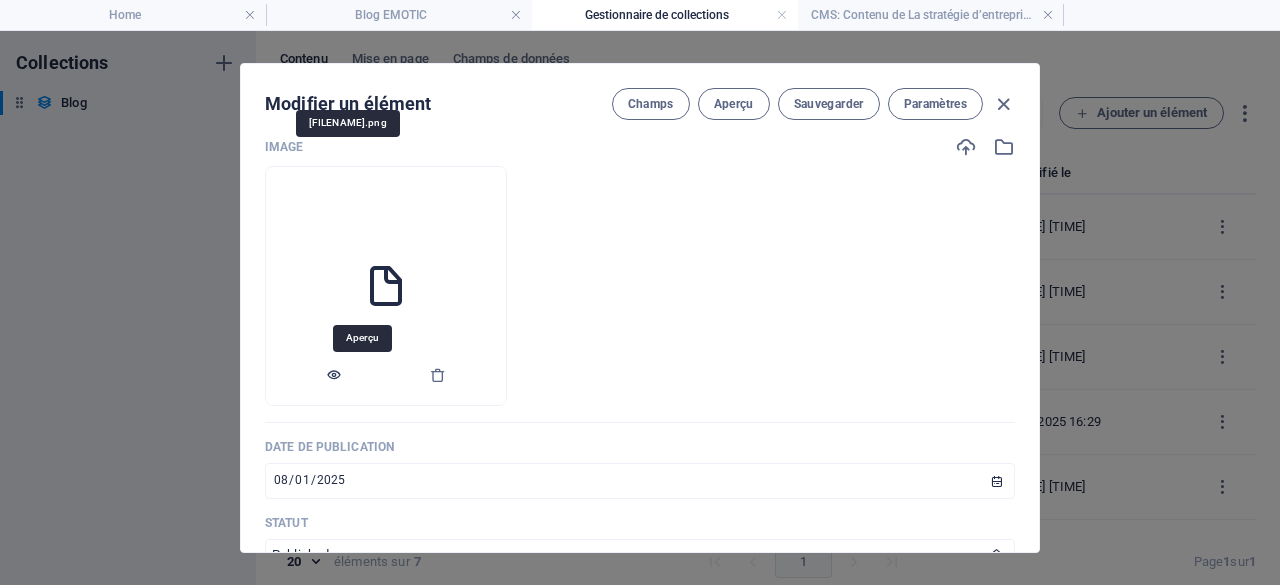 click at bounding box center [334, 375] 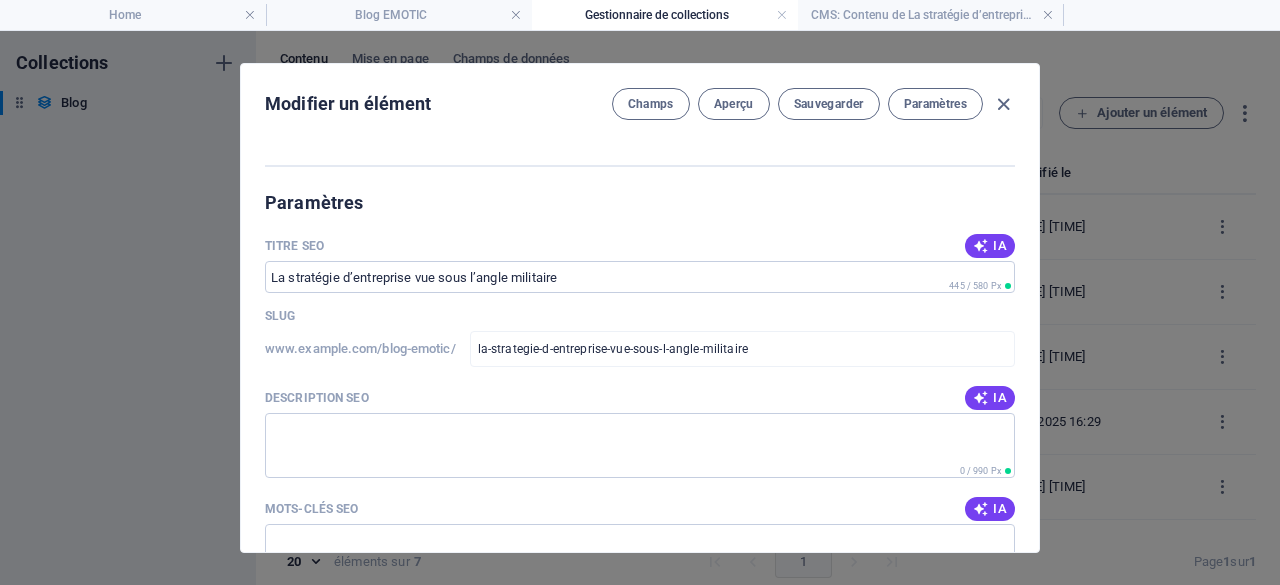scroll, scrollTop: 1400, scrollLeft: 0, axis: vertical 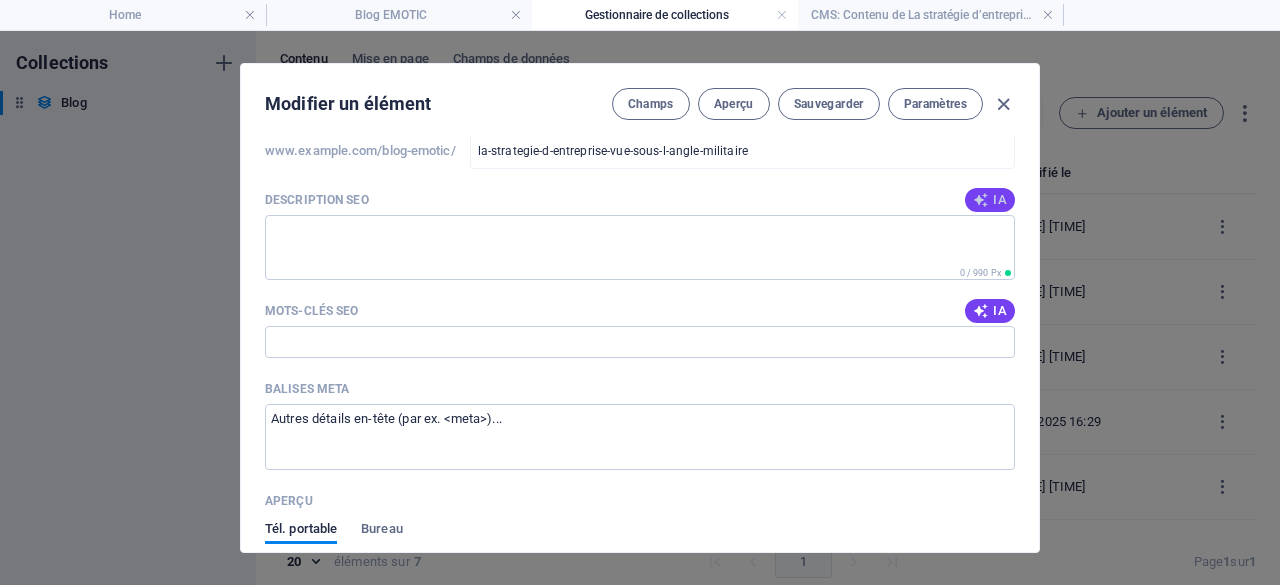 click on "IA" at bounding box center [990, 200] 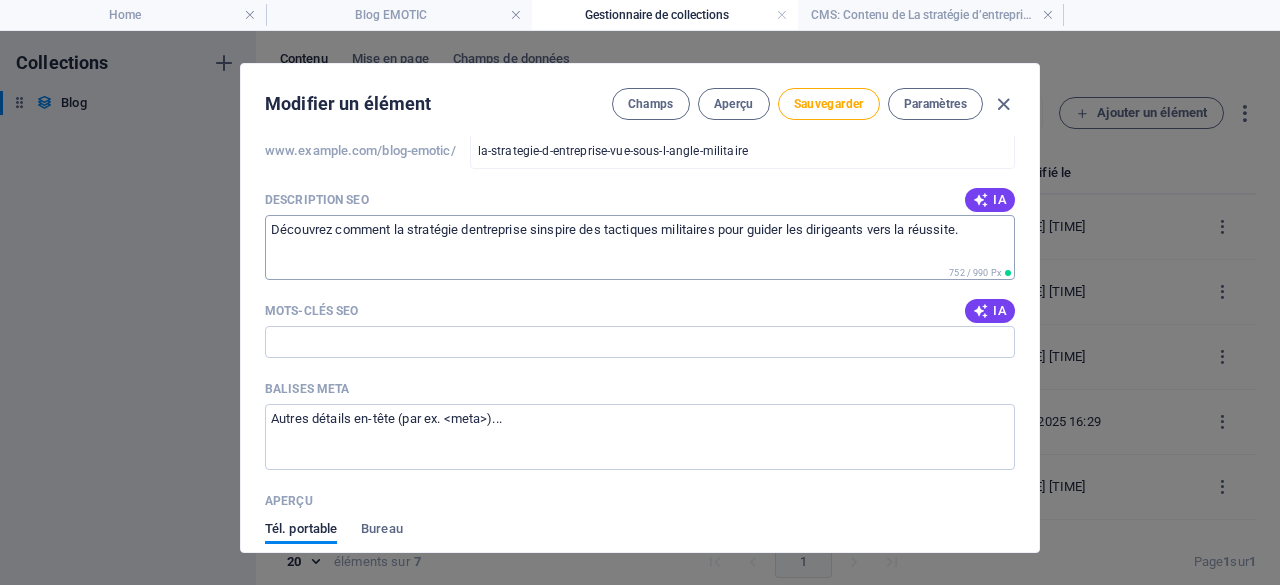 click on "Découvrez comment la stratégie dentreprise sinspire des tactiques militaires pour guider les dirigeants vers la réussite." at bounding box center (640, 247) 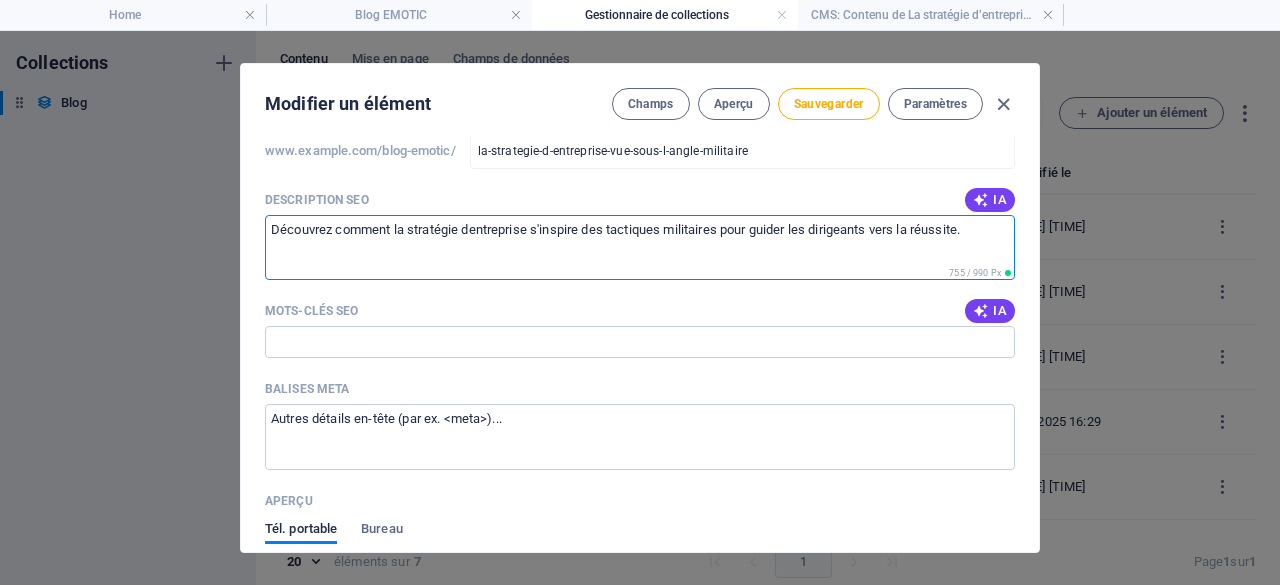 click on "Découvrez comment la stratégie dentreprise s'inspire des tactiques militaires pour guider les dirigeants vers la réussite." at bounding box center (640, 247) 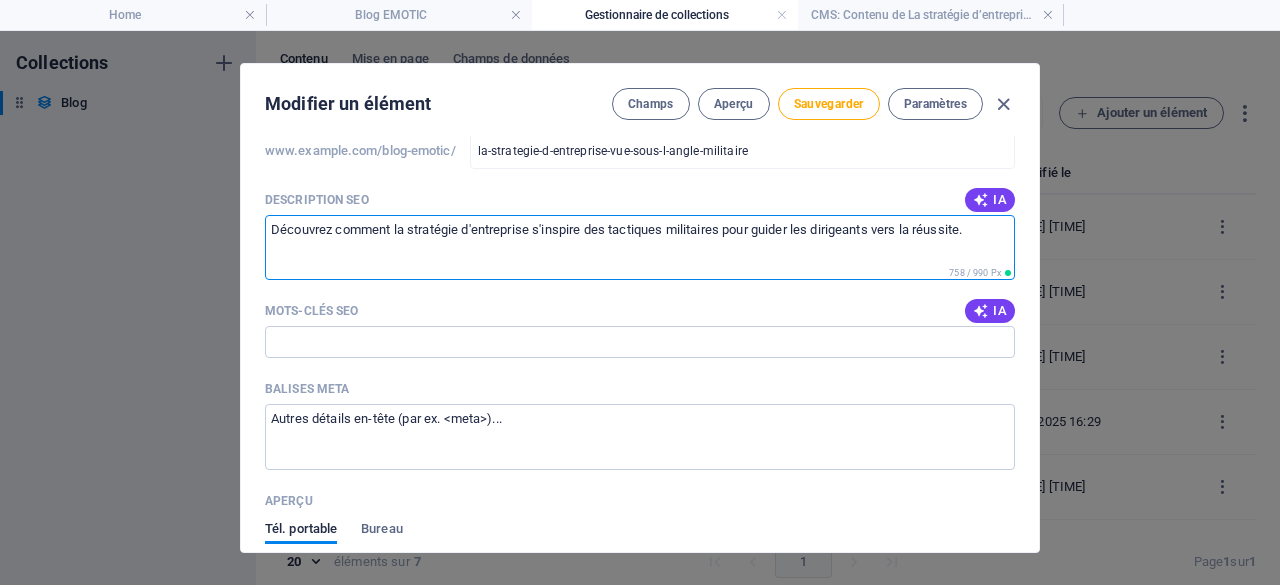 click on "Découvrez comment la stratégie d'entreprise s'inspire des tactiques militaires pour guider les dirigeants vers la réussite." at bounding box center (640, 247) 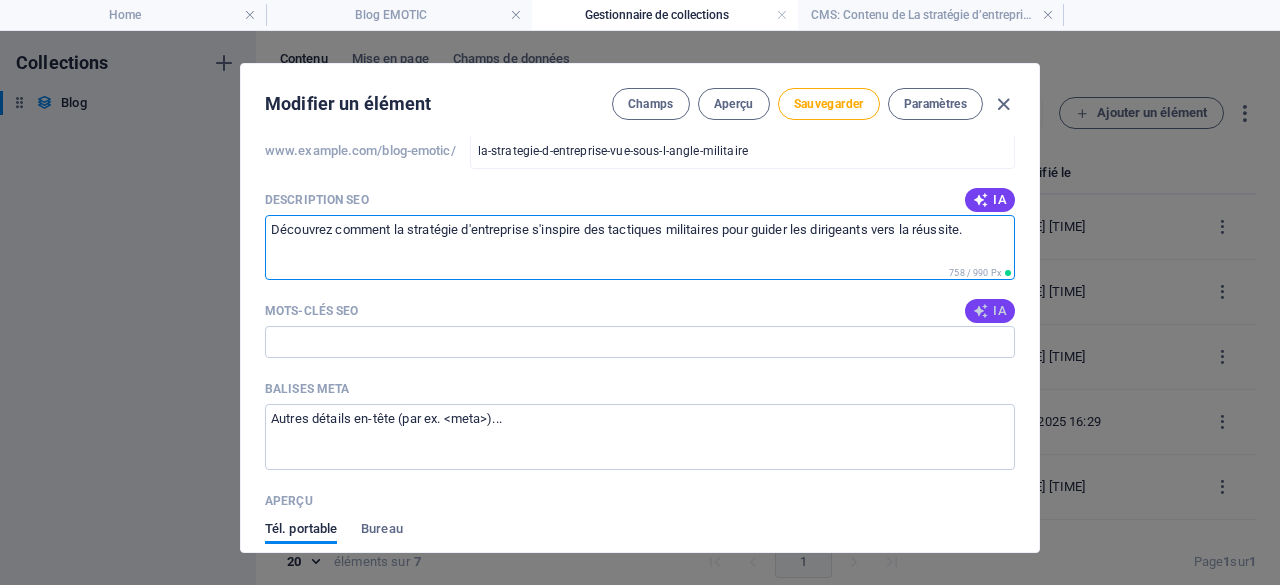 type on "Découvrez comment la stratégie d'entreprise s'inspire des tactiques militaires pour guider les dirigeants vers la réussite." 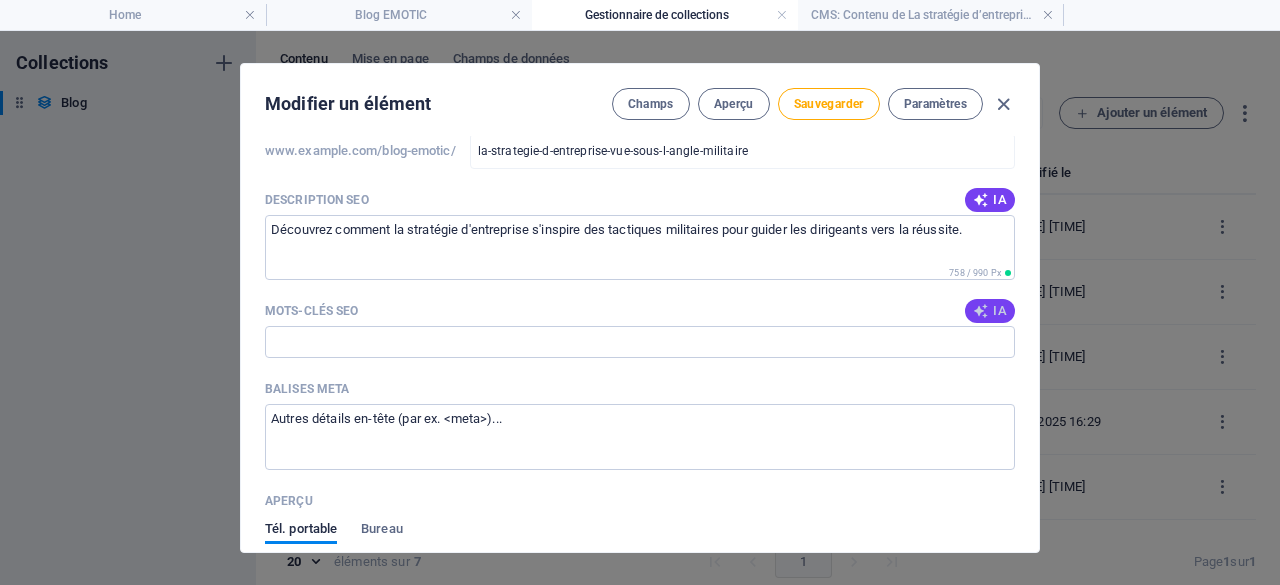 click on "IA" at bounding box center [990, 311] 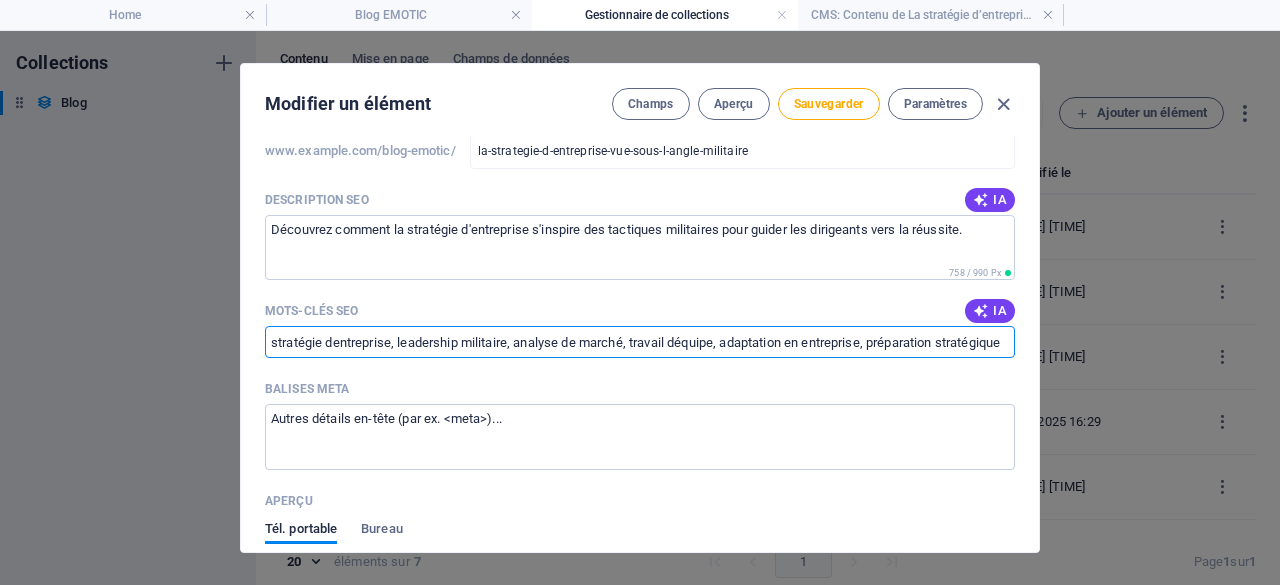 click on "stratégie dentreprise, leadership militaire, analyse de marché, travail déquipe, adaptation en entreprise, préparation stratégique" at bounding box center (640, 342) 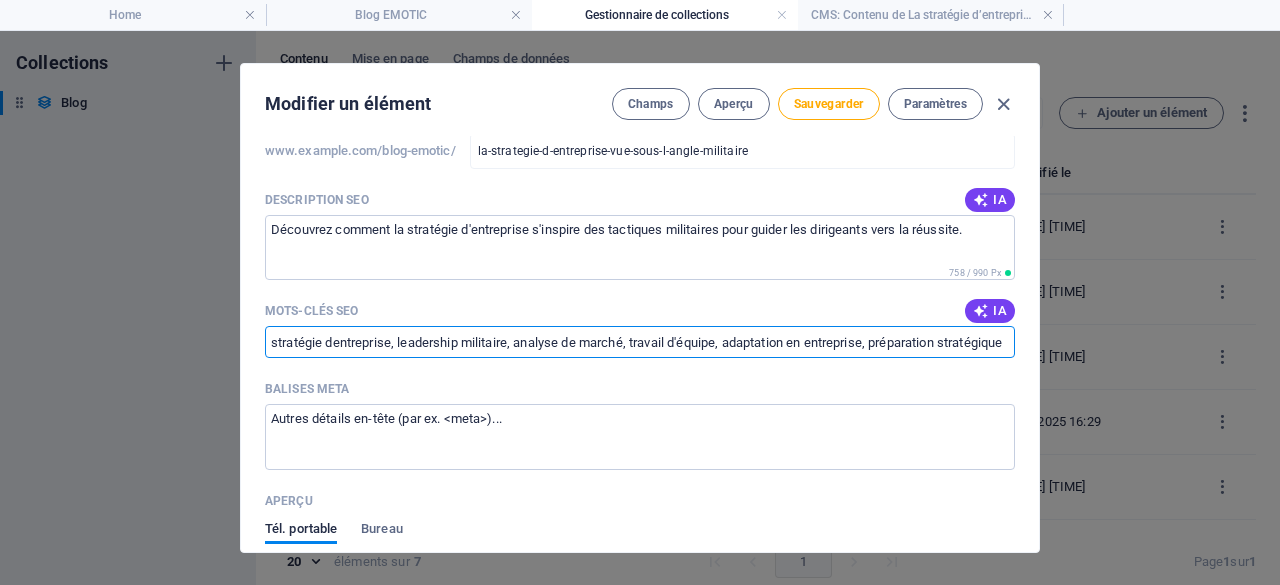 click on "stratégie dentreprise, leadership militaire, analyse de marché, travail d'équipe, adaptation en entreprise, préparation stratégique" at bounding box center (640, 342) 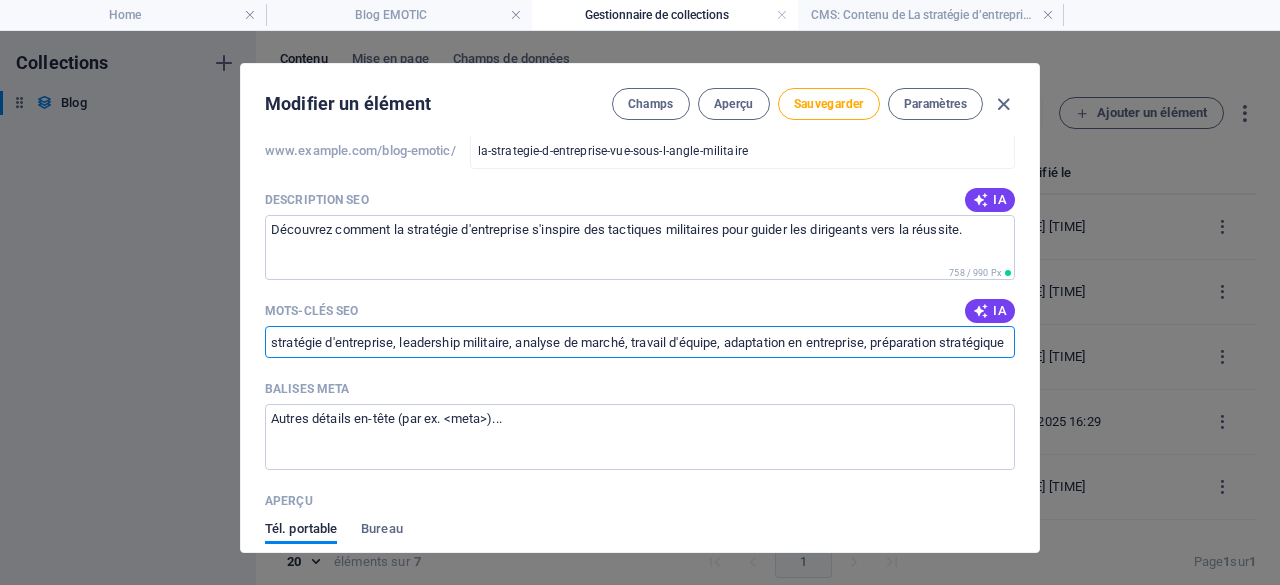 type on "stratégie d'entreprise, leadership militaire, analyse de marché, travail d'équipe, adaptation en entreprise, préparation stratégique" 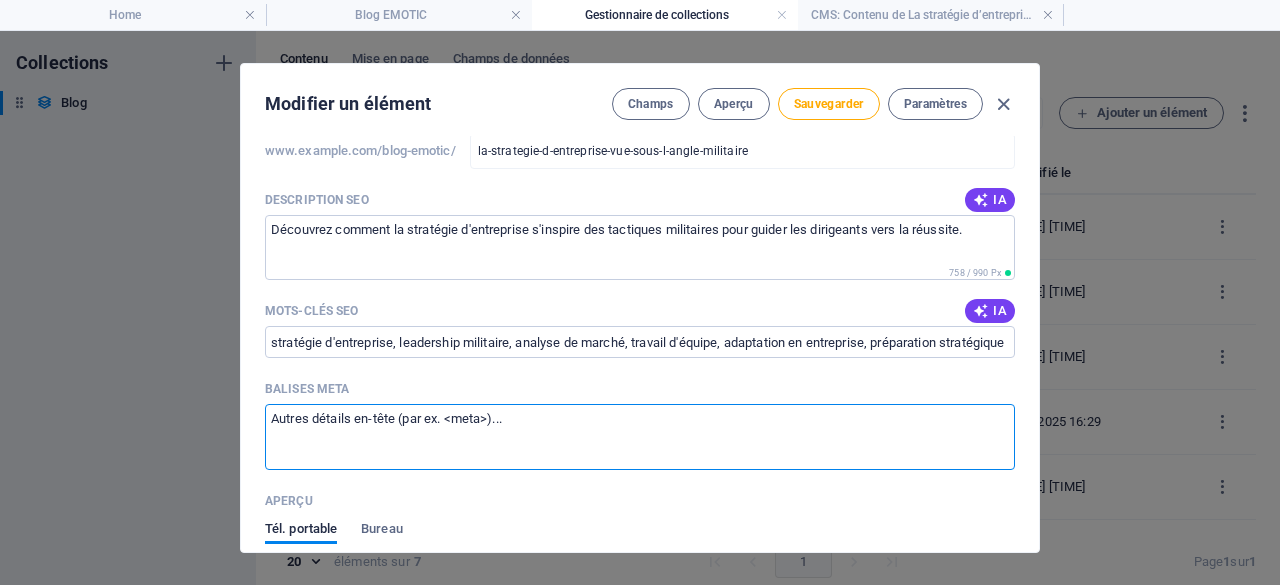 scroll, scrollTop: 0, scrollLeft: 0, axis: both 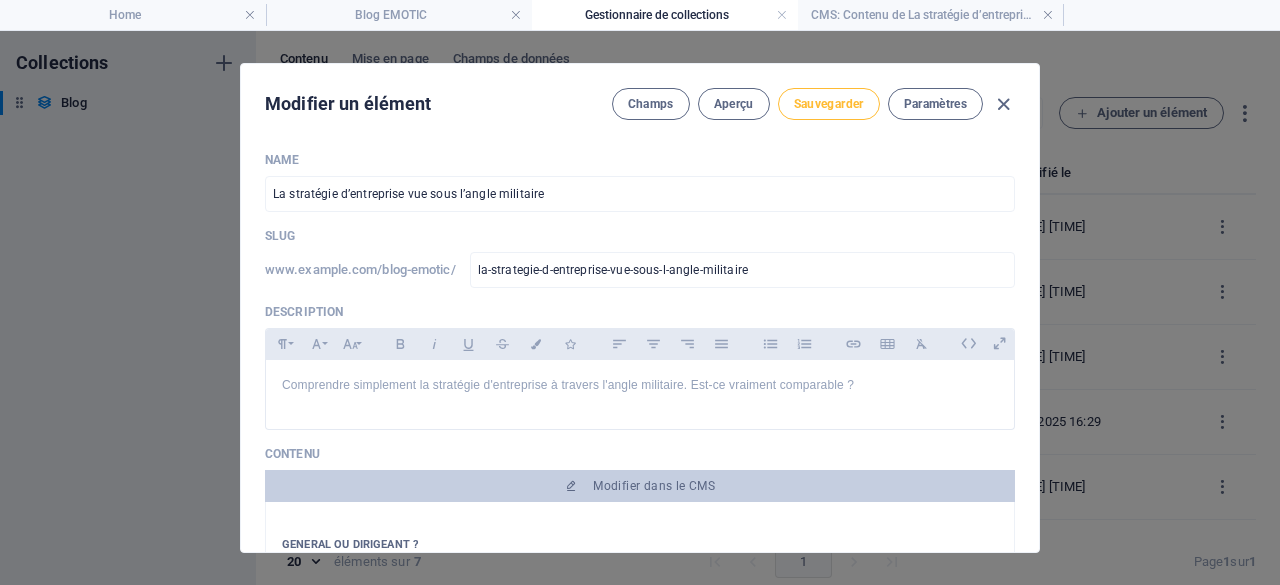 click on "Sauvegarder" at bounding box center [829, 104] 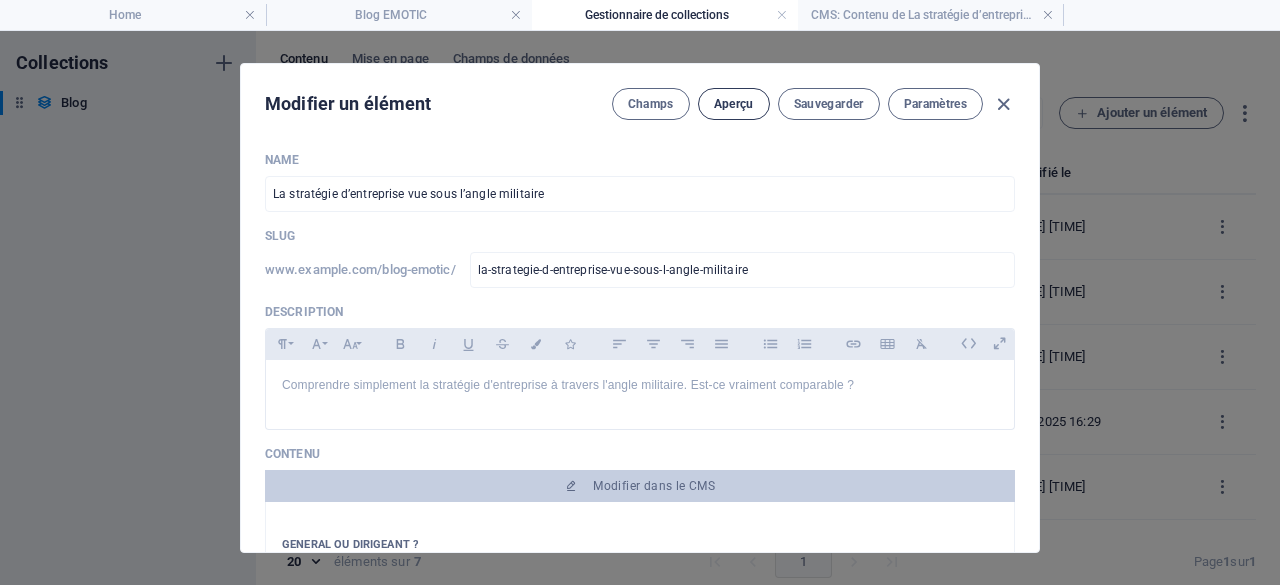 click on "Aperçu" at bounding box center [734, 104] 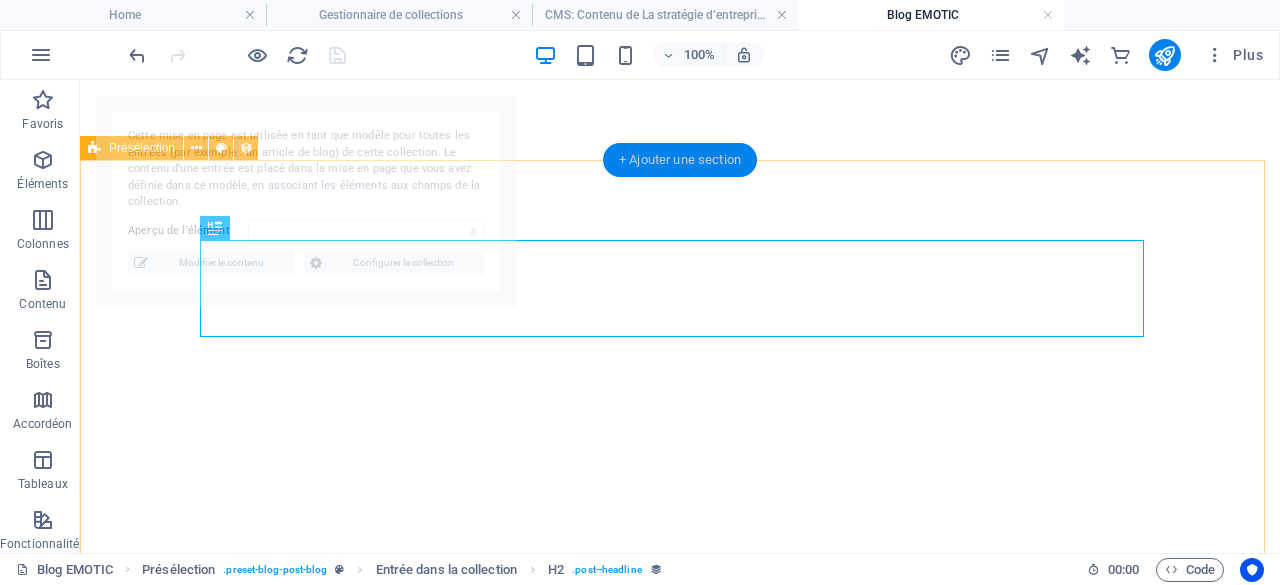 select on "688c8f3fff19b48173014c16" 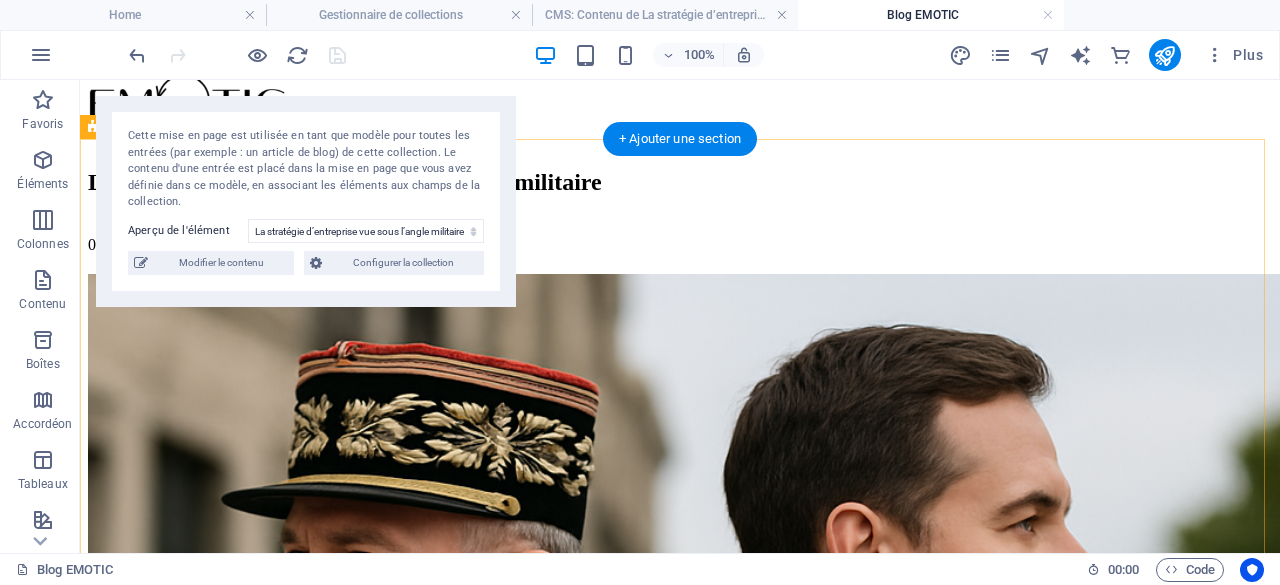 scroll, scrollTop: 0, scrollLeft: 0, axis: both 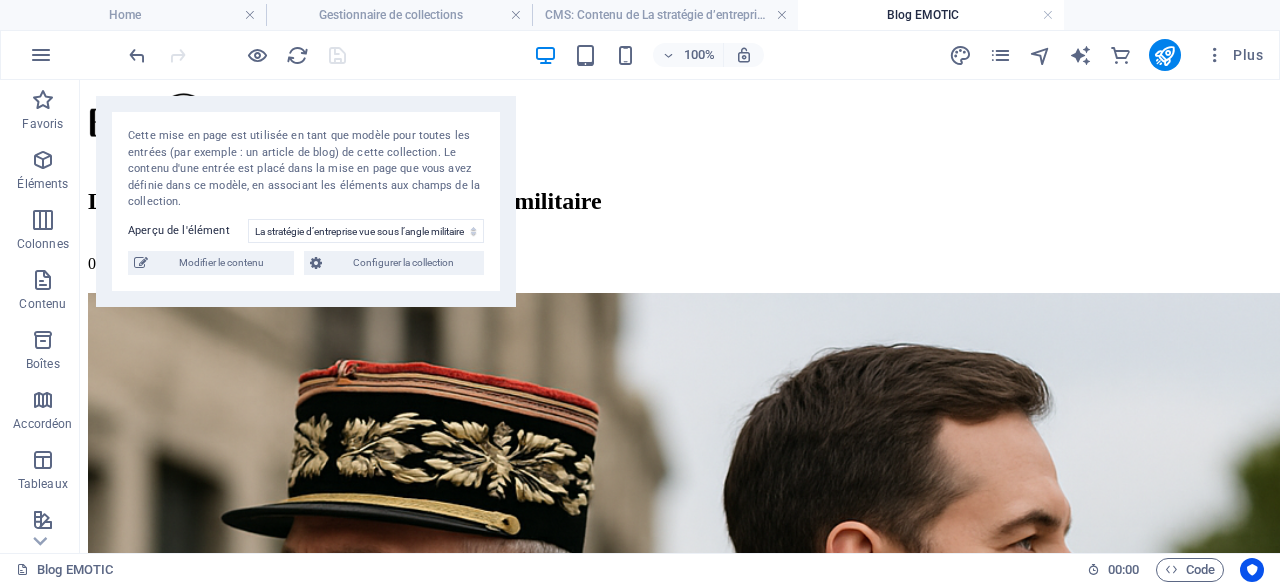 click at bounding box center [237, 55] 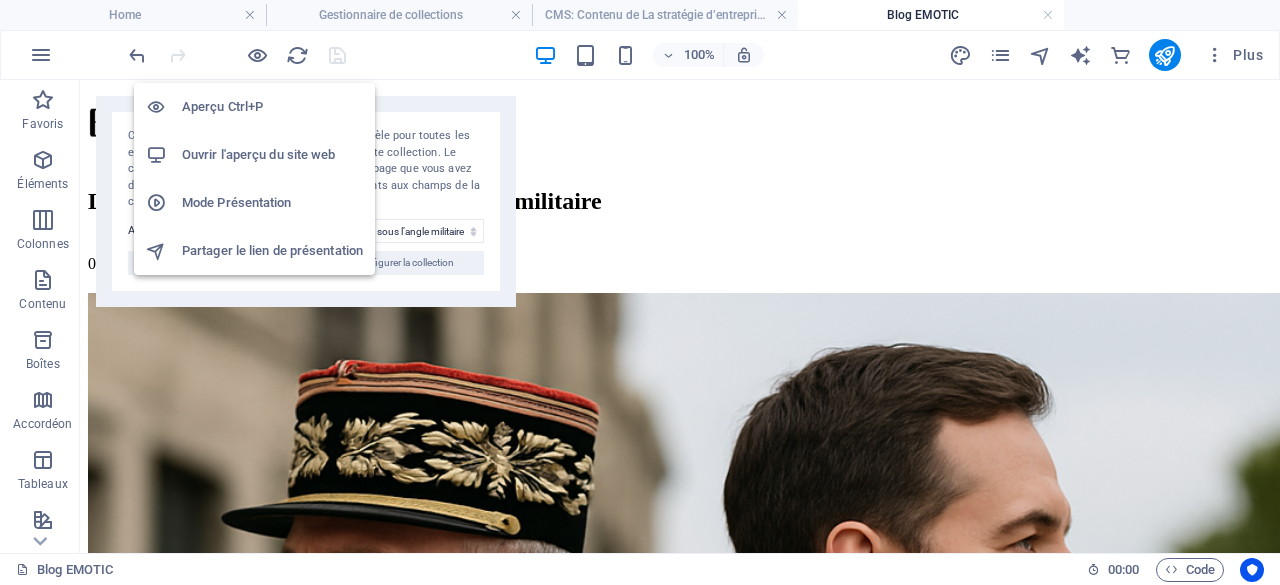 click on "Ouvrir l'aperçu du site web" at bounding box center [272, 155] 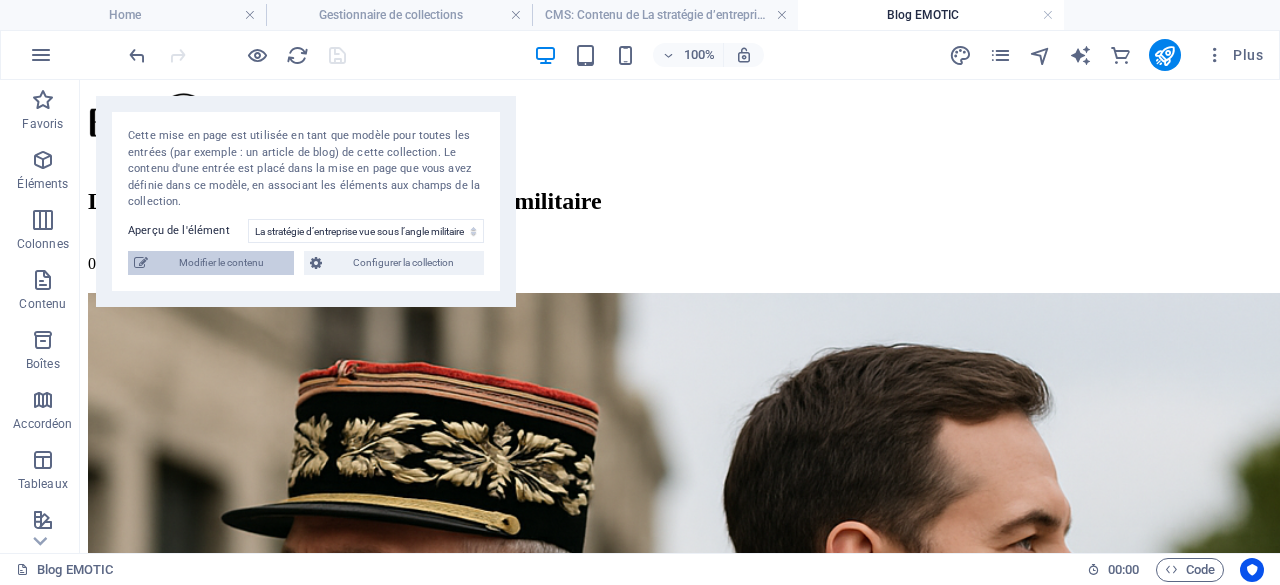 click on "Modifier le contenu" at bounding box center [221, 263] 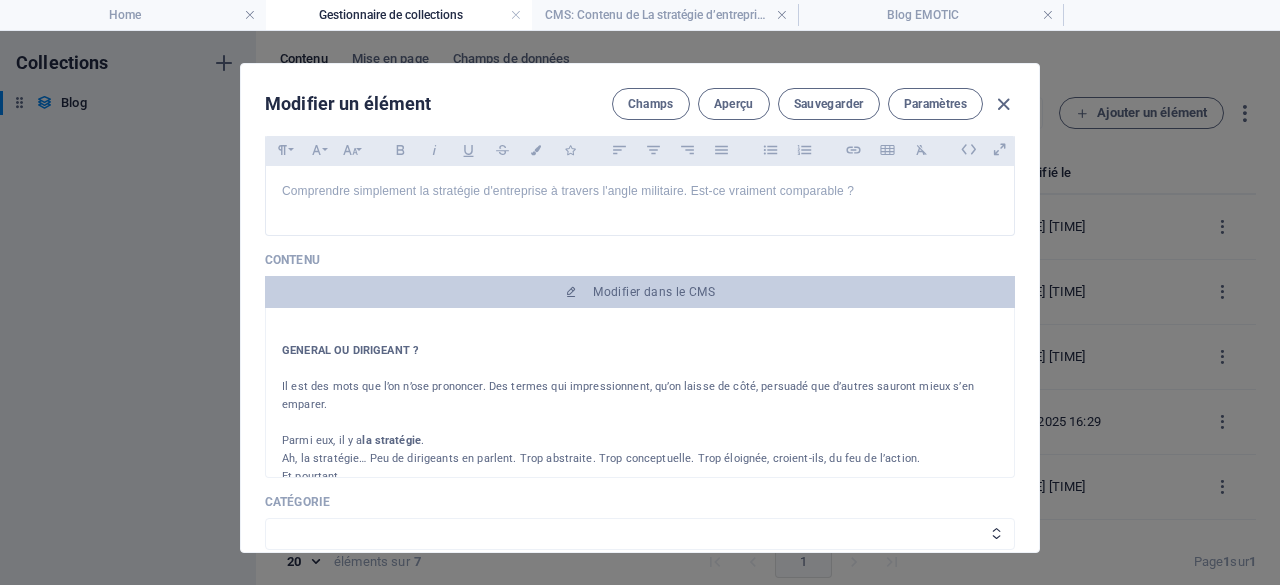 scroll, scrollTop: 200, scrollLeft: 0, axis: vertical 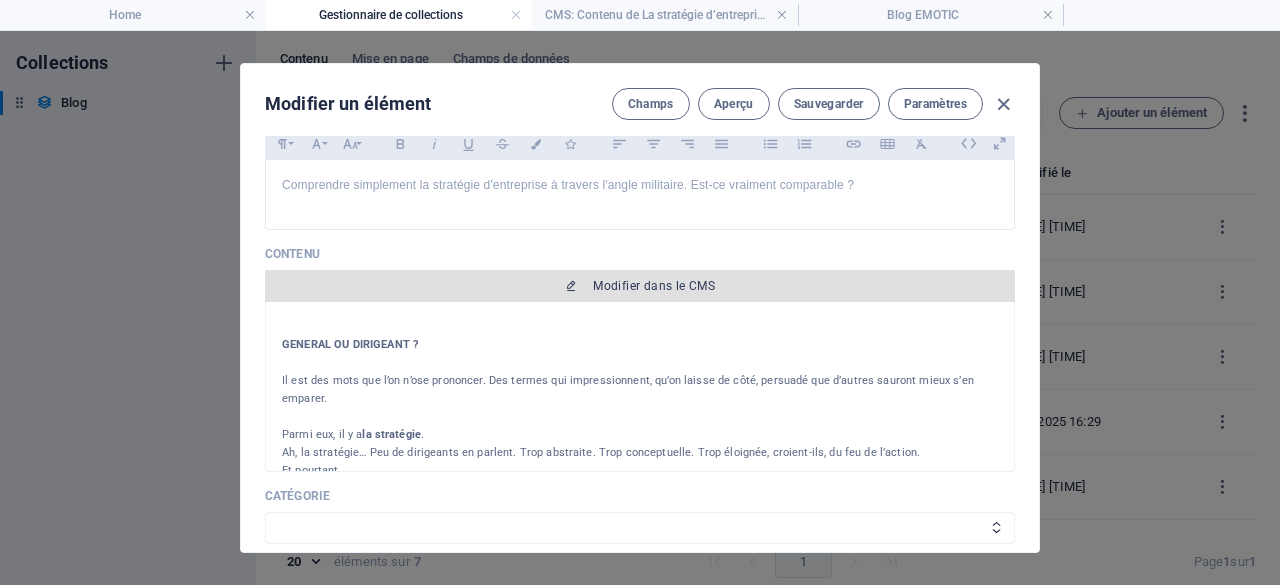 click on "Modifier dans le CMS" at bounding box center (654, 286) 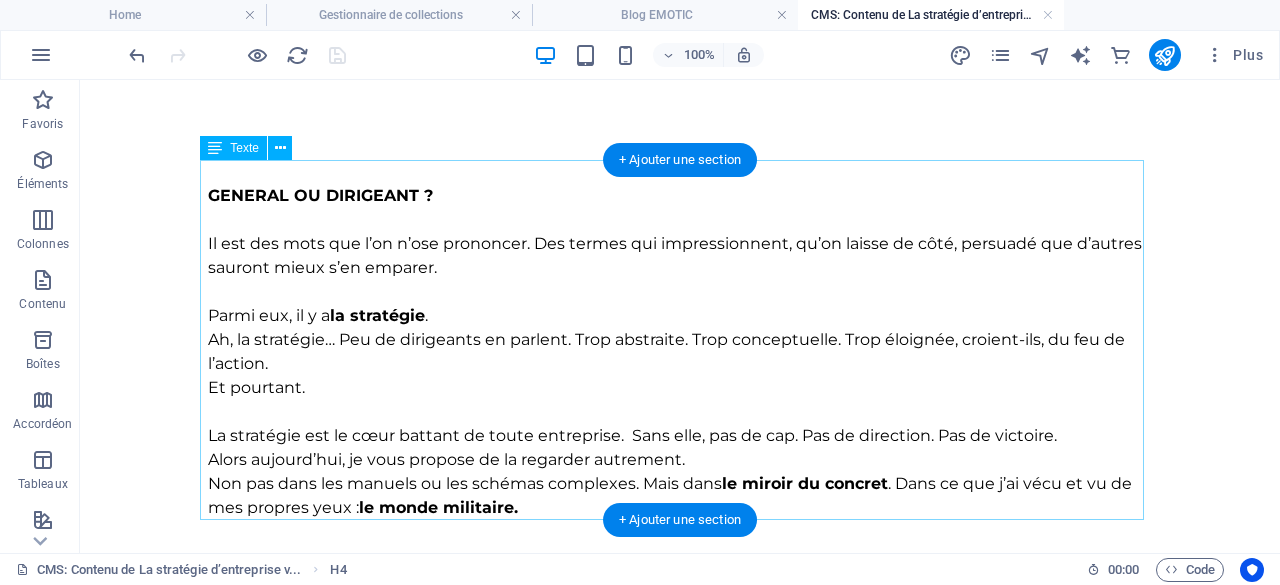 scroll, scrollTop: 0, scrollLeft: 0, axis: both 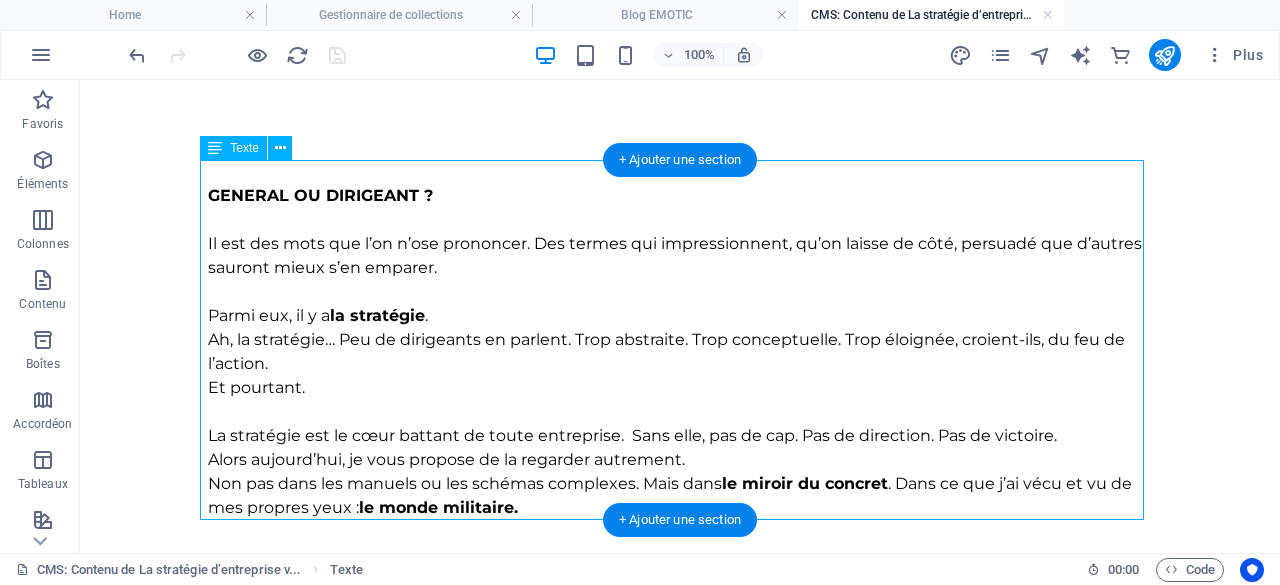 click on "GENERAL OU DIRIGEANT ? Il est des mots que l’on n’ose prononcer. Des termes qui impressionnent, qu’on laisse de côté, persuadé que d’autres sauront mieux s’en emparer. Parmi eux, il y a  la stratégie .  Ah, la stratégie… Peu de dirigeants en parlent. Trop abstraite. Trop conceptuelle. Trop éloignée, croient-ils, du feu de l’action. Et pourtant. La stratégie est le cœur battant de toute entreprise.  Sans elle, pas de cap. Pas de direction. Pas de victoire. Alors aujourd’hui, je vous propose de la regarder autrement.  Non pas dans les manuels ou les schémas complexes. Mais dans  le miroir du concret . Dans ce que j’ai vécu et vu de mes propres yeux :  le monde militaire." at bounding box center [680, 340] 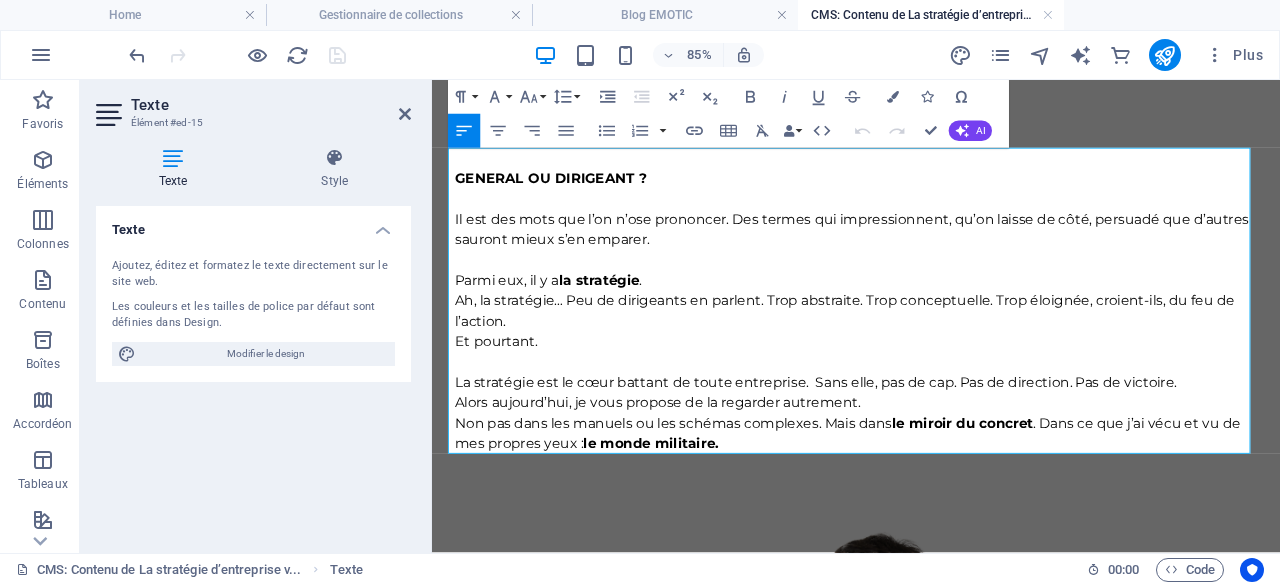 click on "Parmi eux, il y a la stratégie . Ah, la stratégie… Peu de dirigeants en parlent. Trop abstraite. Trop conceptuelle. Trop éloignée, croient-ils, du feu de l’action." at bounding box center [931, 340] 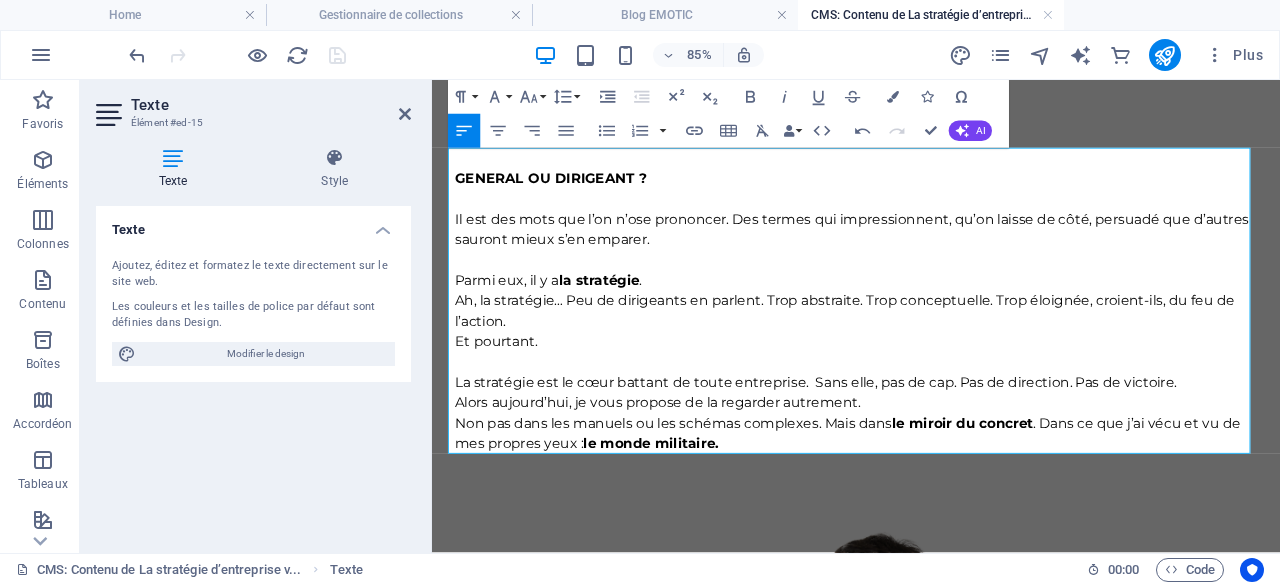 click on "Parmi eux, il y a  la stratégie . Ah, la stratégie… Peu de dirigeants en parlent. Trop abstraite. Trop conceptuelle. Trop éloignée, croient-ils, du feu de l’action." at bounding box center [931, 340] 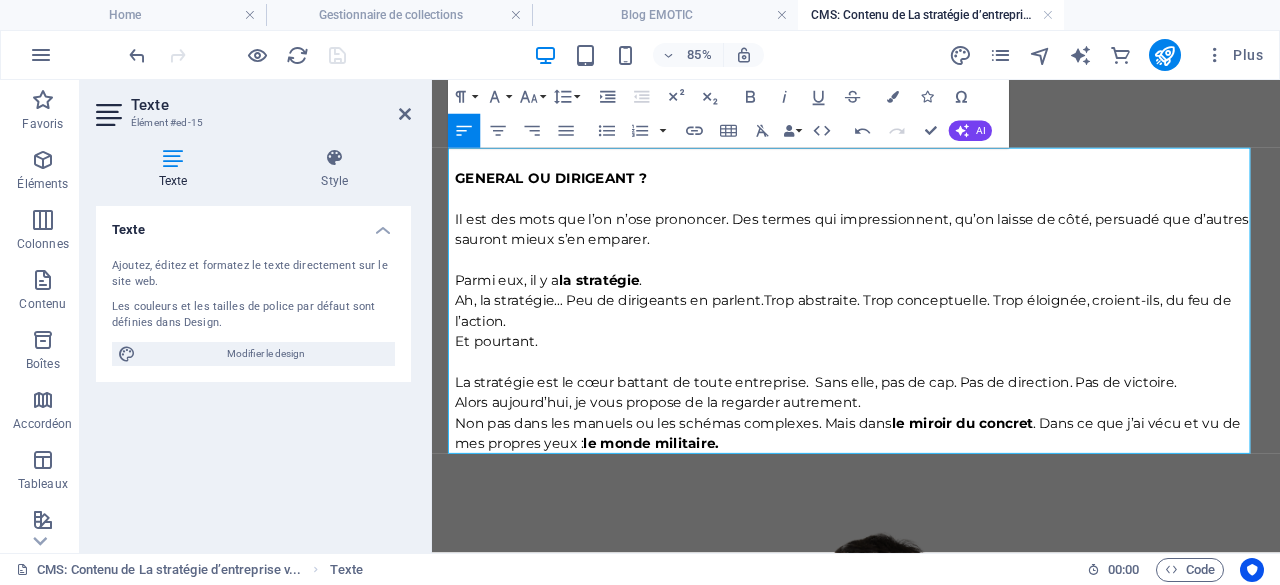 type 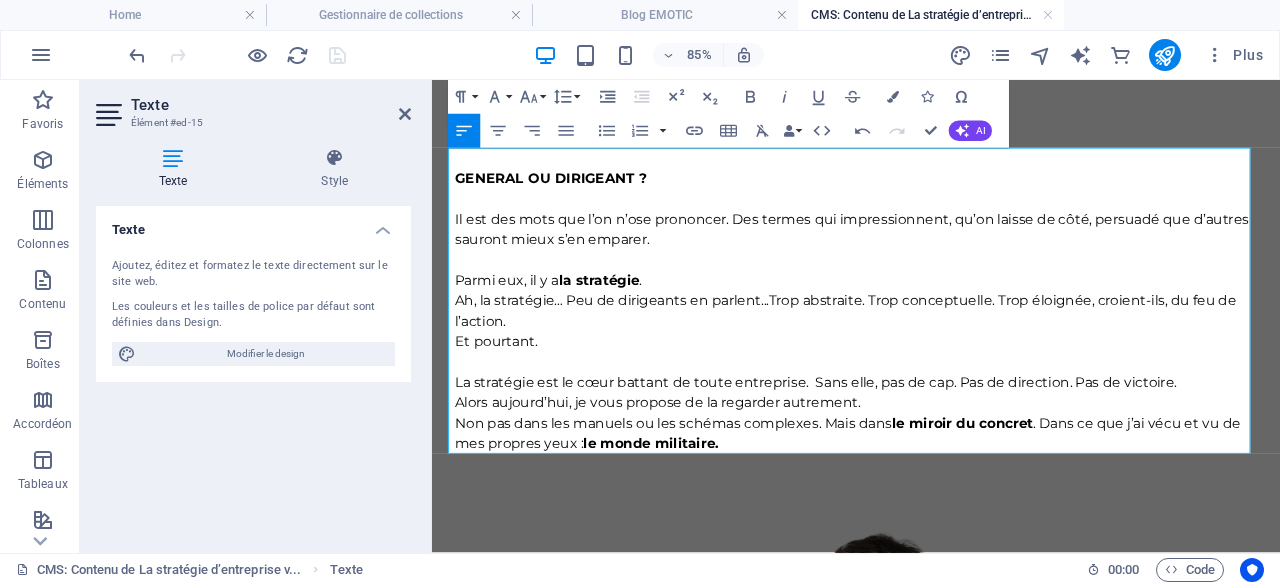 click on "Parmi eux, il y a la stratégie . Ah, la stratégie… Peu de dirigeants en parlent...Trop abstraite. Trop conceptuelle. Trop éloignée, croient-ils, du feu de l’action." at bounding box center (931, 340) 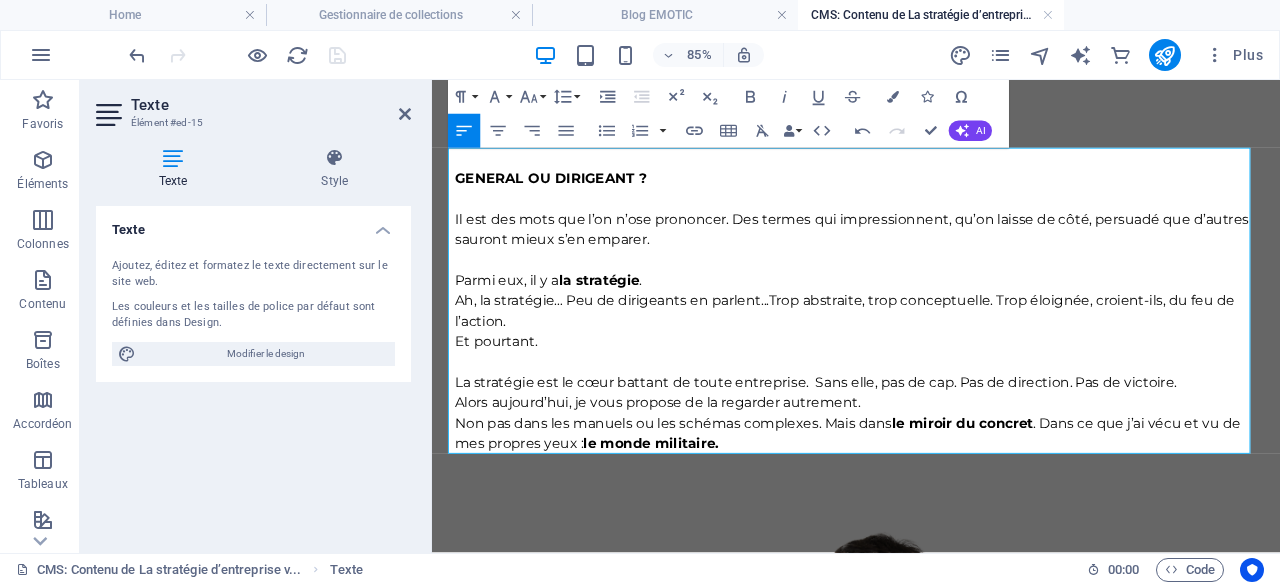 click on "Parmi eux, il y a la stratégie . Ah, la stratégie… Peu de dirigeants en parlent...Trop abstraite, trop conceptuelle. Trop éloignée, croient-ils, du feu de l’action." at bounding box center [931, 340] 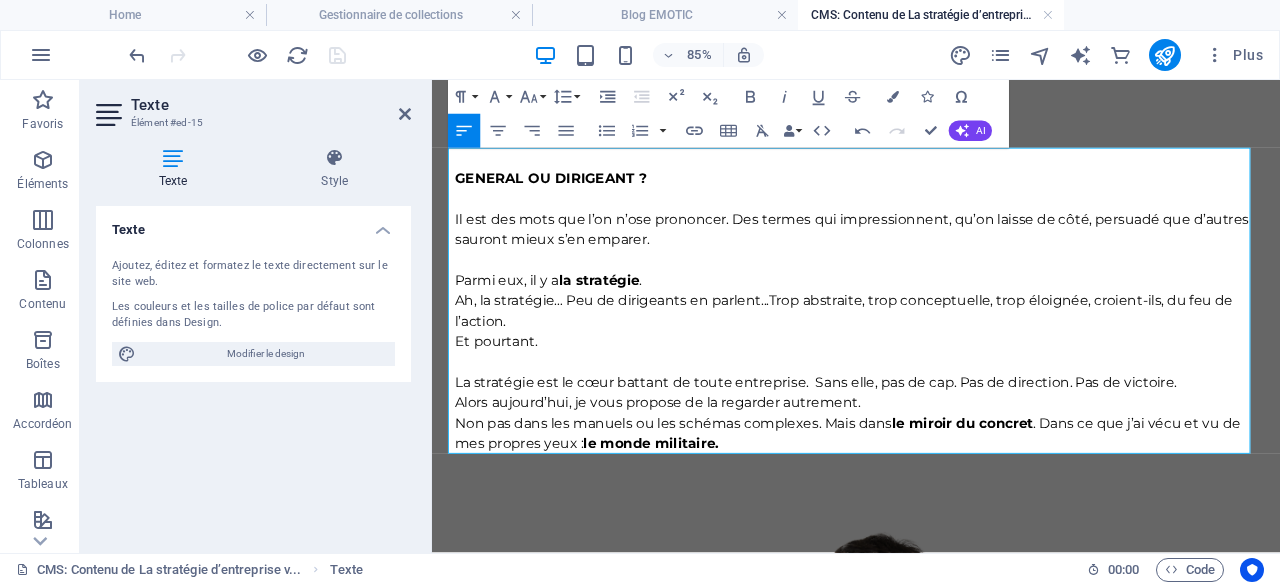 click on "Parmi eux, il y a  la stratégie . Ah, la stratégie… Peu de dirigeants en parlent...Trop abstraite, trop conceptuelle, t rop éloignée, croient-ils, du feu de l’action." at bounding box center [931, 340] 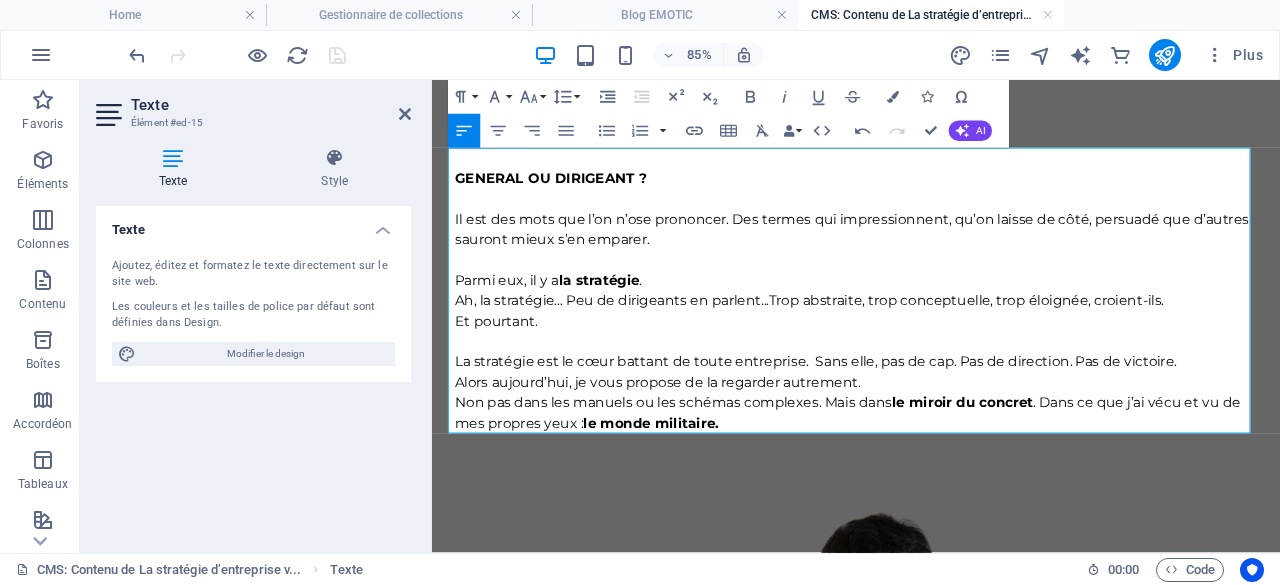 drag, startPoint x: 871, startPoint y: 411, endPoint x: 885, endPoint y: 412, distance: 14.035668 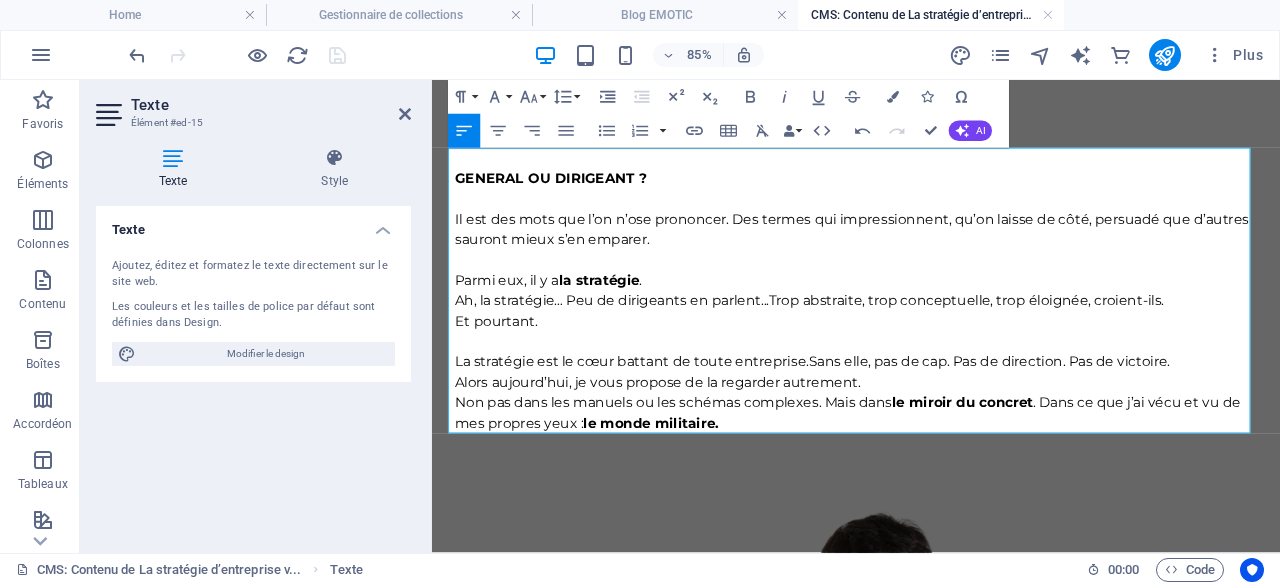 click on "La stratégie est le cœur battant de toute entreprise. Sans elle, pas de cap. Pas de direction. Pas de victoire." at bounding box center [931, 412] 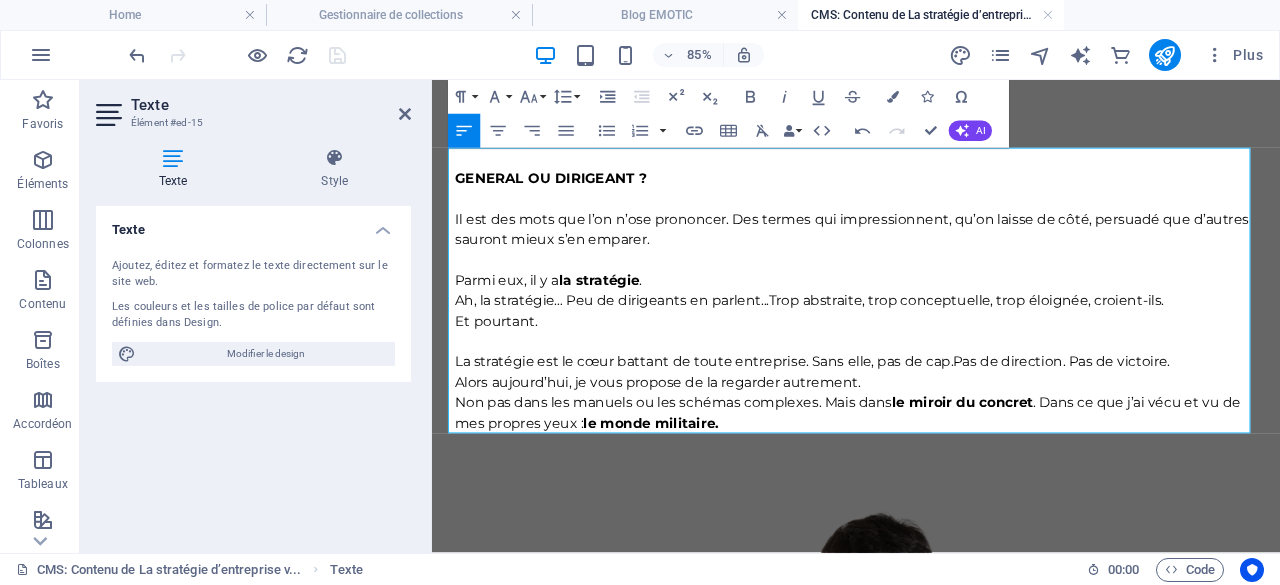 click on "La stratégie est le cœur battant de toute entreprise. Sans elle, pas de cap. Pas de direction. Pas de victoire." at bounding box center (931, 412) 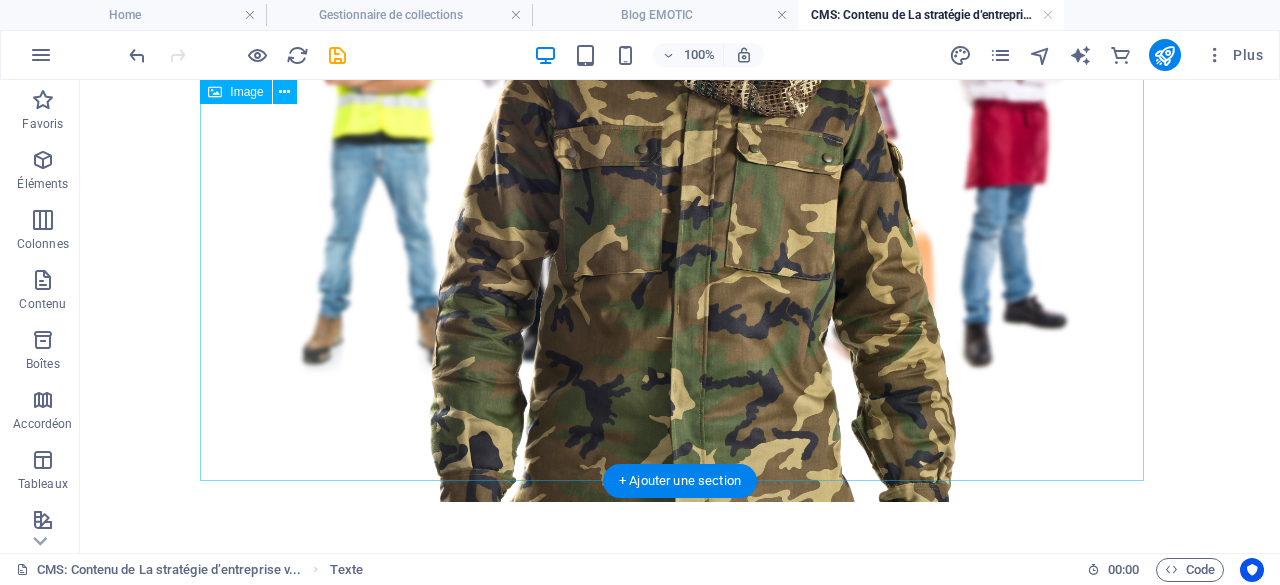 scroll, scrollTop: 1200, scrollLeft: 0, axis: vertical 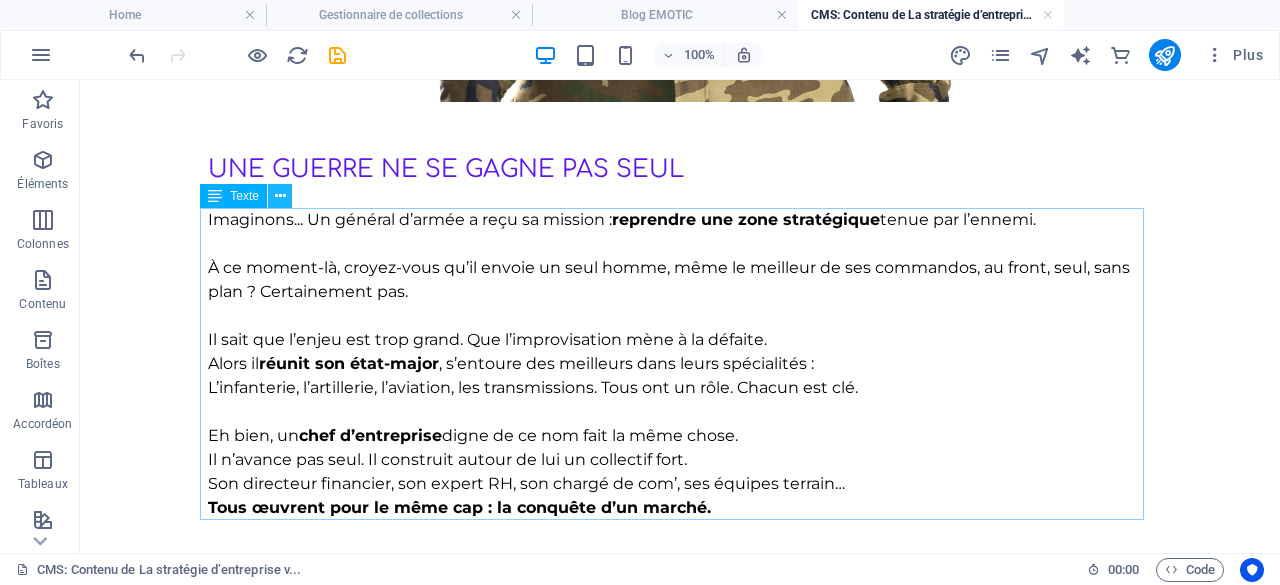 click at bounding box center [280, 196] 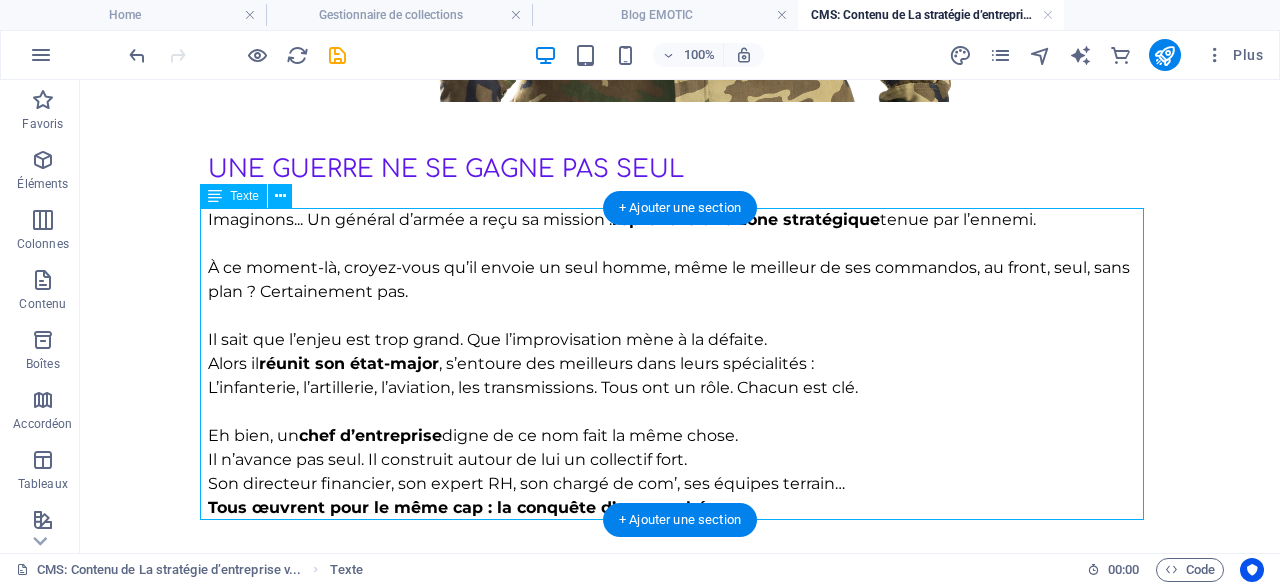 click on "Imaginons... Un général d’armée a reçu sa mission :  reprendre une zone stratégique  tenue par l’ennemi. À ce moment-là, croyez-vous qu’il envoie un seul homme, même le meilleur de ses commandos, au front, seul, sans plan ? Certainement pas. Il sait que l’enjeu est trop grand. Que l’improvisation mène à la défaite.  Alors il  réunit son état-major , s’entoure des meilleurs dans leurs spécialités : L’infanterie, l’artillerie, l’aviation, les transmissions. Tous ont un rôle. Chacun est clé. Eh bien, un  chef d’entreprise  digne de ce nom fait la même chose. Il n’avance pas seul. Il construit autour de lui un collectif fort.  Son directeur financier, son expert RH, son chargé de com’, ses équipes terrain…   Tous œuvrent pour le même cap : la conquête d’un marché." at bounding box center [680, 364] 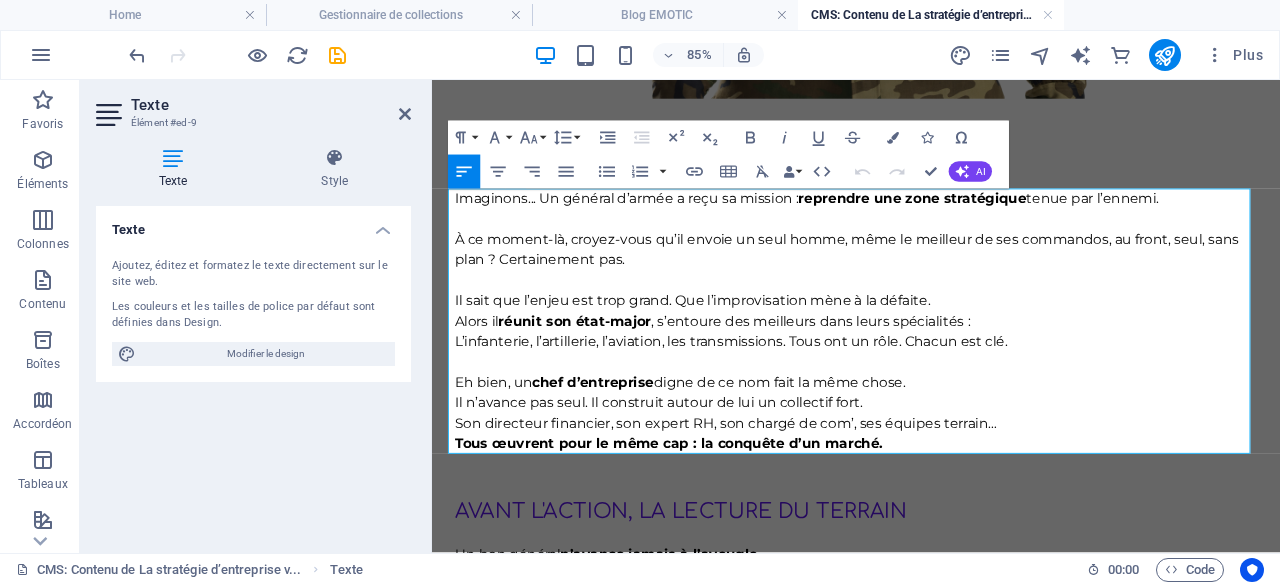 click on "Il sait que l’enjeu est trop grand. Que l’improvisation mène à la défaite.  Alors il  réunit son état-major , s’entoure des meilleurs dans leurs spécialités : L’infanterie, l’artillerie, l’aviation, les transmissions. Tous ont un rôle. Chacun est clé." at bounding box center (931, 364) 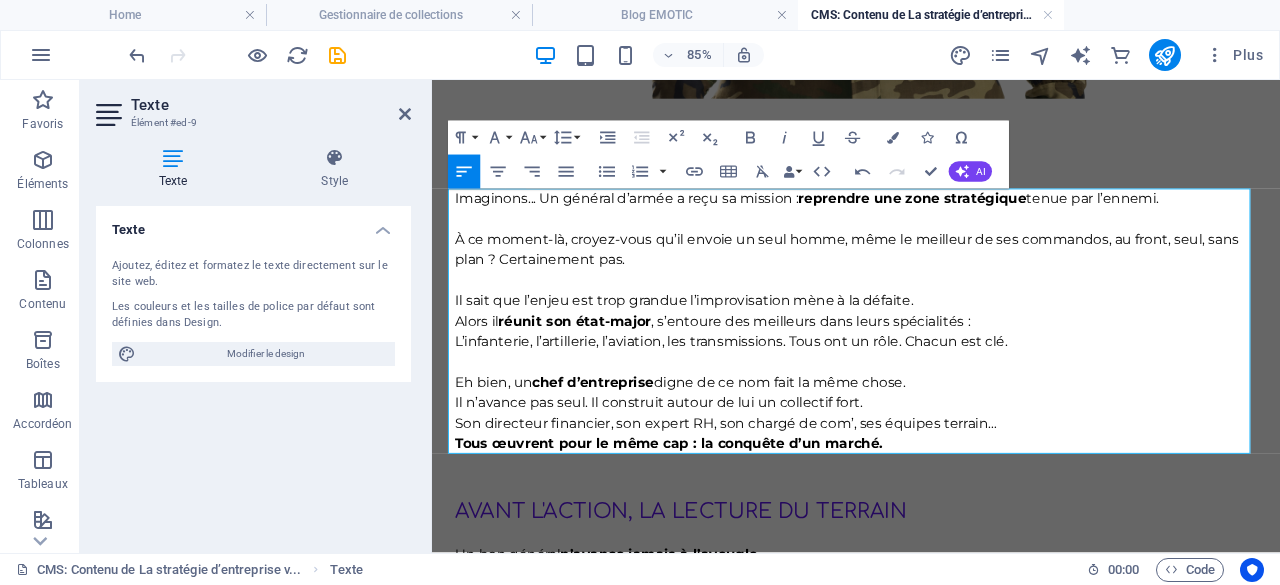 type 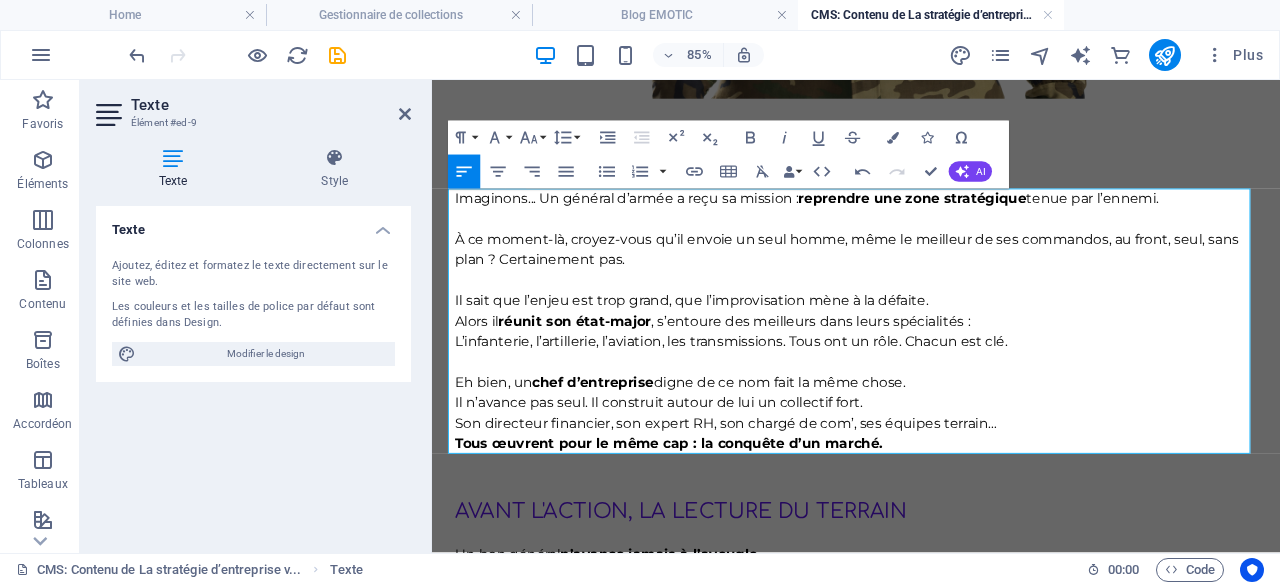 click on "Eh bien, un  chef d’entreprise  digne de ce nom fait la même chose." at bounding box center (931, 436) 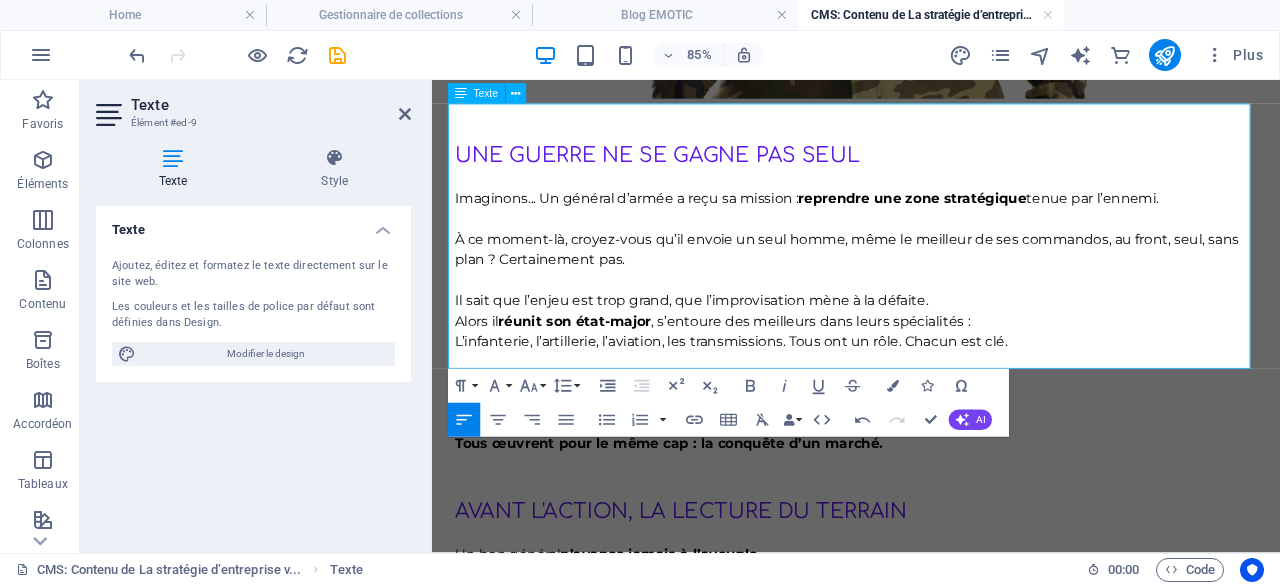 scroll, scrollTop: 1300, scrollLeft: 0, axis: vertical 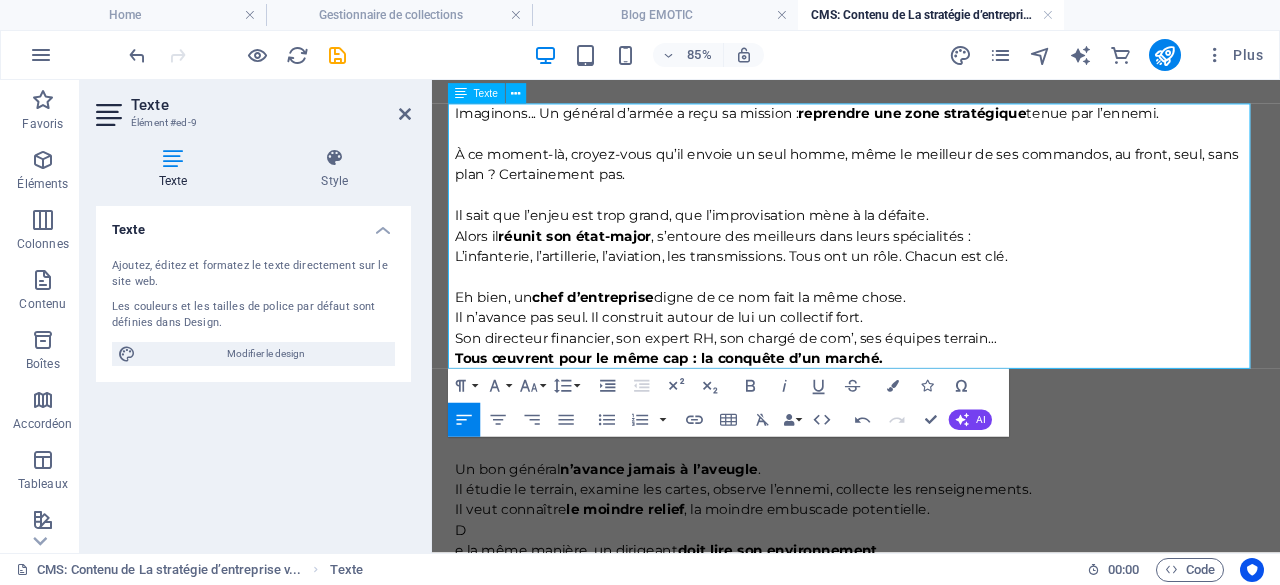 click on "Il n’avance pas seul. Il construit autour de lui un collectif fort.  Son directeur financier, son expert RH, son chargé de com’, ses équipes terrain…   Tous œuvrent pour le même cap : la conquête d’un marché." at bounding box center (931, 384) 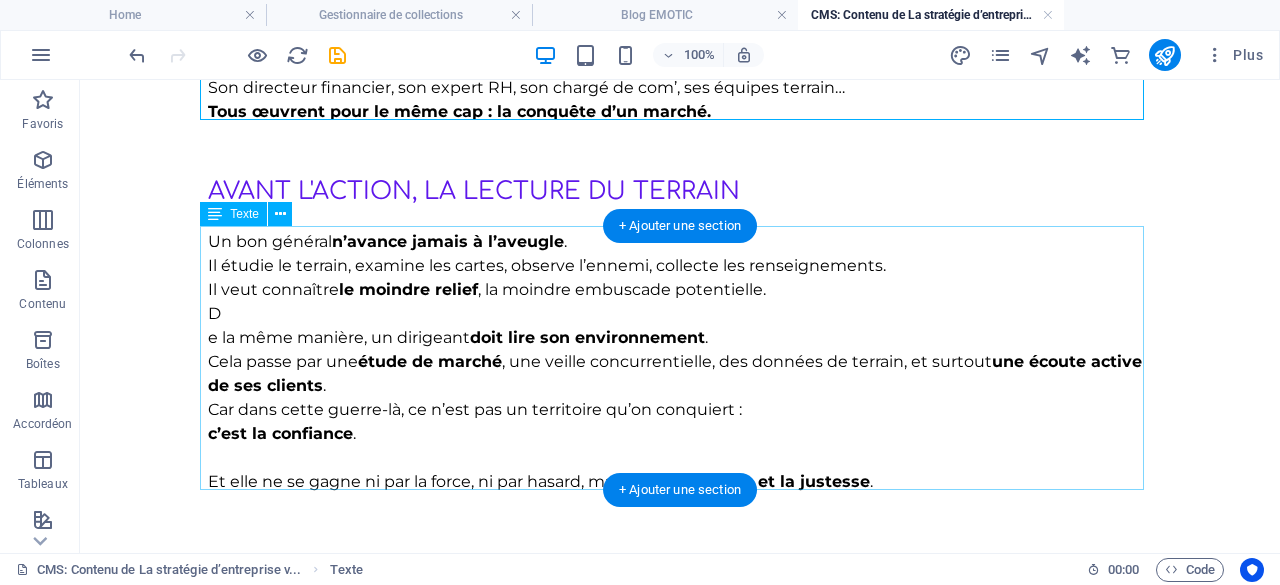 scroll, scrollTop: 1600, scrollLeft: 0, axis: vertical 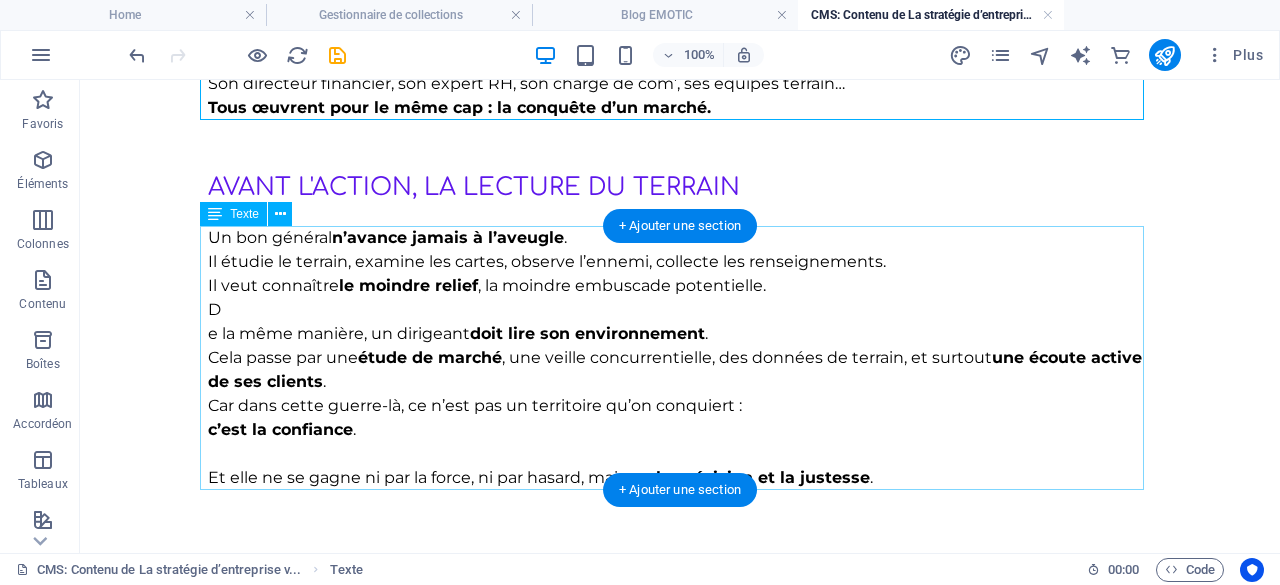 click on "Un bon général  n’avance jamais à l’aveugle .  Il étudie le terrain, examine les cartes, observe l’ennemi, collecte les renseignements.  Il veut connaître  le moindre relief , la moindre embuscade potentielle. D e la même manière, un dirigeant  doit lire son environnement .  Cela passe par une  étude de marché , une veille concurrentielle, des données de terrain, et surtout  une écoute active de ses clients . Car dans cette guerre-là, ce n’est pas un territoire qu’on conquiert :   c’est la confiance .  Et elle ne se gagne ni par la force, ni par hasard, mais par  la précision et la justesse ." at bounding box center (680, 358) 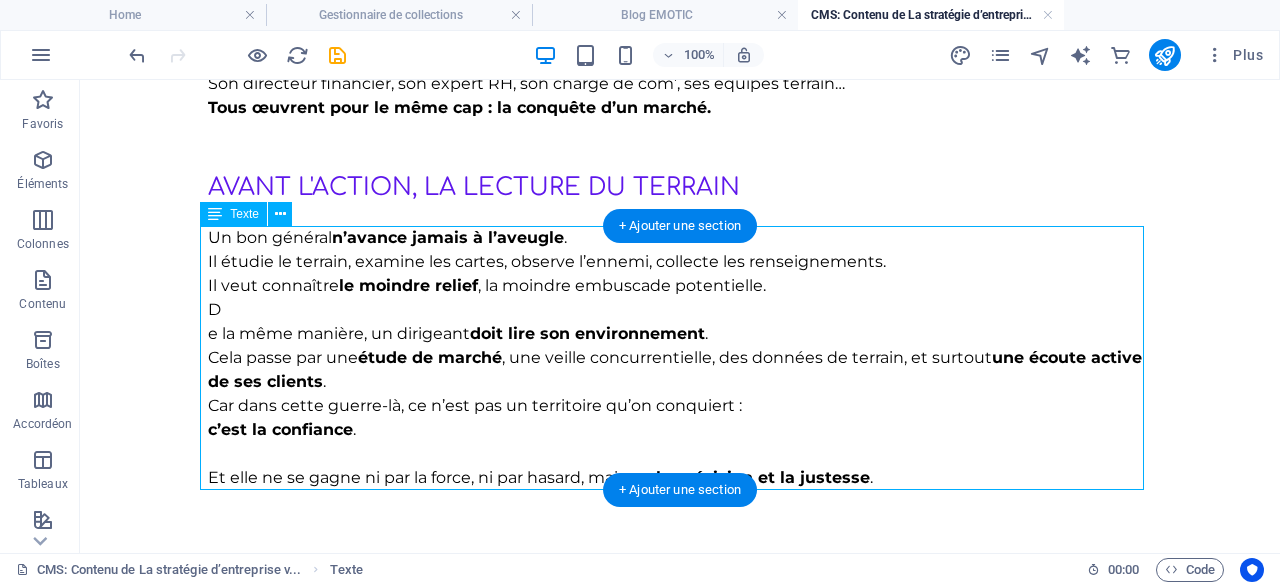 click on "Un bon général  n’avance jamais à l’aveugle .  Il étudie le terrain, examine les cartes, observe l’ennemi, collecte les renseignements.  Il veut connaître  le moindre relief , la moindre embuscade potentielle. D e la même manière, un dirigeant  doit lire son environnement .  Cela passe par une  étude de marché , une veille concurrentielle, des données de terrain, et surtout  une écoute active de ses clients . Car dans cette guerre-là, ce n’est pas un territoire qu’on conquiert :   c’est la confiance .  Et elle ne se gagne ni par la force, ni par hasard, mais par  la précision et la justesse ." at bounding box center (680, 358) 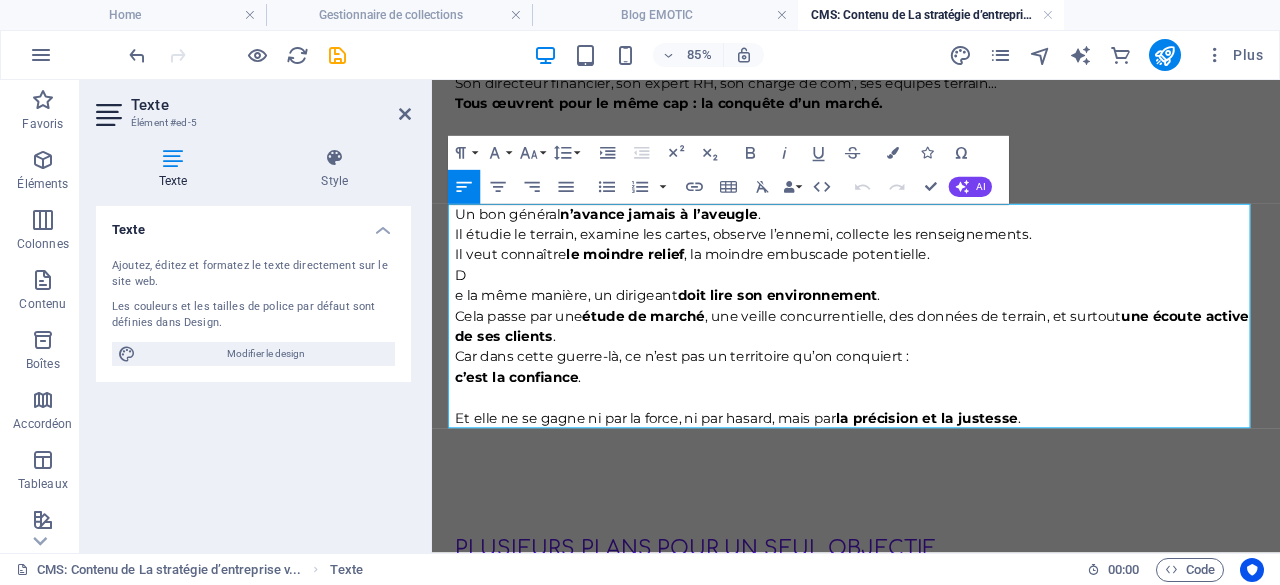 drag, startPoint x: 457, startPoint y: 263, endPoint x: 482, endPoint y: 296, distance: 41.400482 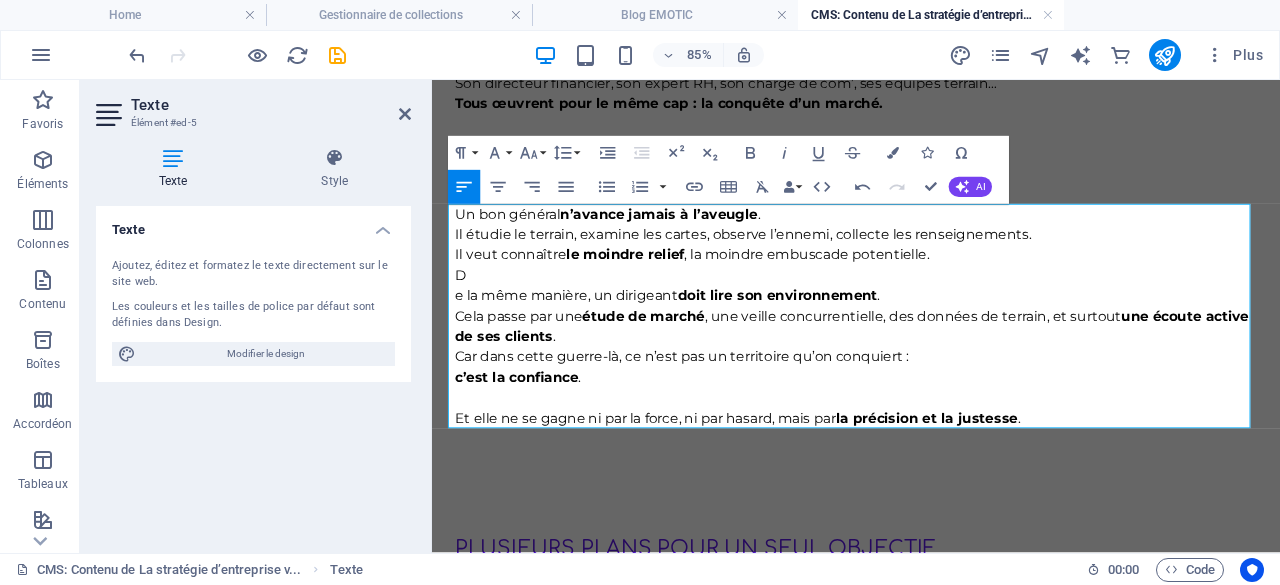 click on "D" at bounding box center (931, 310) 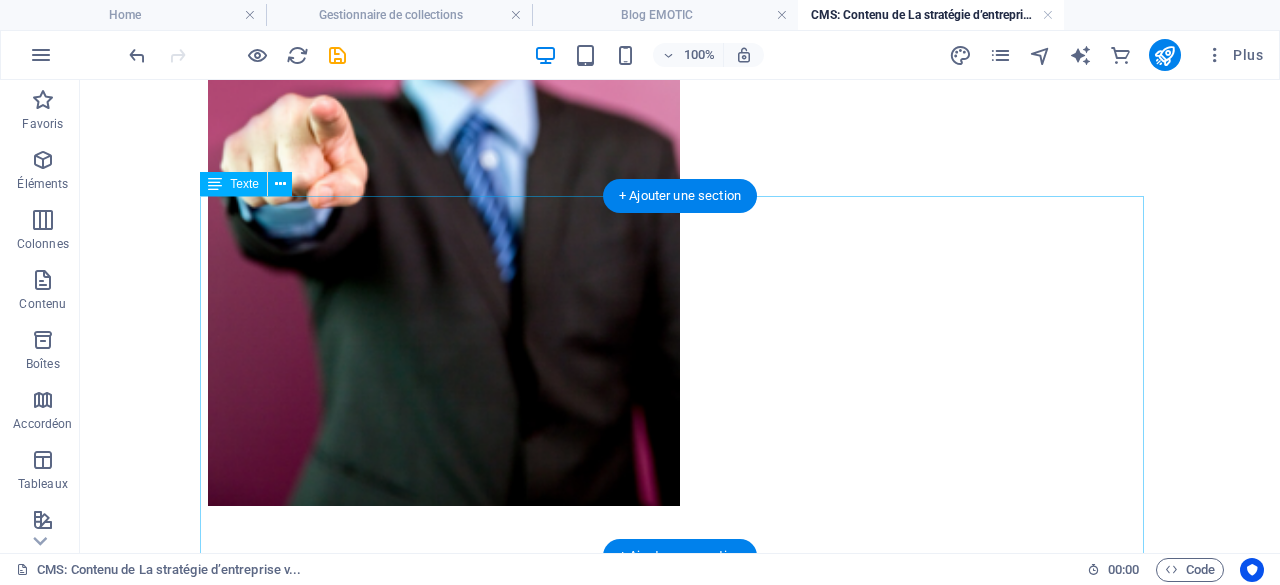 scroll, scrollTop: 2900, scrollLeft: 0, axis: vertical 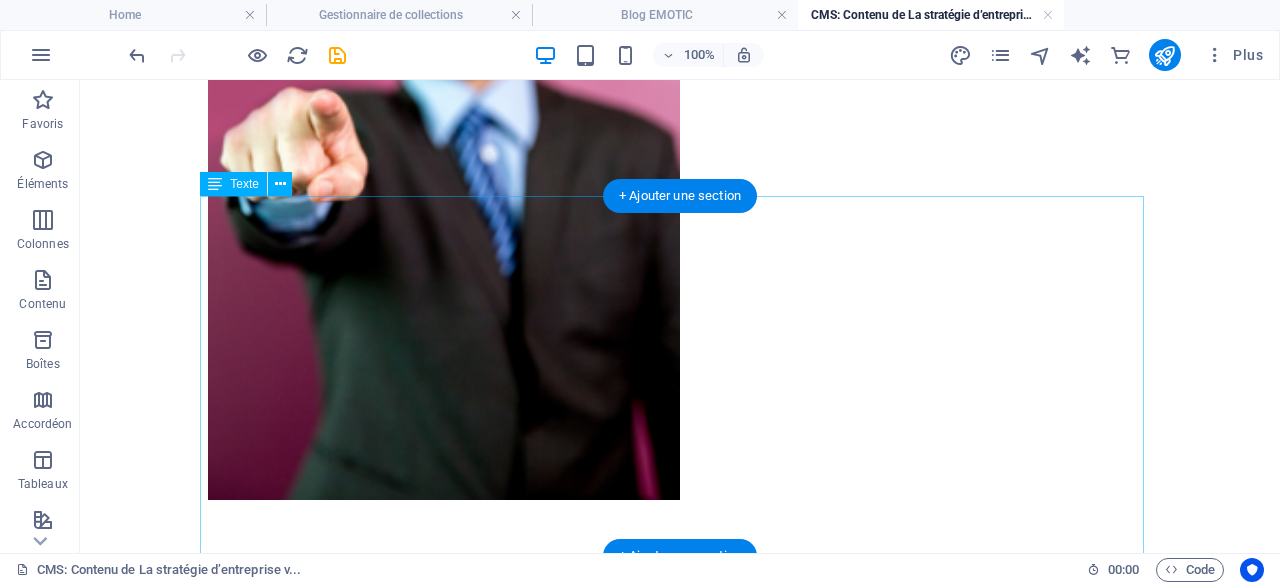 click on "Ce général, maintenant a bâtit son plan.  Un plan A, puis un B et un C. Parce qu’il sait qu’aucun plan ne survit intact au premier contact avec la réalité. Le dirigeant, lui aussi, doit  penser en scénarios . Anticiper les imprévus. Préparer l’adaptabilité de ses équipes.  C’est cela, la vraie stratégie :  un cap clair, mais une capacité à naviguer dans l’incertitude. Et puis vient le moment d’agir ! Le général donne ses ordres. Il coordonne ses troupes. Il avance, ensemble, vers l’objectif.  Il n’est ni en retrait, ni dans la précipitation. Il  tient le cap avec lucidité et confiance. Un dirigeant, lui aussi, doit  être ce pilier . Il incarne la vision. Il la communique. Il anime les énergies.  Sans lui, les meilleures idées restent lettres mortes." at bounding box center (680, -450) 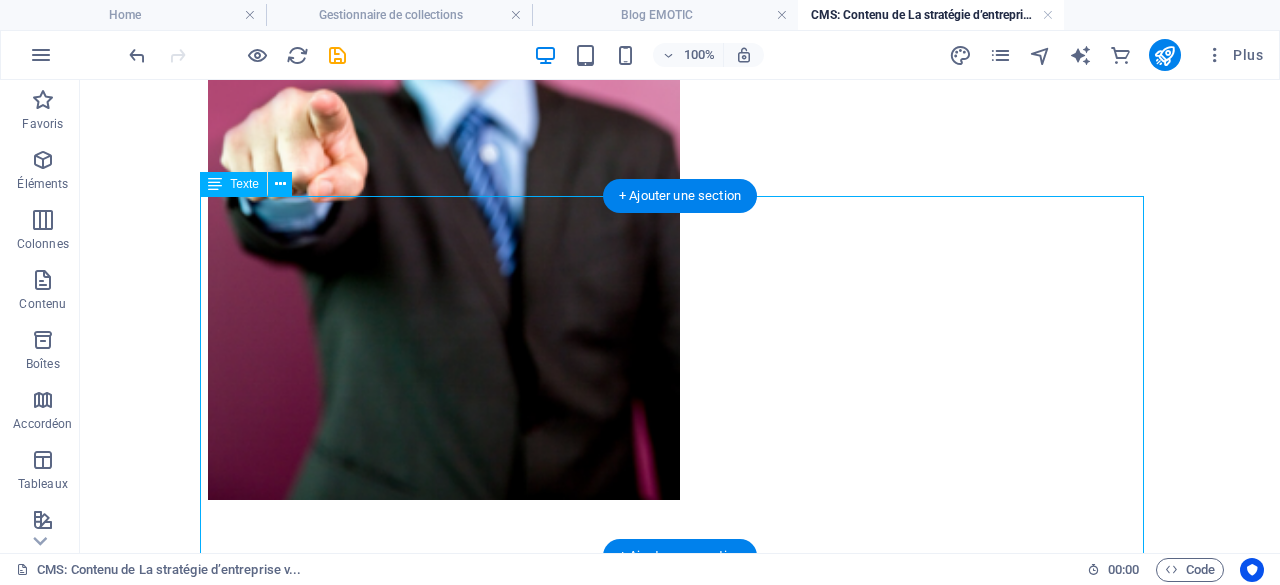 click on "Ce général, maintenant a bâtit son plan.  Un plan A, puis un B et un C. Parce qu’il sait qu’aucun plan ne survit intact au premier contact avec la réalité. Le dirigeant, lui aussi, doit  penser en scénarios . Anticiper les imprévus. Préparer l’adaptabilité de ses équipes.  C’est cela, la vraie stratégie :  un cap clair, mais une capacité à naviguer dans l’incertitude. Et puis vient le moment d’agir ! Le général donne ses ordres. Il coordonne ses troupes. Il avance, ensemble, vers l’objectif.  Il n’est ni en retrait, ni dans la précipitation. Il  tient le cap avec lucidité et confiance. Un dirigeant, lui aussi, doit  être ce pilier . Il incarne la vision. Il la communique. Il anime les énergies.  Sans lui, les meilleures idées restent lettres mortes." at bounding box center [680, -450] 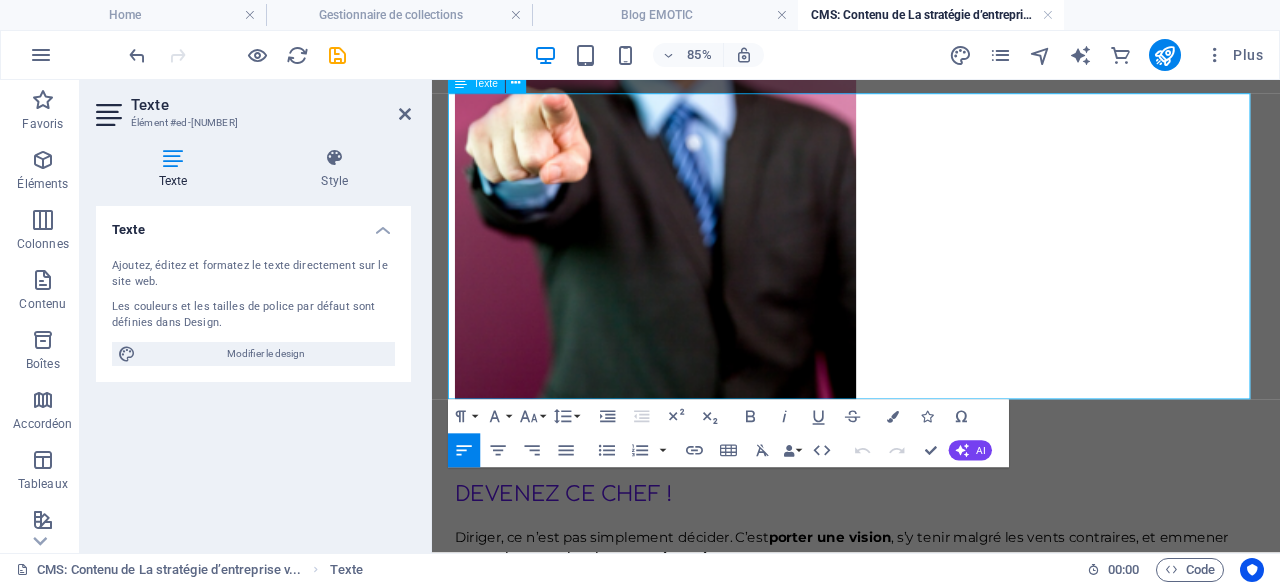 scroll, scrollTop: 3000, scrollLeft: 0, axis: vertical 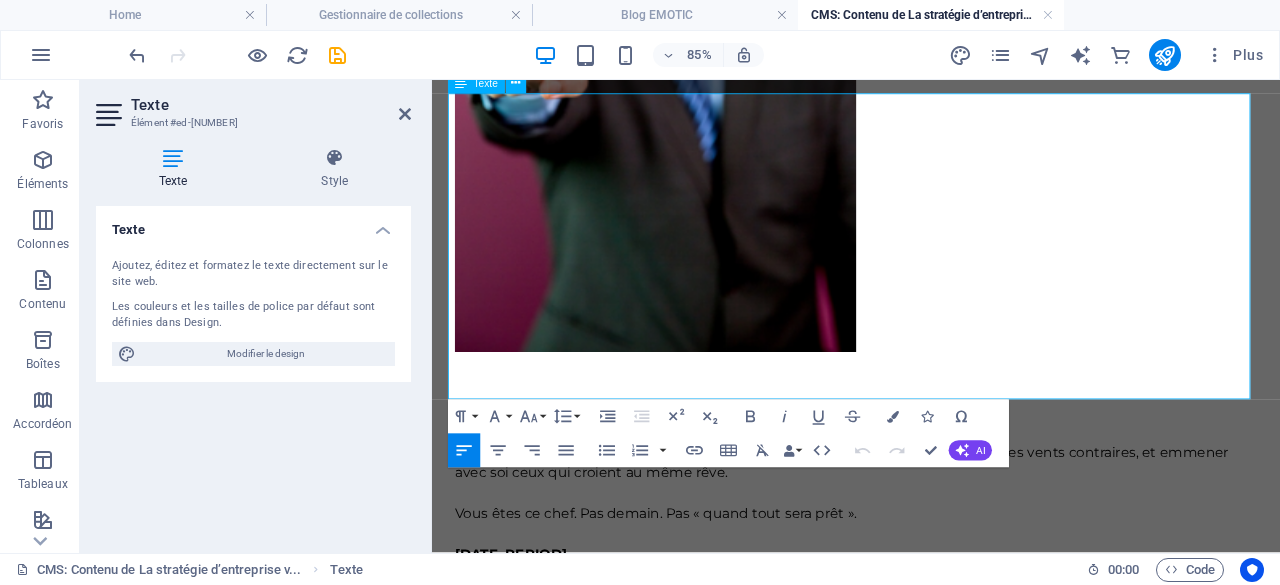 click on "Un dirigeant, lui aussi, doit  être ce pilier . Il incarne la vision. Il la communique. Il anime les énergies.  Sans lui, les meilleures idées restent lettres mortes." at bounding box center [931, -406] 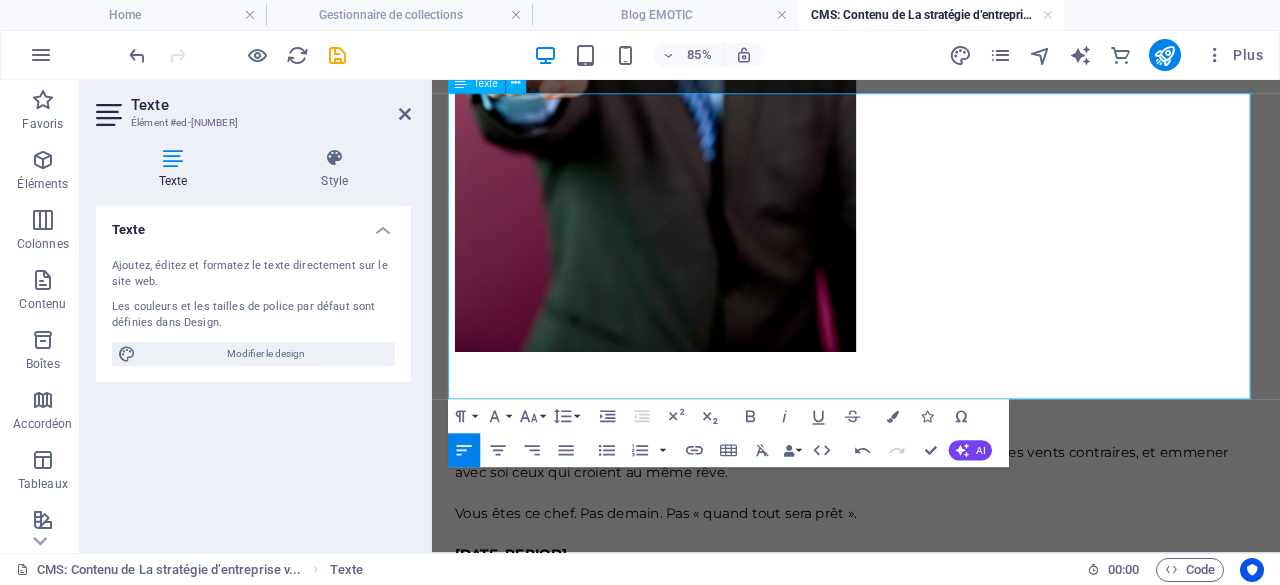 click on "Un dirigeant, lui aussi, doit  être ce pilier . Il incarne la vision. Il la communique. Il anime les énergies. Sans lui, les meilleures idées restent lettres mortes." at bounding box center (931, -406) 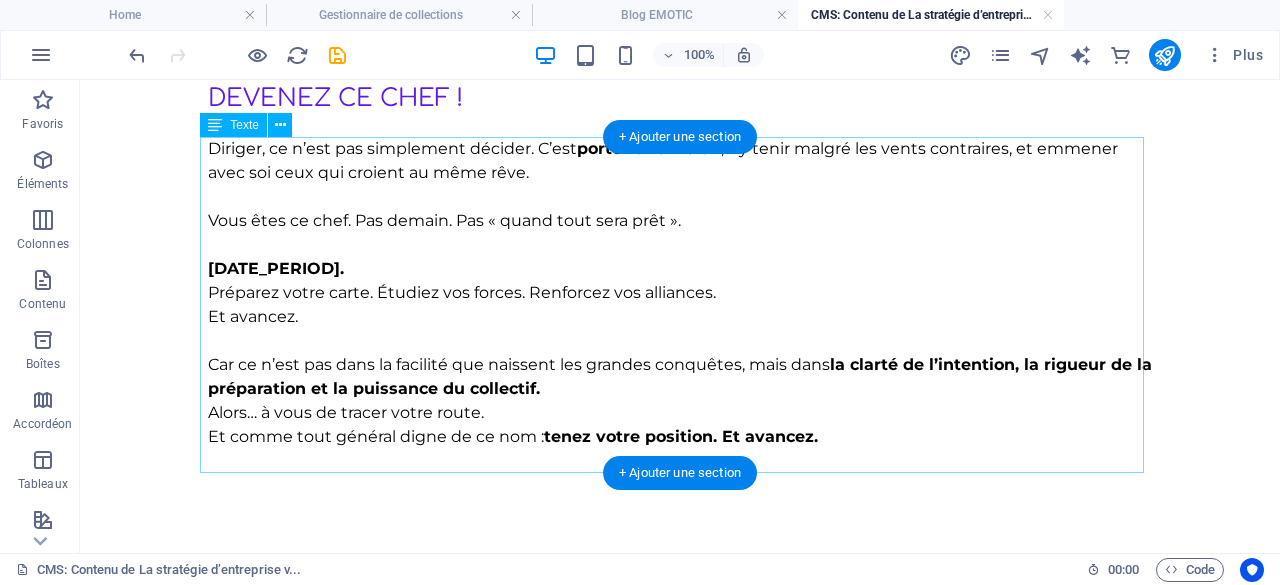 scroll, scrollTop: 4195, scrollLeft: 0, axis: vertical 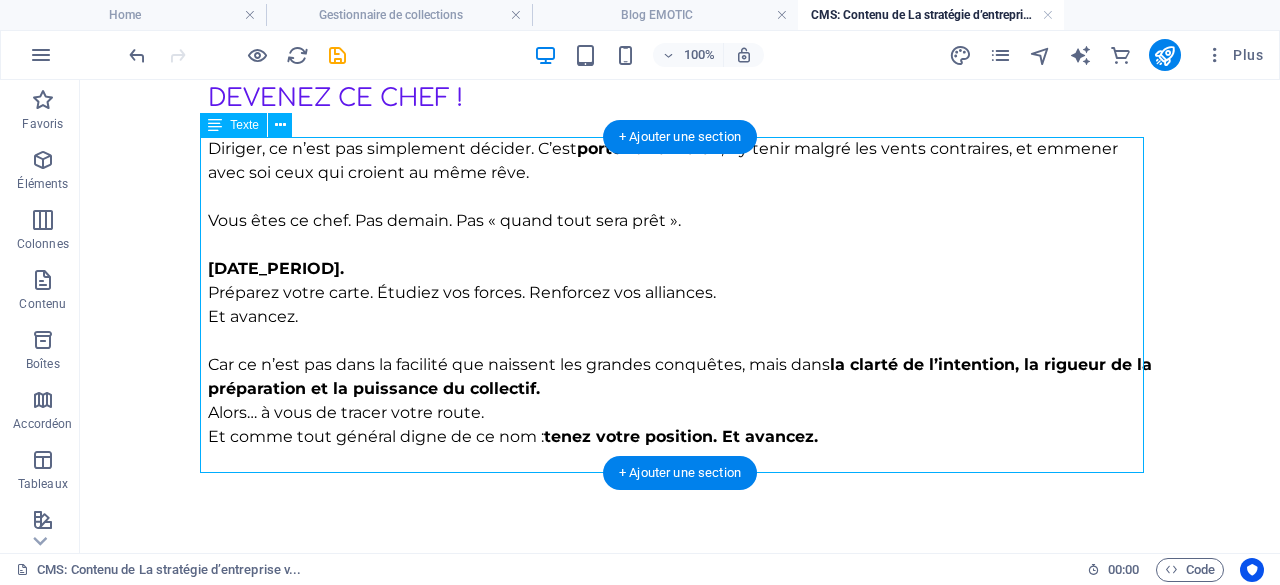 click on "Diriger, ce n’est pas simplement décider. C’est  porter une vision , s’y tenir malgré les vents contraires, et emmener avec soi ceux qui croient au même rêve. Vous êtes ce chef. Pas demain. Pas « quand tout sera prêt ».   Aujourd’hui. Préparez votre carte. Étudiez vos forces. Renforcez vos alliances. Et avancez. Car ce n’est pas dans la facilité que naissent les grandes conquêtes, mais dans  la clarté de l’intention, la rigueur de la préparation et la puissance du collectif. Alors… à vous de tracer votre route.  Et comme tout général digne de ce nom :  tenez votre position. Et avancez." at bounding box center [680, 305] 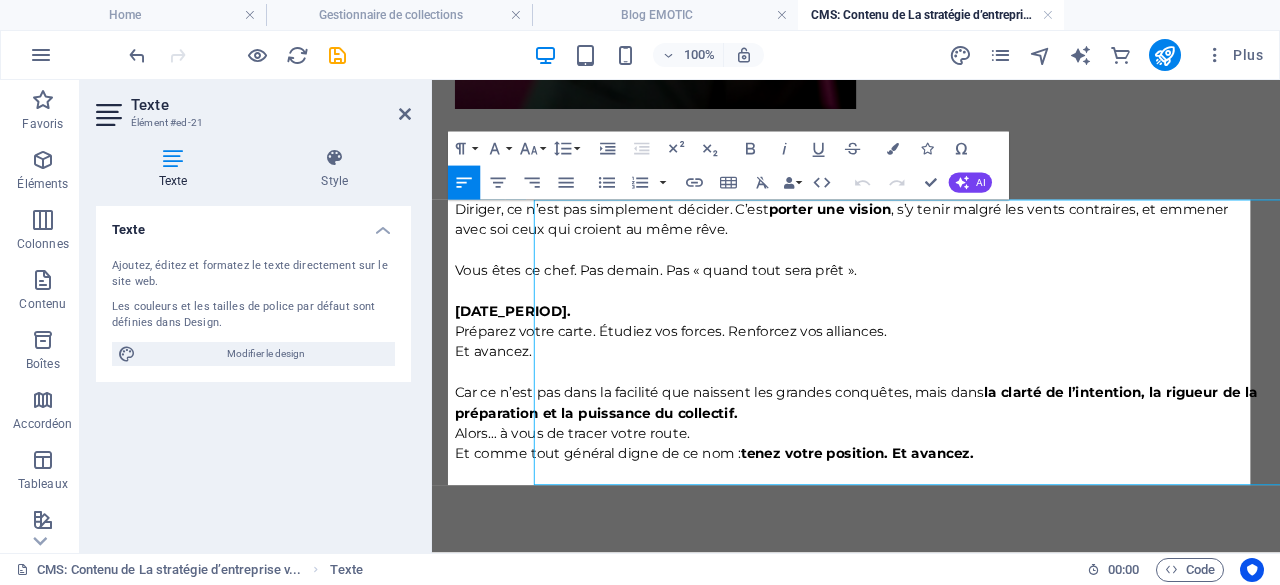 scroll, scrollTop: 4112, scrollLeft: 0, axis: vertical 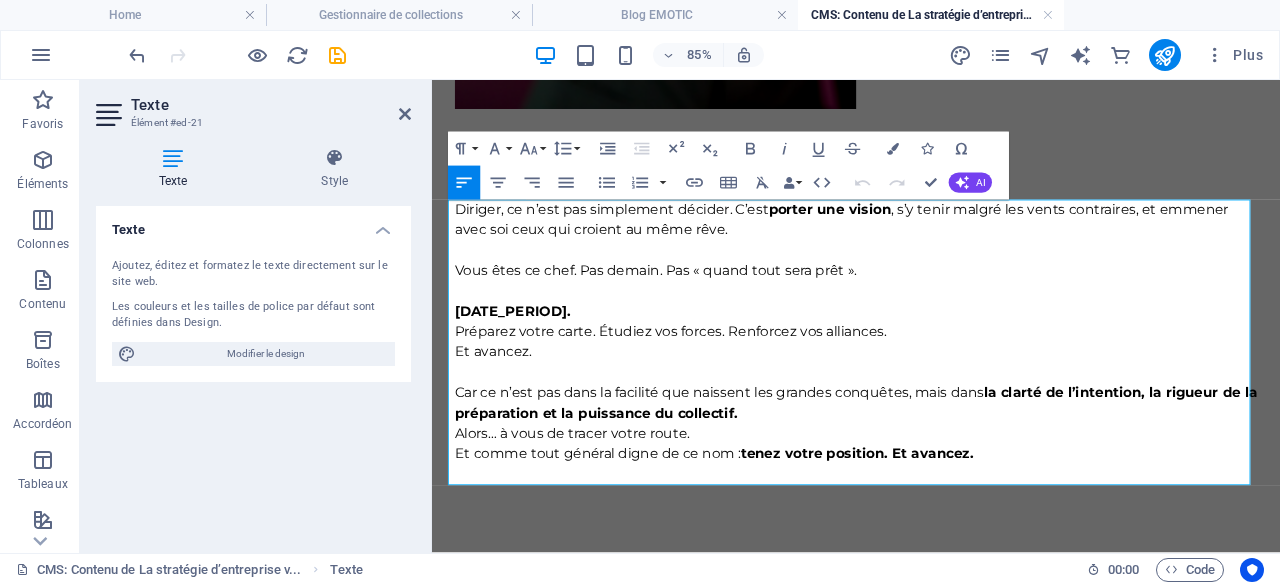 click on "[DATE_PERIOD]." at bounding box center [931, 340] 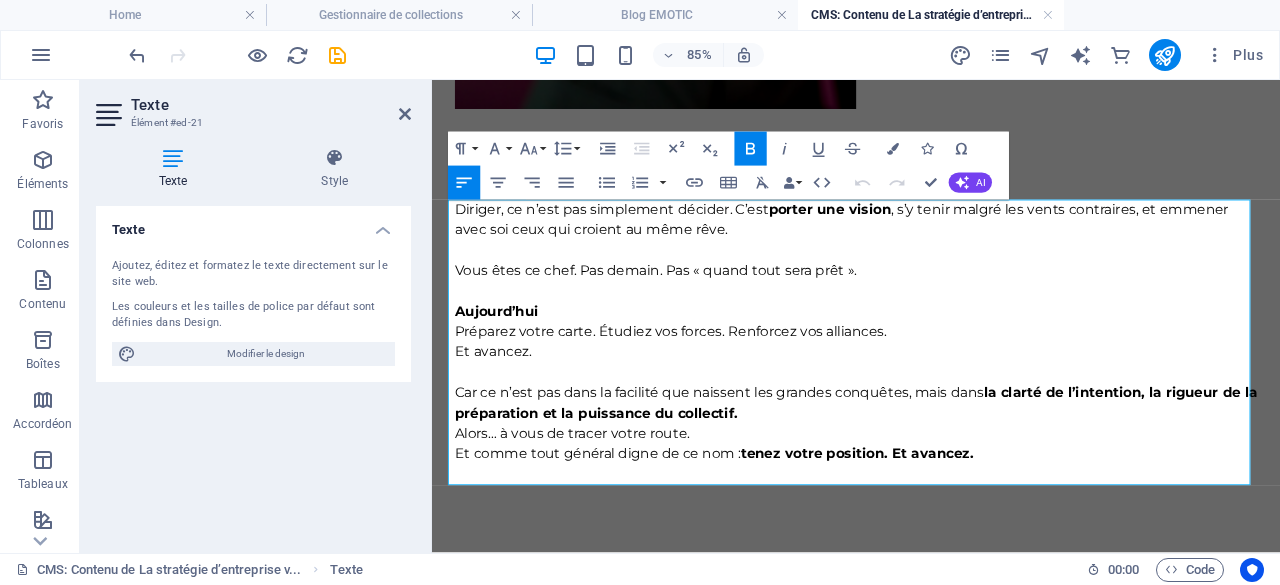 type 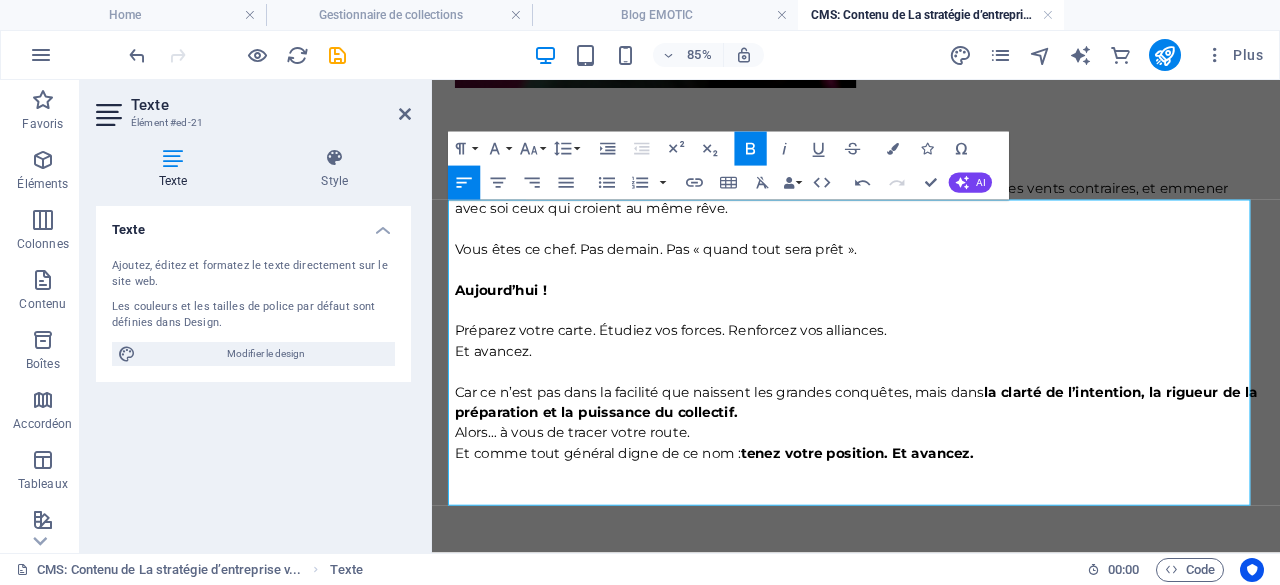 click on "Préparez votre carte. Étudiez vos forces. Renforcez vos alliances. Et avancez." at bounding box center [931, 388] 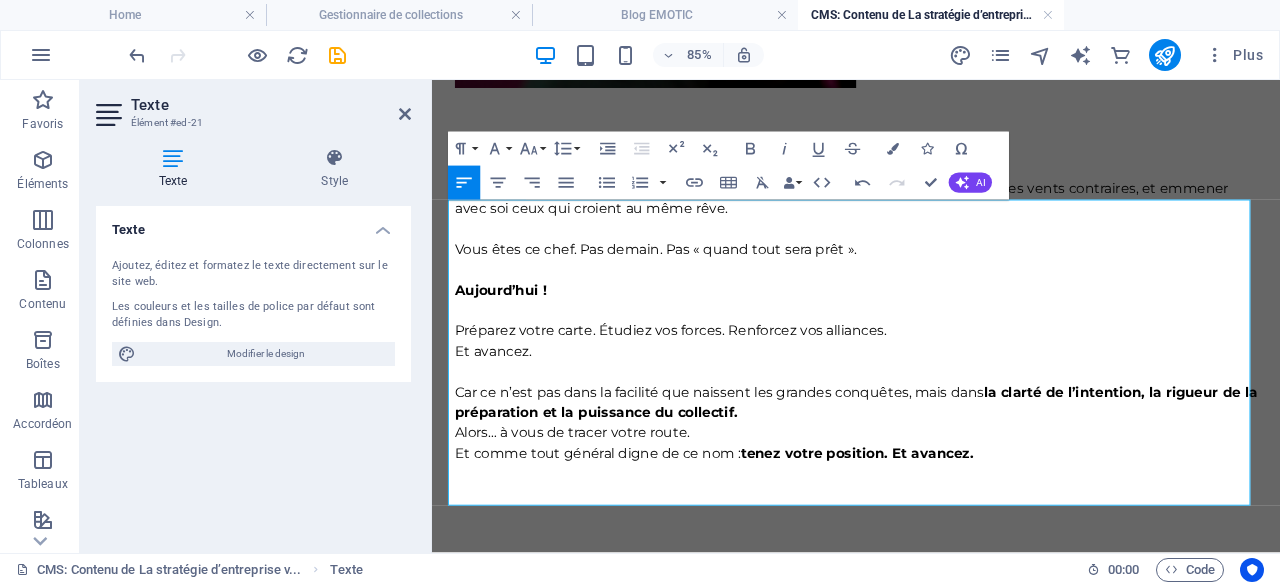 click on "Préparez votre carte. Étudiez vos forces. Renforcez vos alliances. Et avancez." at bounding box center (931, 388) 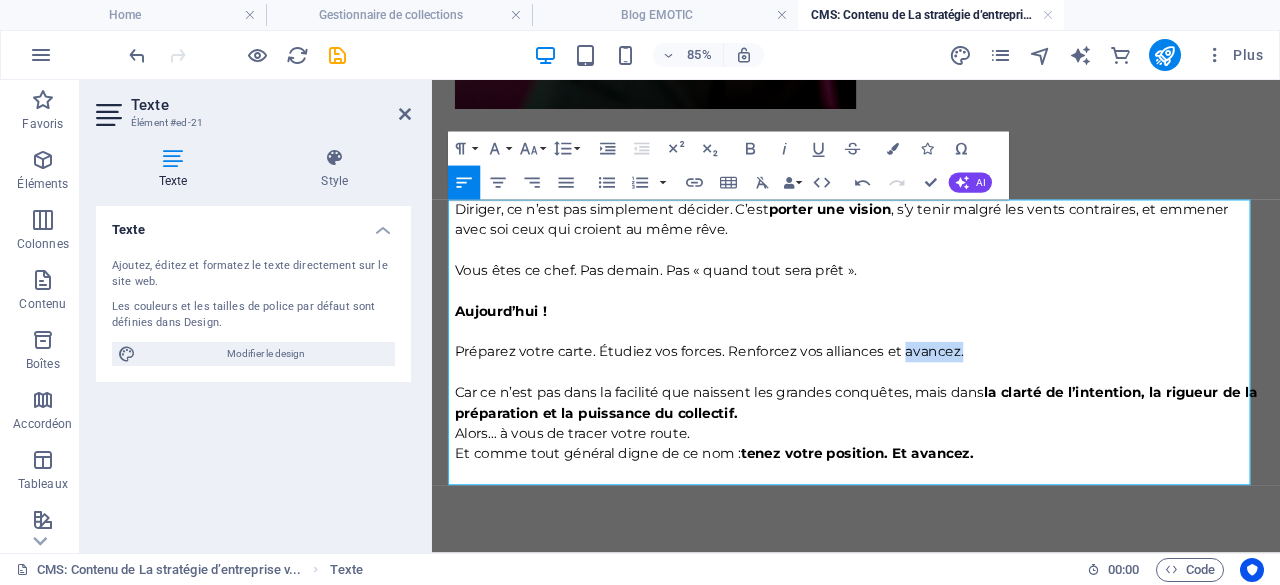 drag, startPoint x: 1050, startPoint y: 400, endPoint x: 971, endPoint y: 383, distance: 80.80842 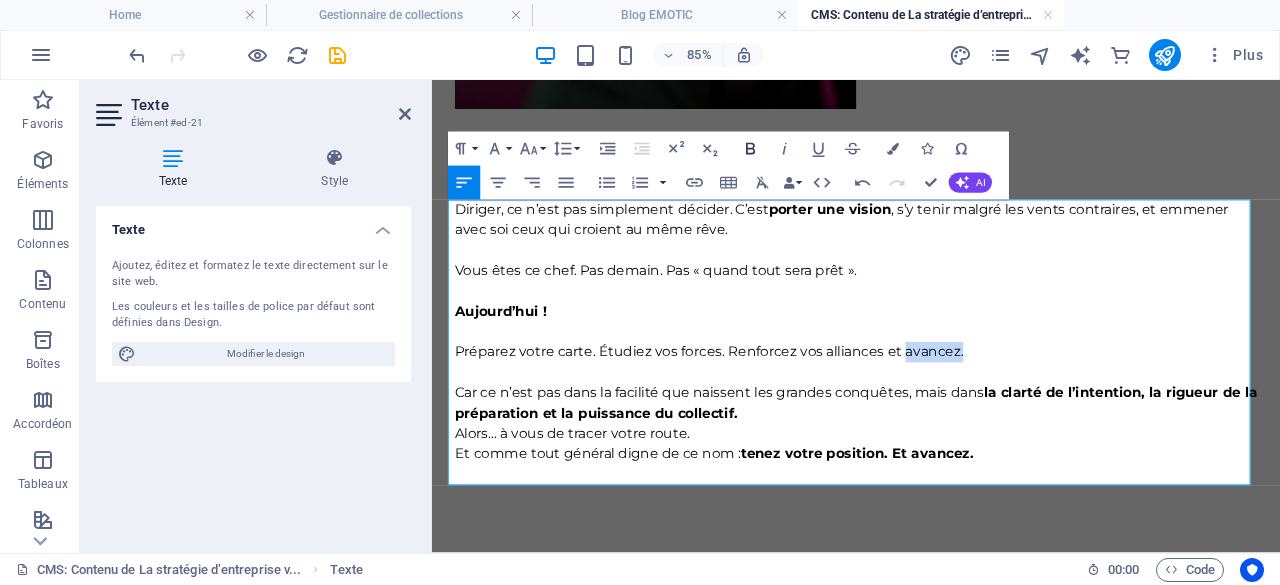 click 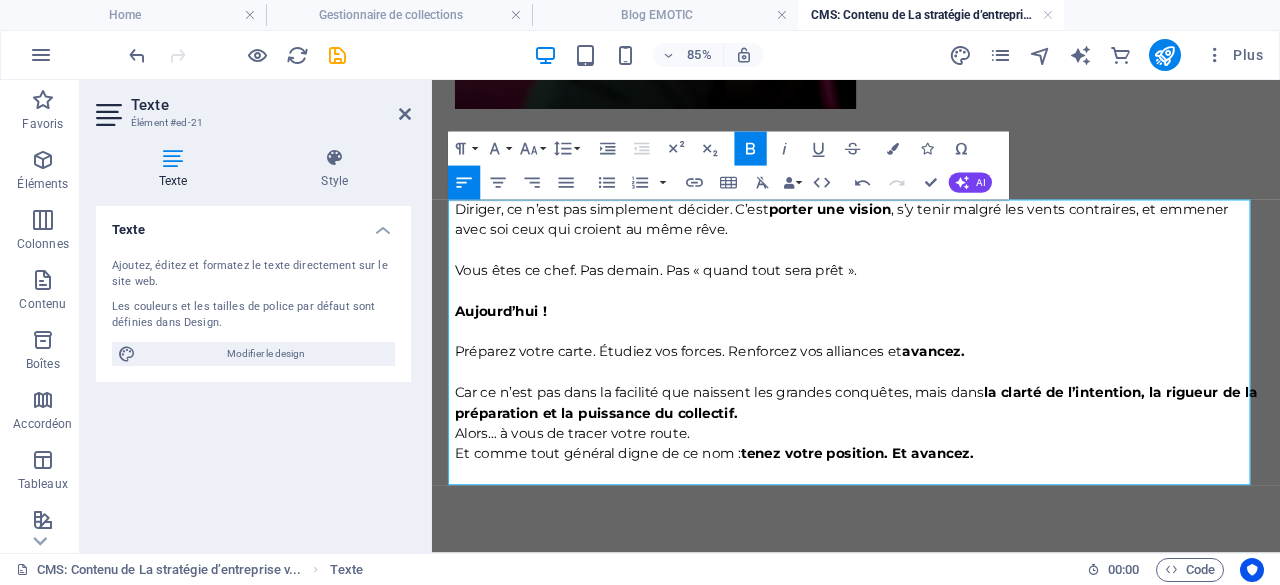 click on "Préparez votre carte. Étudiez vos forces. Renforcez vos alliances et  avancez." at bounding box center [931, 400] 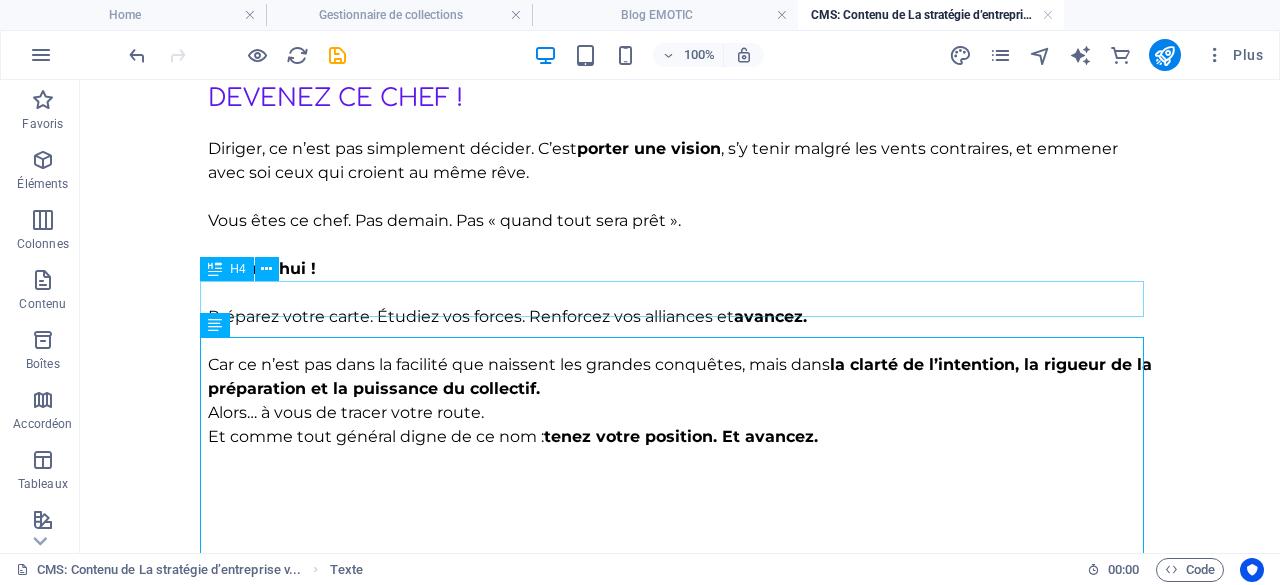 scroll, scrollTop: 3795, scrollLeft: 0, axis: vertical 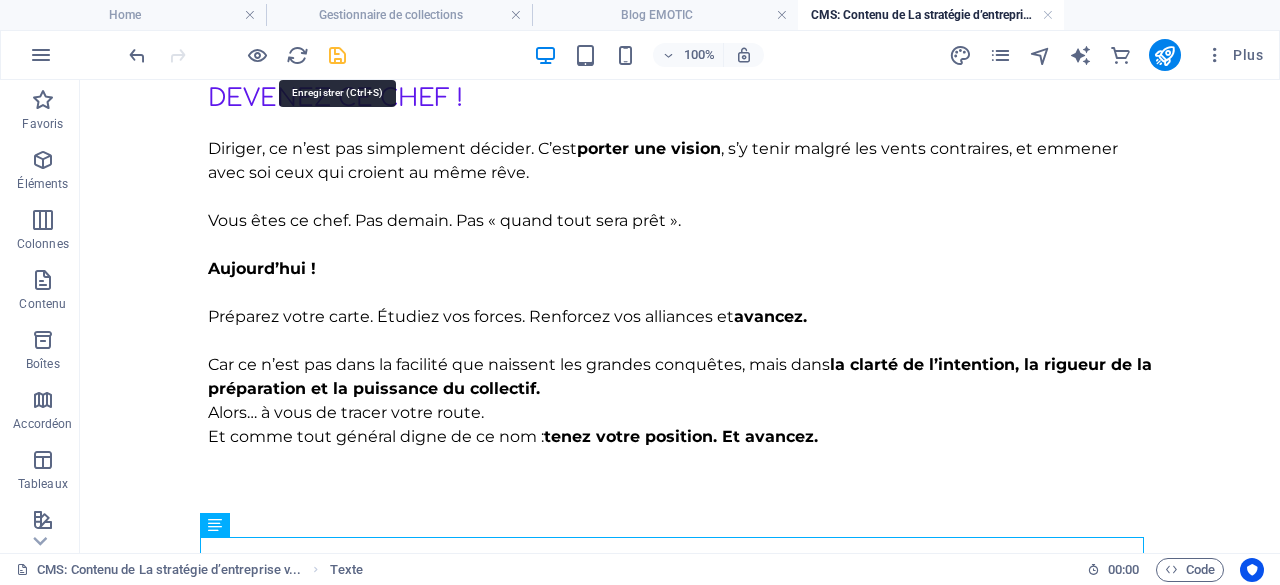 click at bounding box center [337, 55] 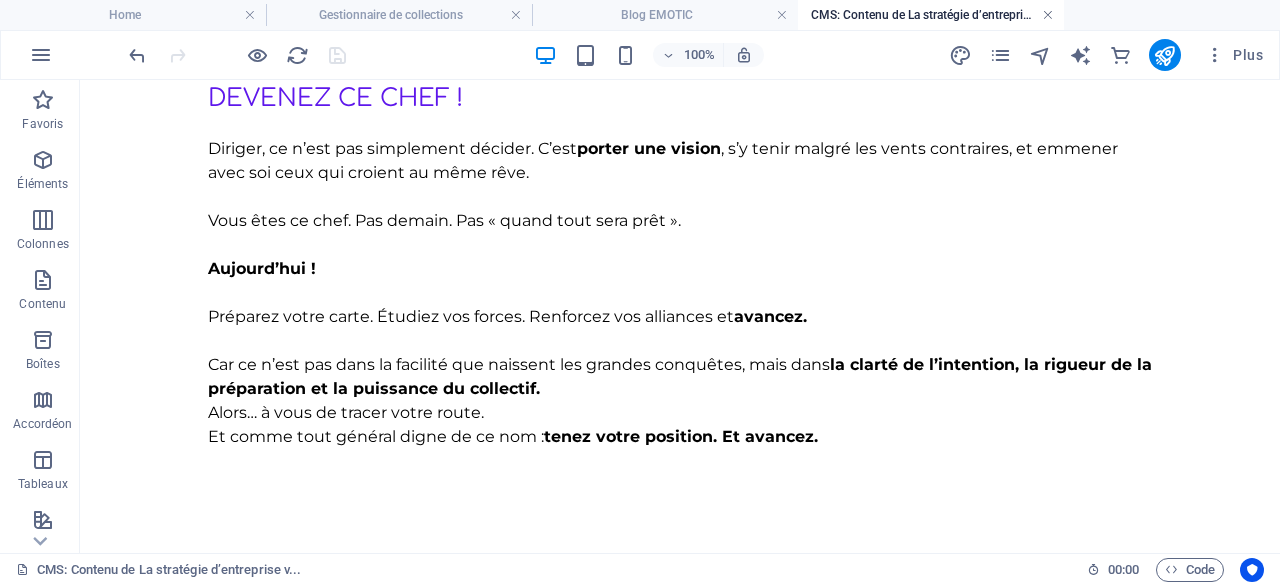 click at bounding box center [1048, 15] 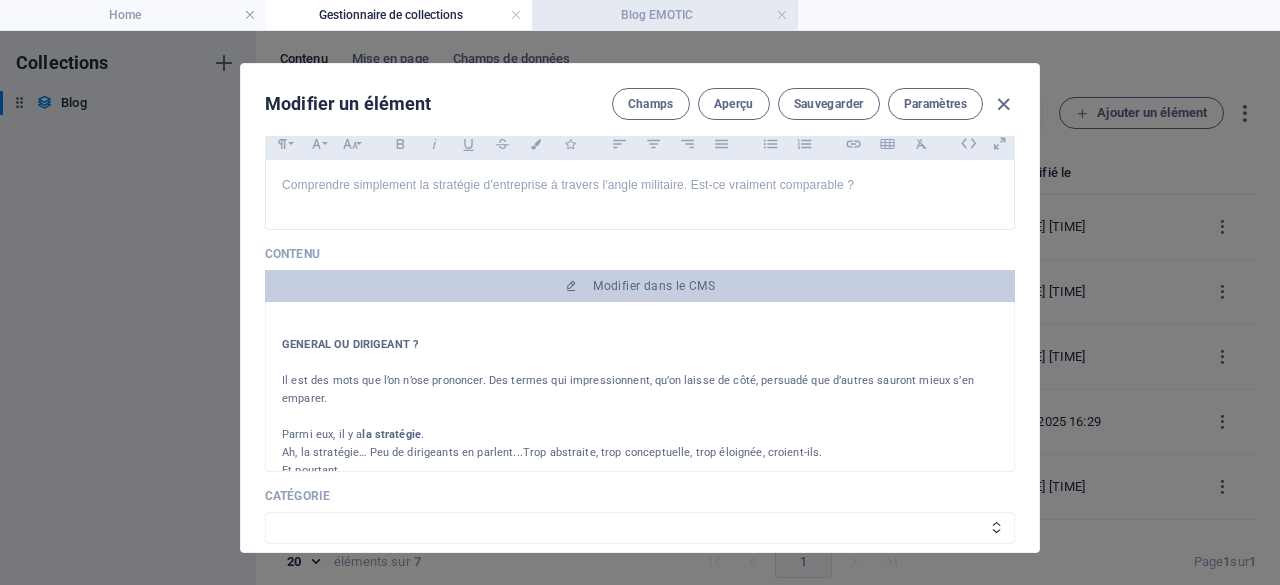 drag, startPoint x: 778, startPoint y: 18, endPoint x: 703, endPoint y: 23, distance: 75.16648 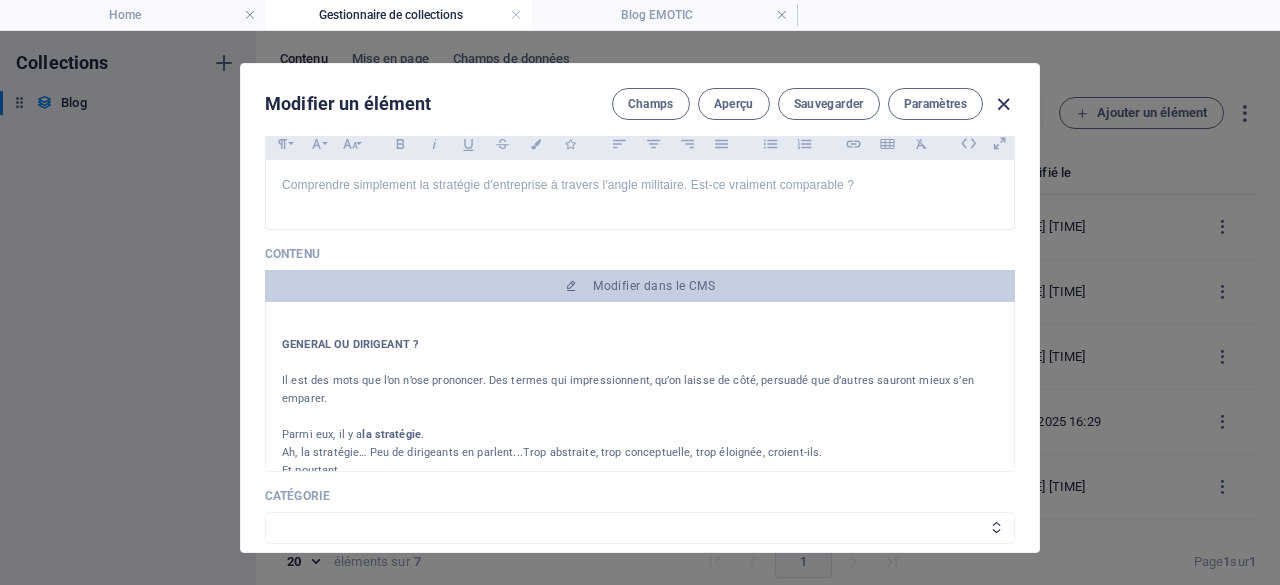 click at bounding box center (1003, 104) 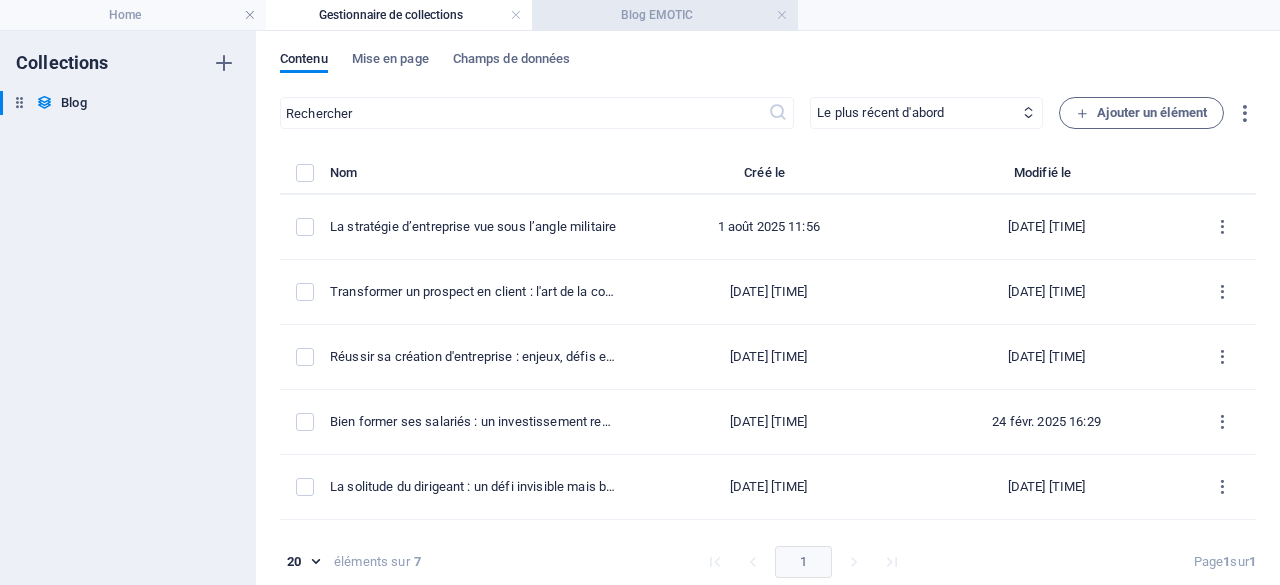 type on "la-strategie-d-entreprise-vue-sous-l-angle-militaire" 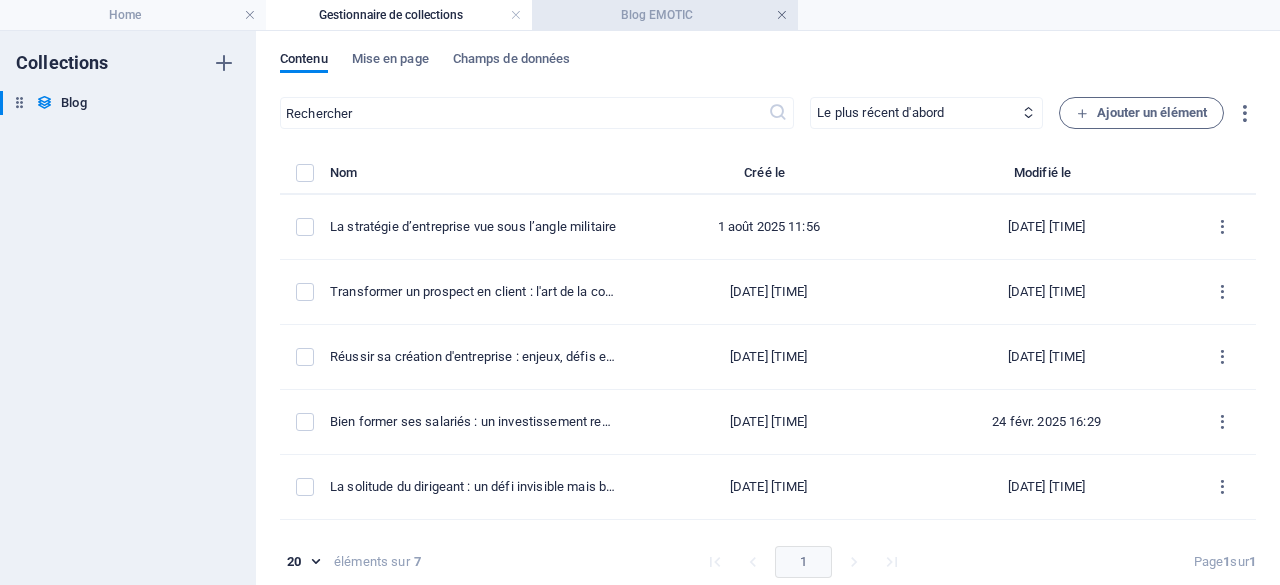 click at bounding box center (782, 15) 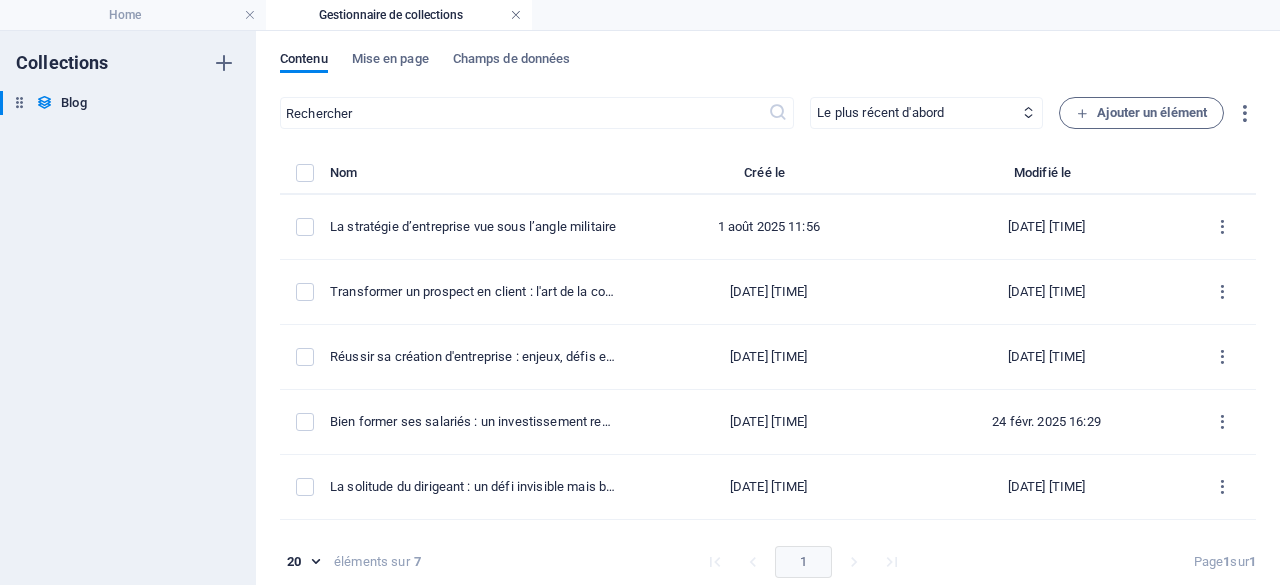 click at bounding box center [516, 15] 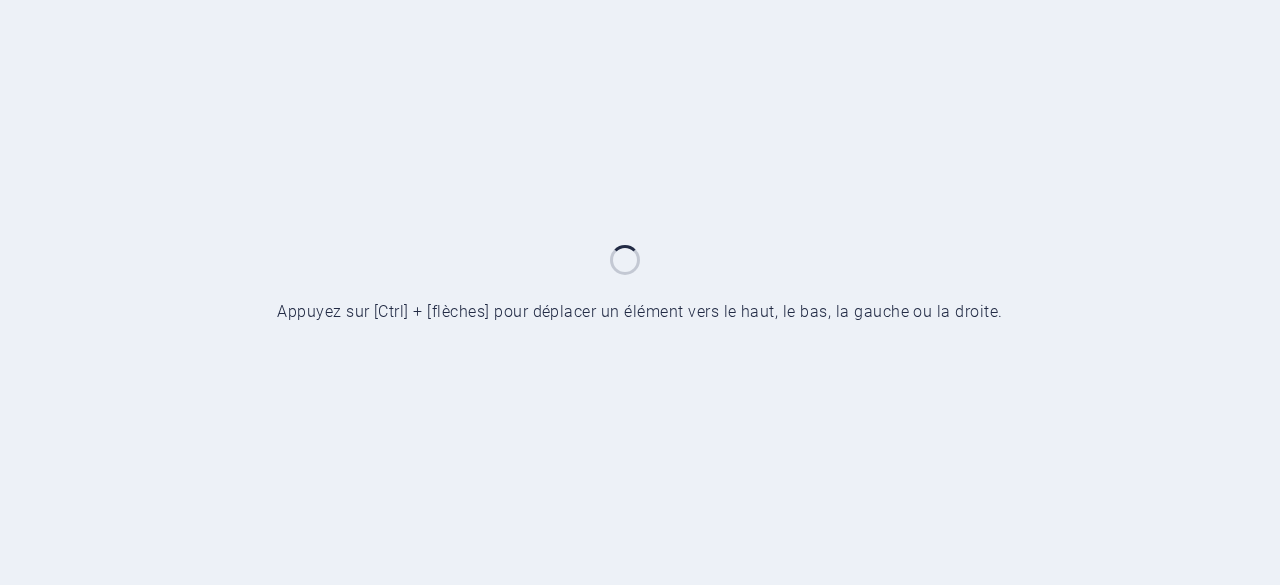 scroll, scrollTop: 0, scrollLeft: 0, axis: both 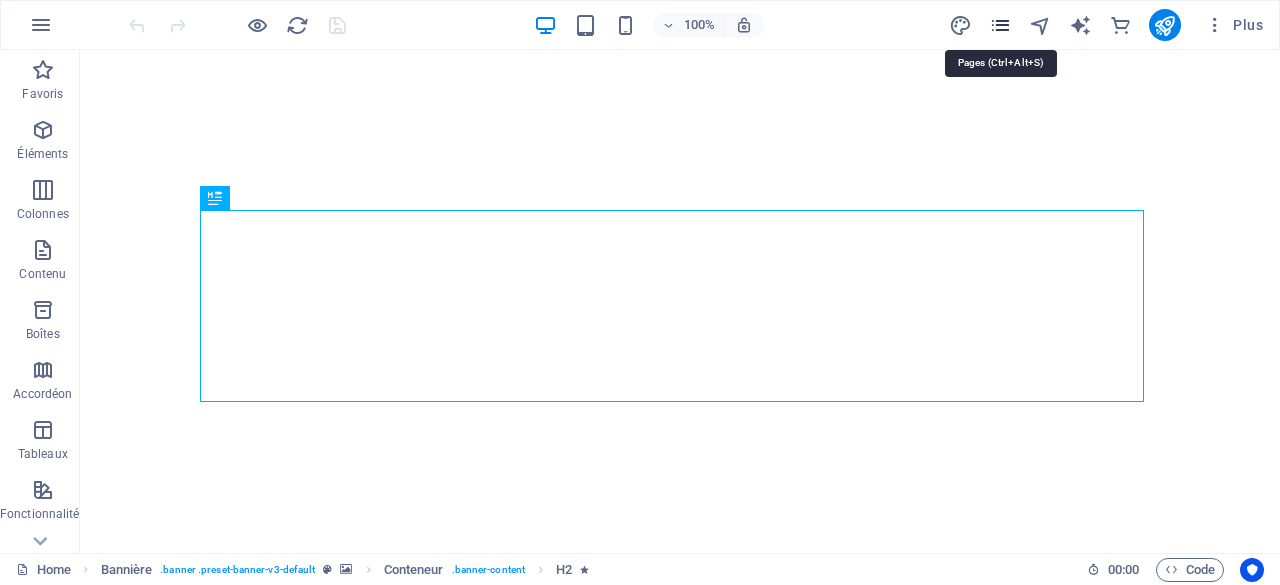 click at bounding box center (1000, 25) 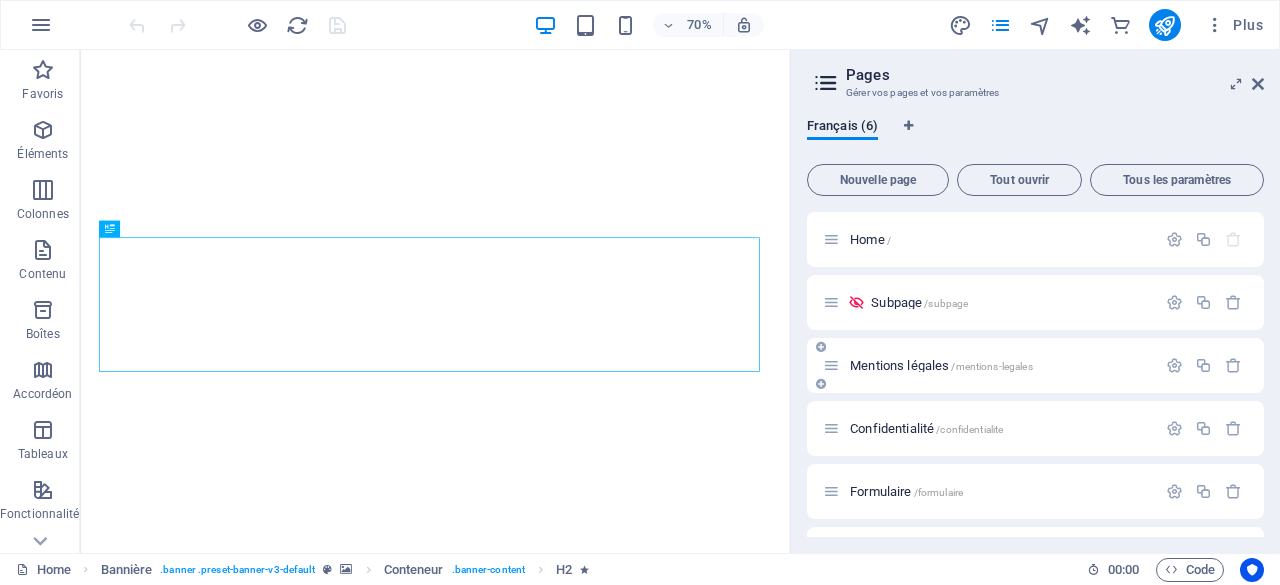 scroll, scrollTop: 52, scrollLeft: 0, axis: vertical 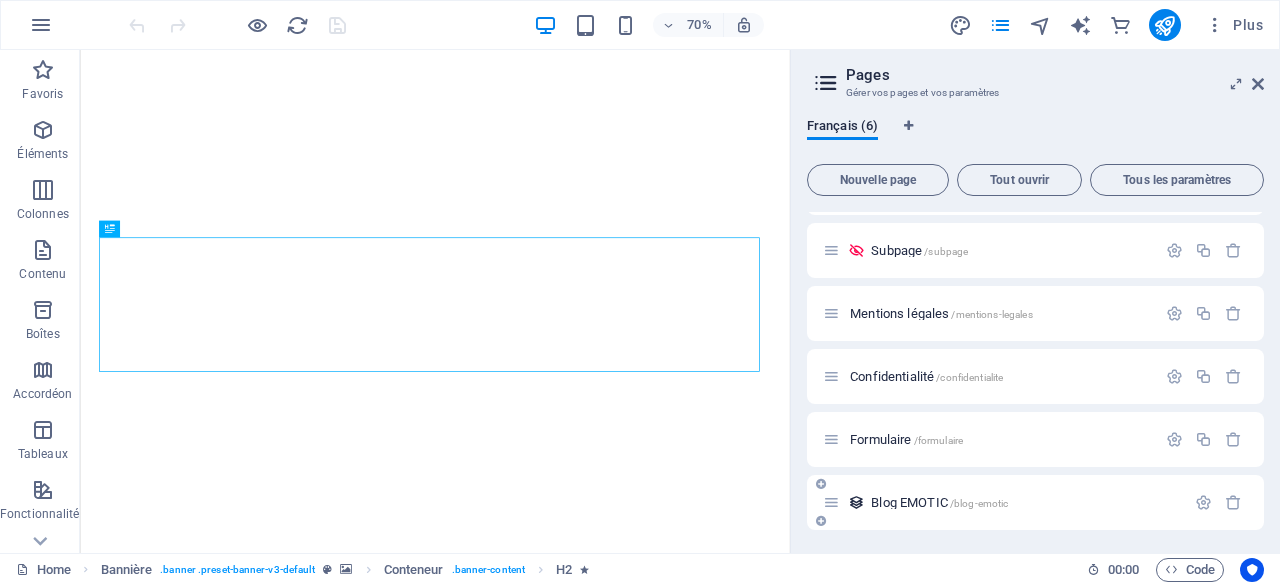 click on "Blog EMOTIC /blog-emotic" at bounding box center [1004, 502] 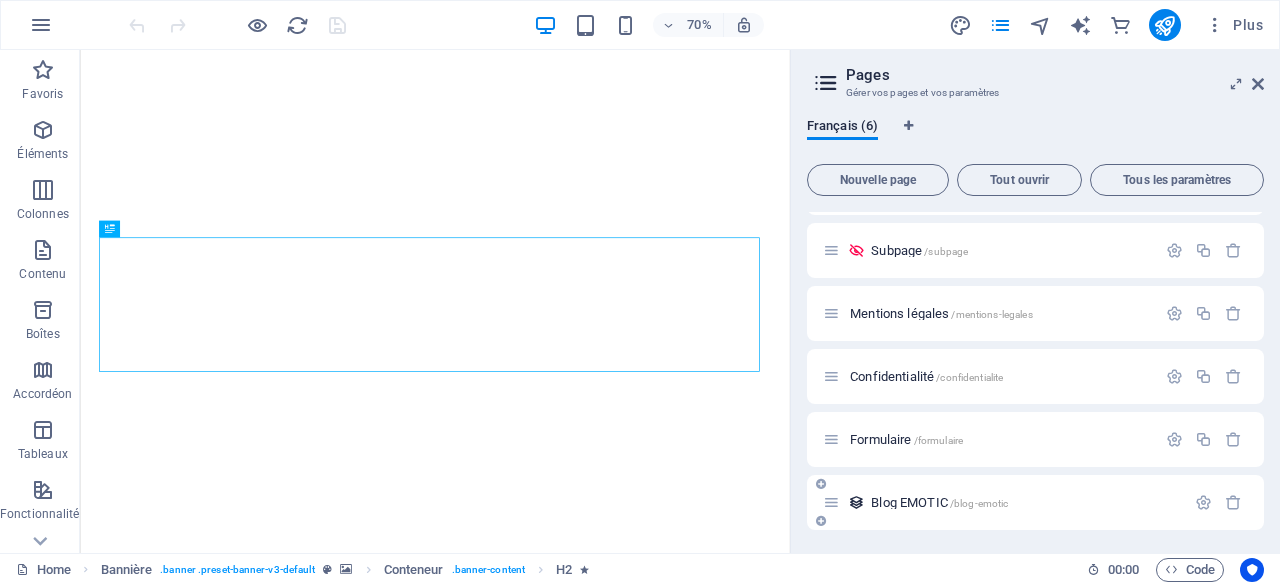 click on "Blog EMOTIC /blog-emotic" at bounding box center (939, 502) 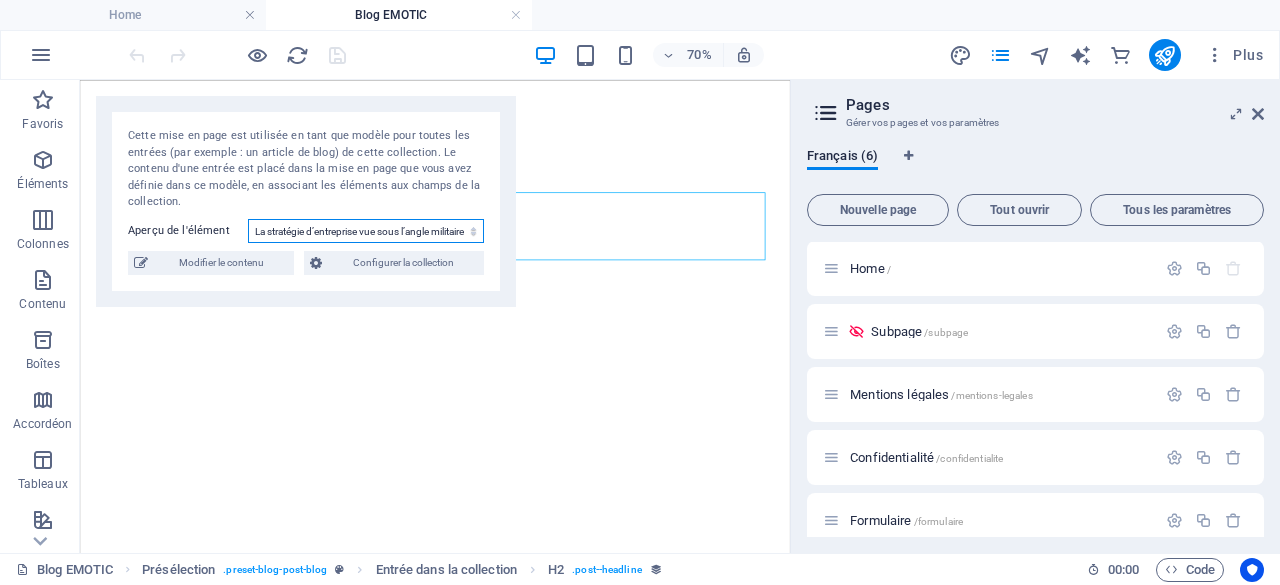 click on "La stratégie d’entreprise vue sous l’angle militaire Transformer un prospect en client : l'art de la connexion émotionnelle Réussir sa création d'entreprise : enjeux, défis et accompagnement Bien former ses salariés : un investissement rentable La solitude du dirigeant : un défi invisible mais bien réel La Relation Client Post-2020 : Sincérité et Empathie L’Intelligence Émotionnelle : Clé de Performance en Entreprise" at bounding box center [366, 231] 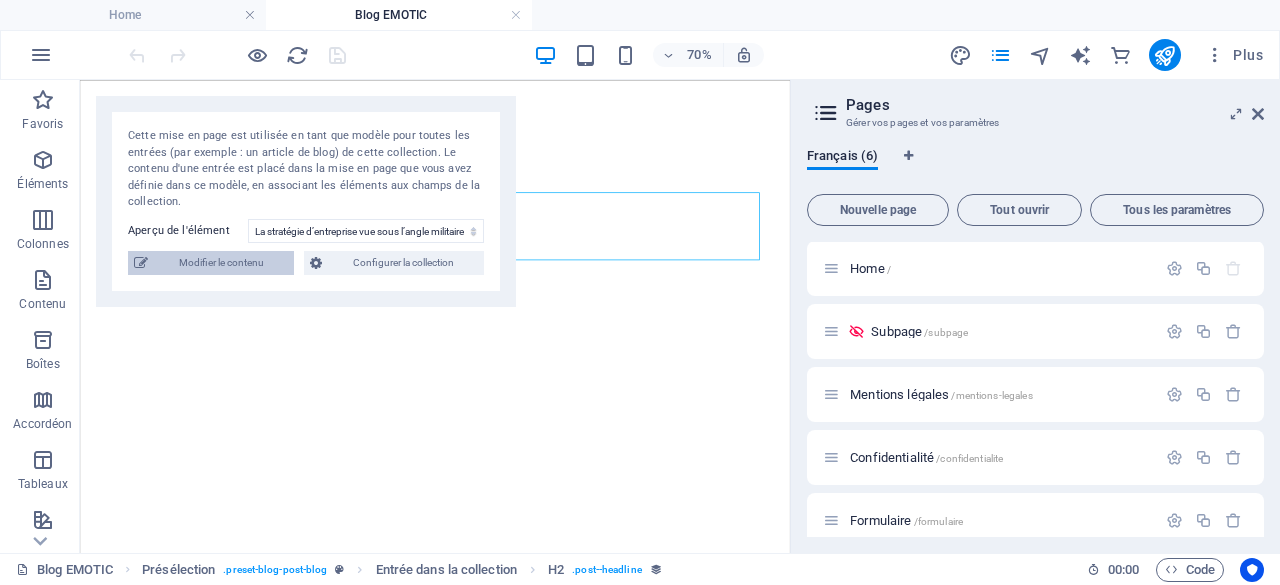 click on "Modifier le contenu" at bounding box center [221, 263] 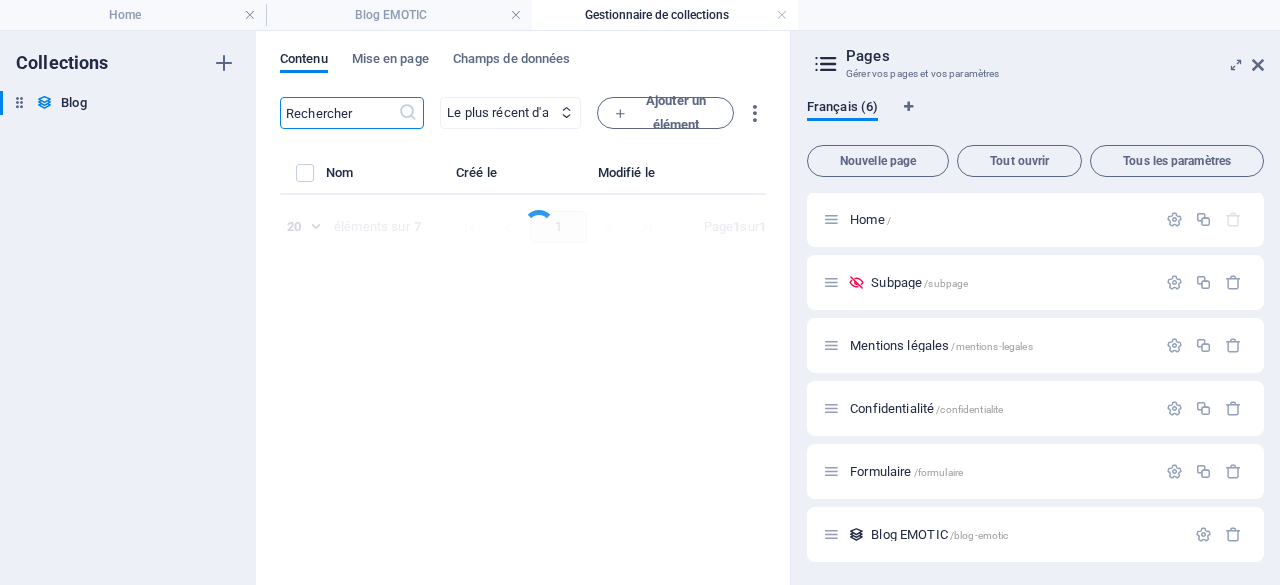 select on "Category 1" 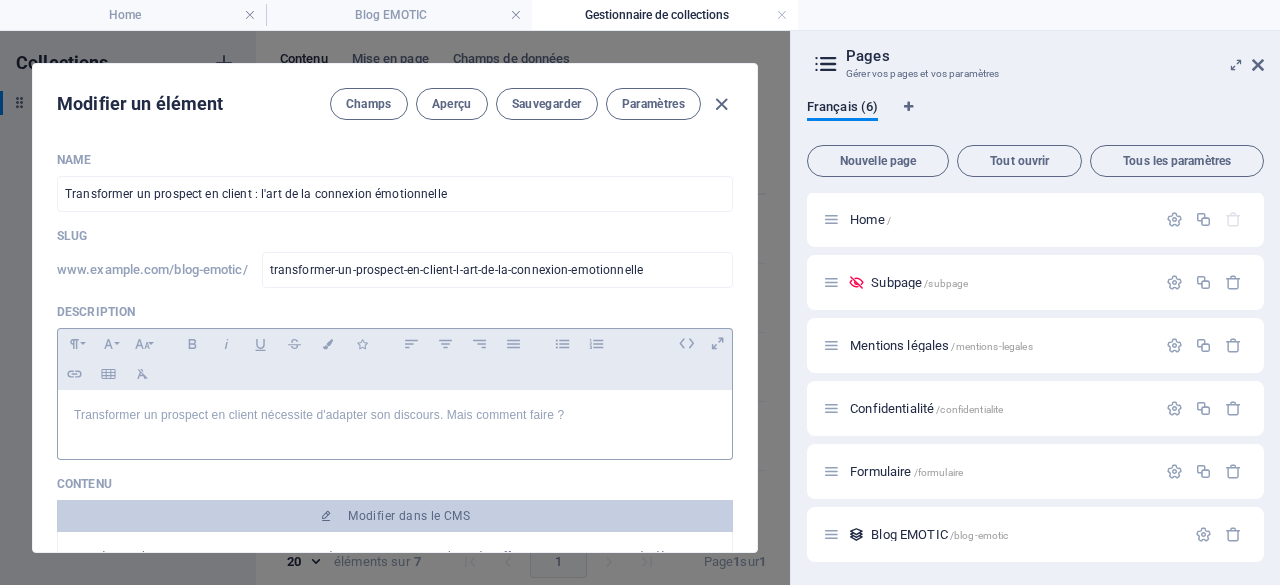 scroll, scrollTop: 300, scrollLeft: 0, axis: vertical 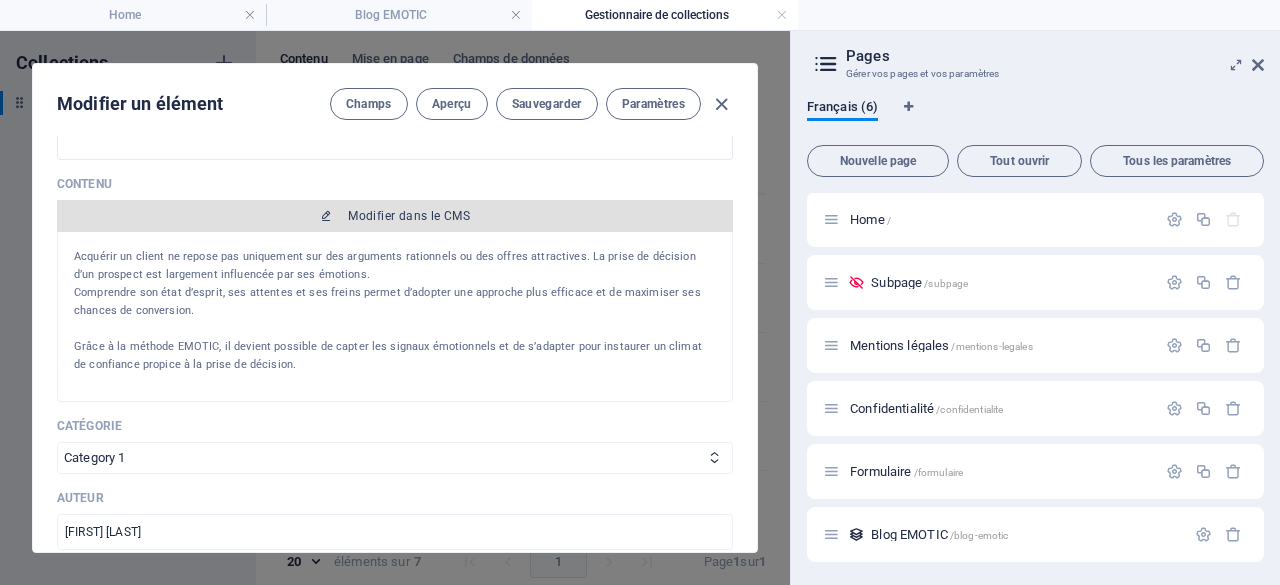 click on "Modifier dans le CMS" at bounding box center [395, 216] 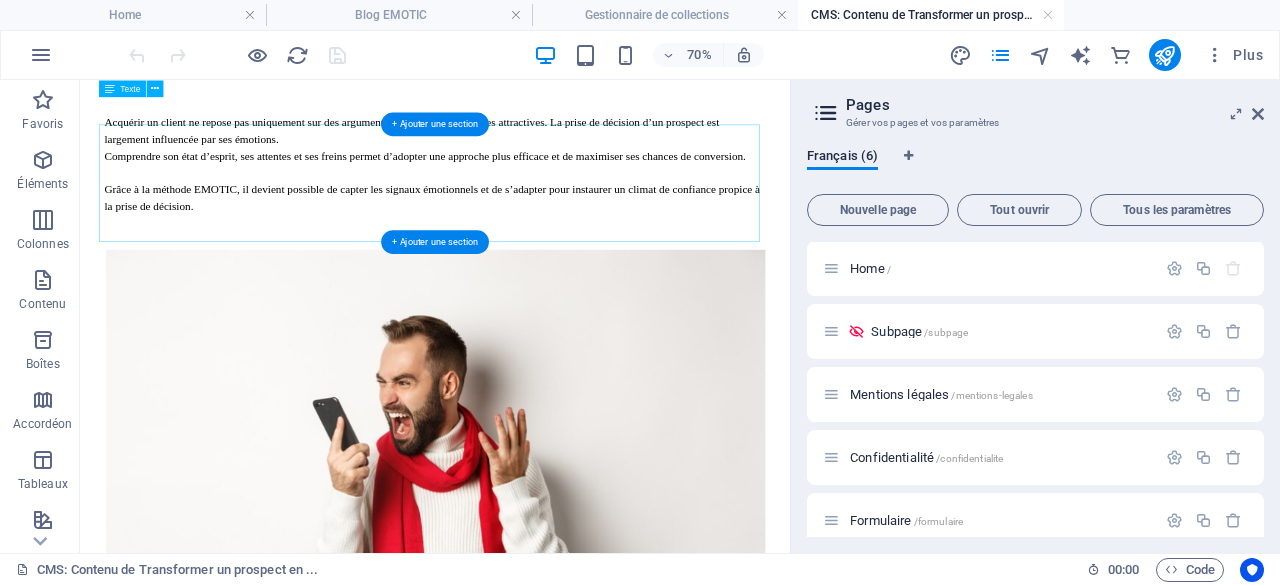 scroll, scrollTop: 0, scrollLeft: 0, axis: both 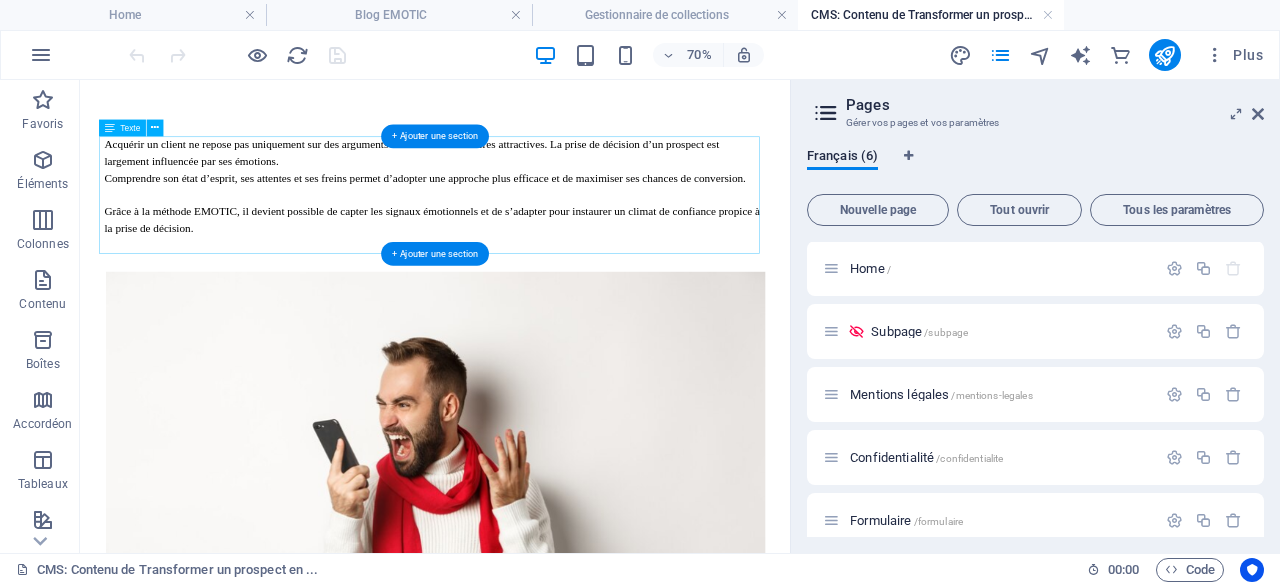 click on "Acquérir un client ne repose pas uniquement sur des arguments rationnels ou des offres attractives. La prise de décision d’un prospect est largement influencée par ses émotions.  Comprendre son état d’esprit, ses attentes et ses freins permet d’adopter une approche plus efficace et de maximiser ses chances de conversion. Grâce à la méthode EMOTIC, il devient possible de capter les signaux émotionnels et de s’adapter pour instaurer un climat de confiance propice à la prise de décision." at bounding box center [587, 232] 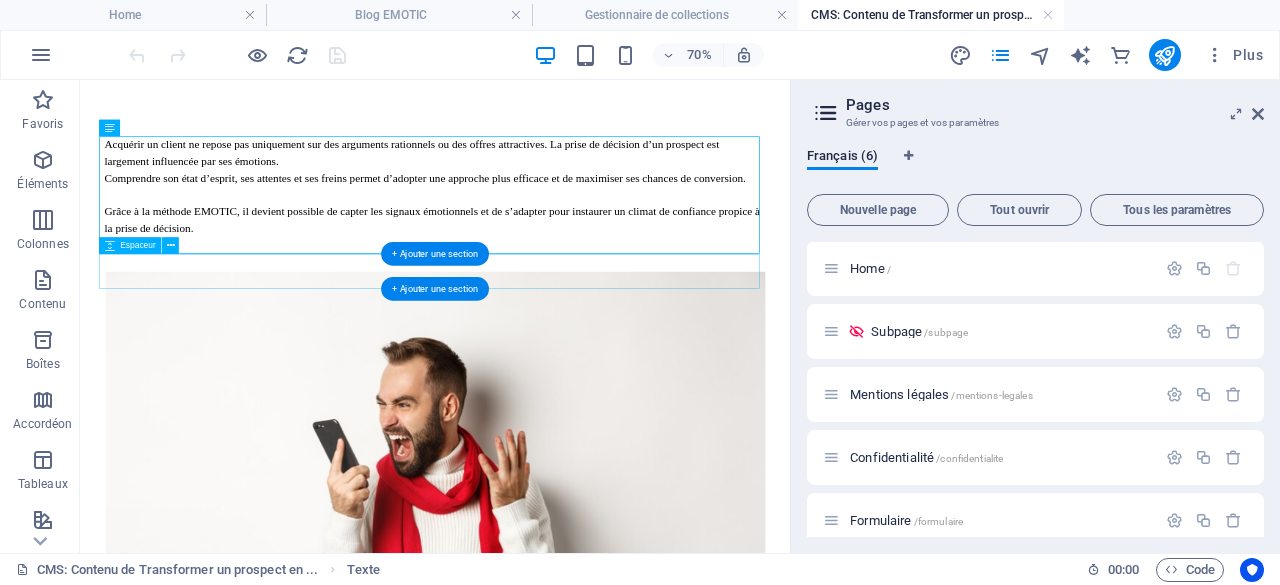 click at bounding box center (587, 329) 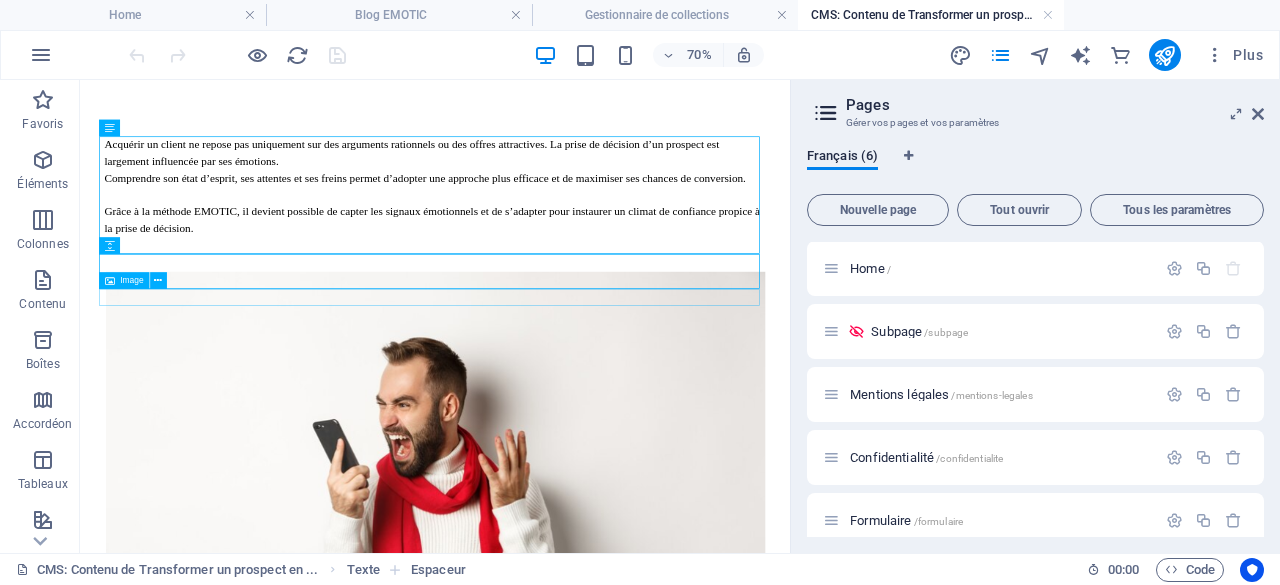 click at bounding box center (587, 665) 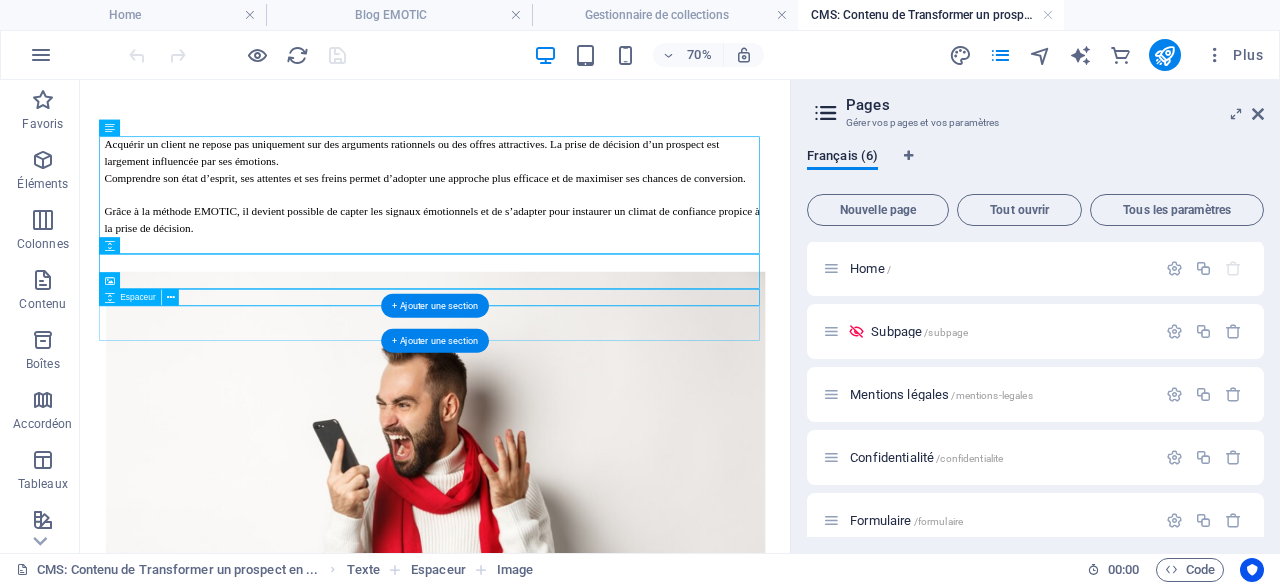 click at bounding box center [587, 1001] 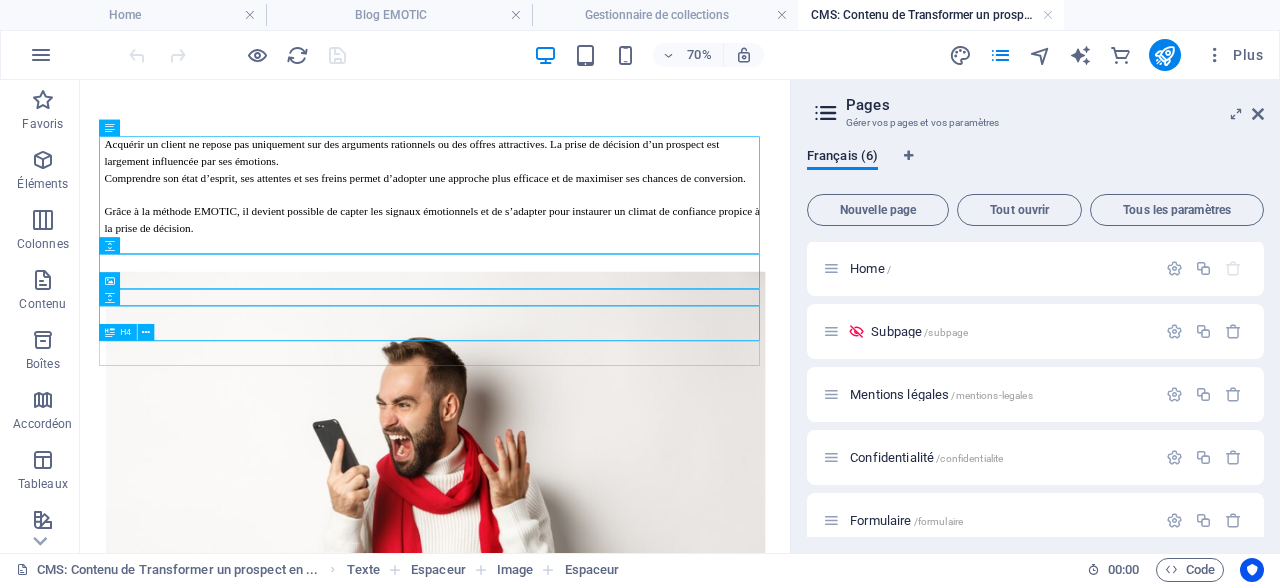 click on "l'emotion au coeur du processus d'achat" at bounding box center (587, 1044) 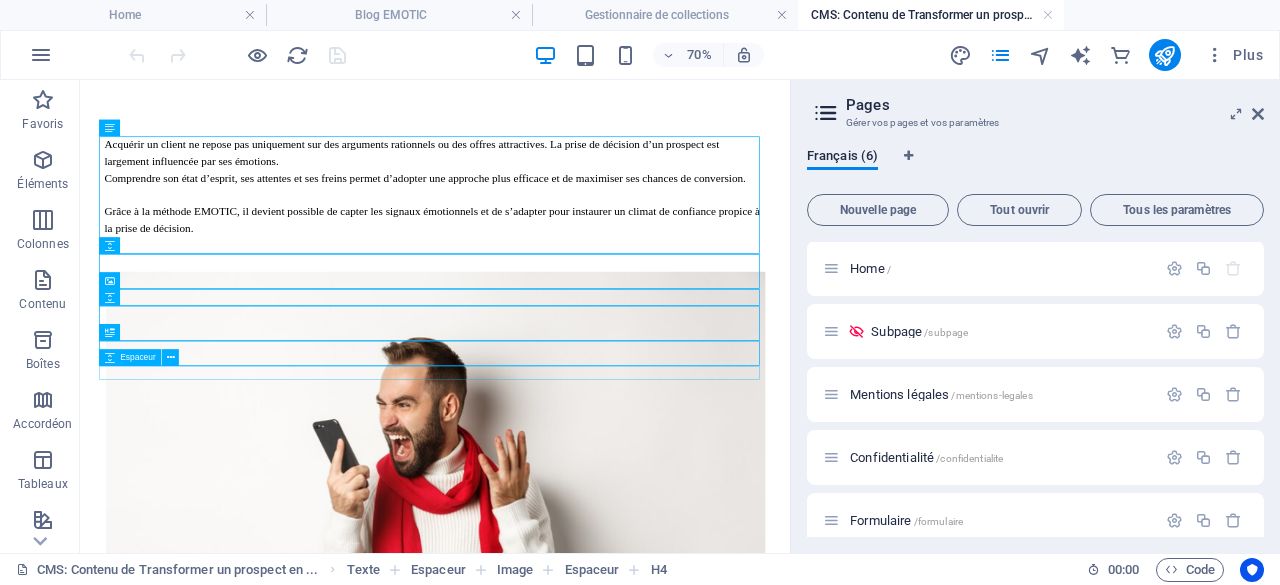 click at bounding box center [587, 1072] 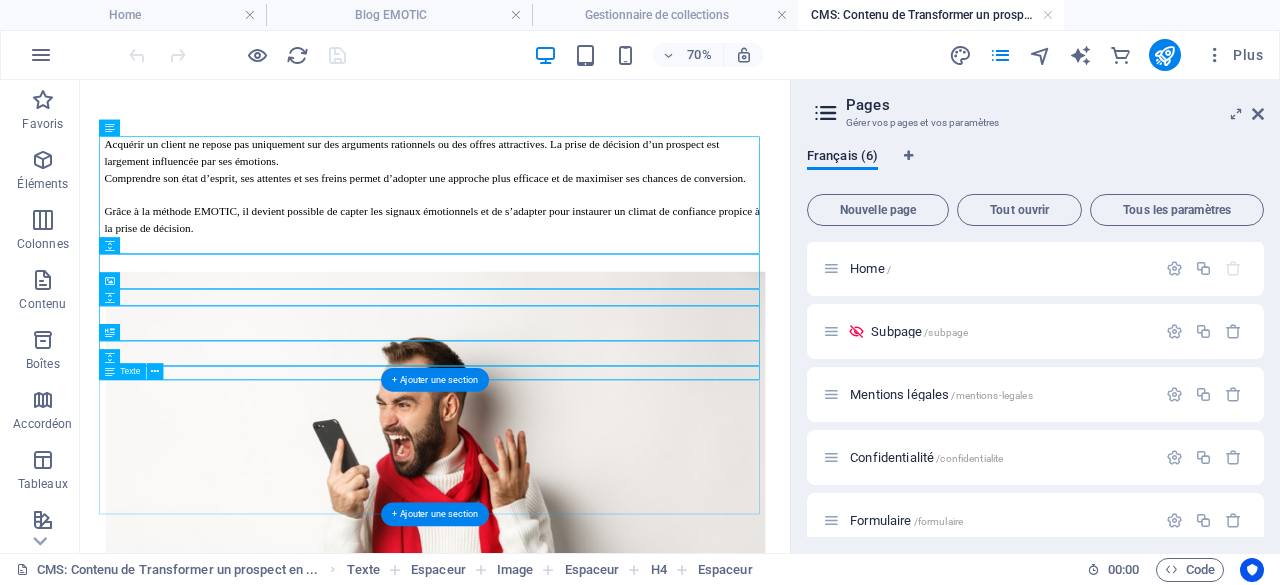 click on "Lorsqu’un prospect découvre une offre, il ne se contente pas d’analyser ses caractéristiques techniques ou son prix. Son choix est influencé par des facteurs plus subtils : son ressenti face à l’entreprise, la manière dont il est écouté et accompagné, ainsi que la confiance qu’il accorde à son interlocuteur. Chaque client potentiel suit un parcours émotionnel avant de passer à l’achat. Il peut ressentir de l’enthousiasme à l’idée de trouver une solution, mais aussi des doutes et des craintes qui freinent son engagement.  L’objectif d’un bon communicant est donc d’identifier ces émotions pour mieux les gérer et les transformer en un levier d’action." at bounding box center [587, 1166] 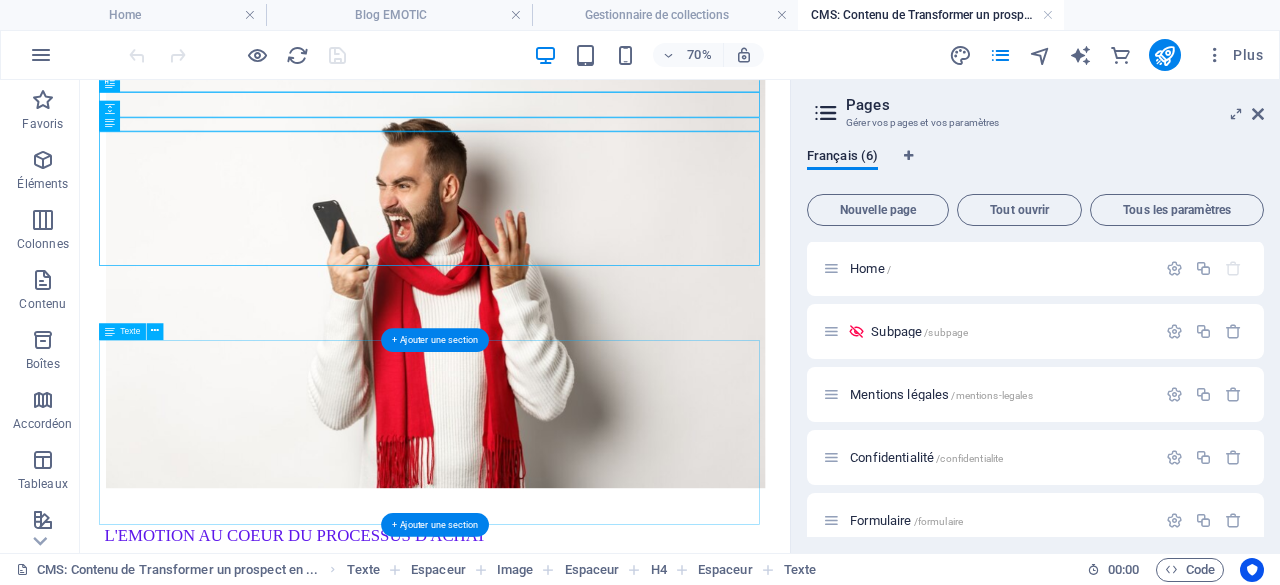 scroll, scrollTop: 400, scrollLeft: 0, axis: vertical 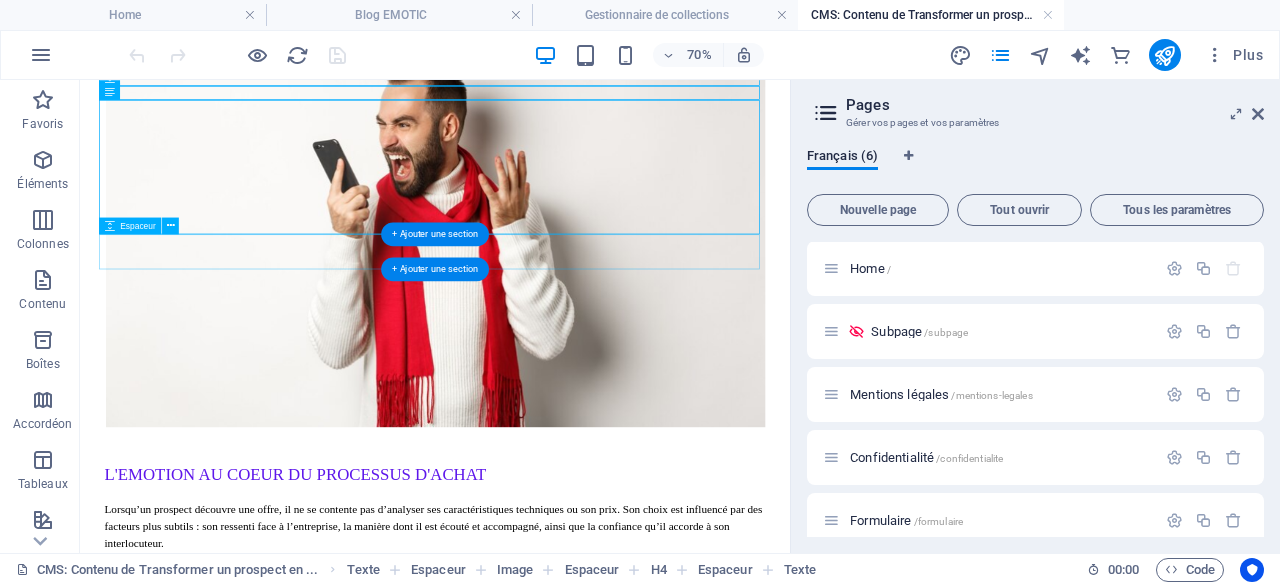 click at bounding box center (587, 875) 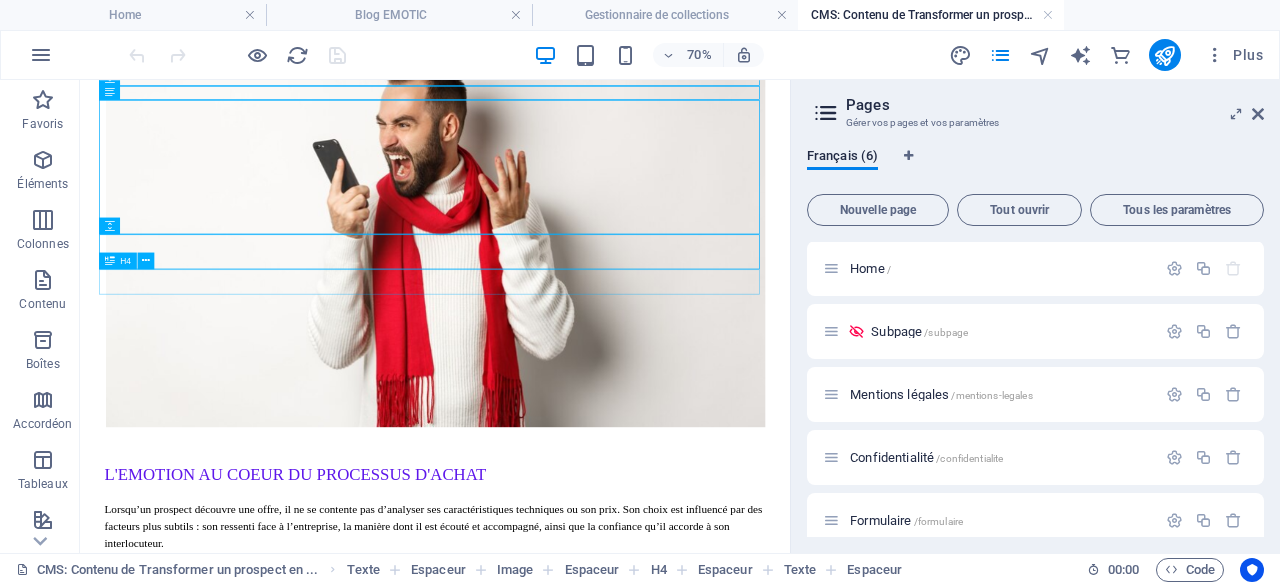 click on "adapter son discours en fonction des attentes et des freins" at bounding box center [587, 918] 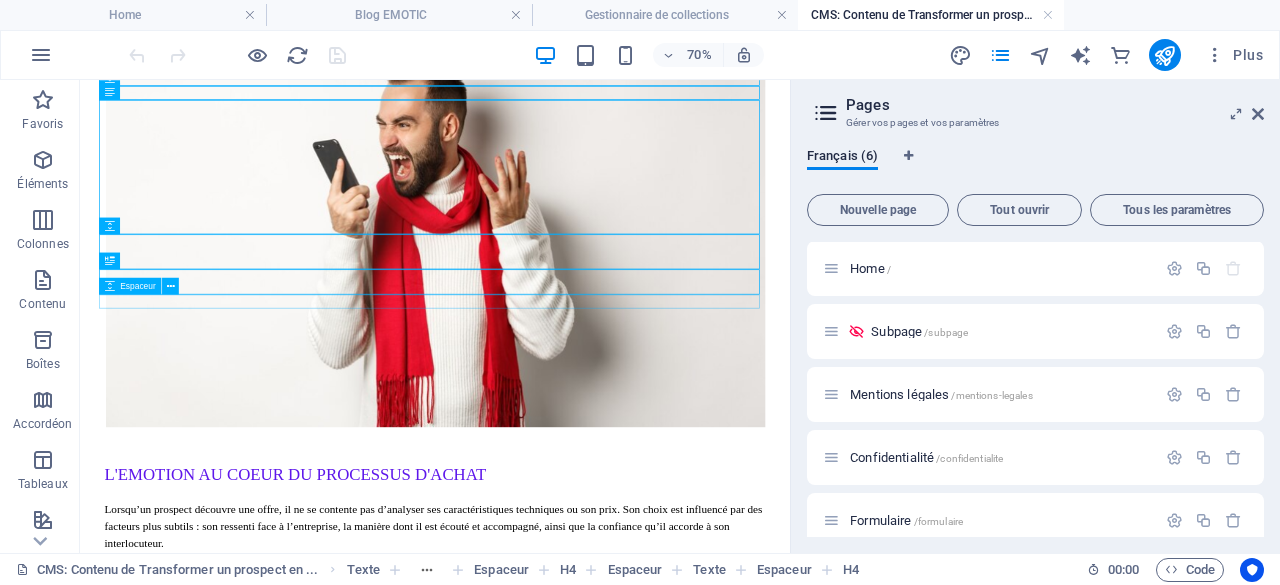 click at bounding box center [587, 946] 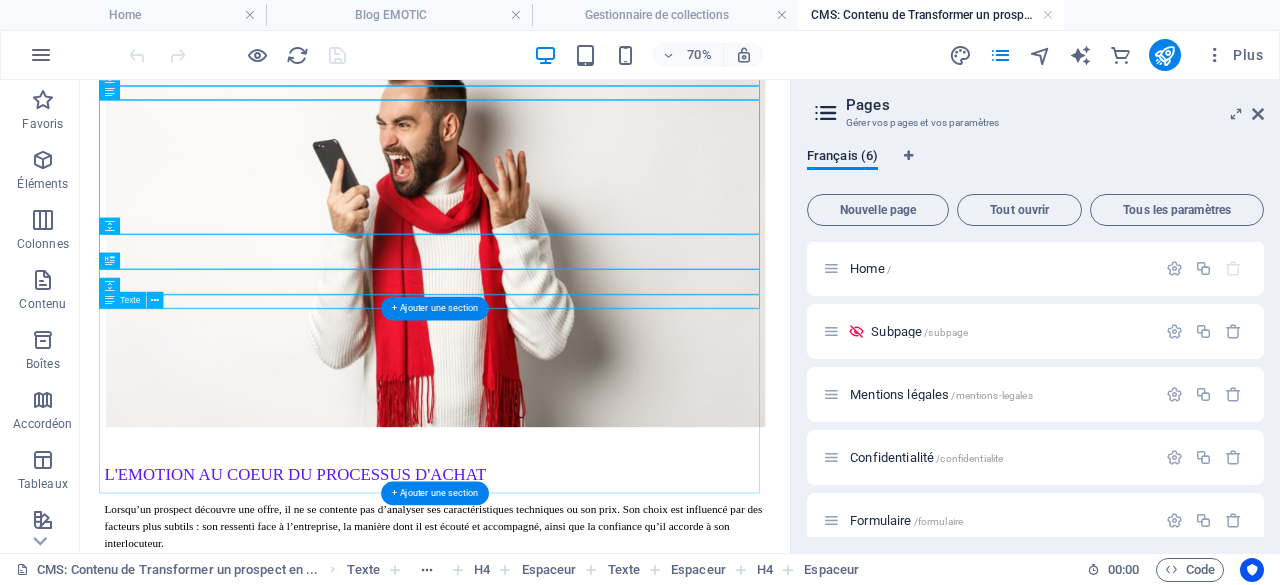 click on "Chaque prospect est unique, avec ses propres motivations et obstacles. Certains cherchent à être rassurés sur la fiabilité d’un service, d’autres veulent être convaincus par des résultats concrets. C’est pourquoi il est essentiel d’adopter une approche personnalisée qui prend en compte ses attentes spécifiques. Écouter activement  : poser des questions ouvertes pour comprendre ce qui motive réellement l’intérêt du prospect. Déceler les objections  : anticiper ses doutes et répondre avec des arguments adaptés. Créer une relation de confiance  : humaniser l’échange en utilisant un langage accessible et en valorisant l’accompagnement. En intégrant ces éléments dans sa communication, il devient plus facile de lever les barrières psychologiques qui empêchent la prise de décision." at bounding box center (587, 1064) 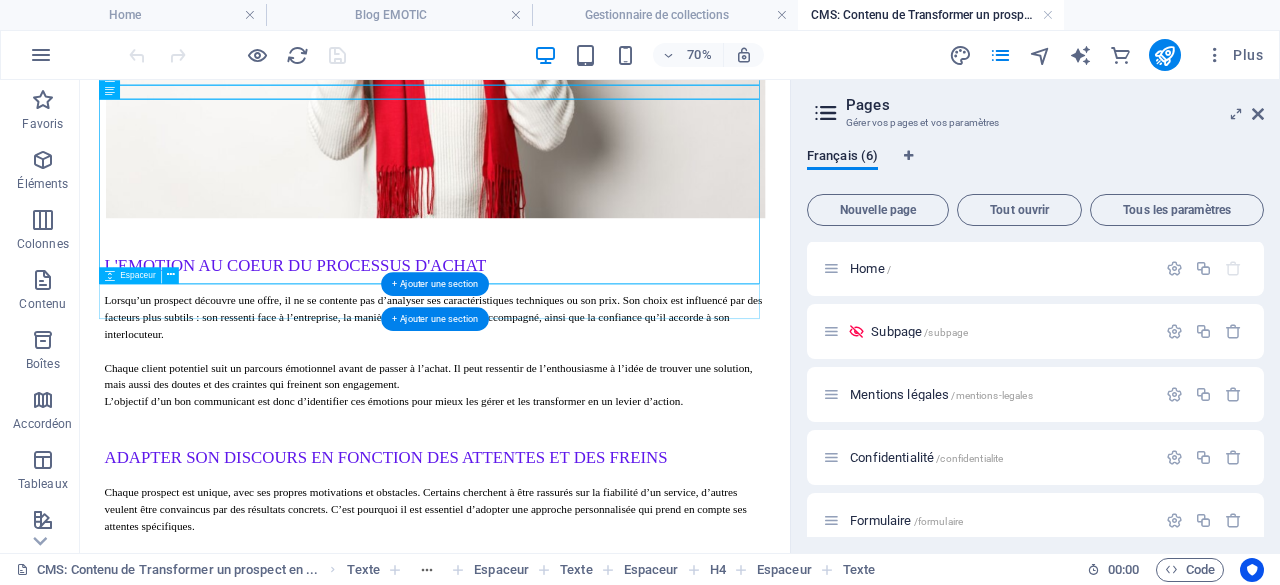 scroll, scrollTop: 700, scrollLeft: 0, axis: vertical 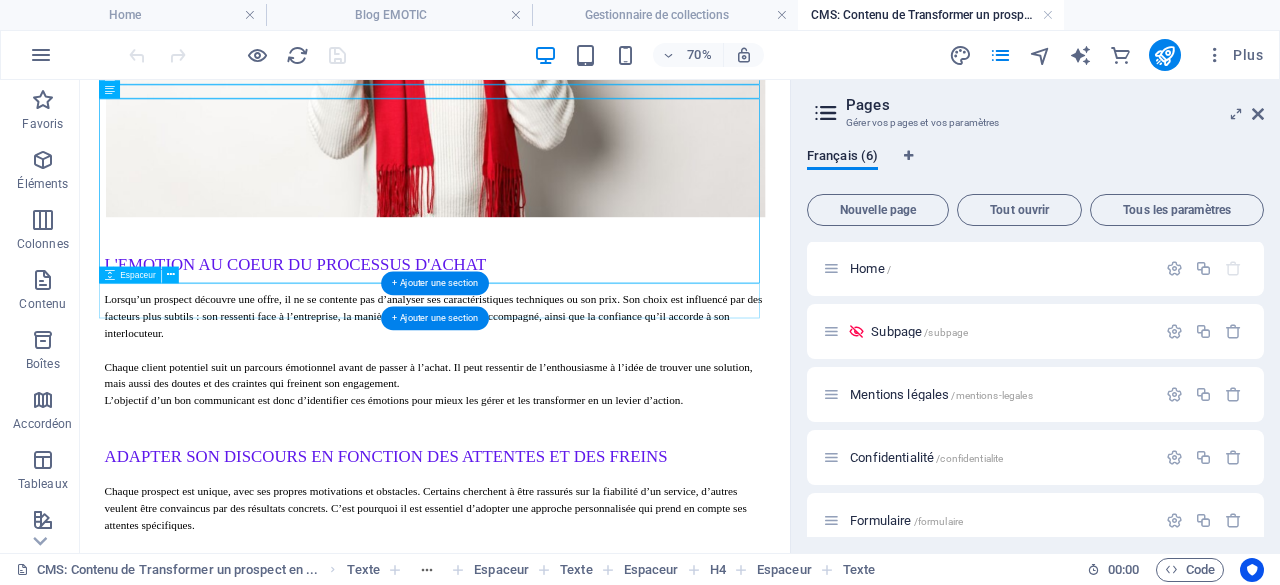 click at bounding box center [587, 897] 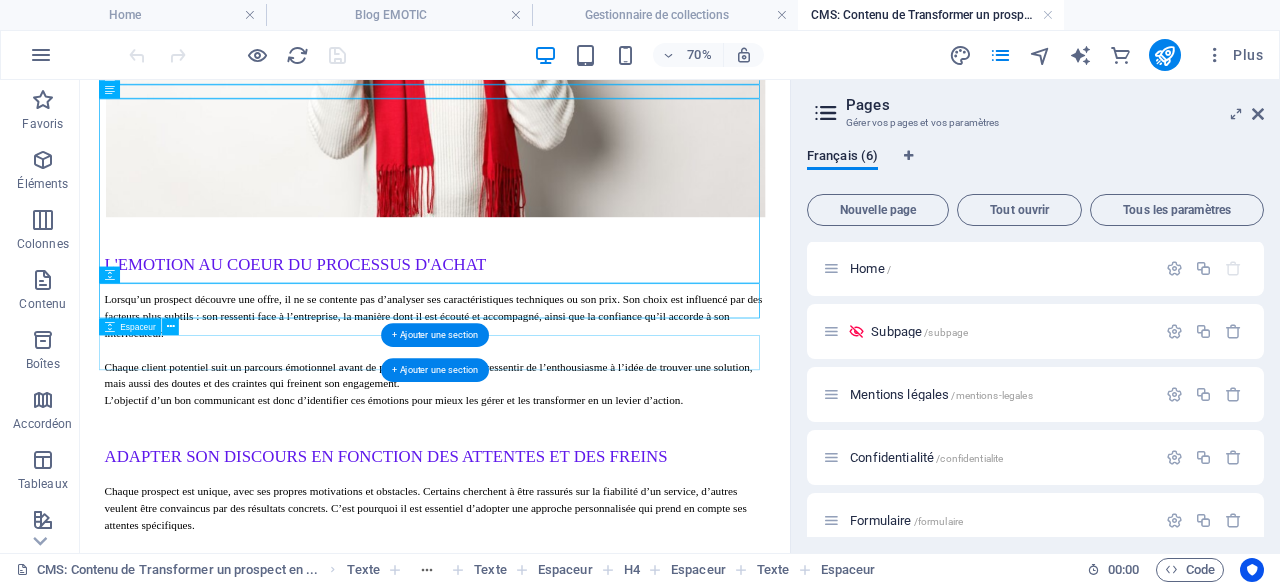 click at bounding box center (587, 1577) 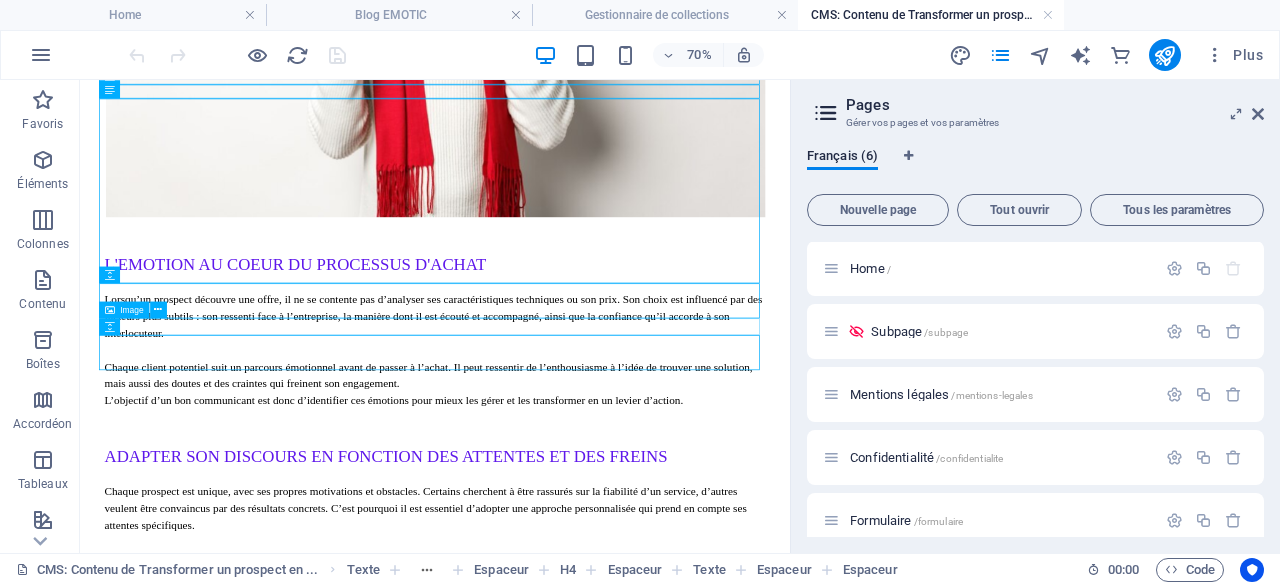 click at bounding box center [587, 1236] 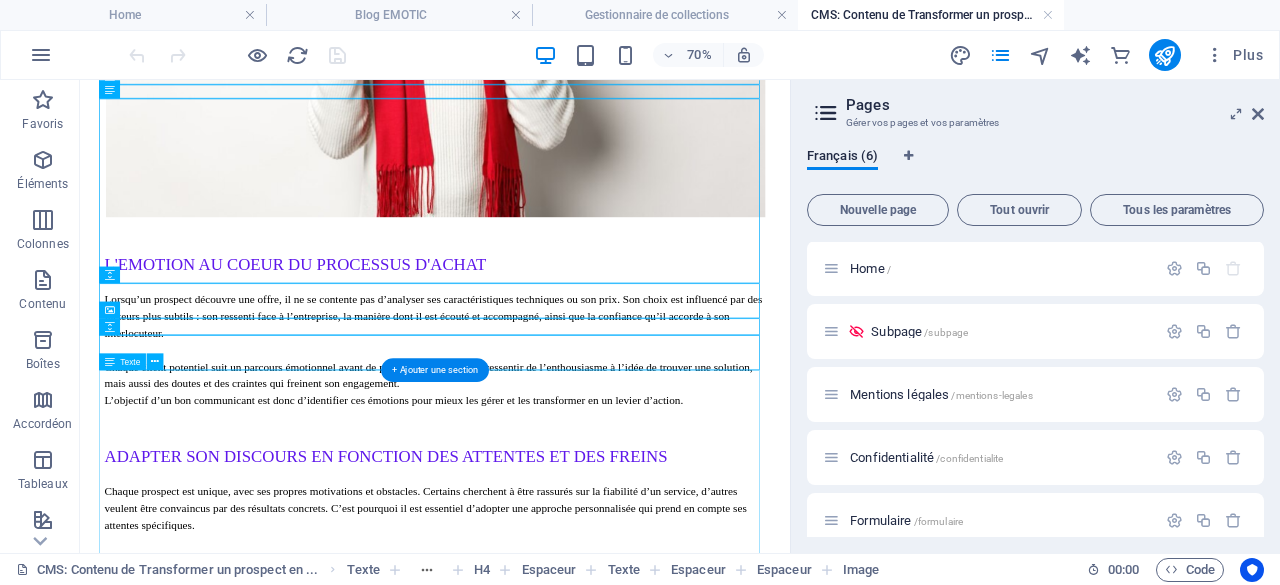 click on "La méthode  EMOTIC  repose sur l’analyse des émotions et des profils comportementaux pour affiner l’approche commerciale. En identifiant les réactions non verbales, les hésitations ou l’enthousiasme du prospect, on peut ajuster sa posture et son discours en conséquence. Un prospect hésitant ?  Il exprime de l’incertitude par des silences, des regards fuyants ou des réponses évasives. L’EMOTIC permet de repérer ces signaux et de les traiter en apportant des garanties rassurantes. Un prospect convaincu mais indécis ?  Son engagement verbal est là, mais il tarde à conclure. Dans ce cas, il faut certainement utiliser la technique de redirection positive. Un prospect enthousiaste ?  Il montre des signes d’engagement et pose des questions précises. Il est prêt à être converti, il ne reste qu’à lui proposer une offre claire et engageante. intelligence émotionnelle  et la  méthode EMOTIC , il devient possible d’adopter une stratégie de conversion plus humaine et efficace." at bounding box center [587, 1794] 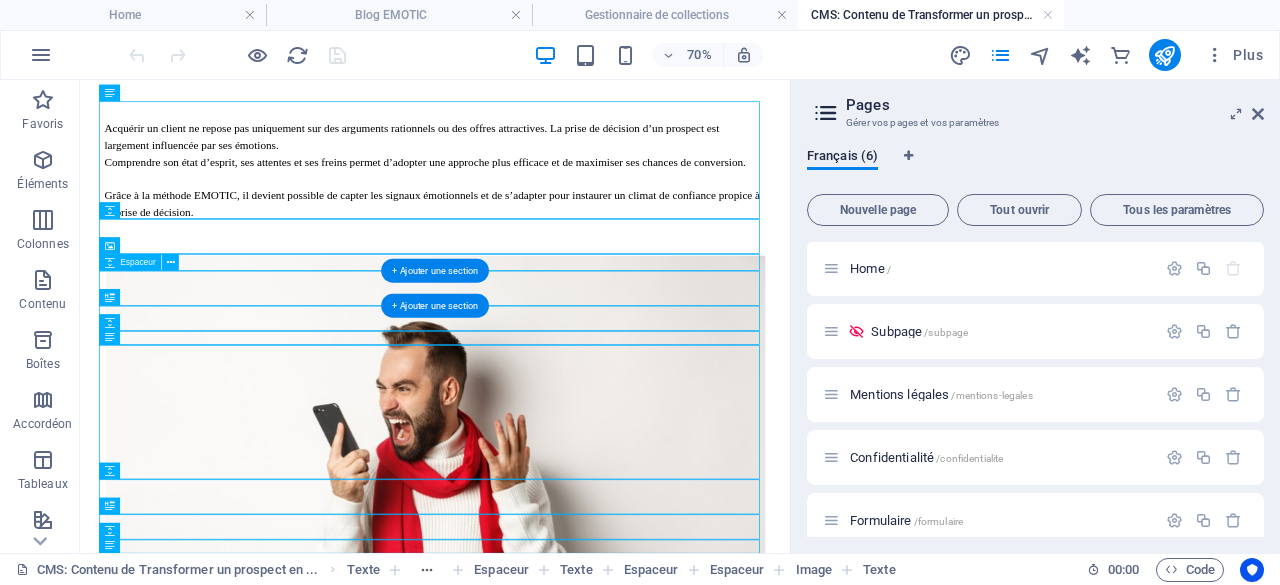 scroll, scrollTop: 0, scrollLeft: 0, axis: both 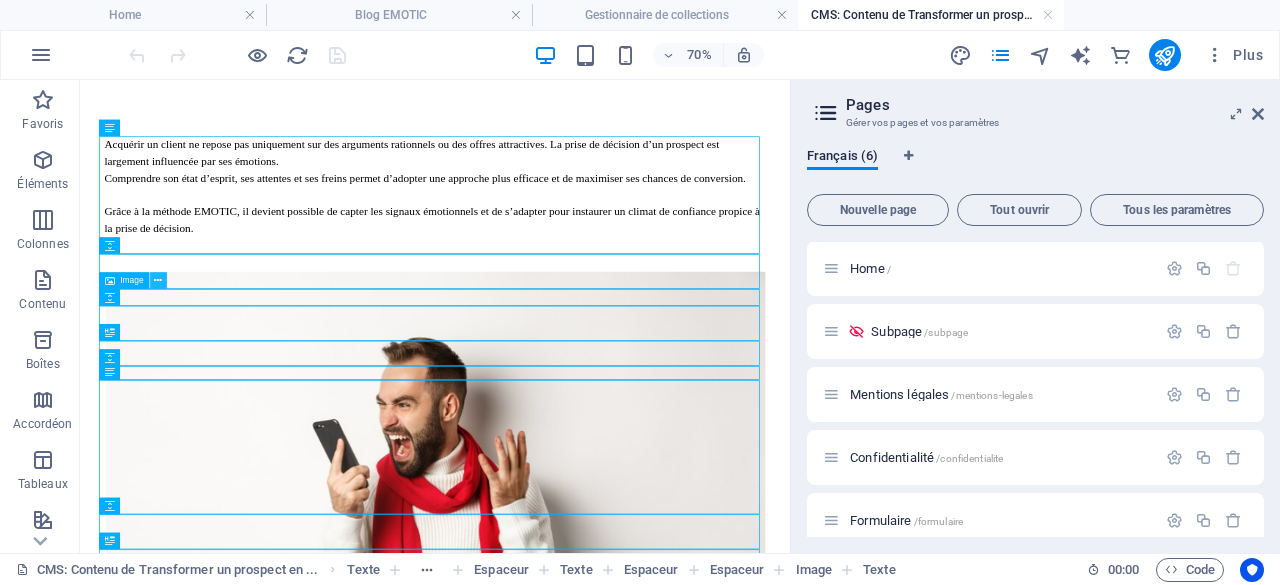 click at bounding box center [158, 280] 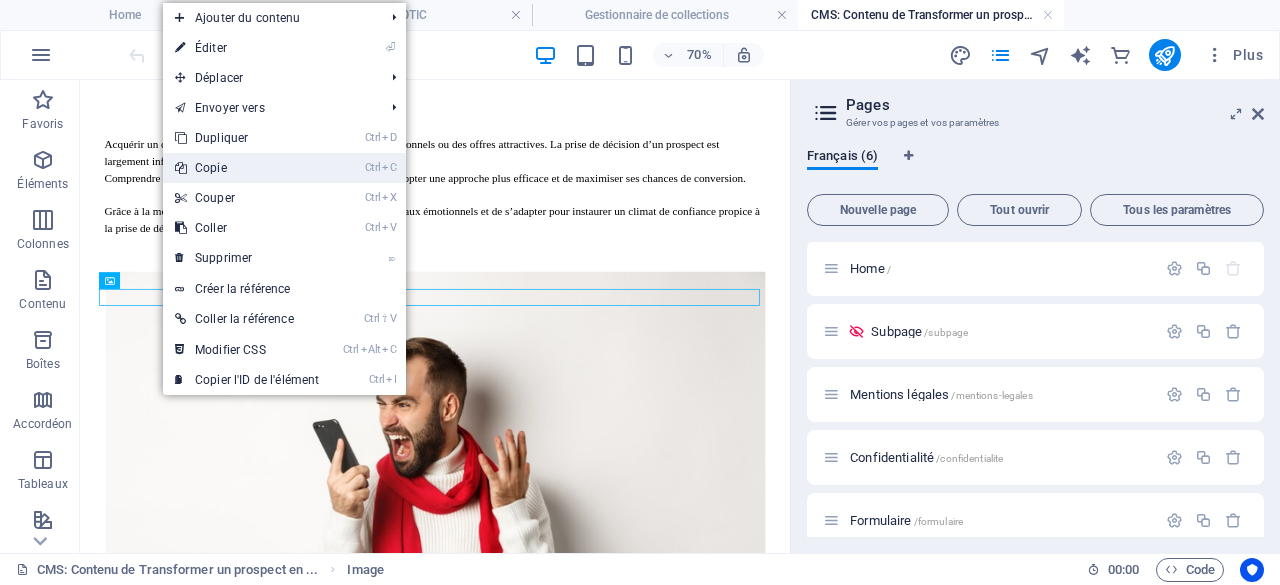 drag, startPoint x: 228, startPoint y: 165, endPoint x: 213, endPoint y: 123, distance: 44.598206 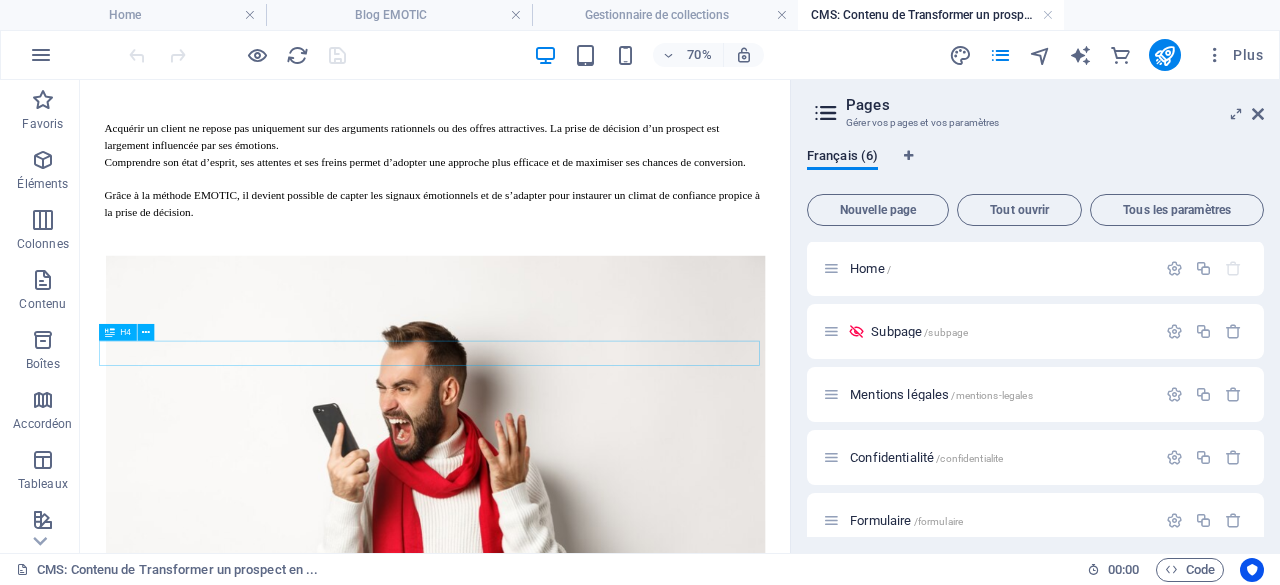 scroll, scrollTop: 0, scrollLeft: 0, axis: both 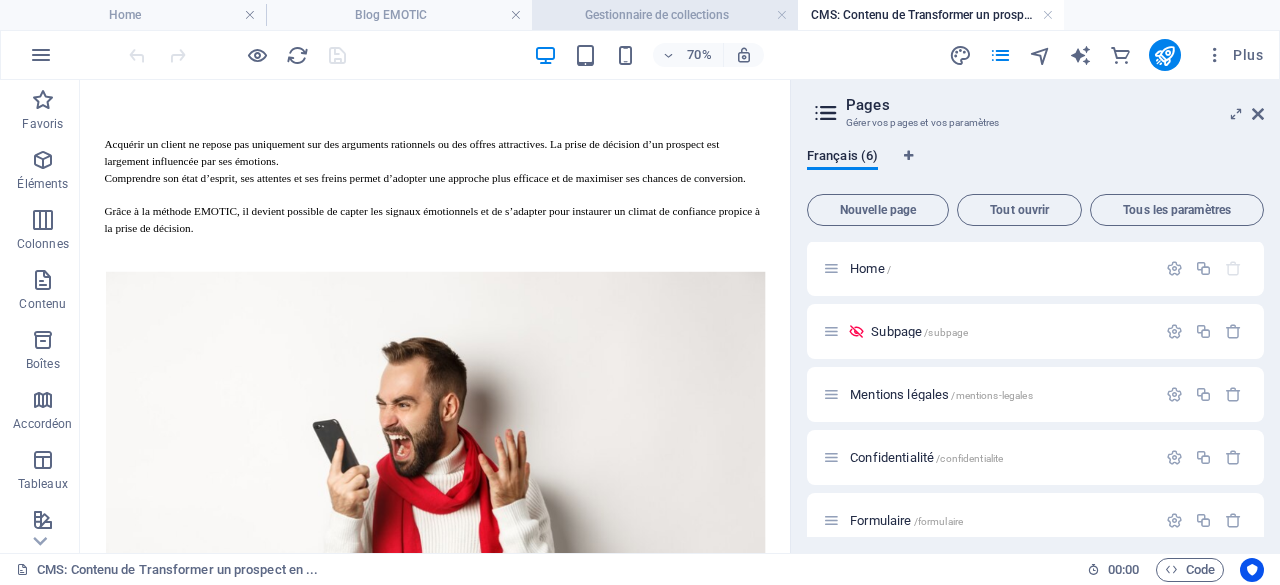 click on "Gestionnaire de collections" at bounding box center [665, 15] 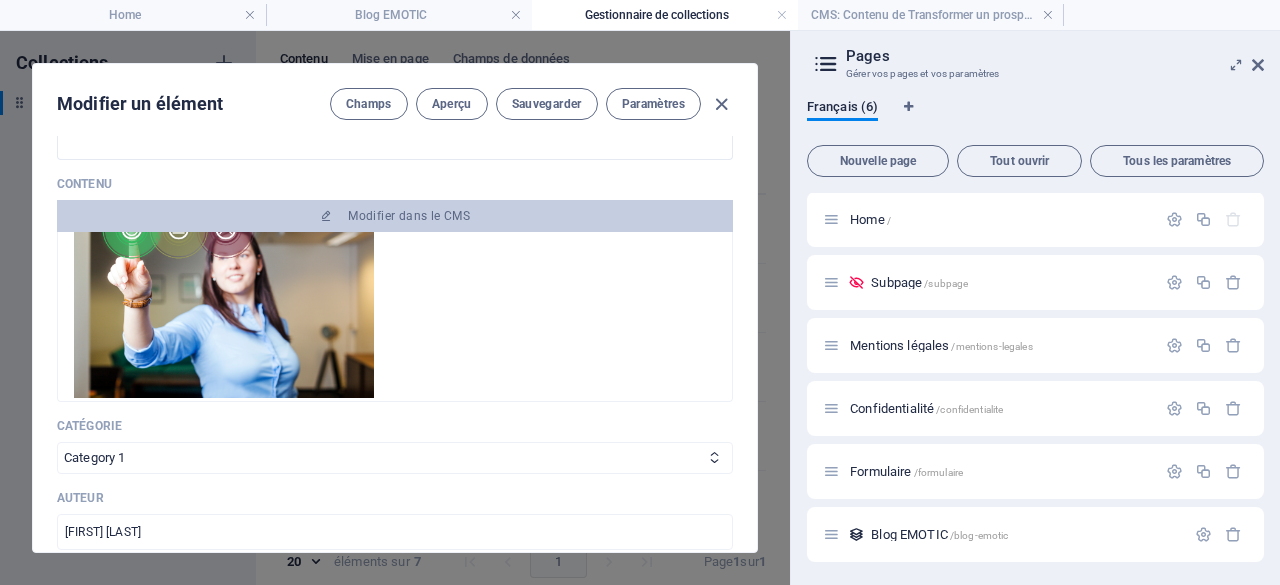 scroll, scrollTop: 980, scrollLeft: 0, axis: vertical 